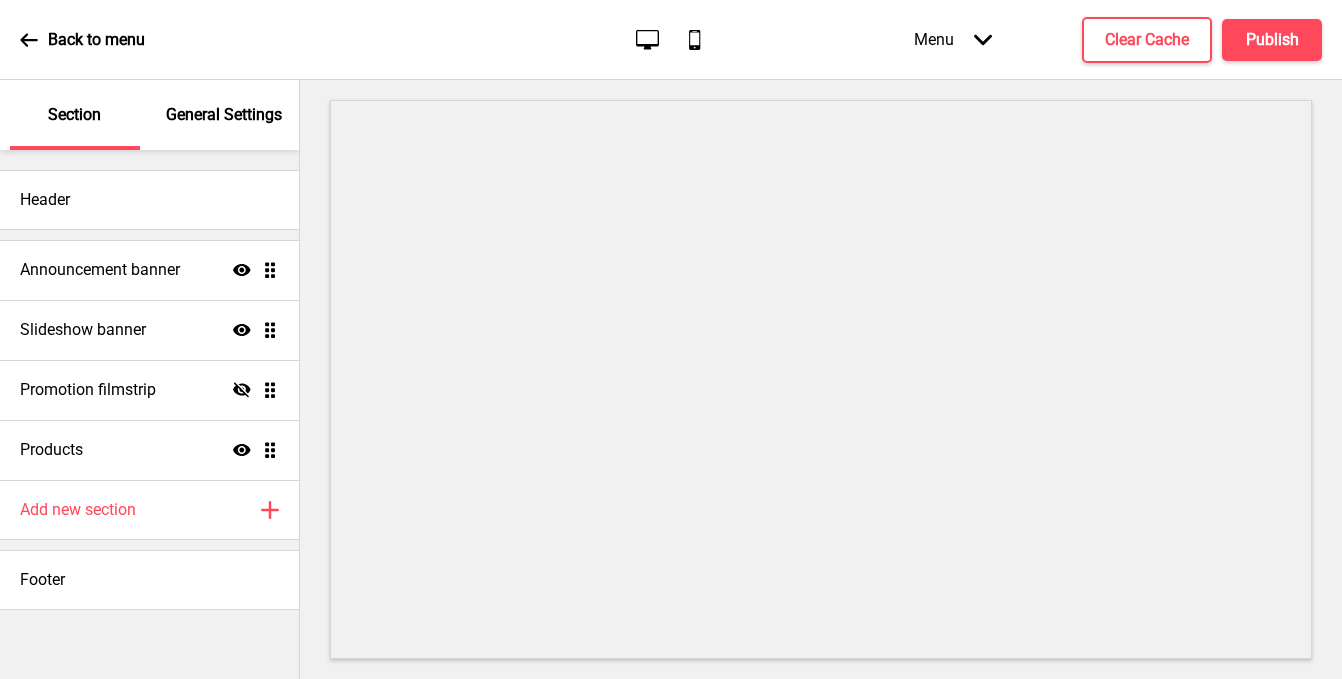 scroll, scrollTop: 0, scrollLeft: 0, axis: both 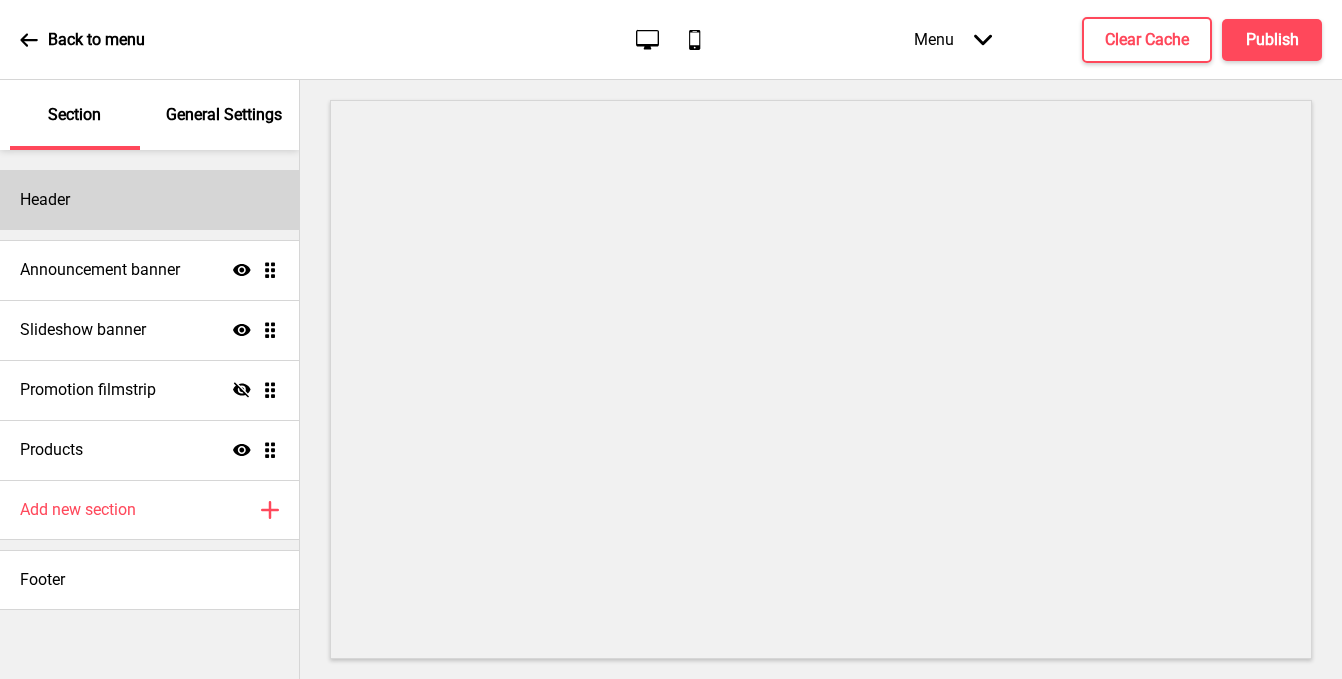 click on "Header" at bounding box center (149, 200) 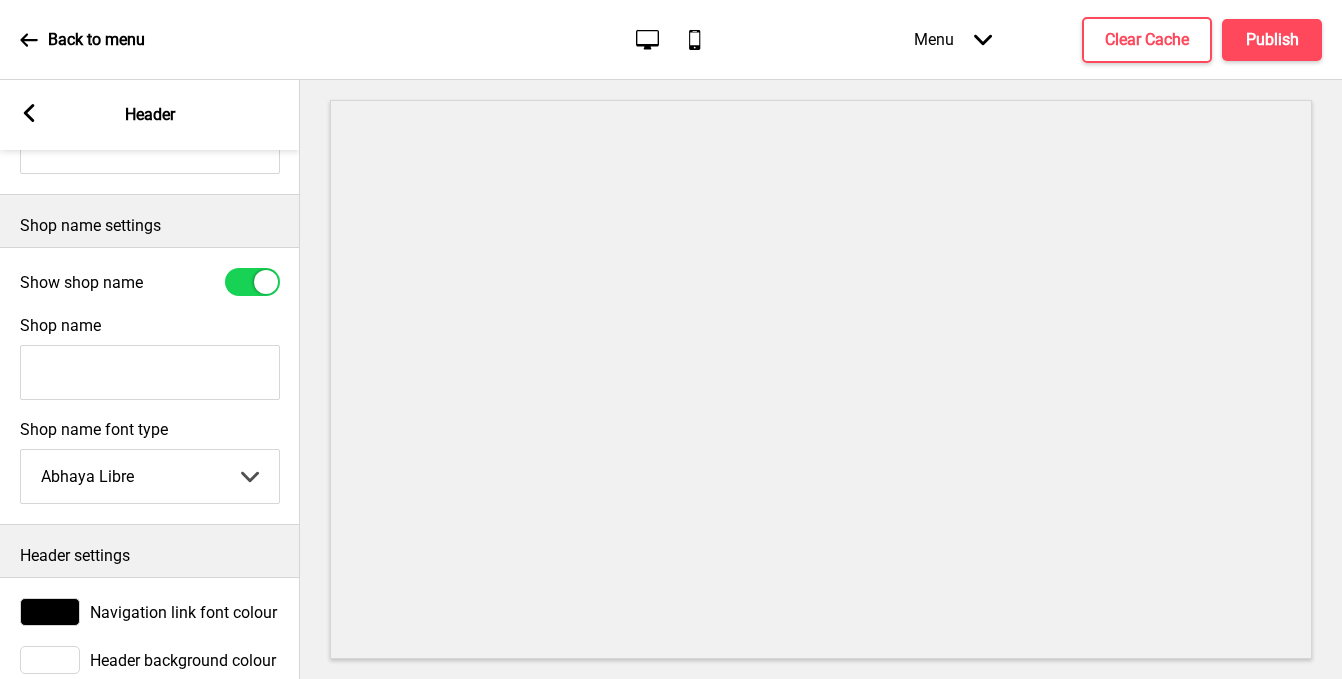 scroll, scrollTop: 459, scrollLeft: 0, axis: vertical 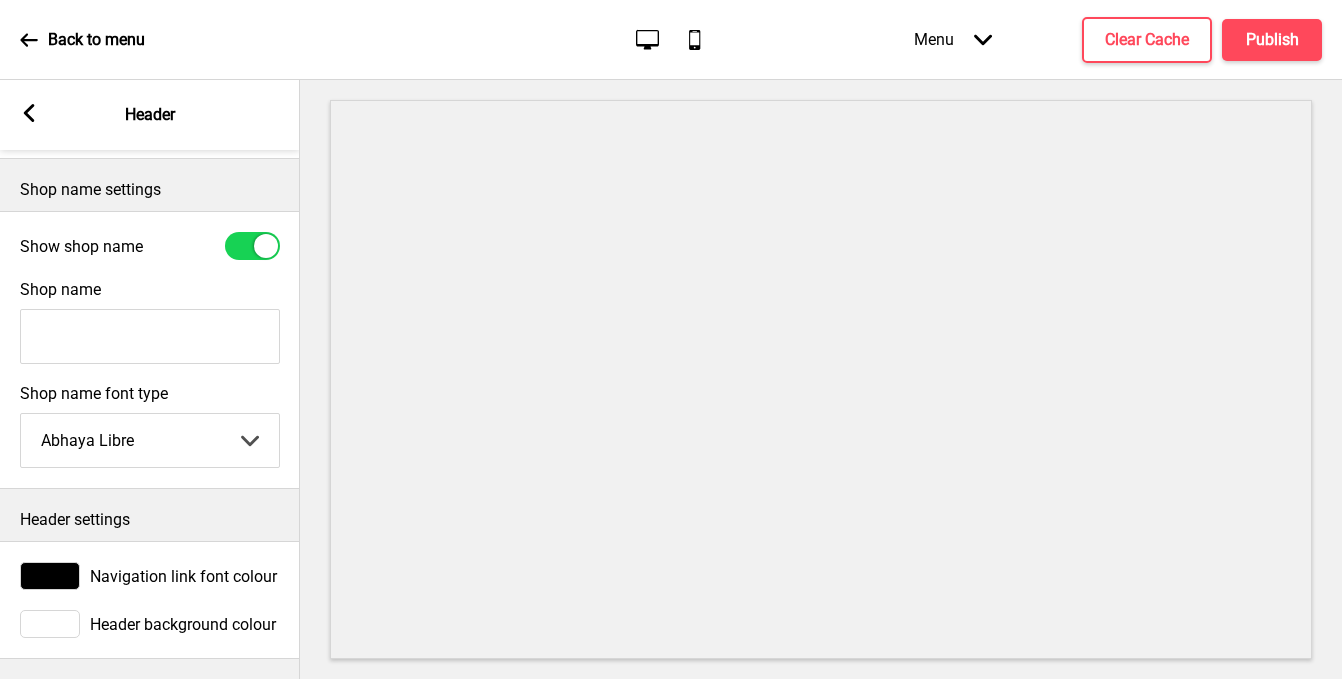click on "Abhaya Libre Abril Fatface Adobe Garamond Pro Arimo Arsenal Arvo Berkshire Swash Be Vietnam Pro Bitter Bree Serif Cantora One Cabin Courgette Coustard Glegoo Hammersmith One Hind Guntur Josefin Sans Jost Kalam Lato Libre Baskerville Libre Franklin [PERSON_NAME] Nunito Sans Oregano Oswald Pacifico Playfair Display Prata Quattrocento Quicksand Roboto Roboto Slab [PERSON_NAME] Signika Trocchi Ubuntu Vollkorn Yeseva One [PERSON_NAME]細黑體繁 [PERSON_NAME]細圓體繁 [PERSON_NAME]粗明體繁 小米兰亭[PERSON_NAME]嘉丽细圆[PERSON_NAME]睿黑简 [PERSON_NAME]波卡體繁一空陰 [PERSON_NAME]粗圓體繁一雙空 瀨戶字體繁 田氏方筆刷體繁 田氏细笔刷體繁 站酷快乐简体 站酷酷黑 站酷小薇字体简体 Aa晚风 Aa荷包鼓鼓 中文 STSong" at bounding box center (150, 440) 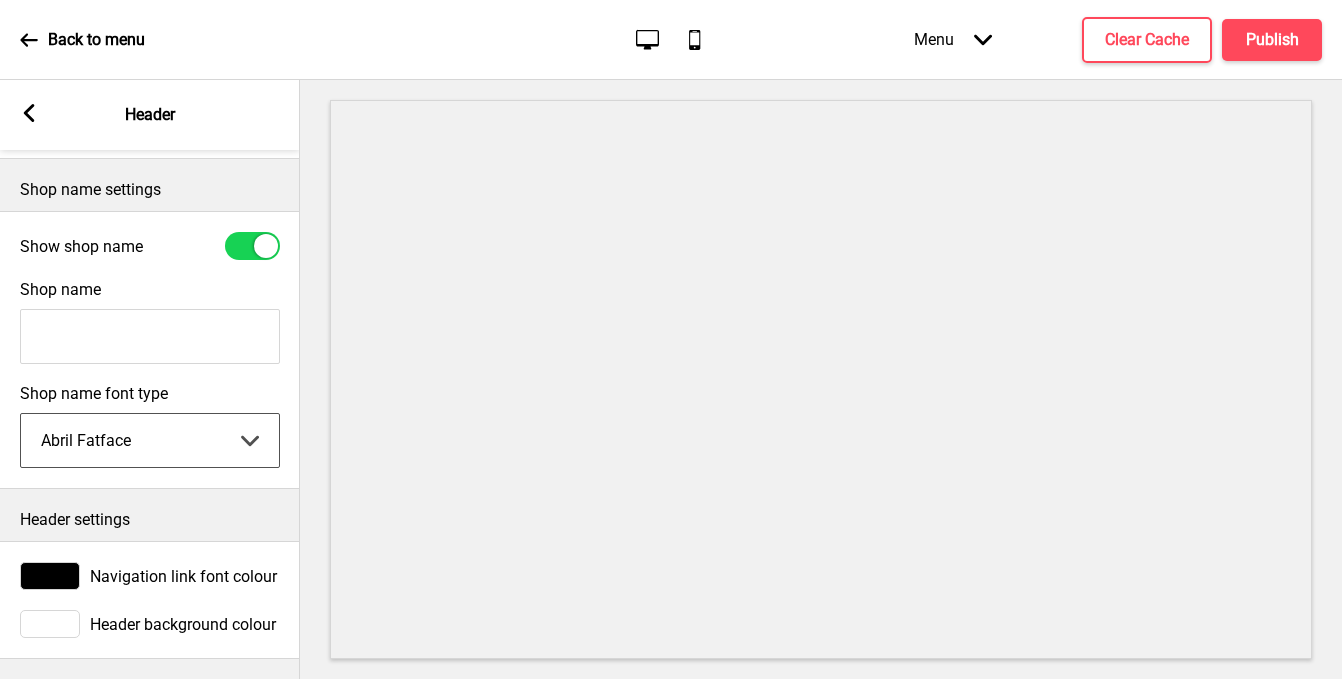 click on "Abhaya Libre Abril Fatface Adobe Garamond Pro Arimo Arsenal Arvo Berkshire Swash Be Vietnam Pro Bitter Bree Serif Cantora One Cabin Courgette Coustard Glegoo Hammersmith One Hind Guntur Josefin Sans Jost Kalam Lato Libre Baskerville Libre Franklin [PERSON_NAME] Nunito Sans Oregano Oswald Pacifico Playfair Display Prata Quattrocento Quicksand Roboto Roboto Slab [PERSON_NAME] Signika Trocchi Ubuntu Vollkorn Yeseva One [PERSON_NAME]細黑體繁 [PERSON_NAME]細圓體繁 [PERSON_NAME]粗明體繁 小米兰亭[PERSON_NAME]嘉丽细圆[PERSON_NAME]睿黑简 [PERSON_NAME]波卡體繁一空陰 [PERSON_NAME]粗圓體繁一雙空 瀨戶字體繁 田氏方筆刷體繁 田氏细笔刷體繁 站酷快乐简体 站酷酷黑 站酷小薇字体简体 Aa晚风 Aa荷包鼓鼓 中文 STSong" at bounding box center (150, 440) 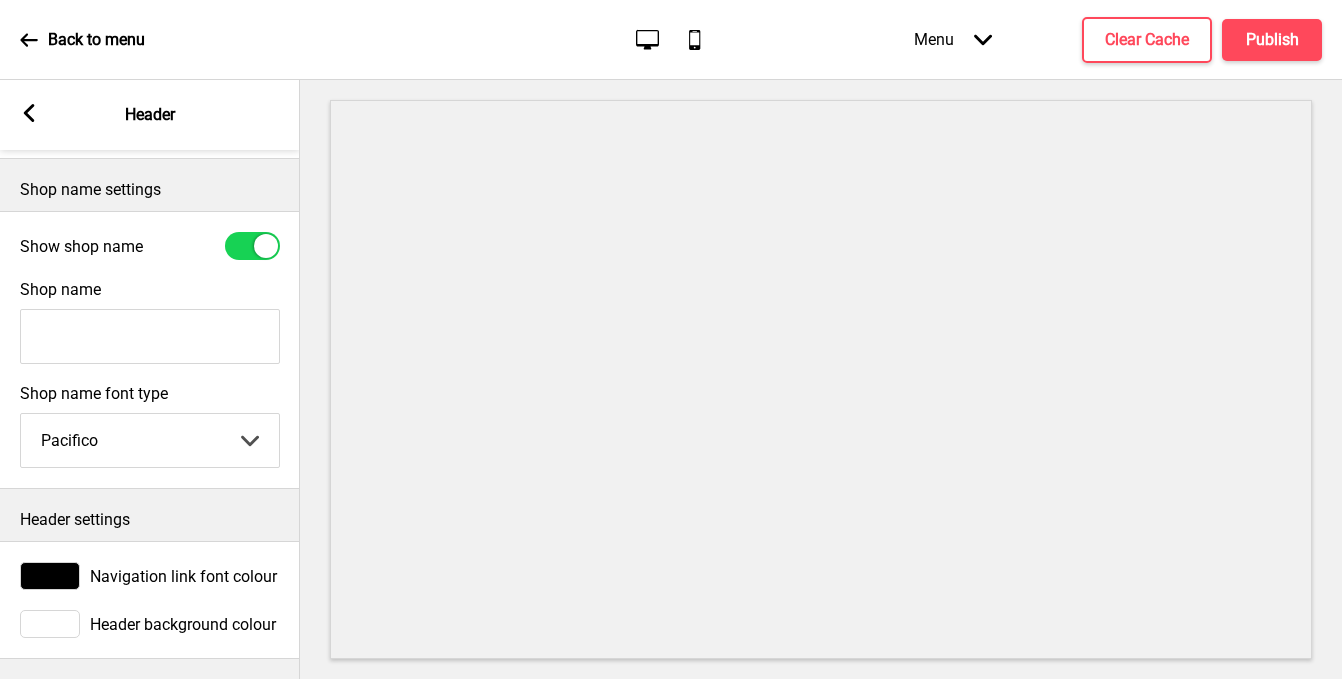 click on "Shop name" at bounding box center [150, 336] 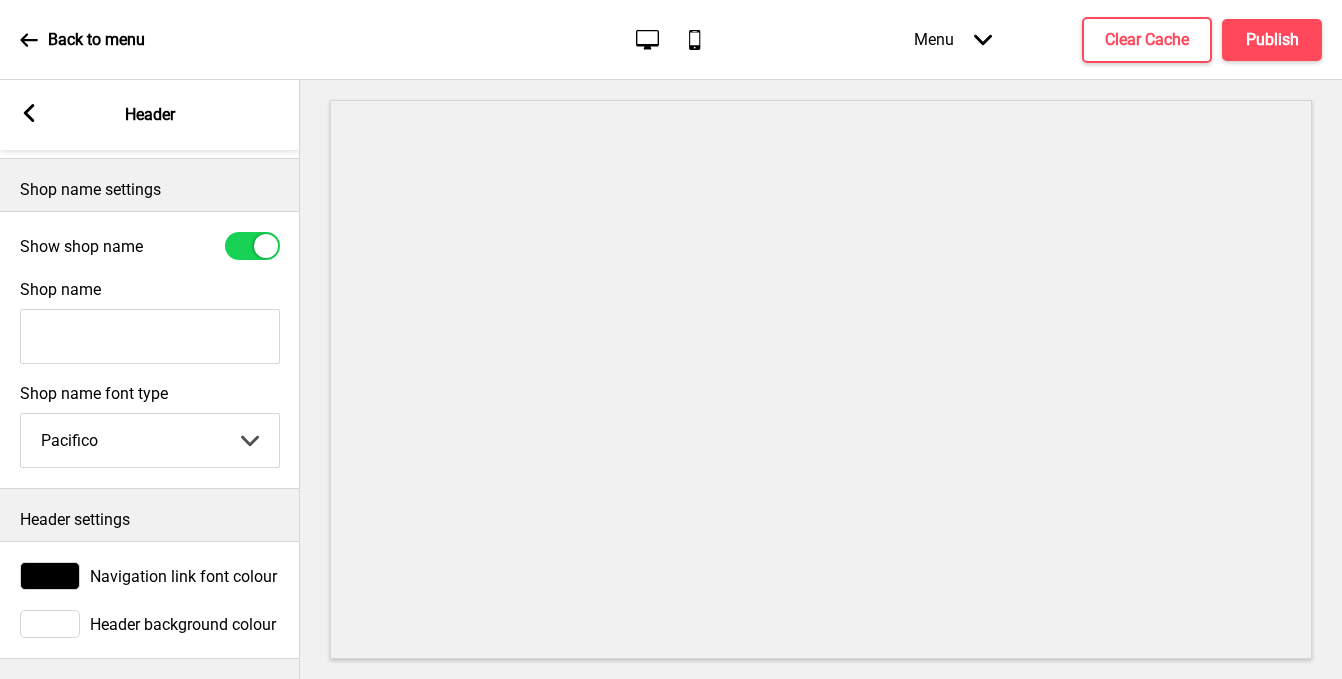 click on "Shop name" at bounding box center [150, 336] 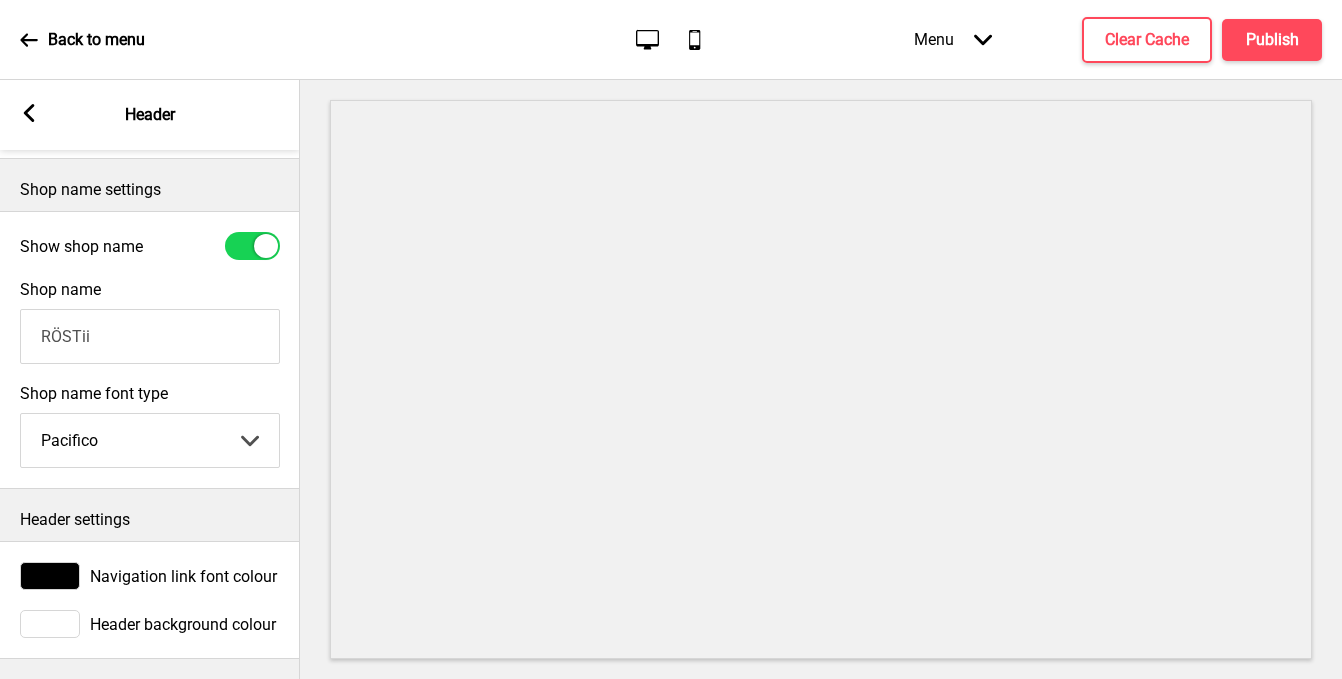 type on "RÖSTii" 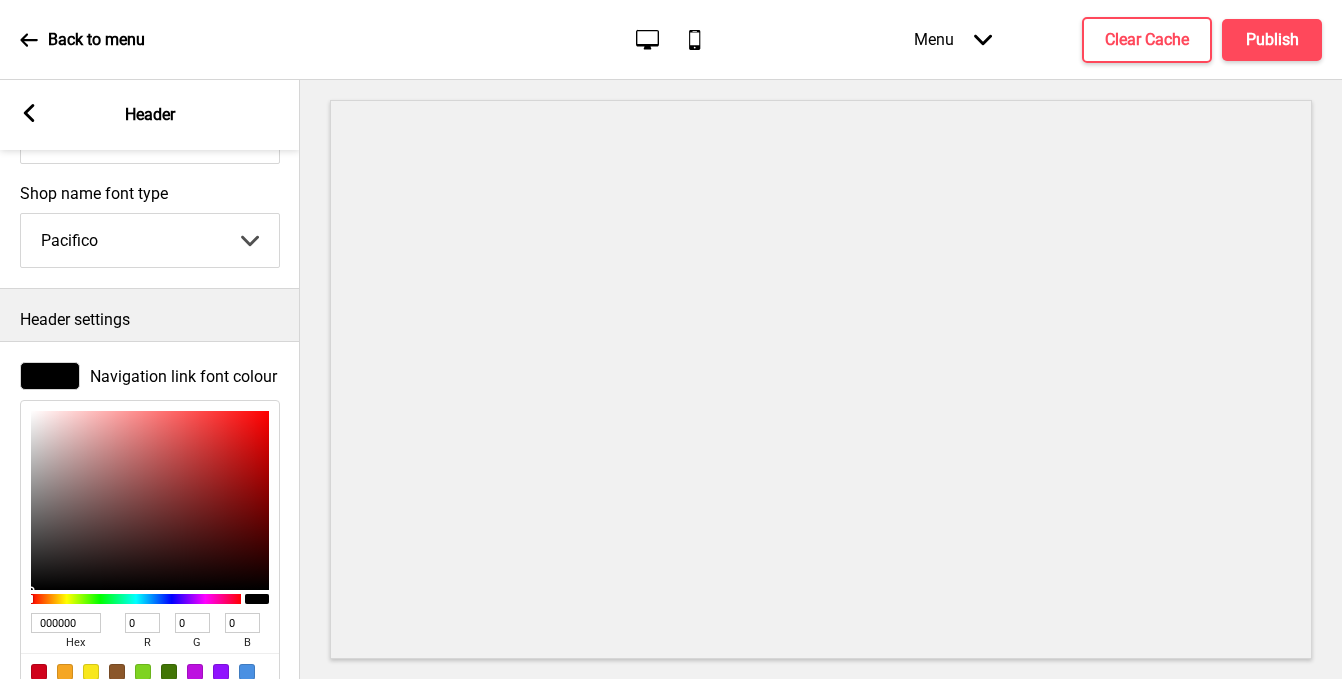 scroll, scrollTop: 711, scrollLeft: 0, axis: vertical 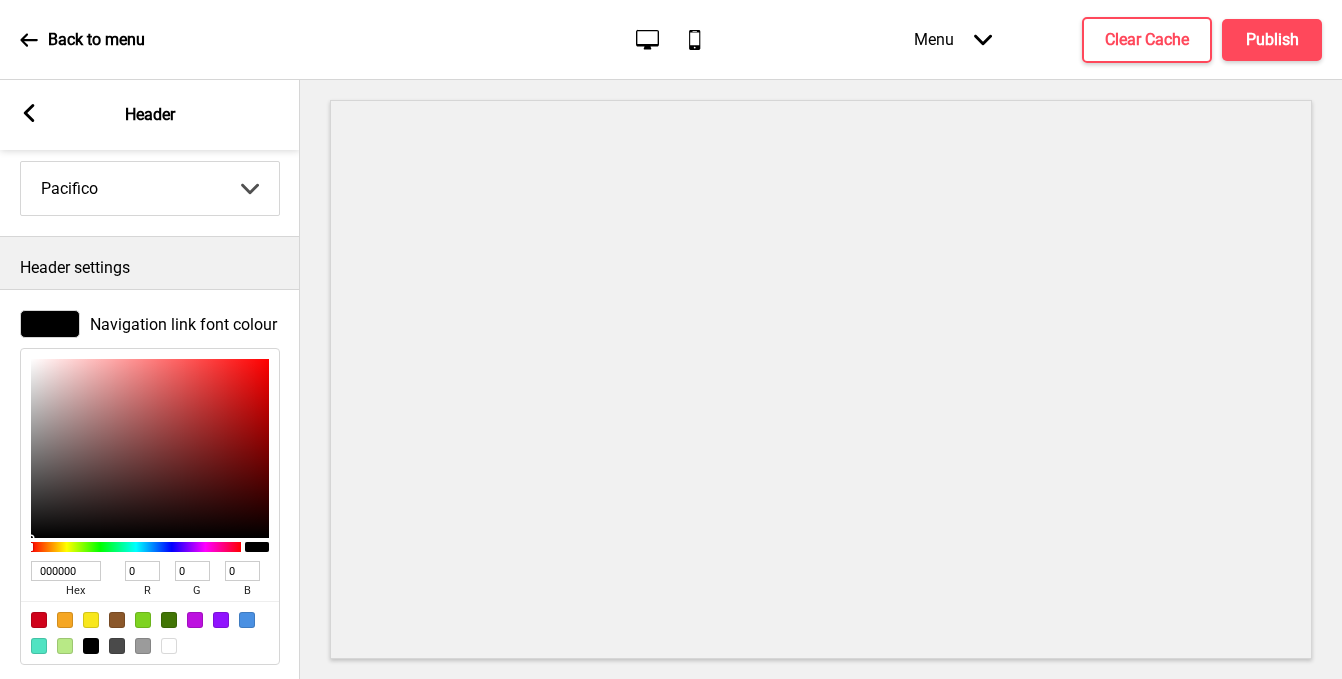 click on "Header settings" at bounding box center [150, 268] 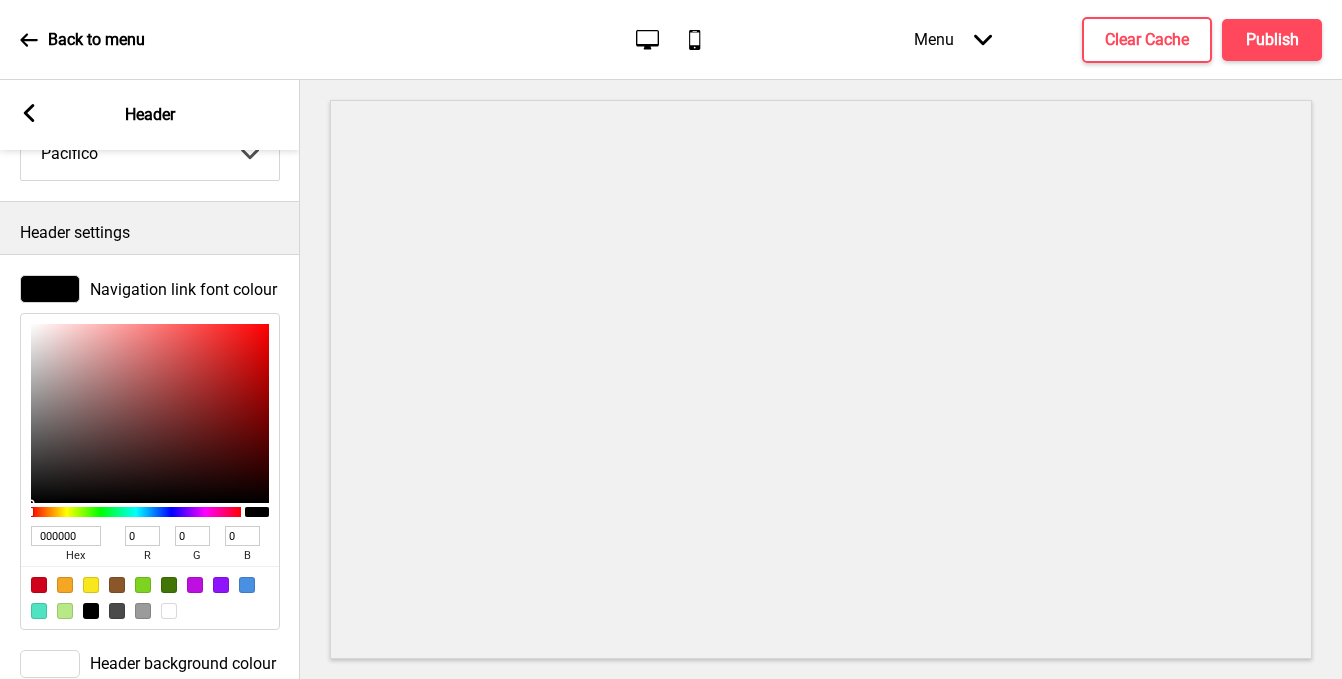 scroll, scrollTop: 0, scrollLeft: 1, axis: horizontal 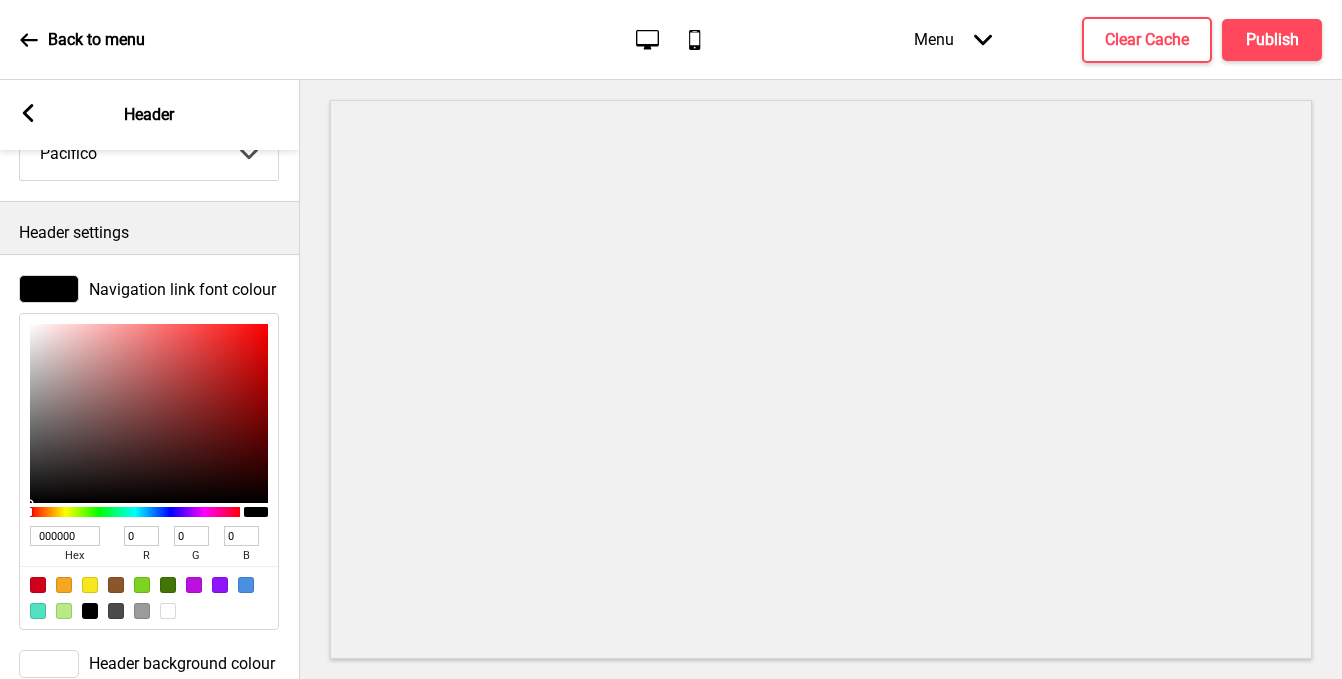 click on "000000" at bounding box center [65, 536] 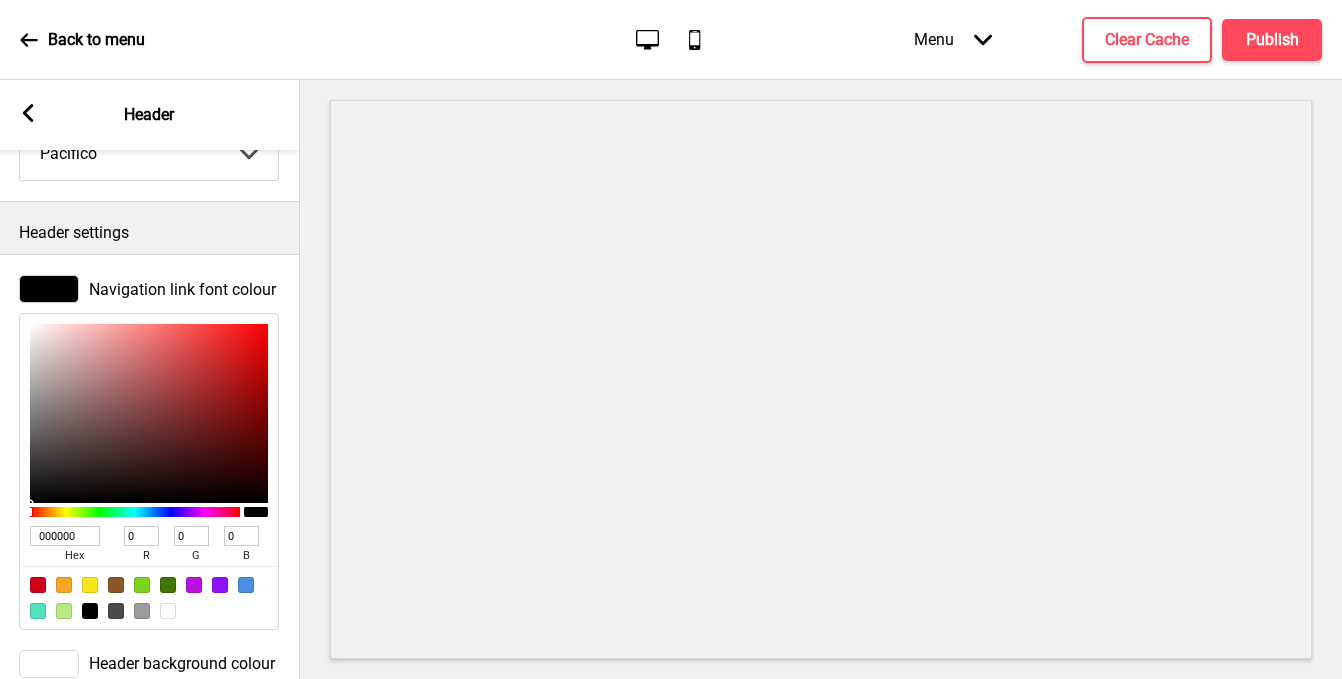 type on "#1b6c8d" 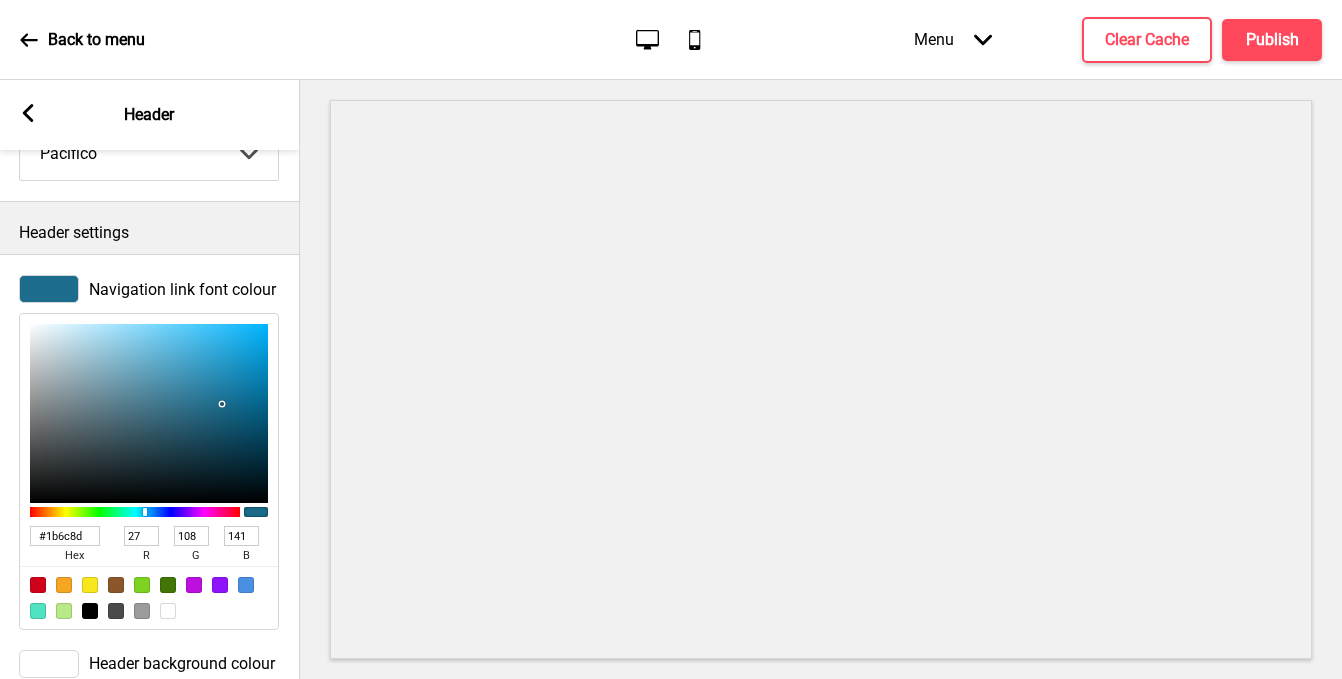 type on "1B6C8D" 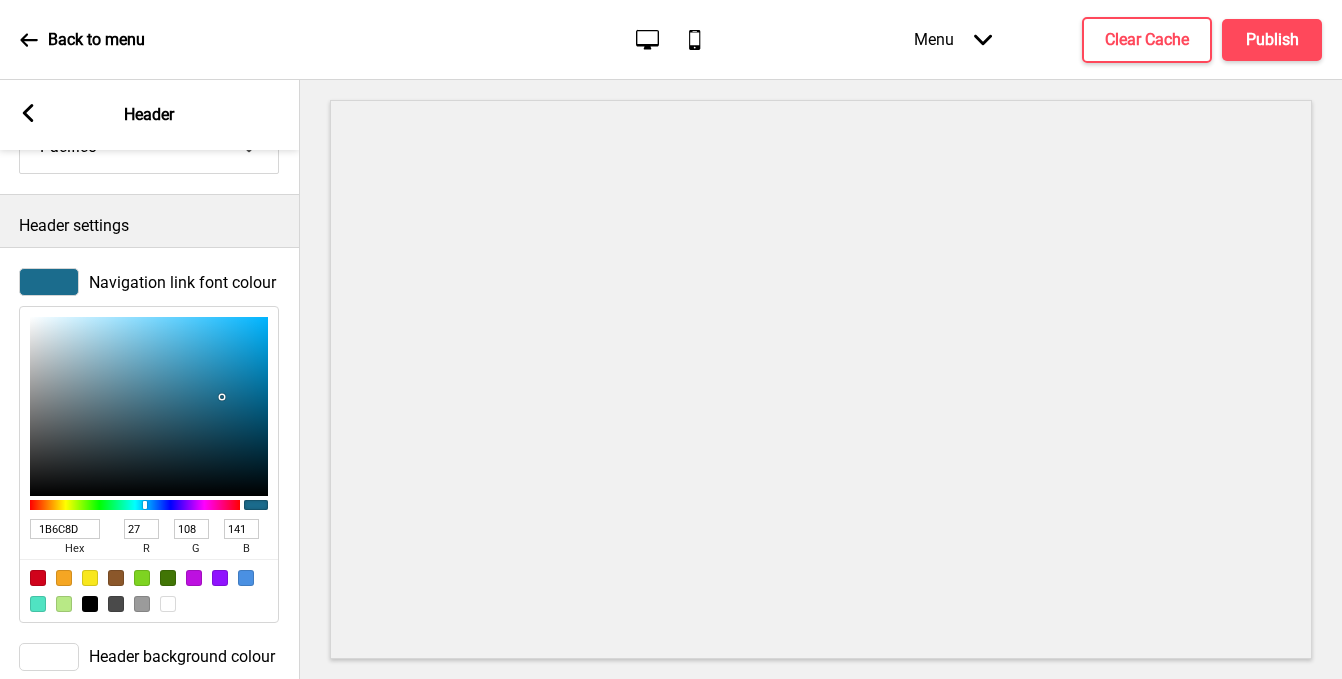 click on "Header settings" at bounding box center (149, 226) 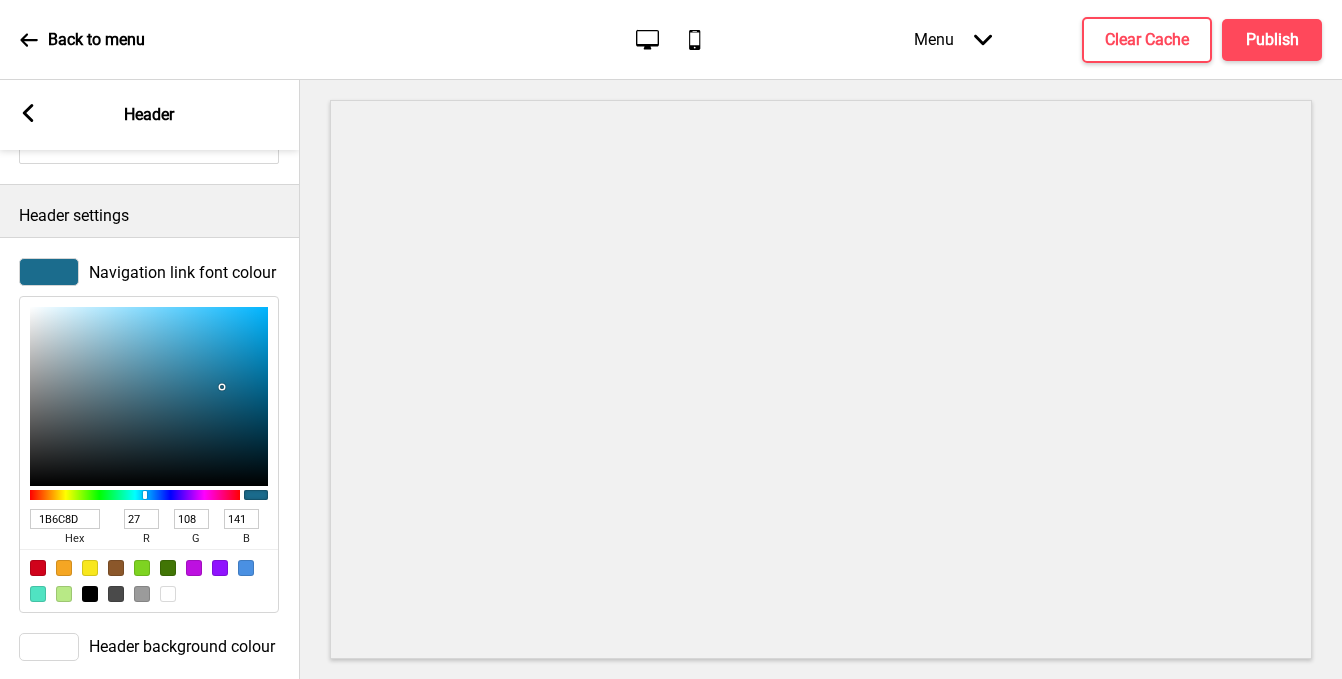 scroll, scrollTop: 786, scrollLeft: 0, axis: vertical 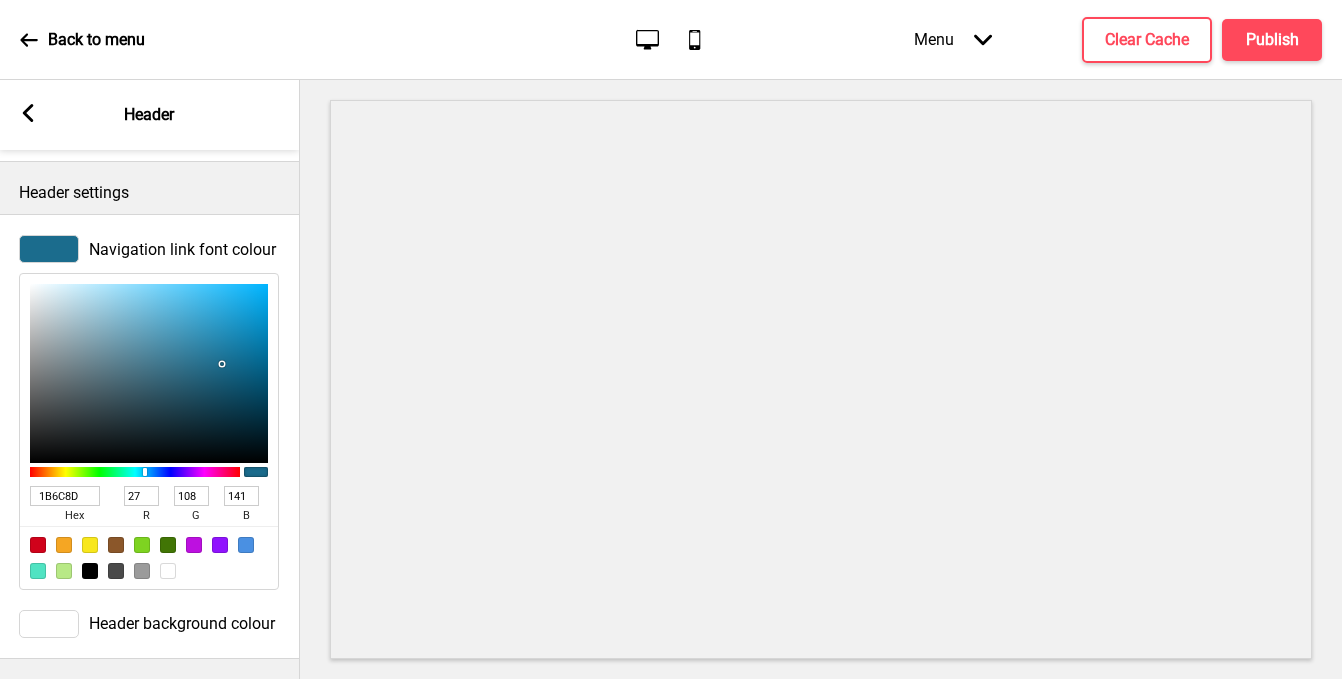 click 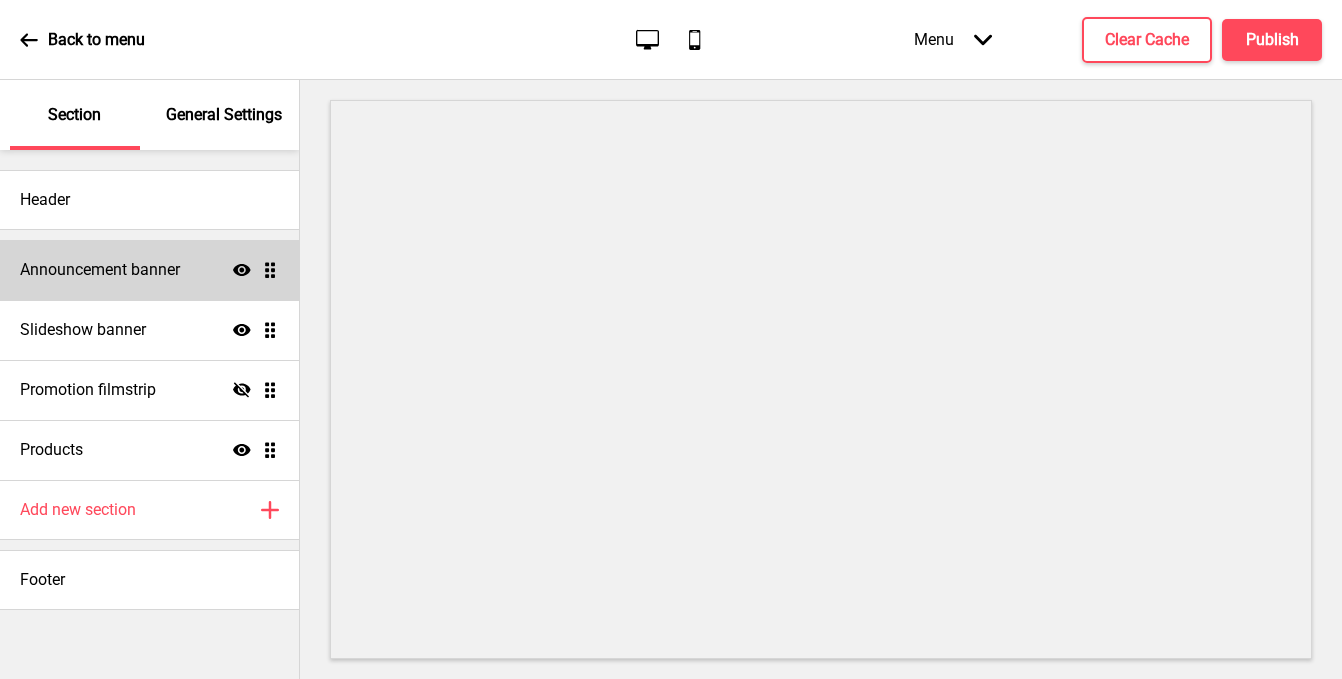 click on "Announcement banner Show Drag" at bounding box center [149, 270] 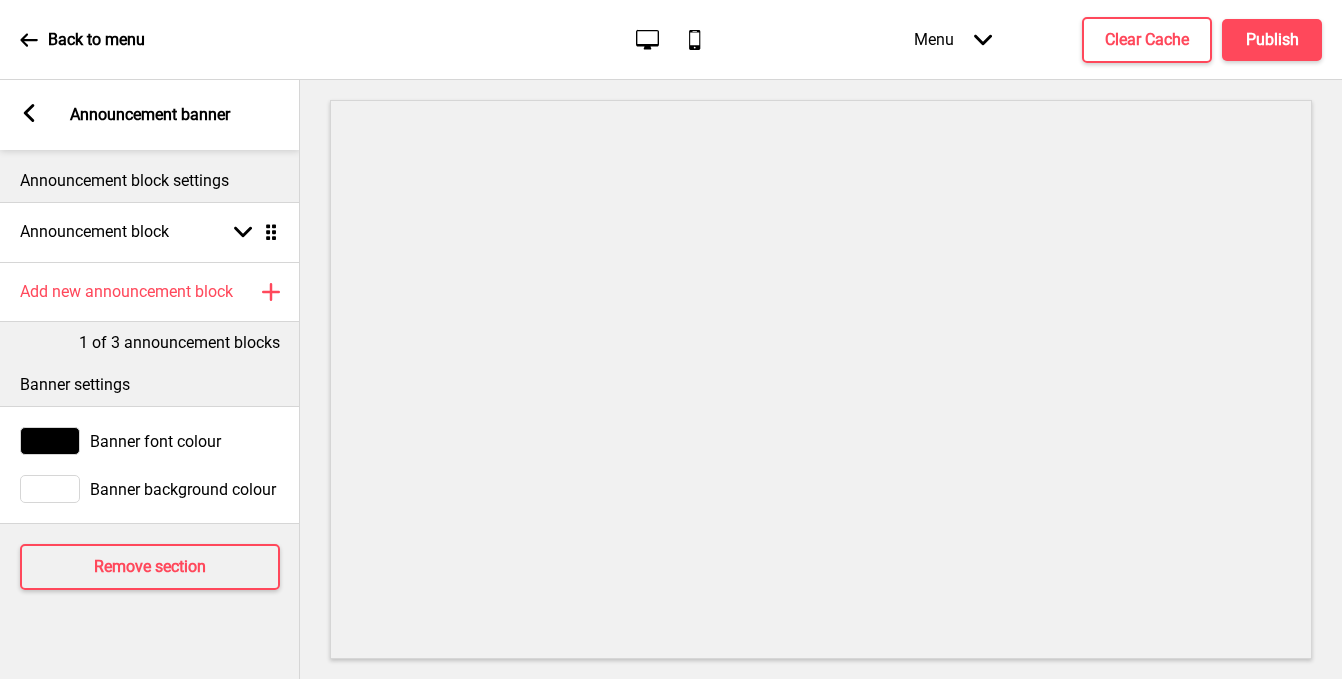 click on "Banner font colour" at bounding box center (150, 441) 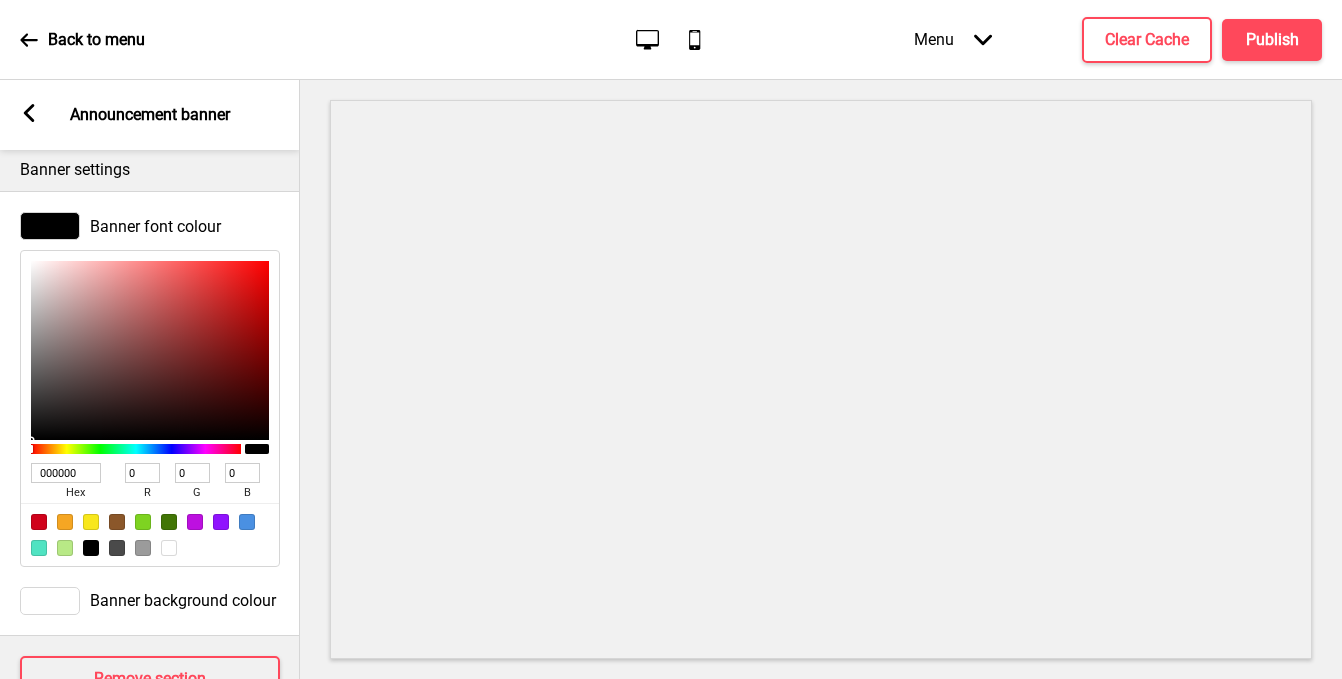 scroll, scrollTop: 277, scrollLeft: 0, axis: vertical 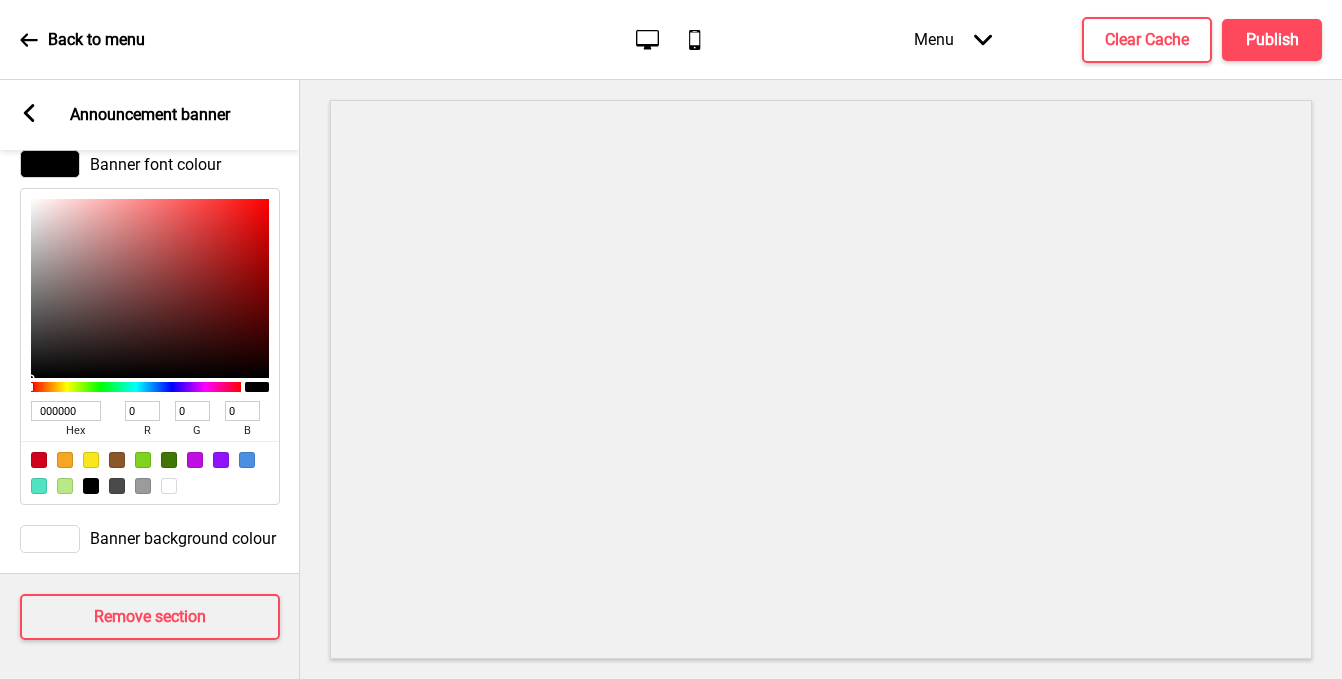 click at bounding box center [247, 460] 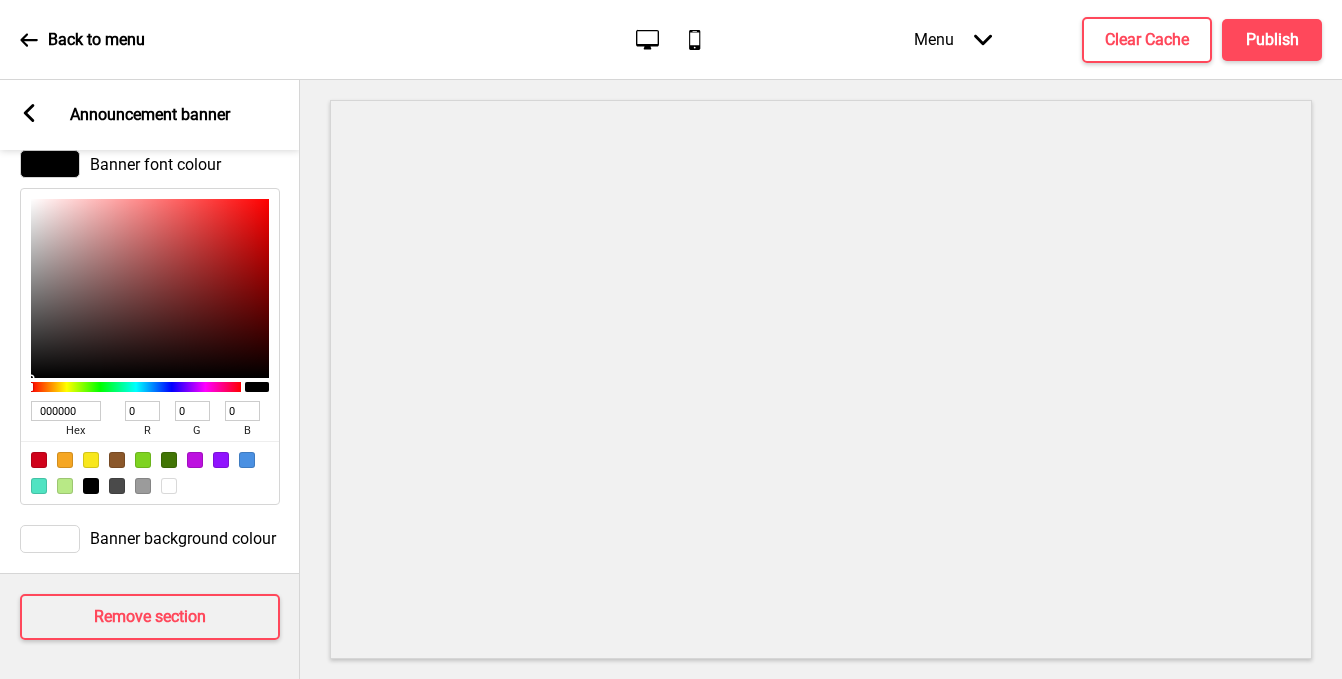 type on "4A90E2" 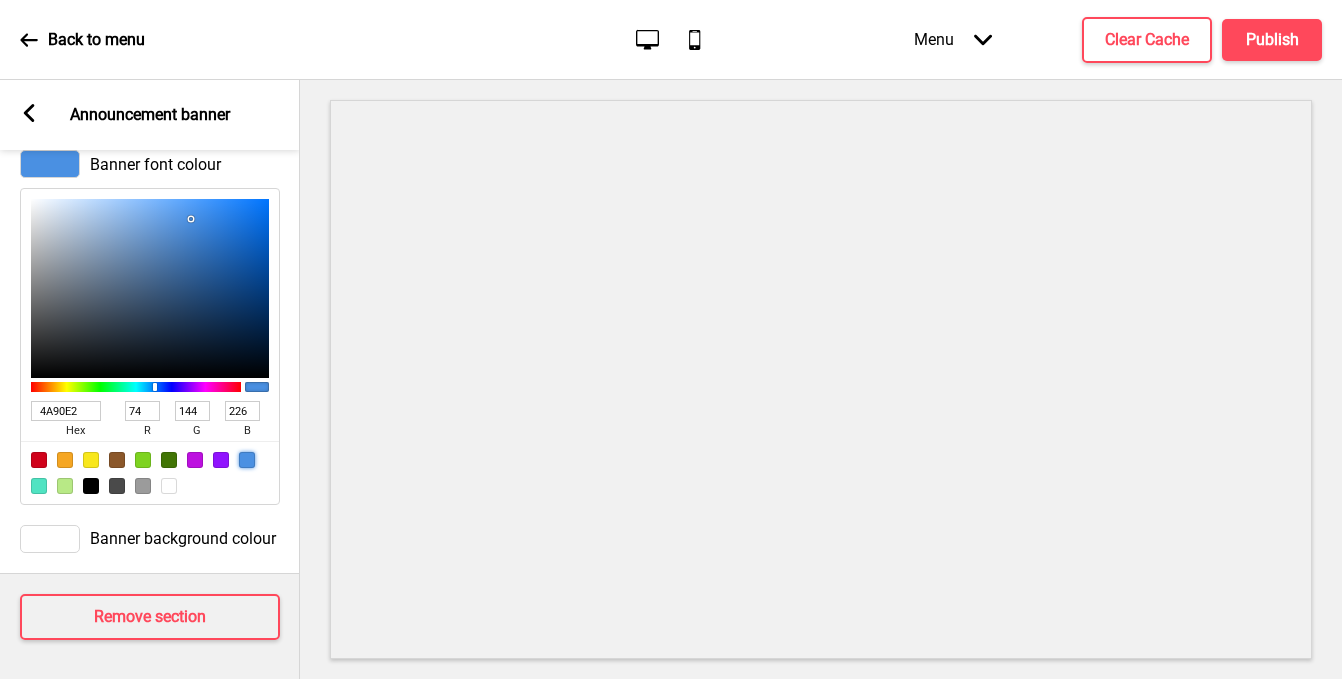 click at bounding box center [50, 539] 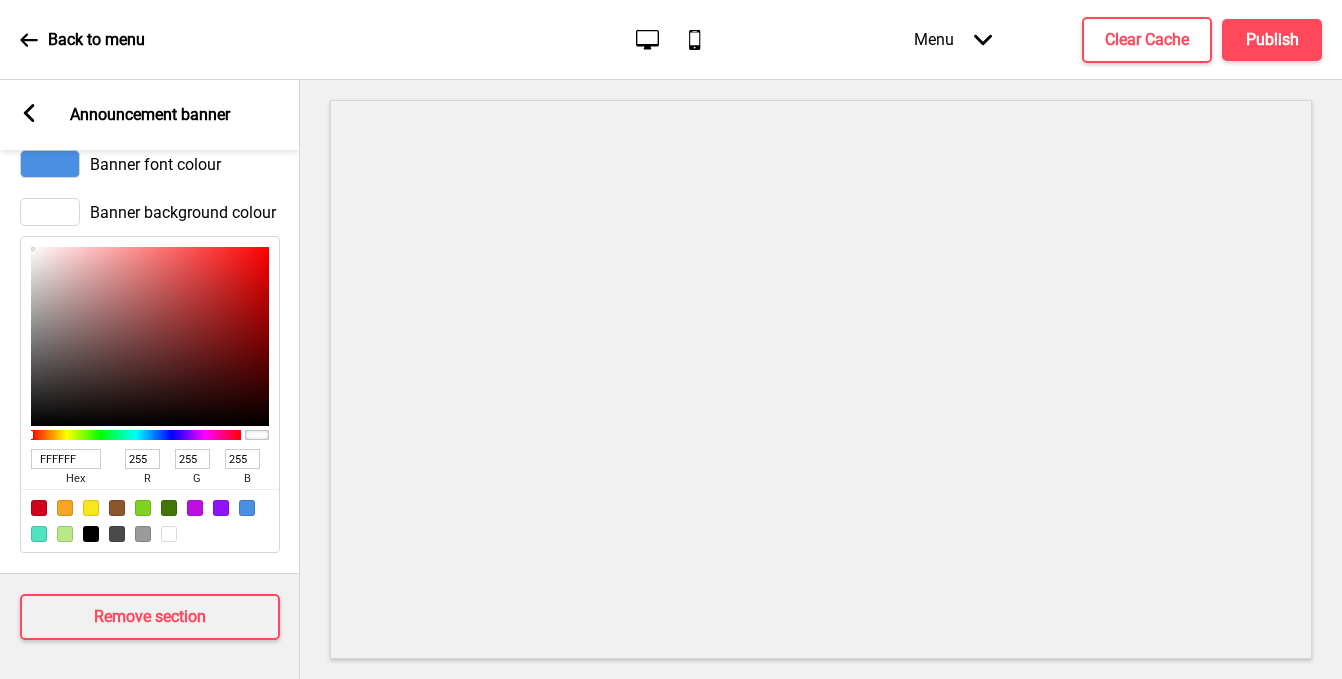 click on "Banner font colour" at bounding box center [150, 164] 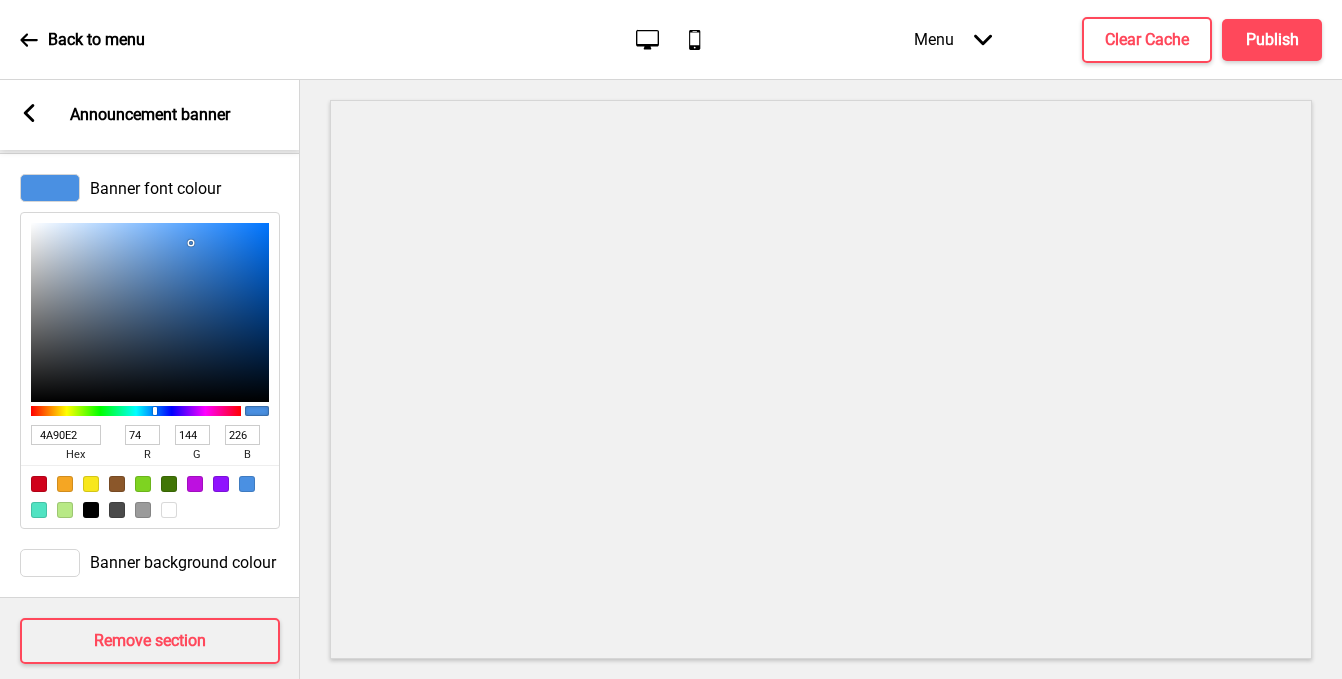 scroll, scrollTop: 246, scrollLeft: 0, axis: vertical 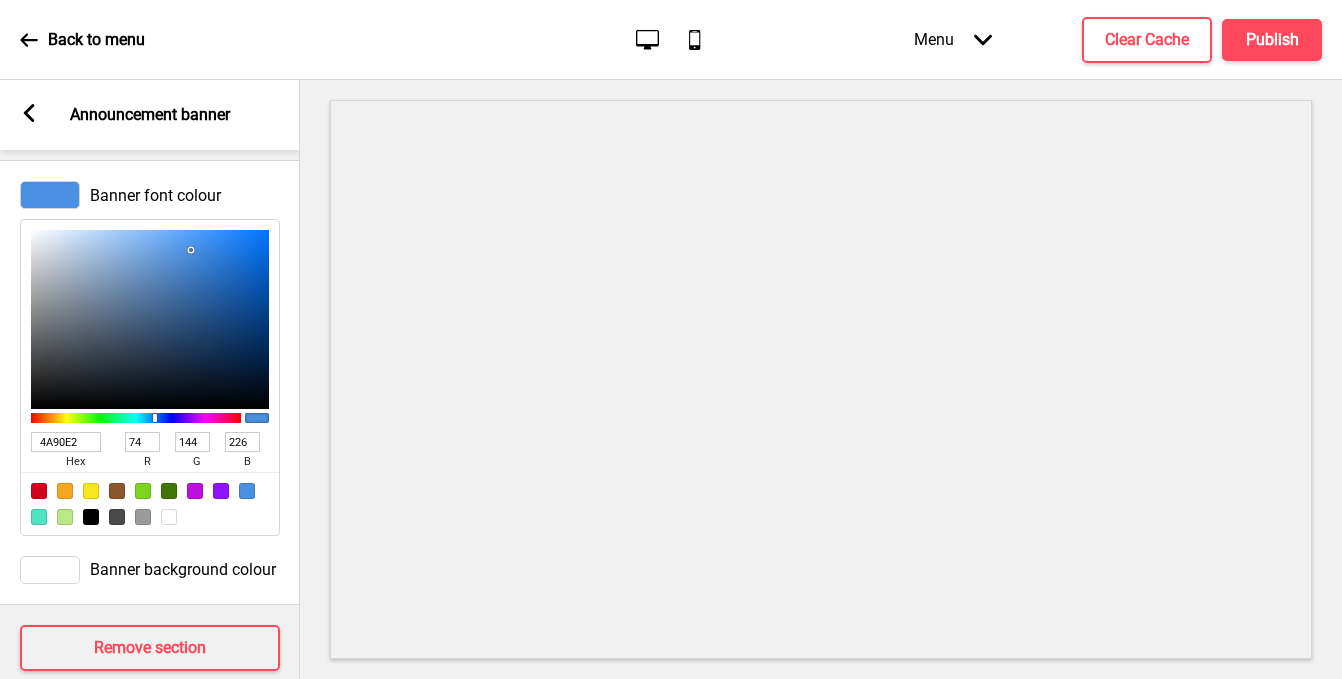 drag, startPoint x: 87, startPoint y: 436, endPoint x: -59, endPoint y: 428, distance: 146.21901 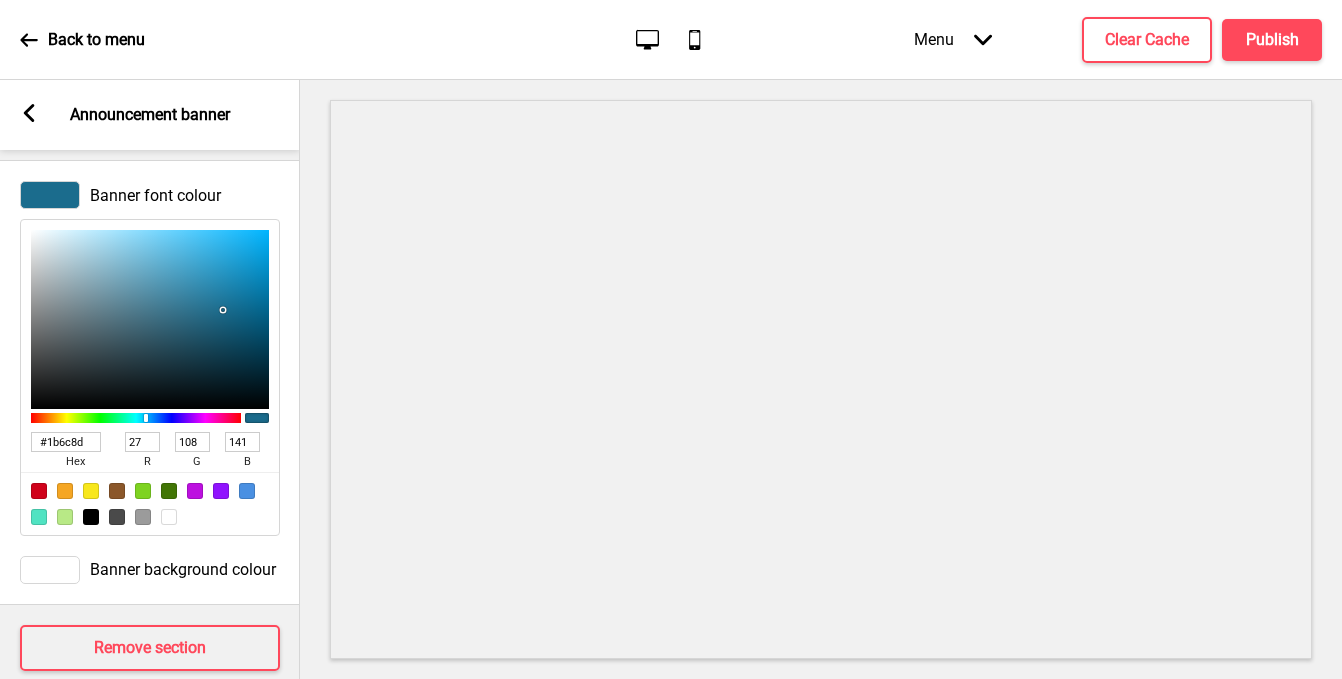 type on "1B6C8D" 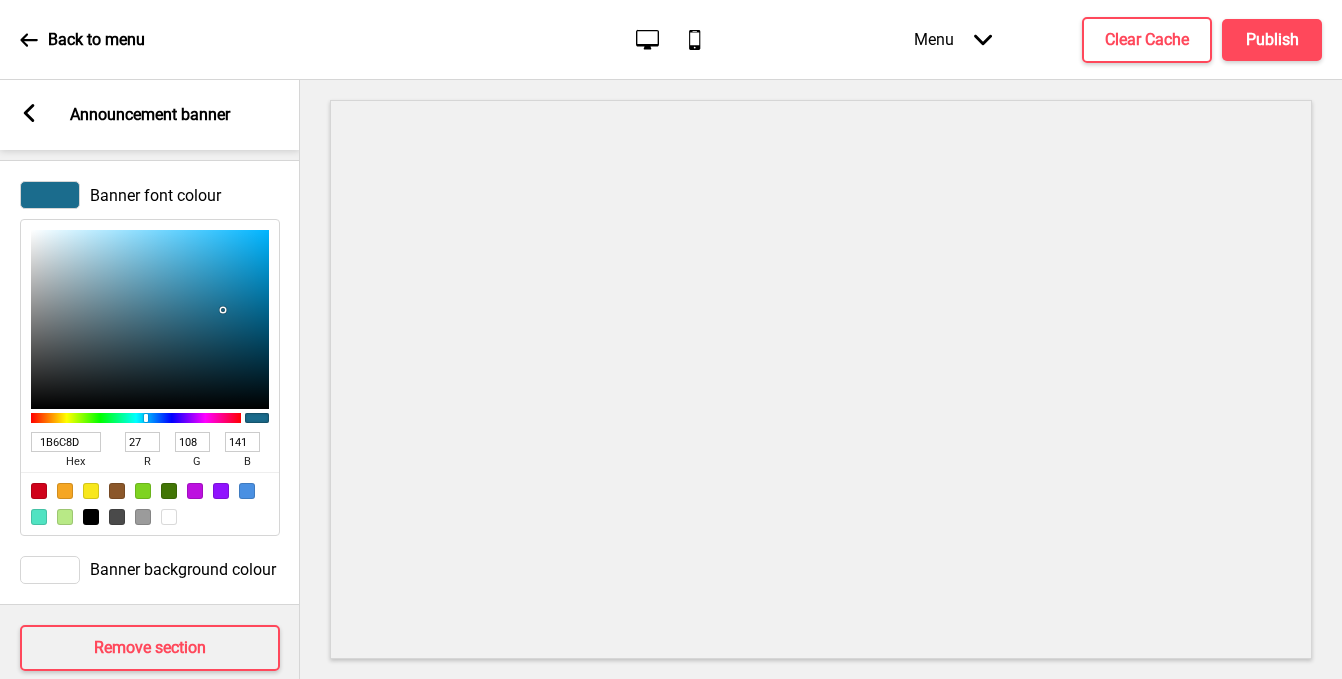 click on "Banner background colour" at bounding box center (183, 569) 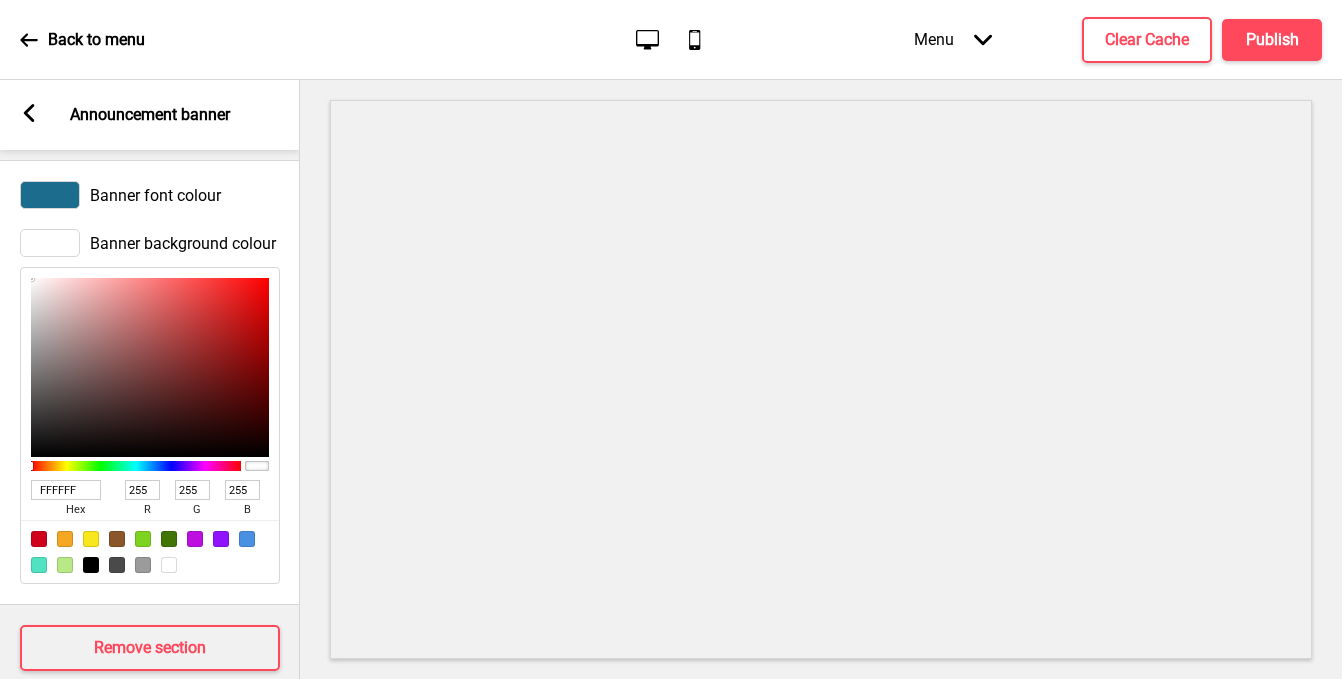 scroll, scrollTop: 0, scrollLeft: 1, axis: horizontal 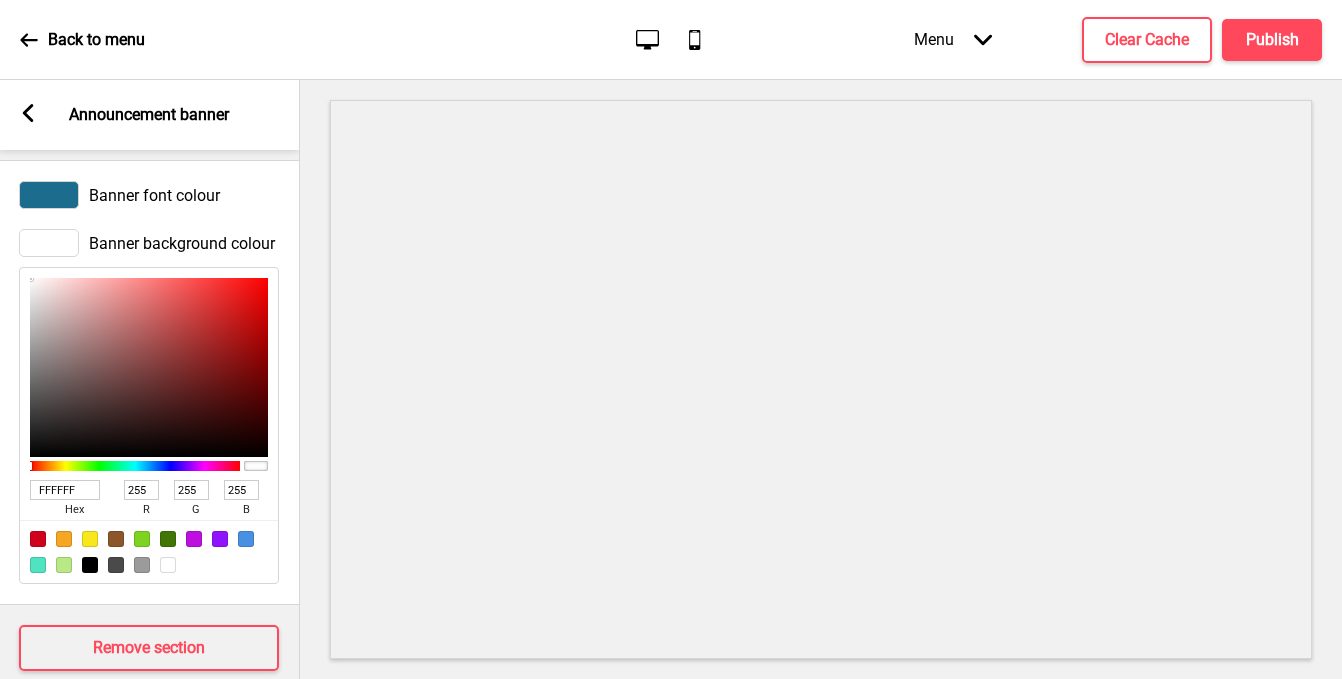 click on "Banner background colour" at bounding box center (149, 243) 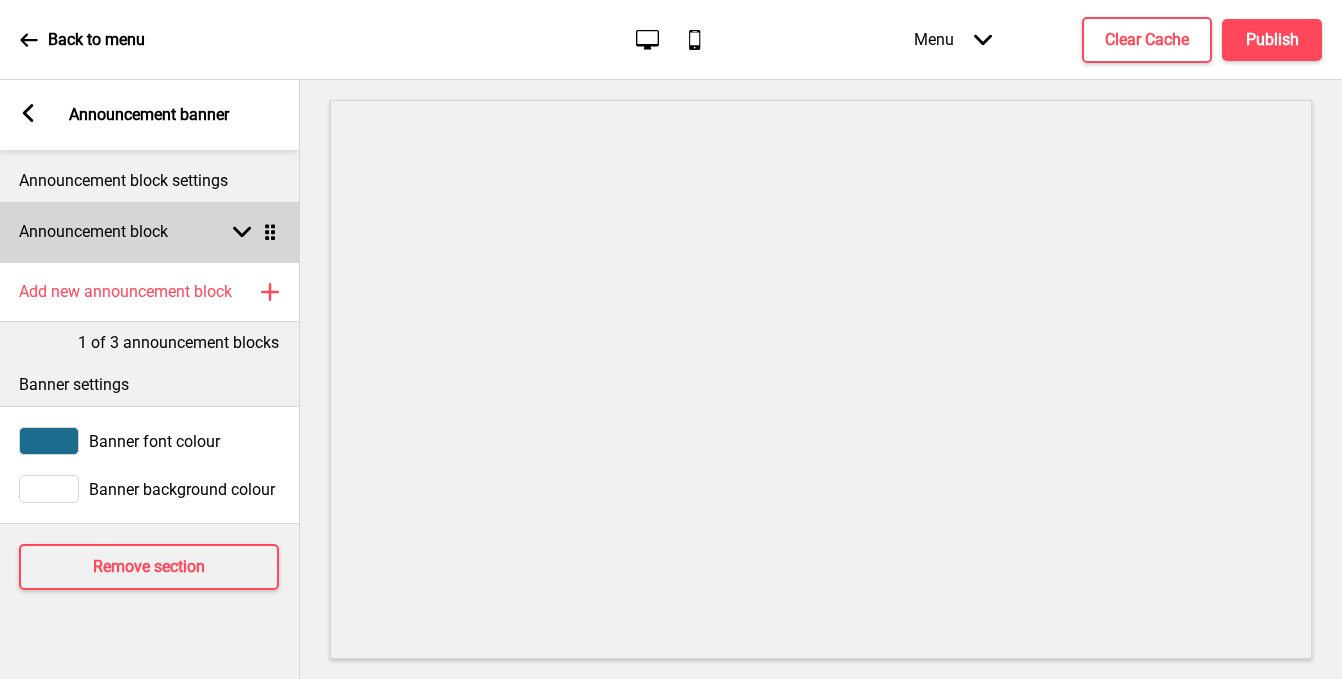 scroll, scrollTop: 0, scrollLeft: 0, axis: both 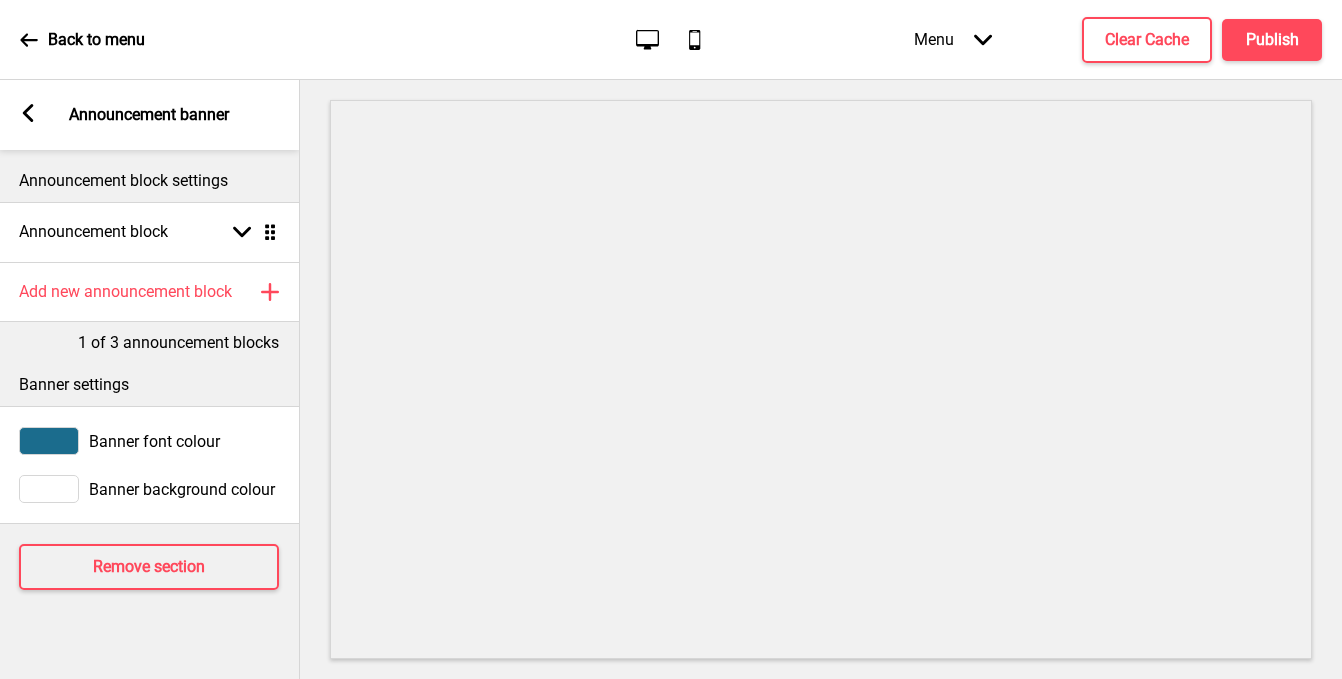 click at bounding box center [49, 489] 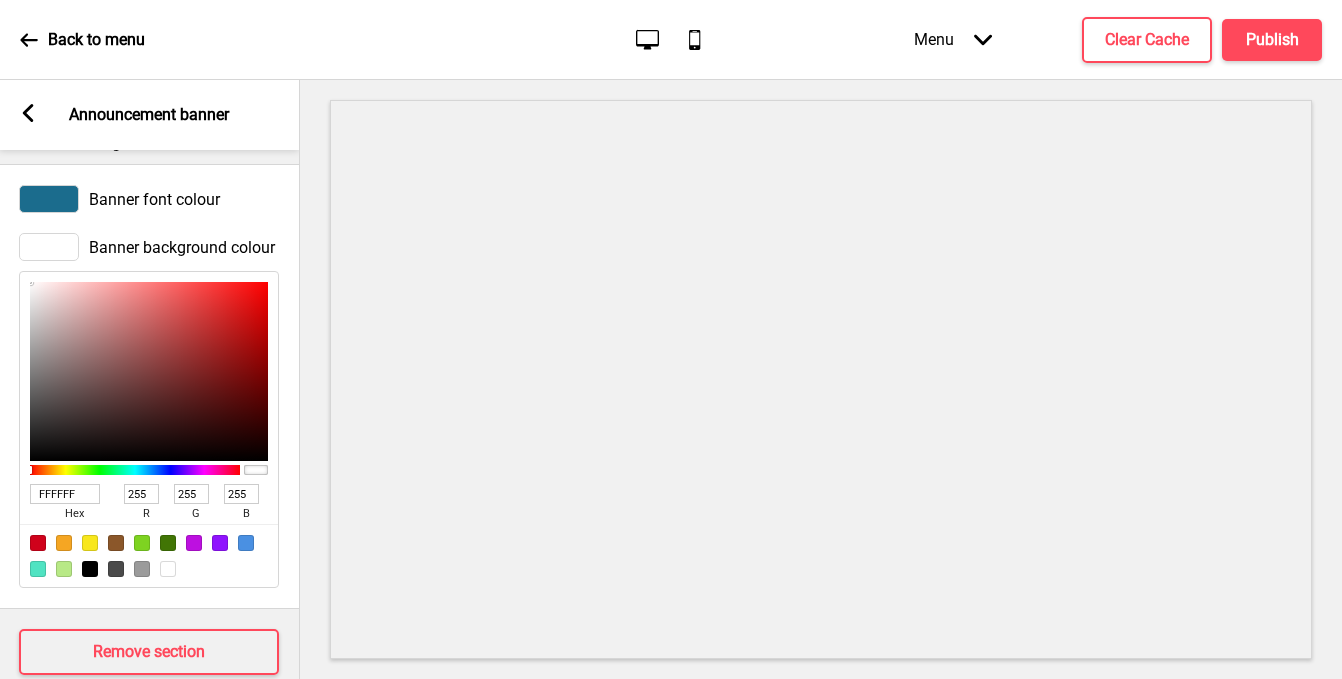 scroll, scrollTop: 277, scrollLeft: 0, axis: vertical 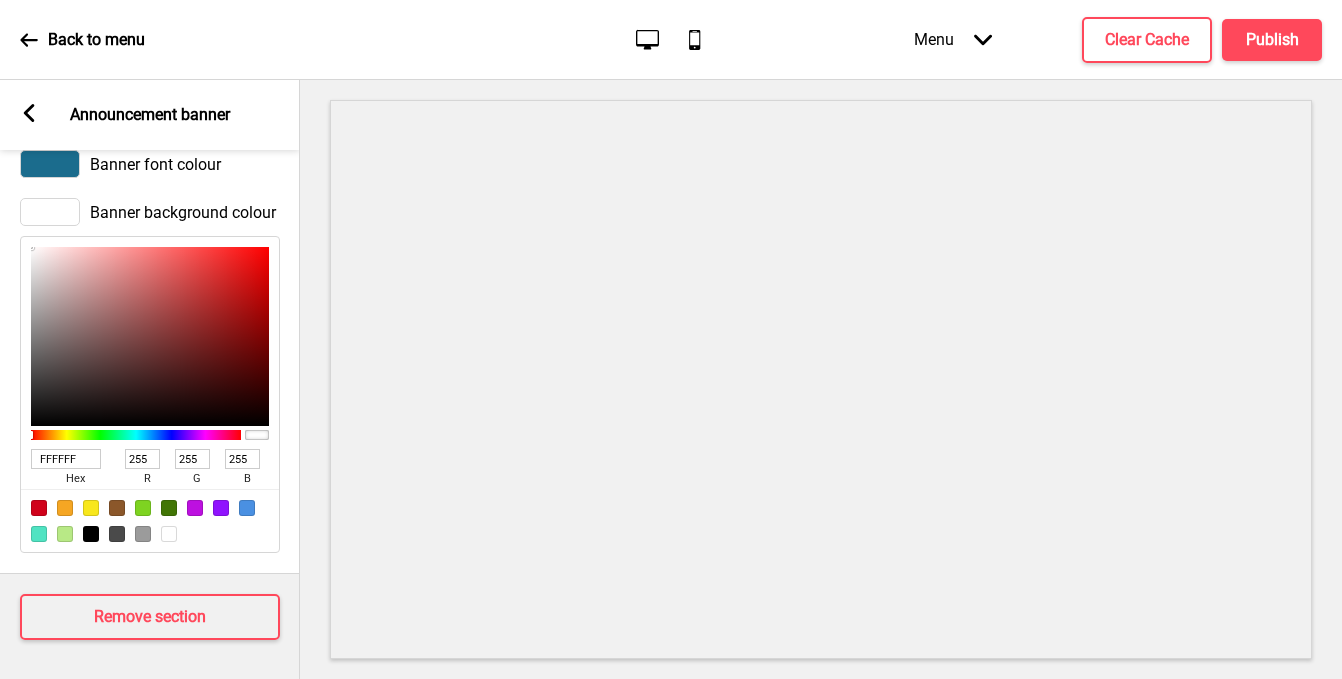 drag, startPoint x: 84, startPoint y: 460, endPoint x: -8, endPoint y: 446, distance: 93.05912 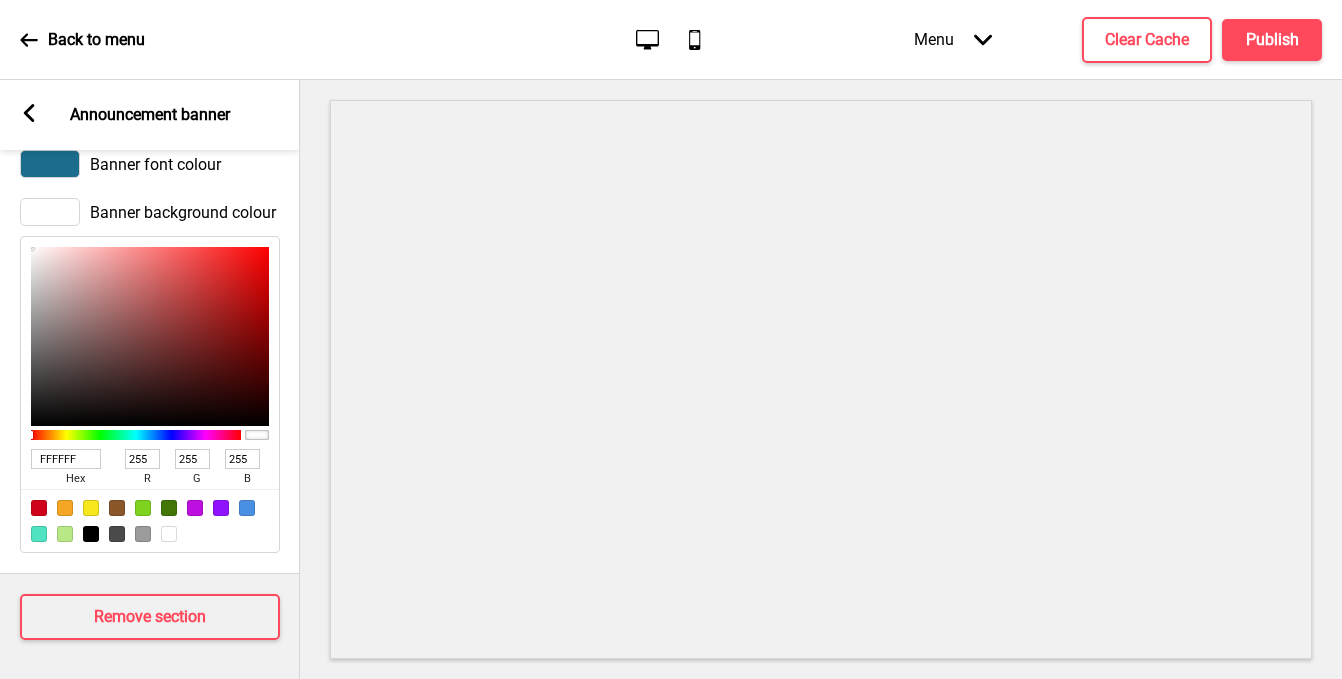 type on "#1b6c8d" 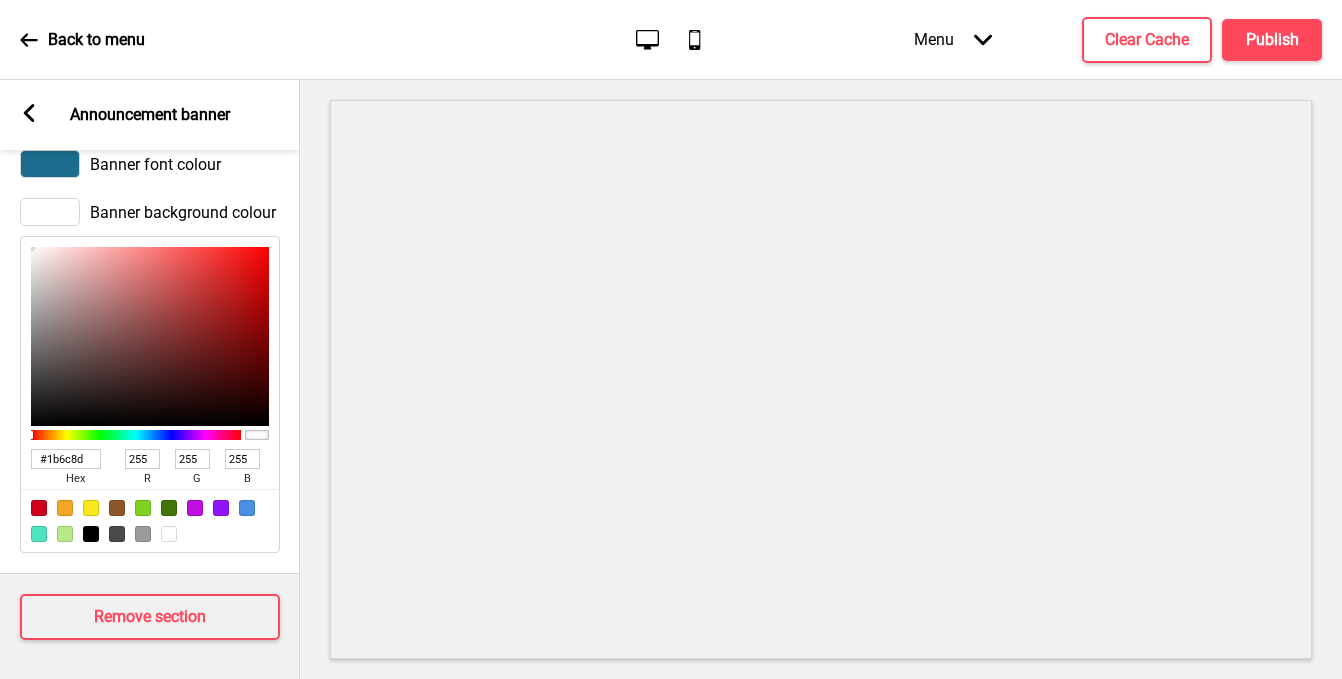 type on "27" 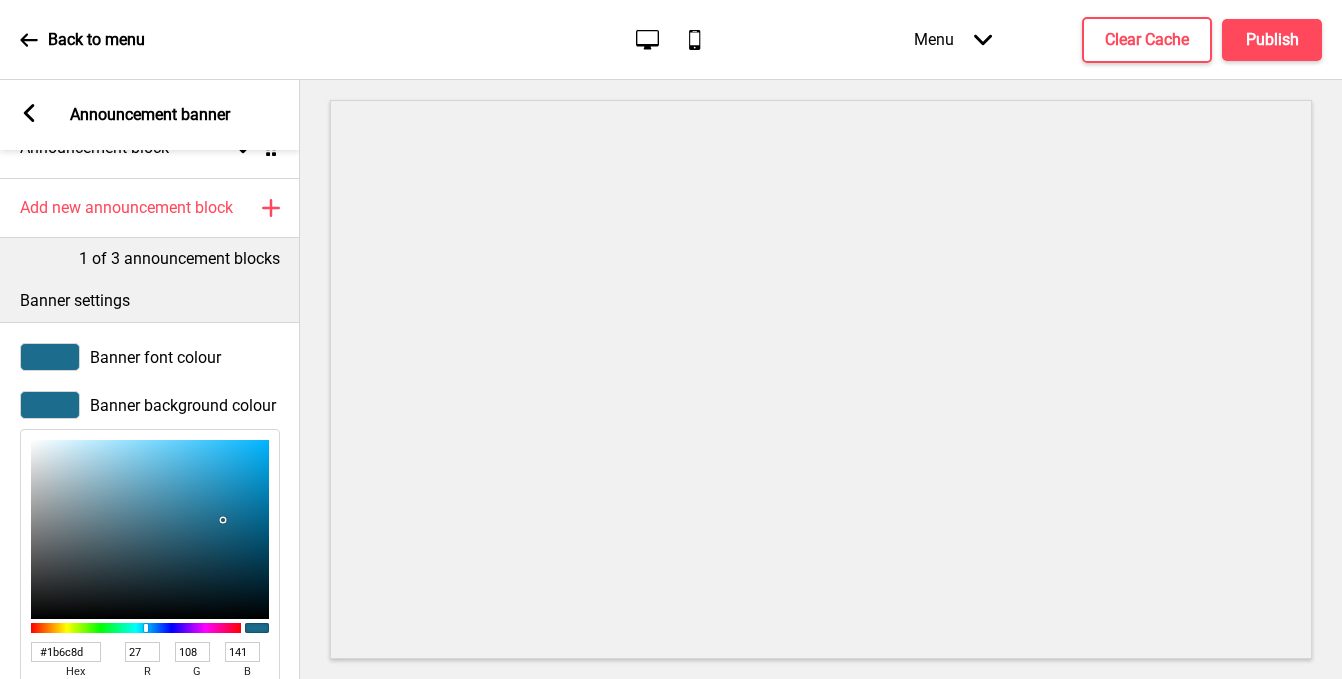 scroll, scrollTop: 80, scrollLeft: 0, axis: vertical 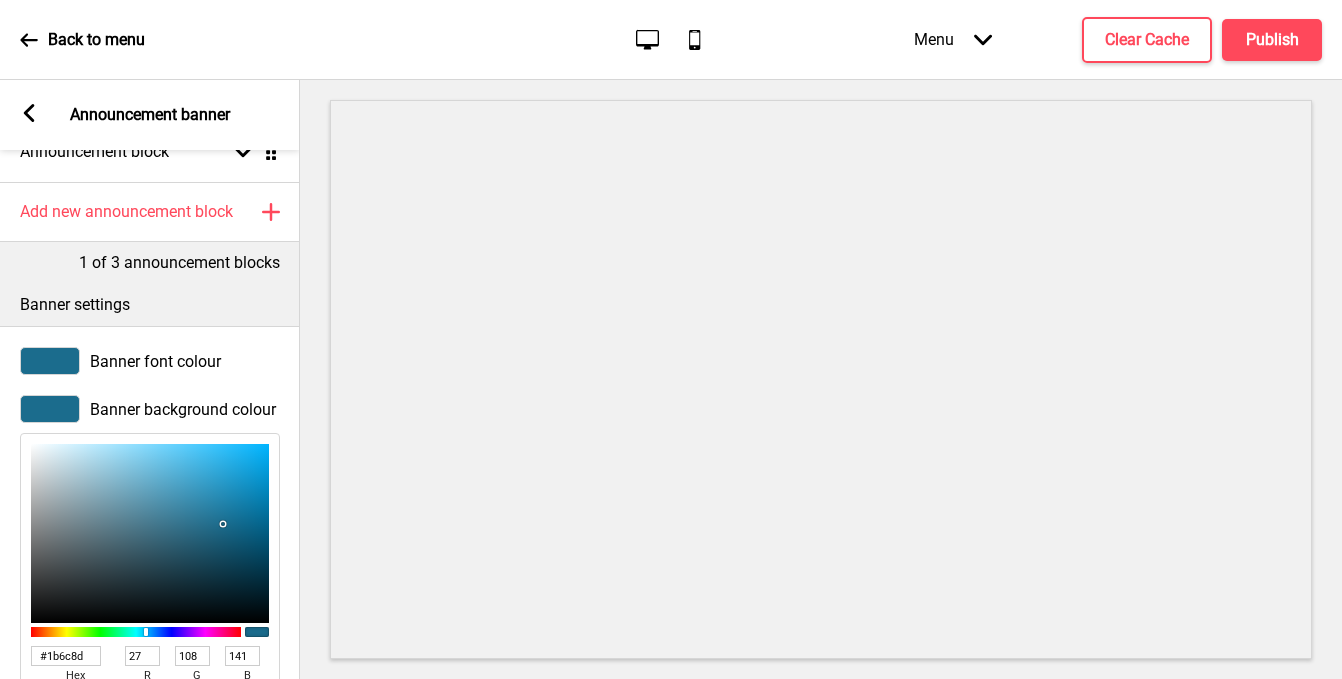 type on "1B6C8D" 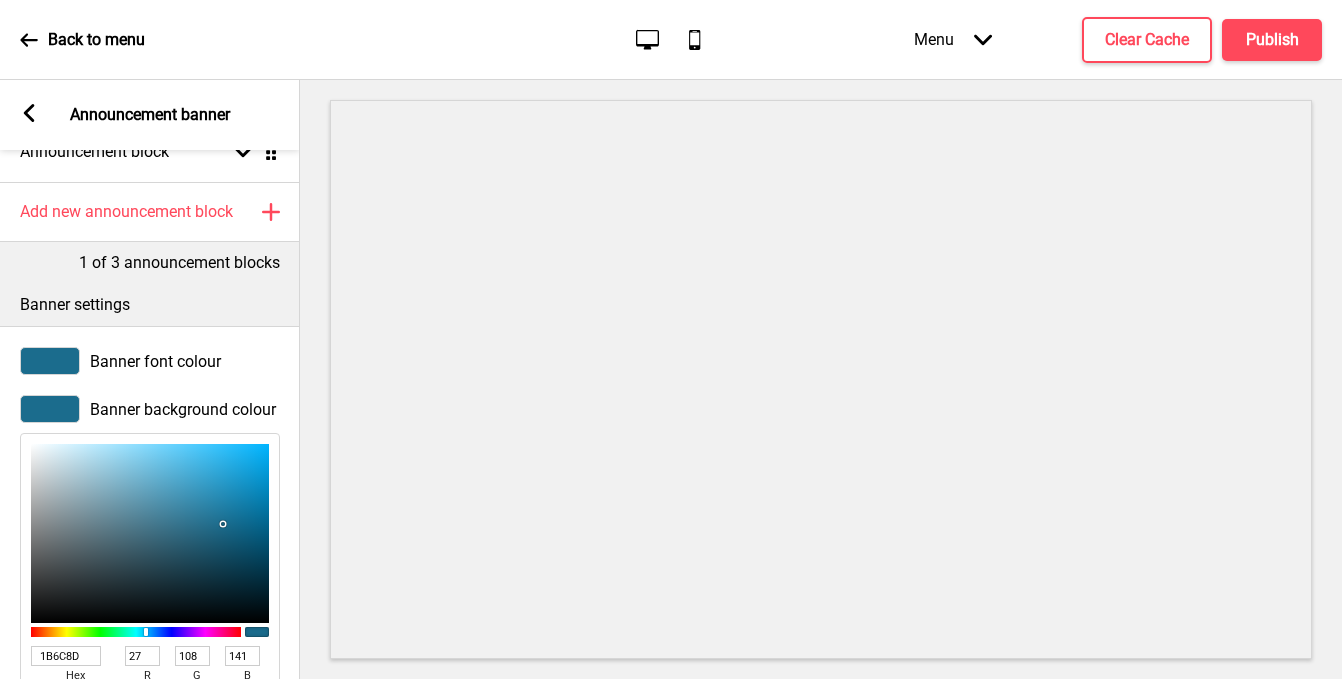 click on "Banner font colour" at bounding box center (150, 361) 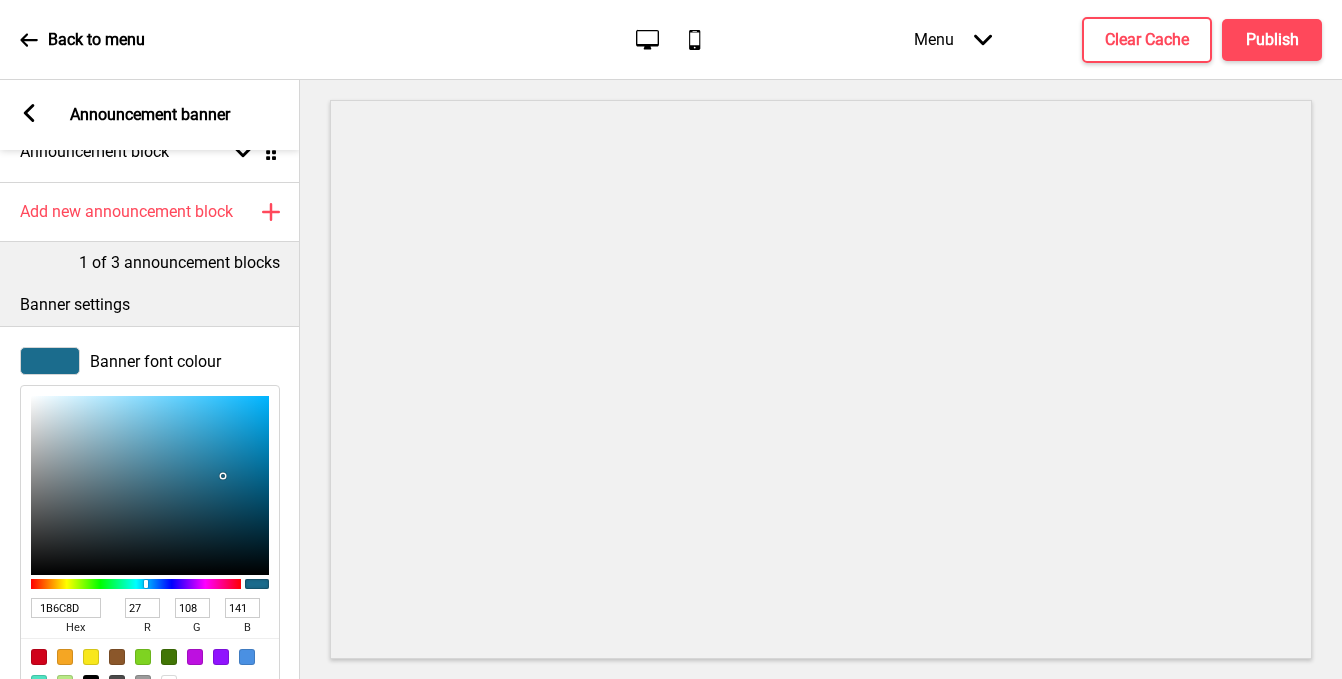 type on "7B8F97" 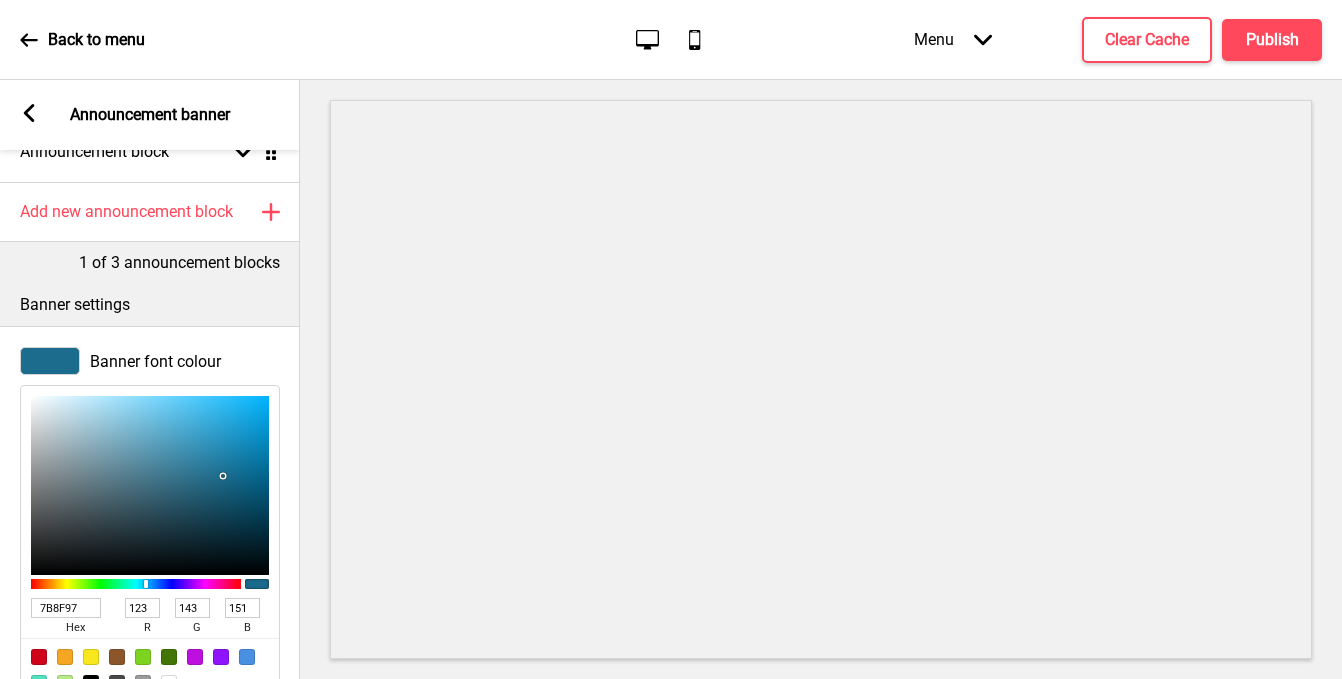 type on "A1B6BE" 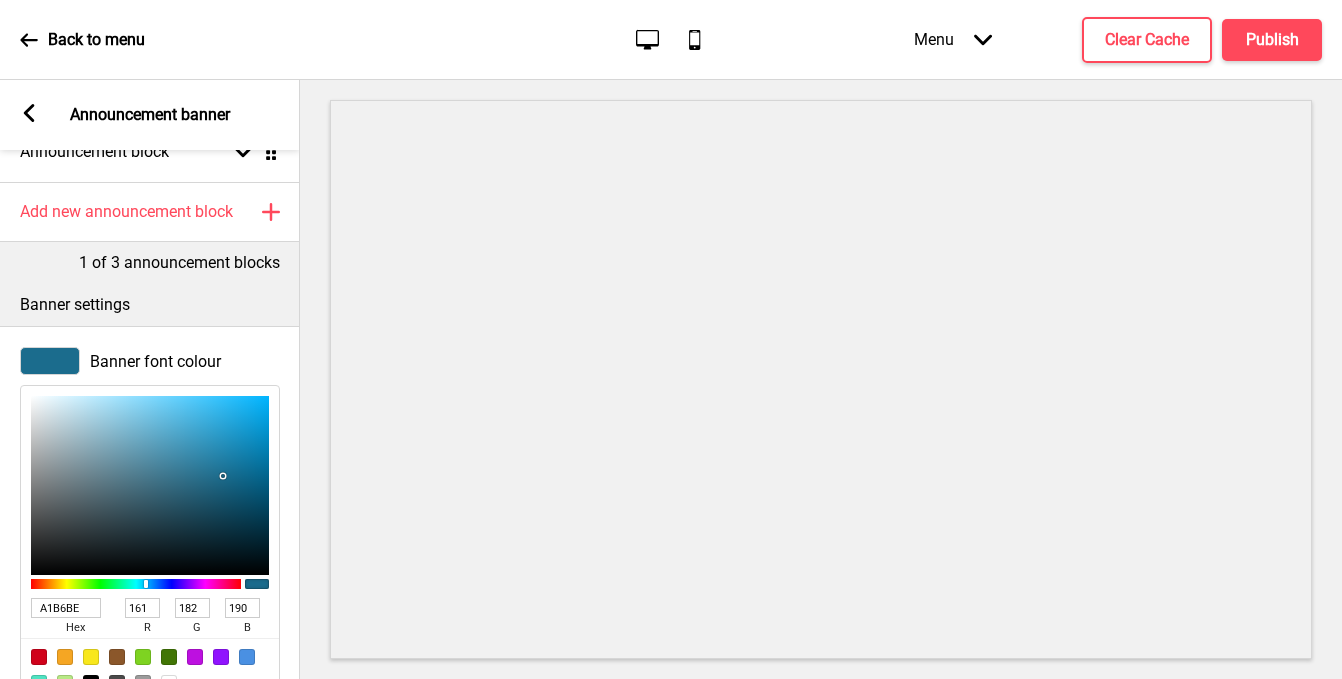 type on "FEFFFF" 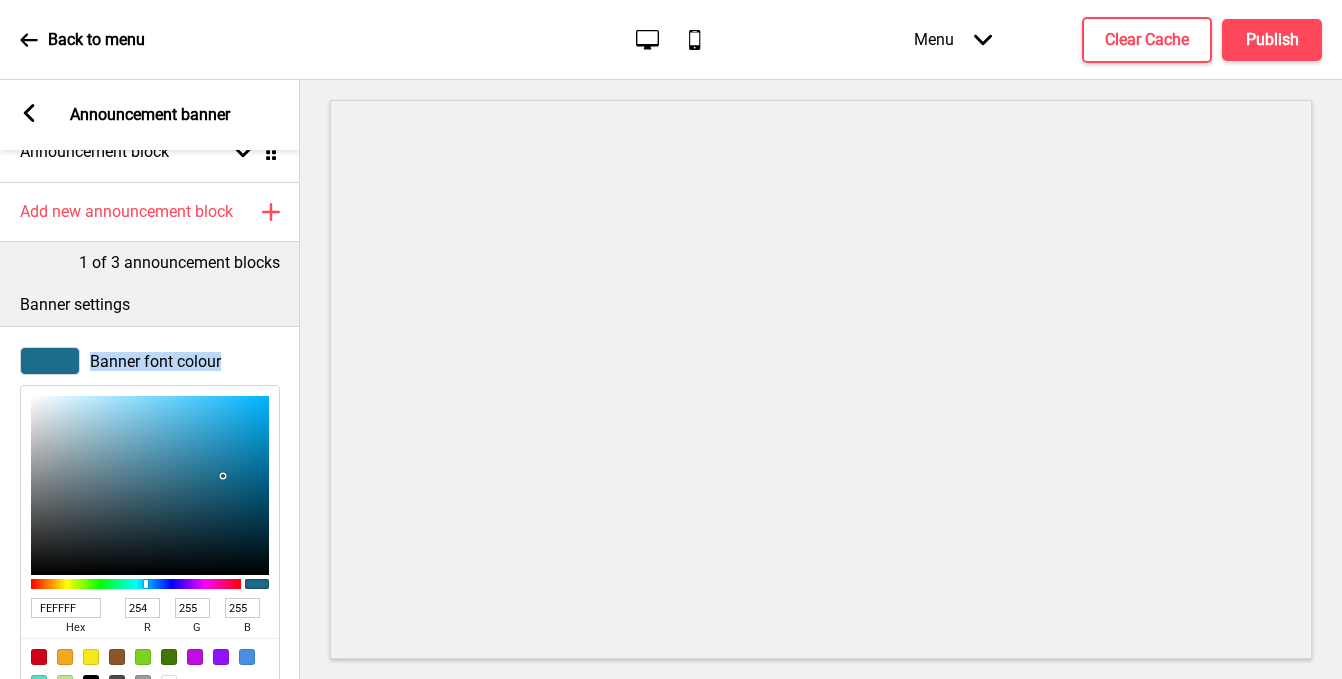 type on "FFFFFF" 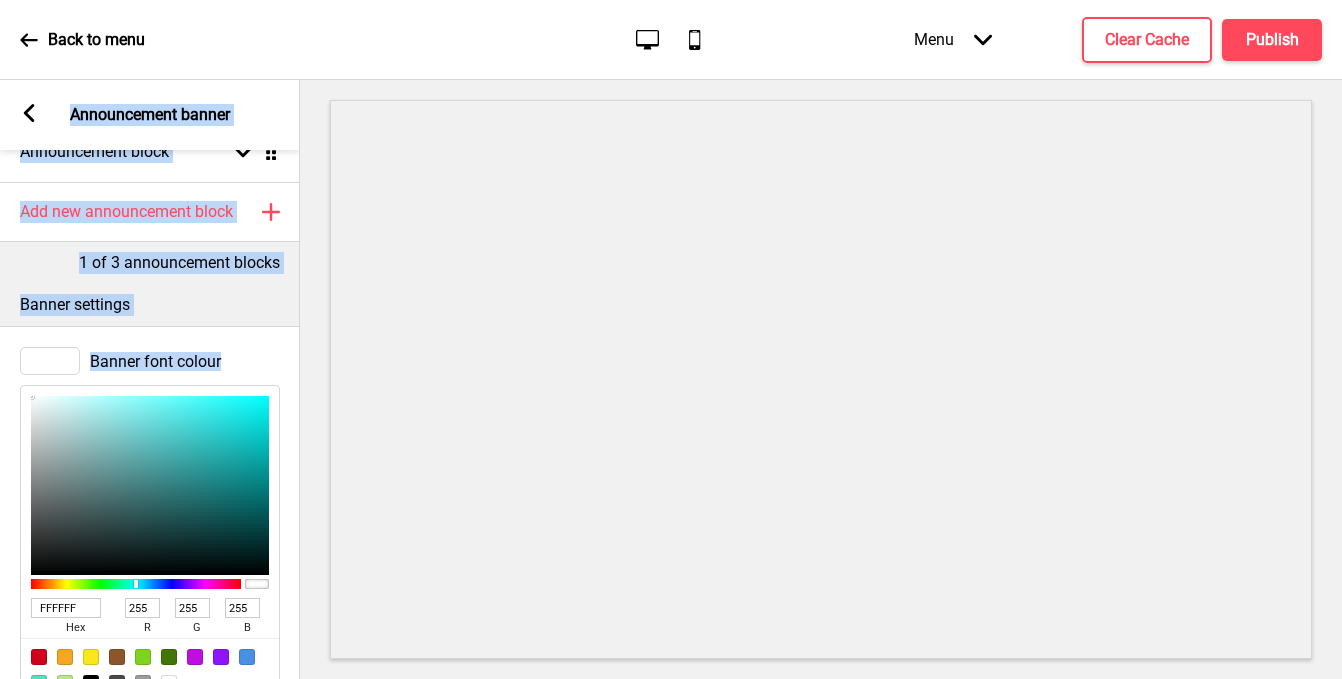 drag, startPoint x: 74, startPoint y: 463, endPoint x: -12, endPoint y: 345, distance: 146.0137 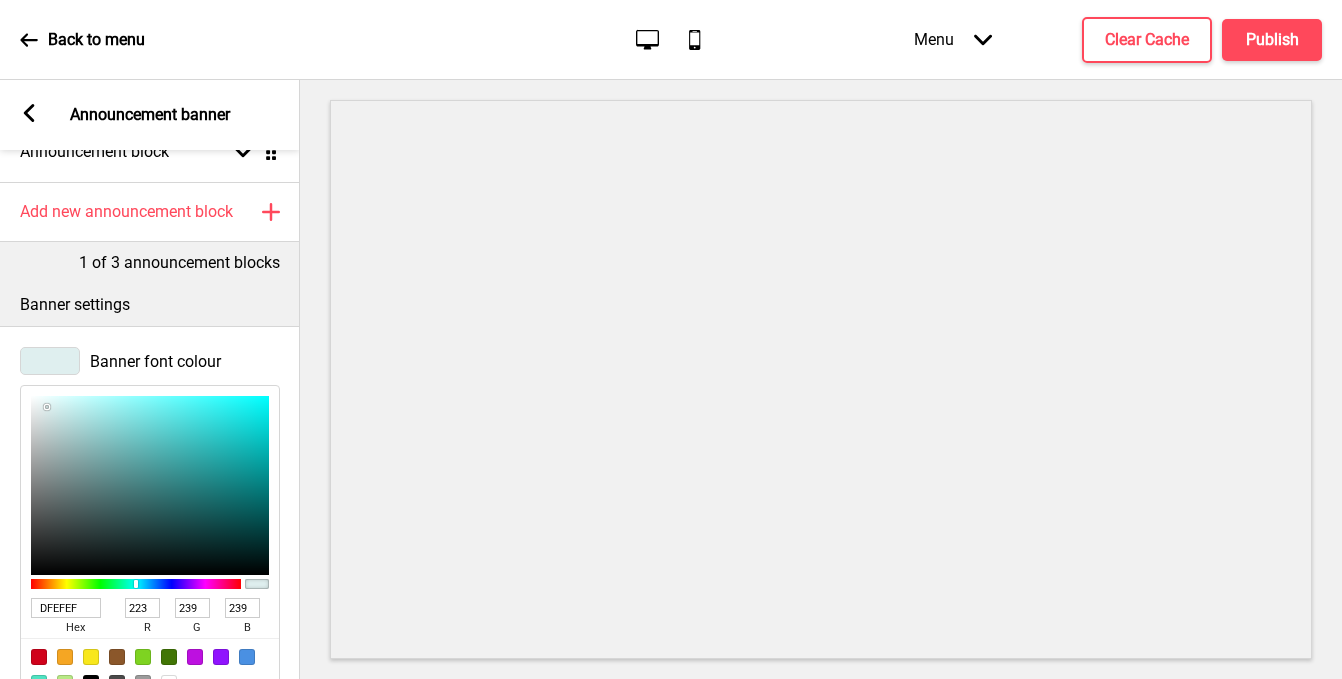 click at bounding box center (150, 485) 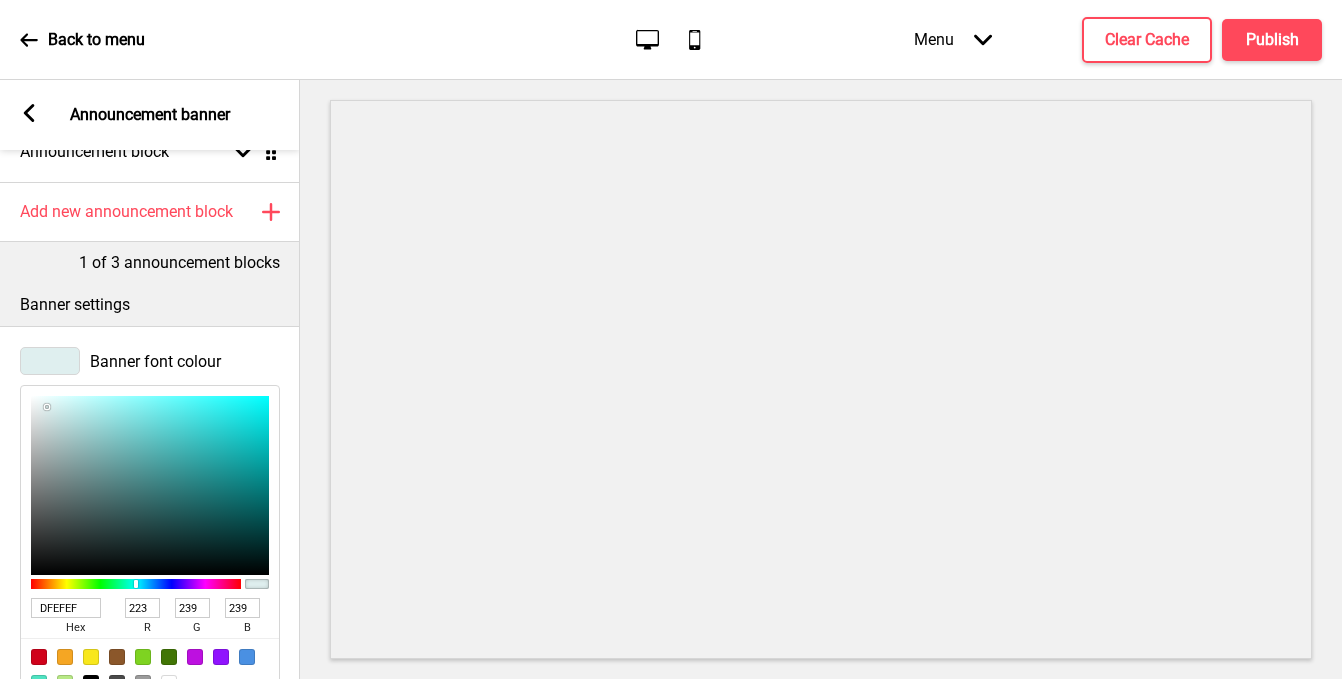 type on "E1F0F0" 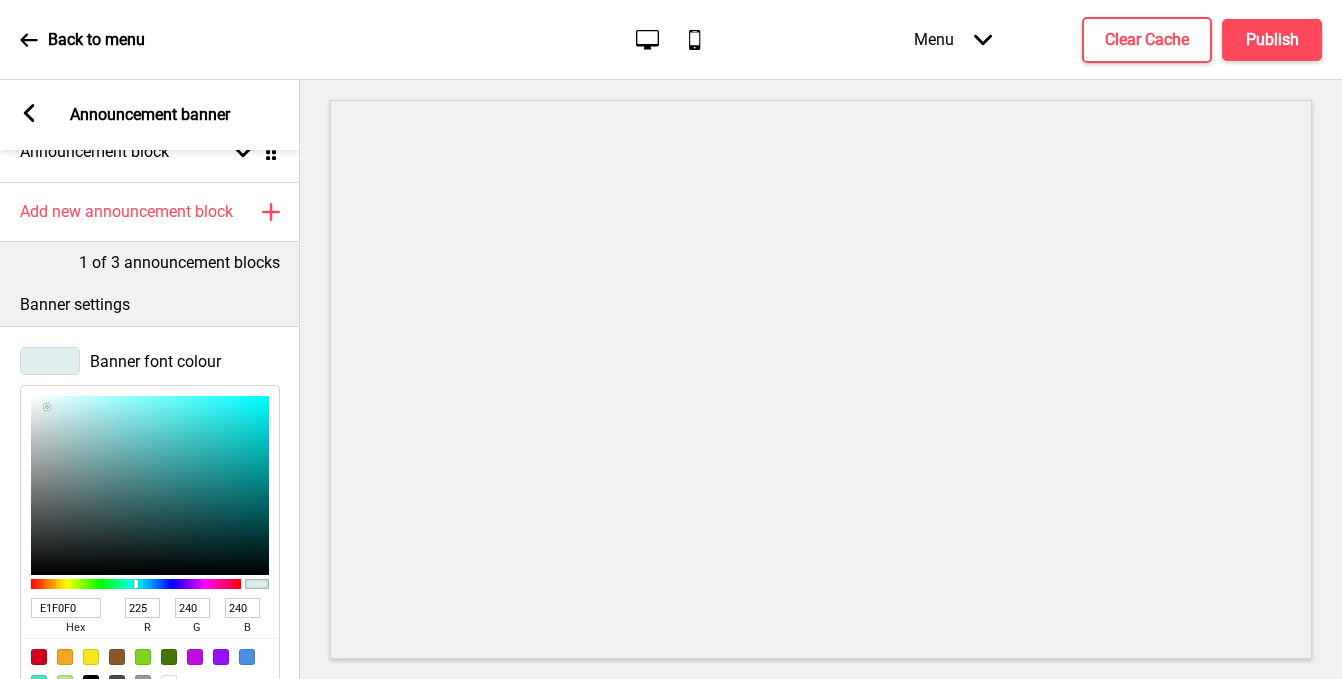 type on "EDF7F7" 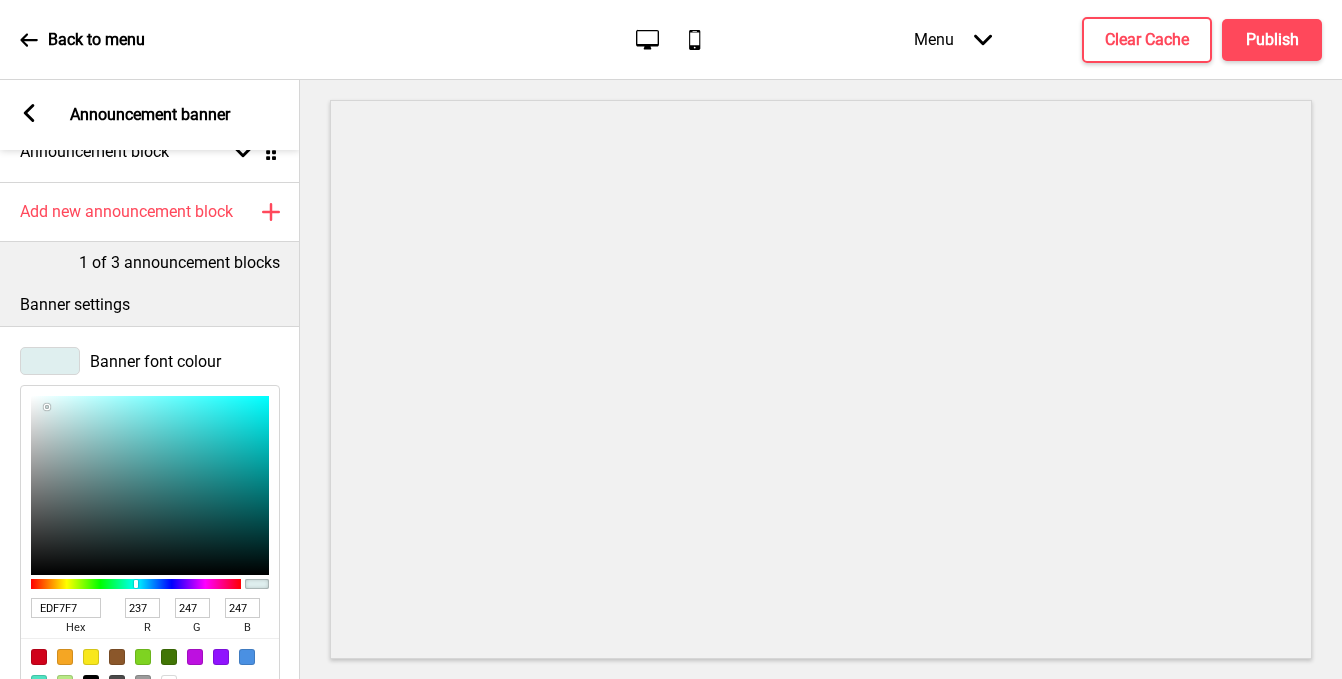 type on "FAFDFD" 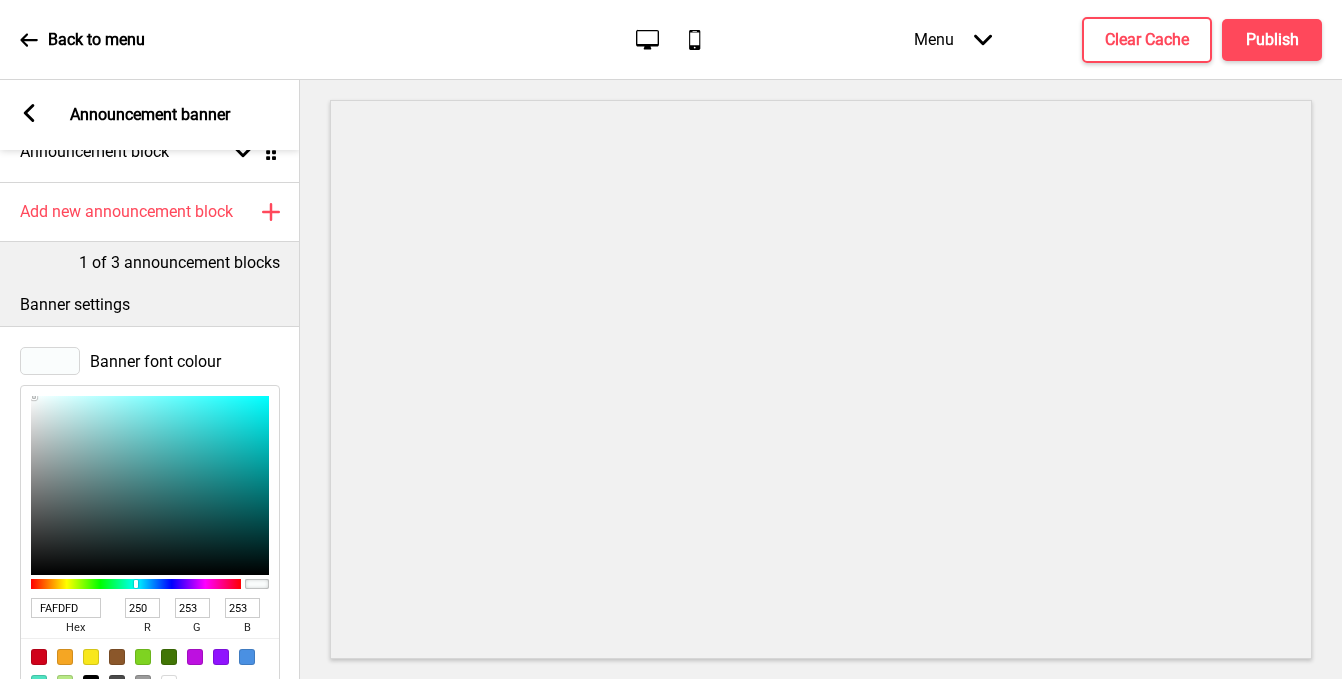 type on "FDFDFD" 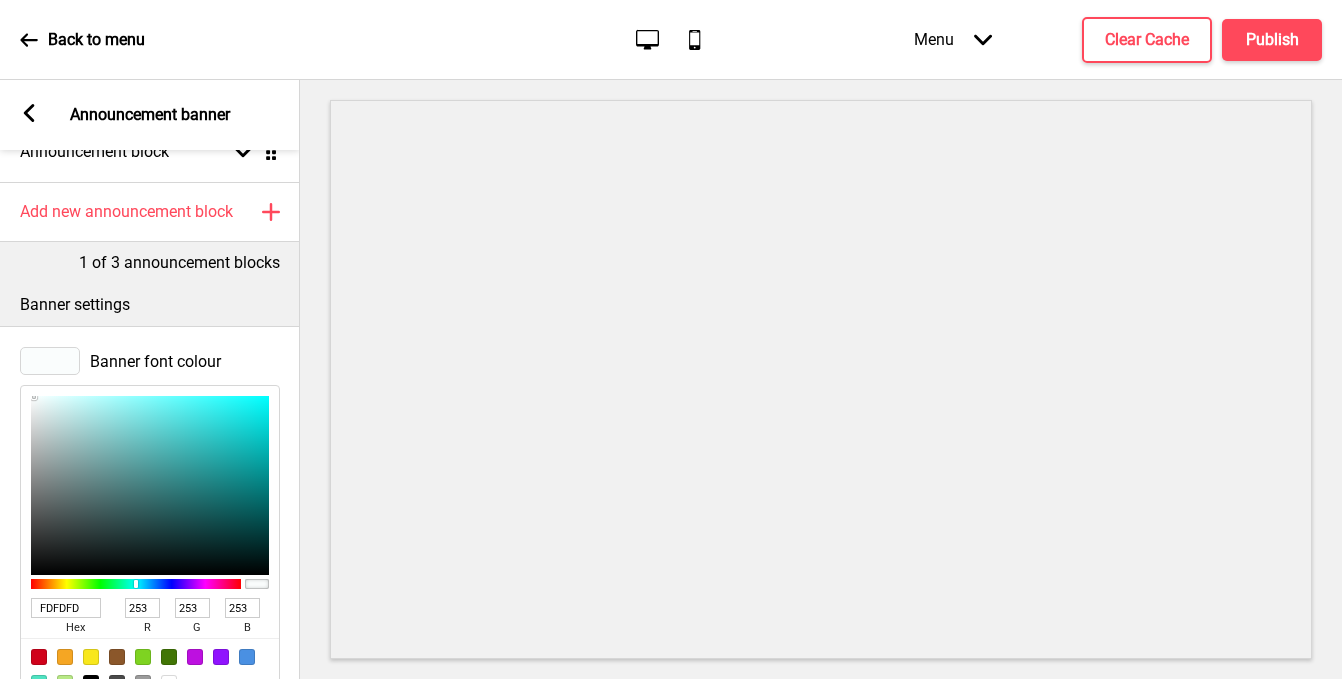 type on "FEFEFE" 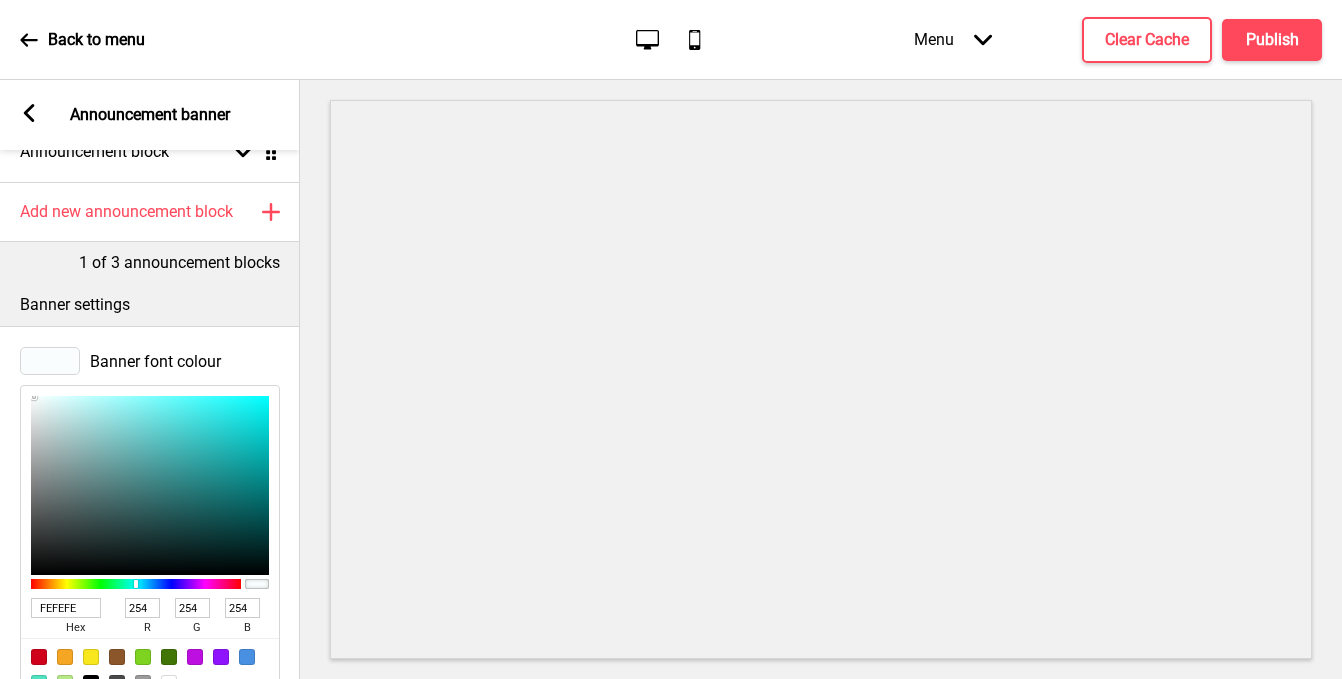 type on "FFFFFF" 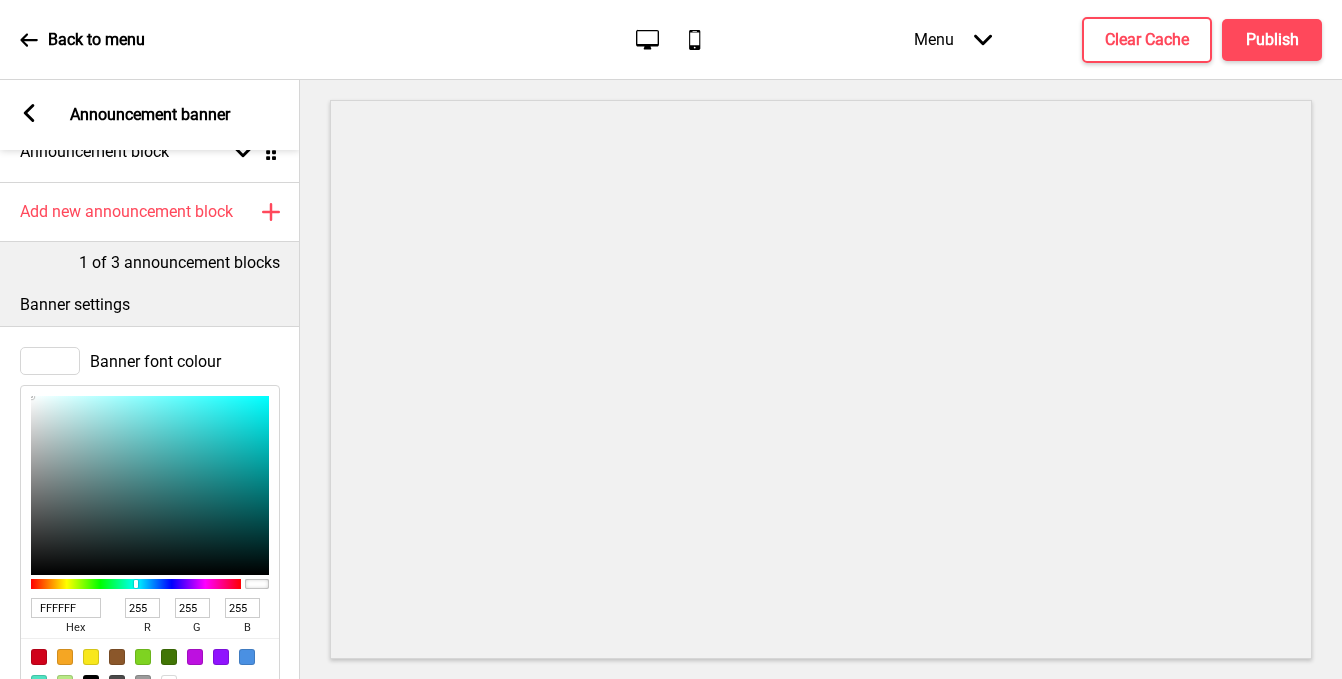 drag, startPoint x: 43, startPoint y: 403, endPoint x: 22, endPoint y: 393, distance: 23.259407 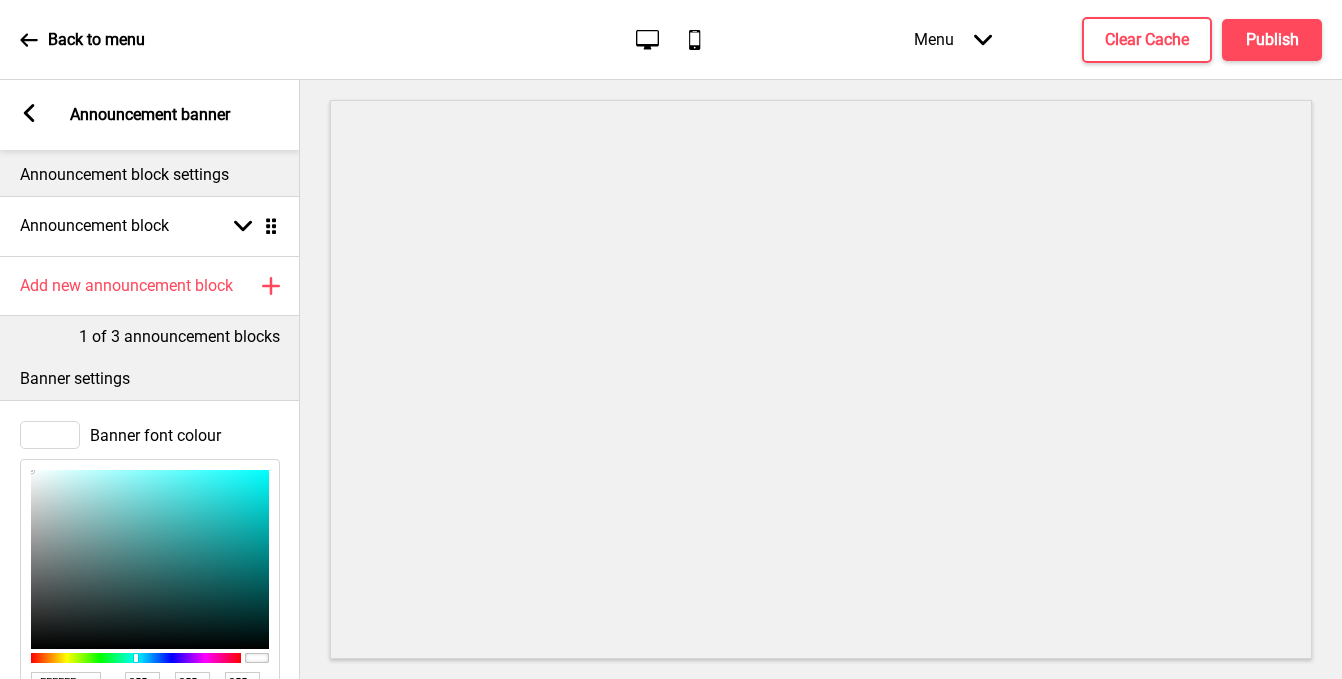scroll, scrollTop: 0, scrollLeft: 0, axis: both 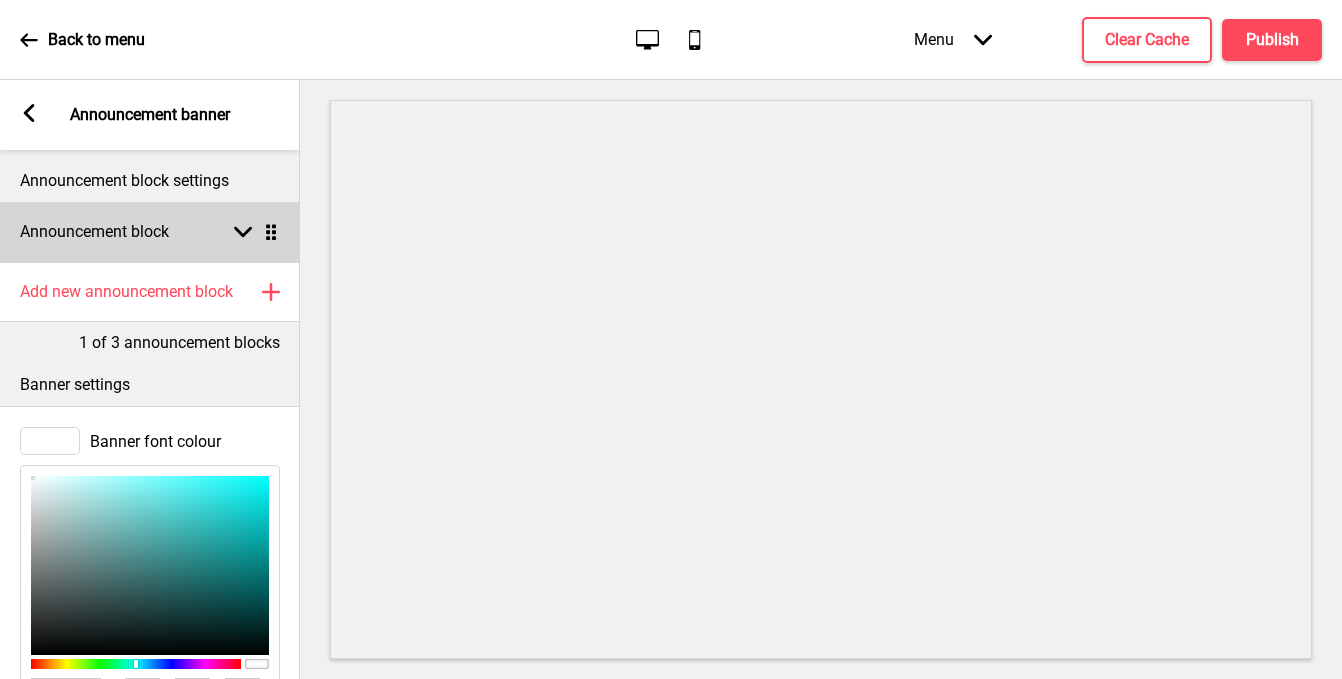 click 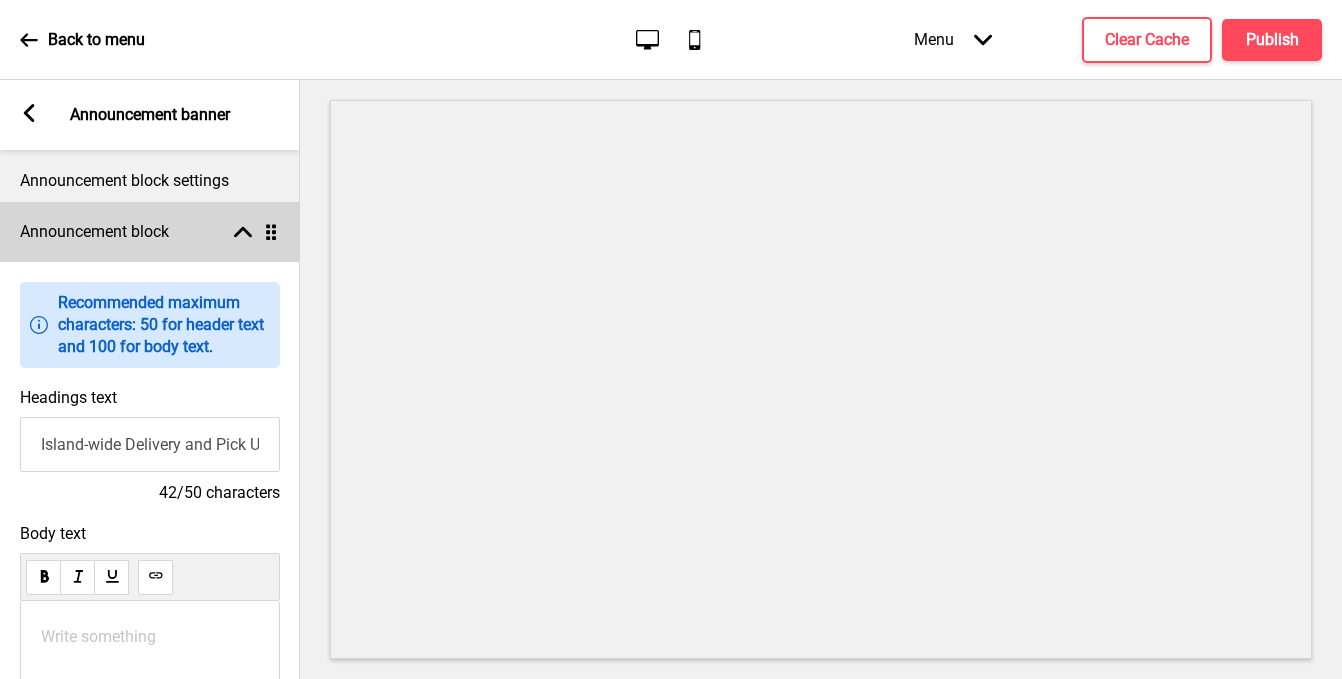 click 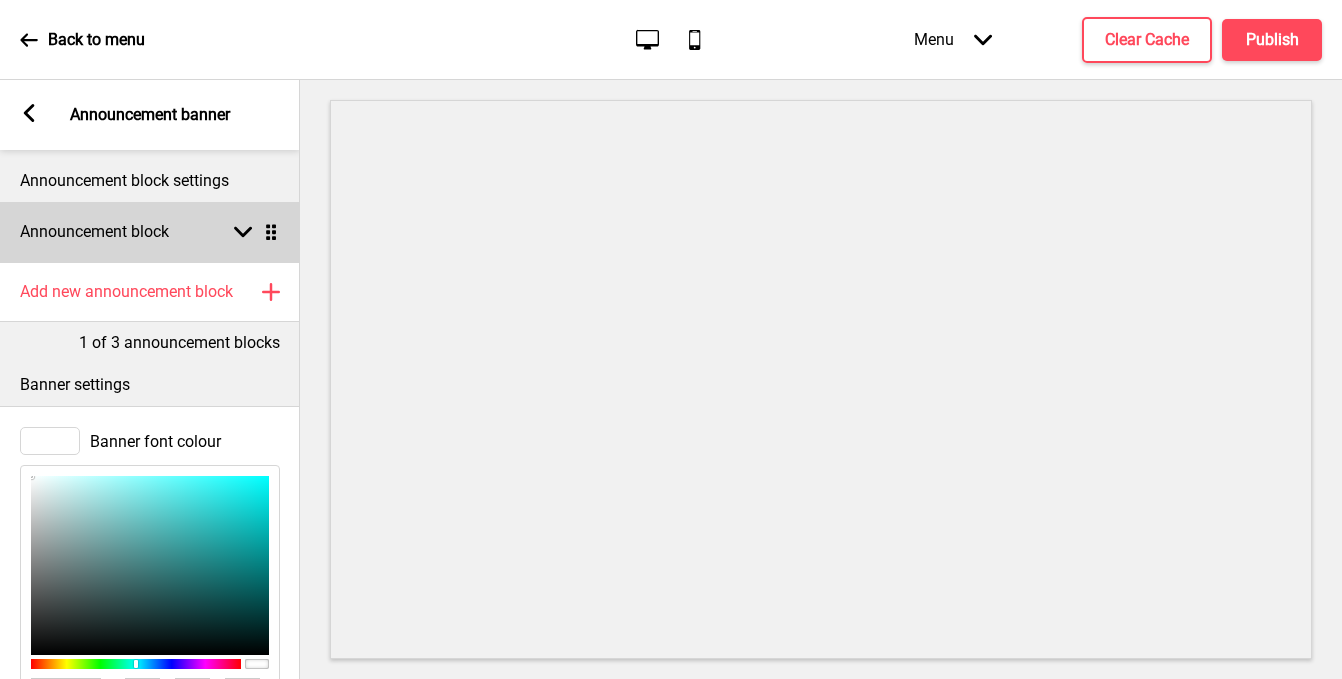 click 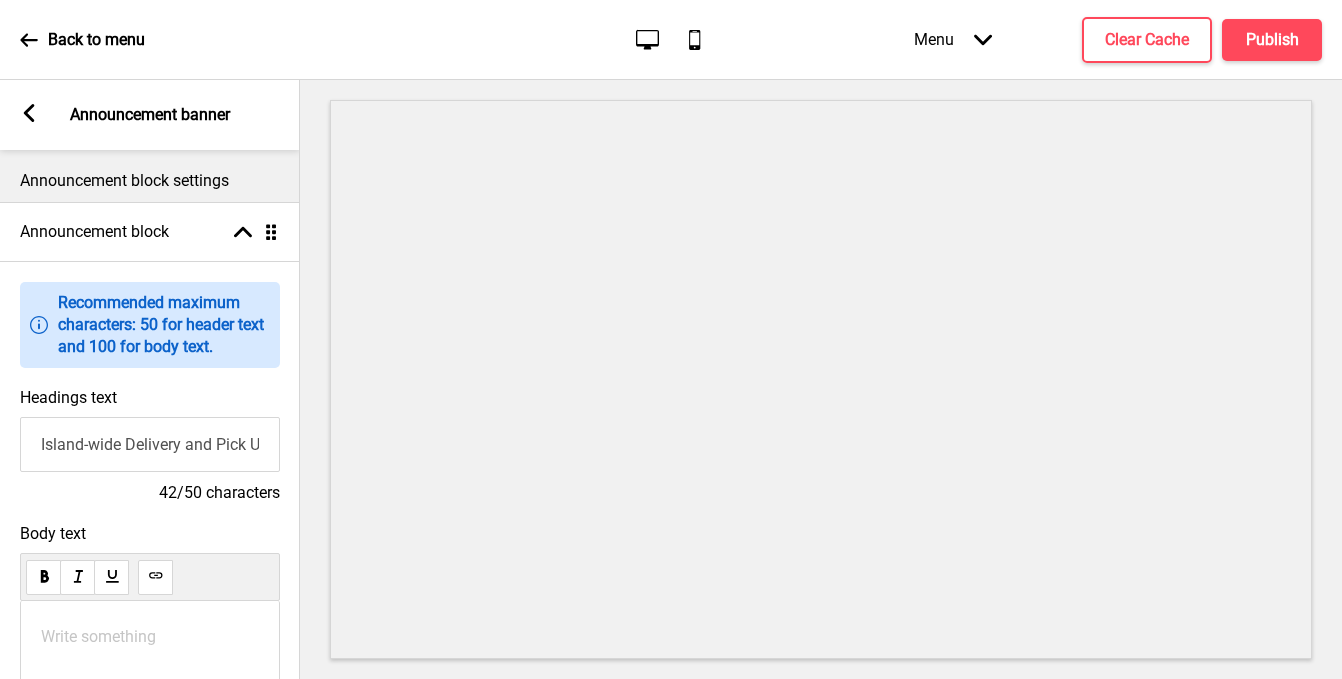 click on "Island-wide Delivery and Pick Up Available" at bounding box center [150, 444] 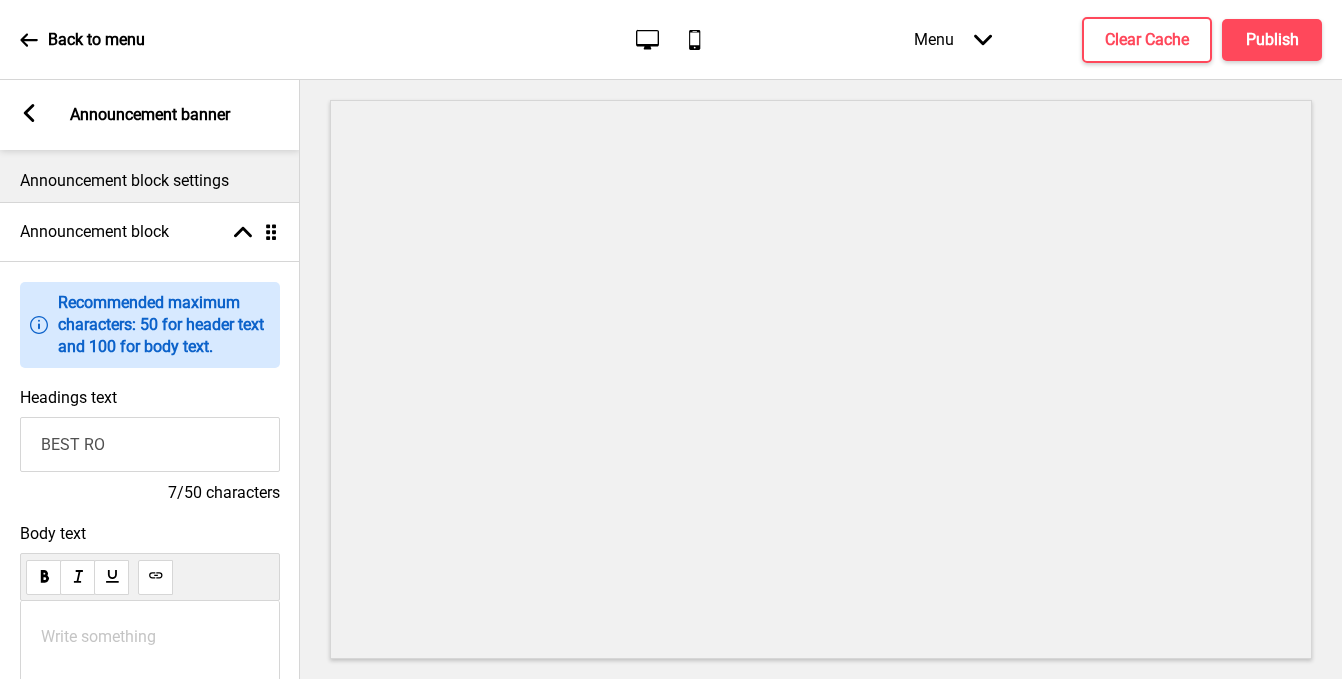 type on "BEST ROS" 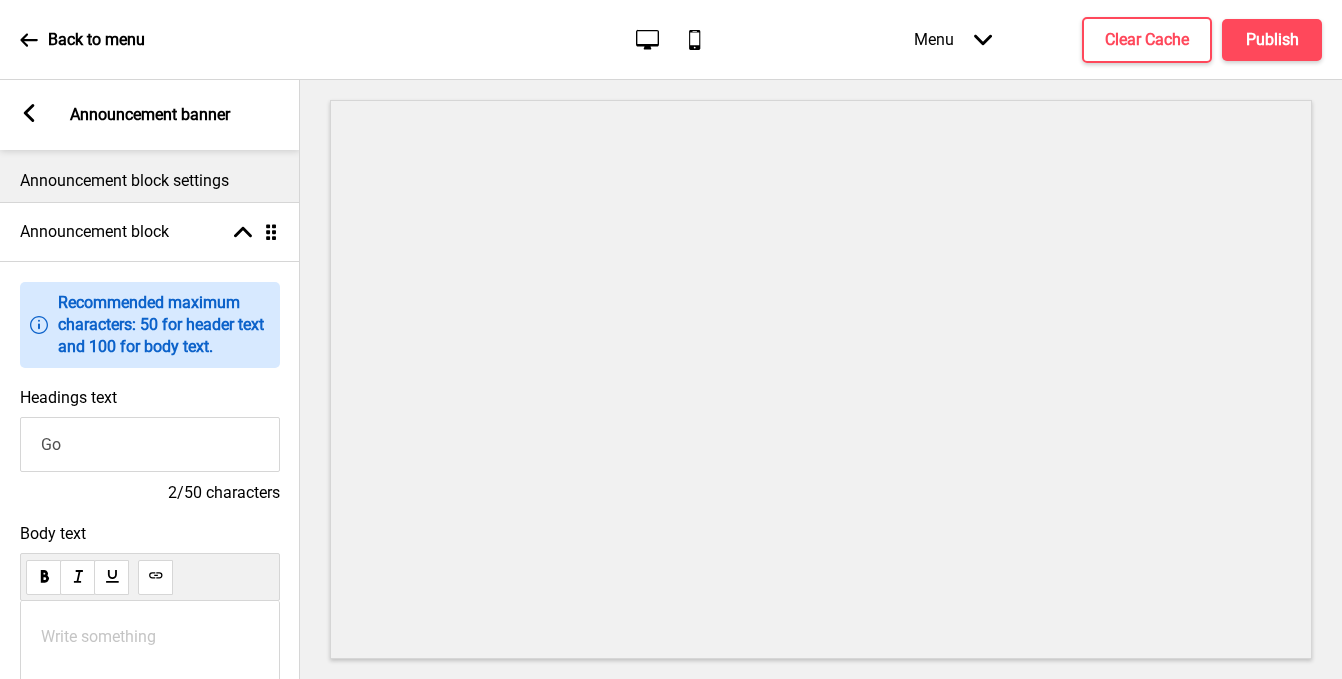 type on "G" 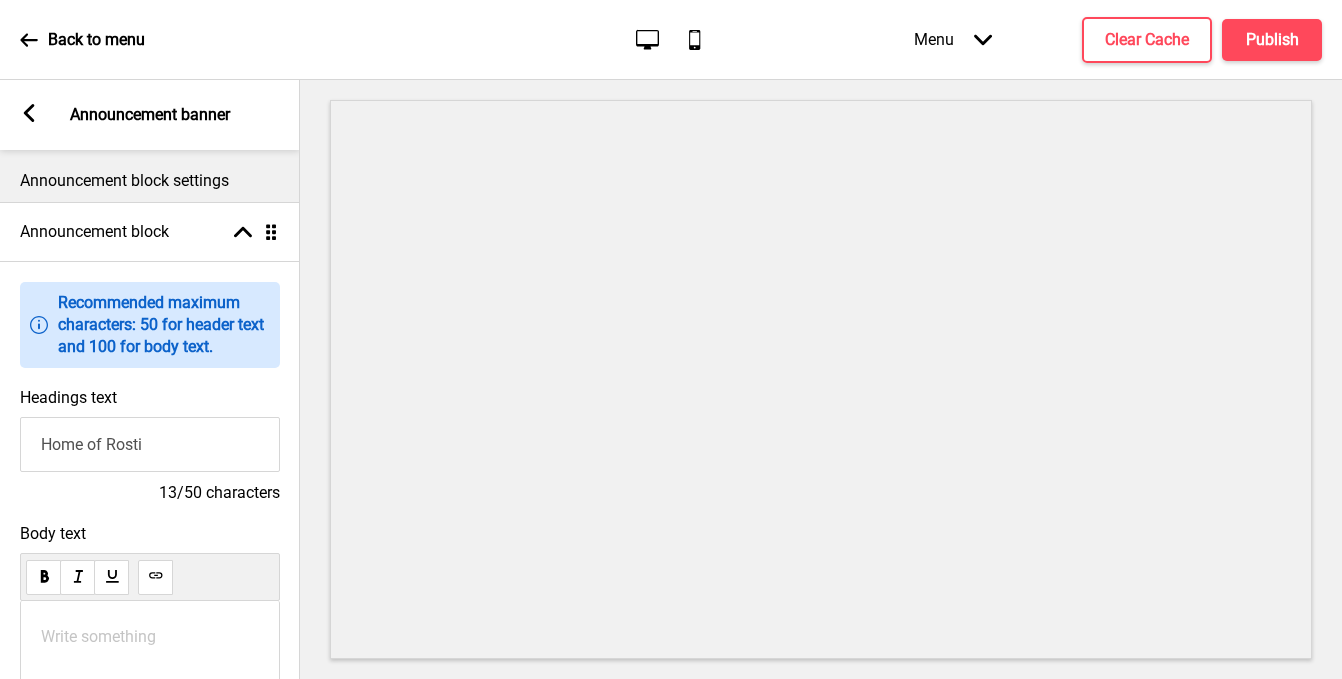 type on "Home of Rostii" 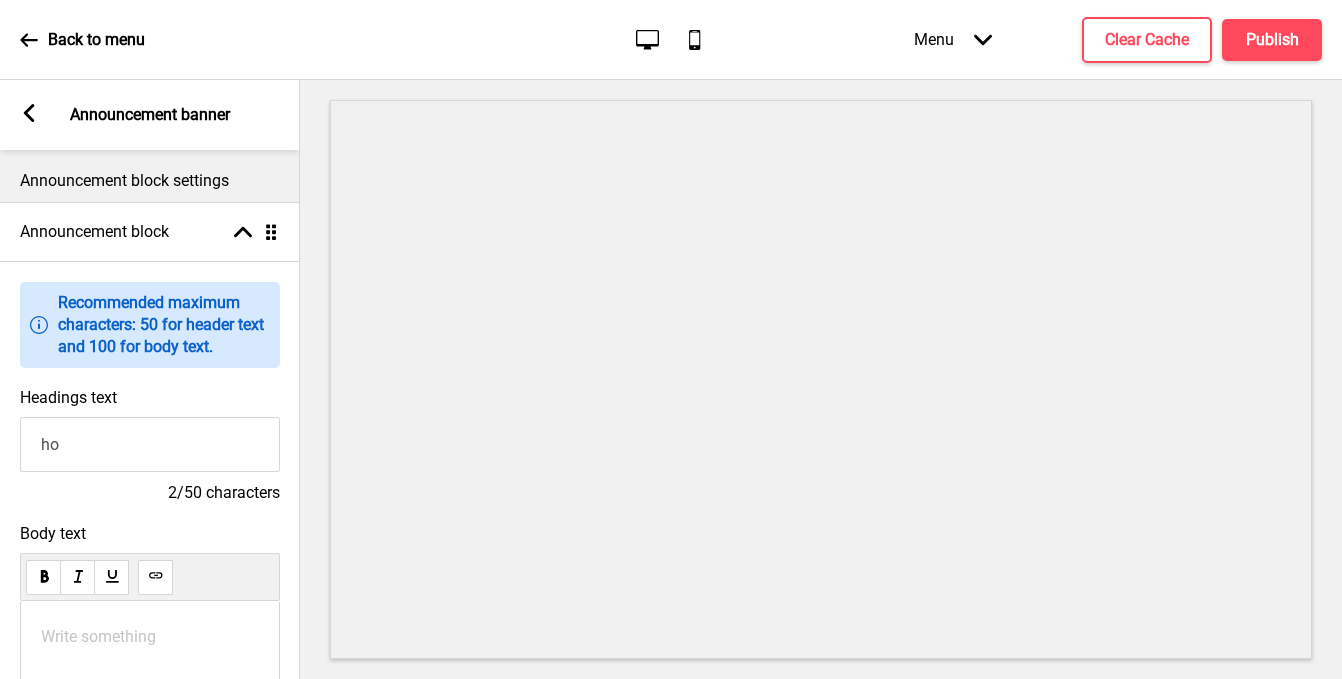 type on "h" 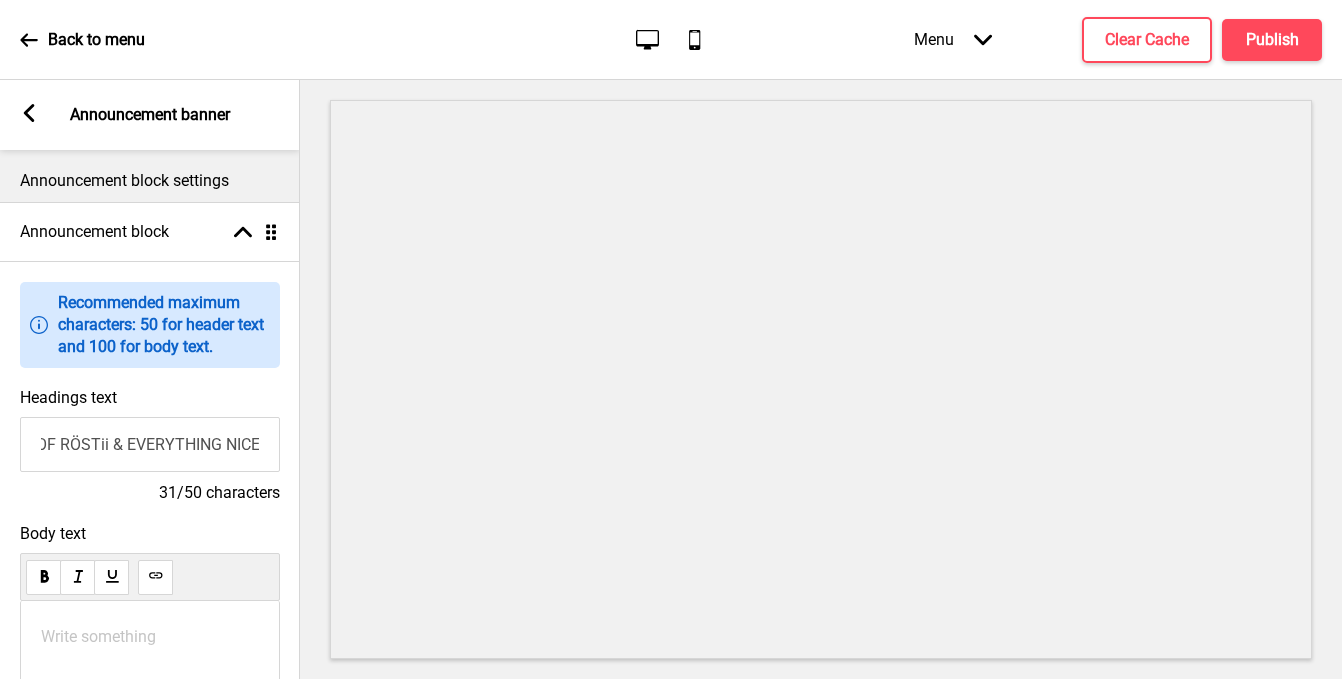 scroll, scrollTop: 0, scrollLeft: 63, axis: horizontal 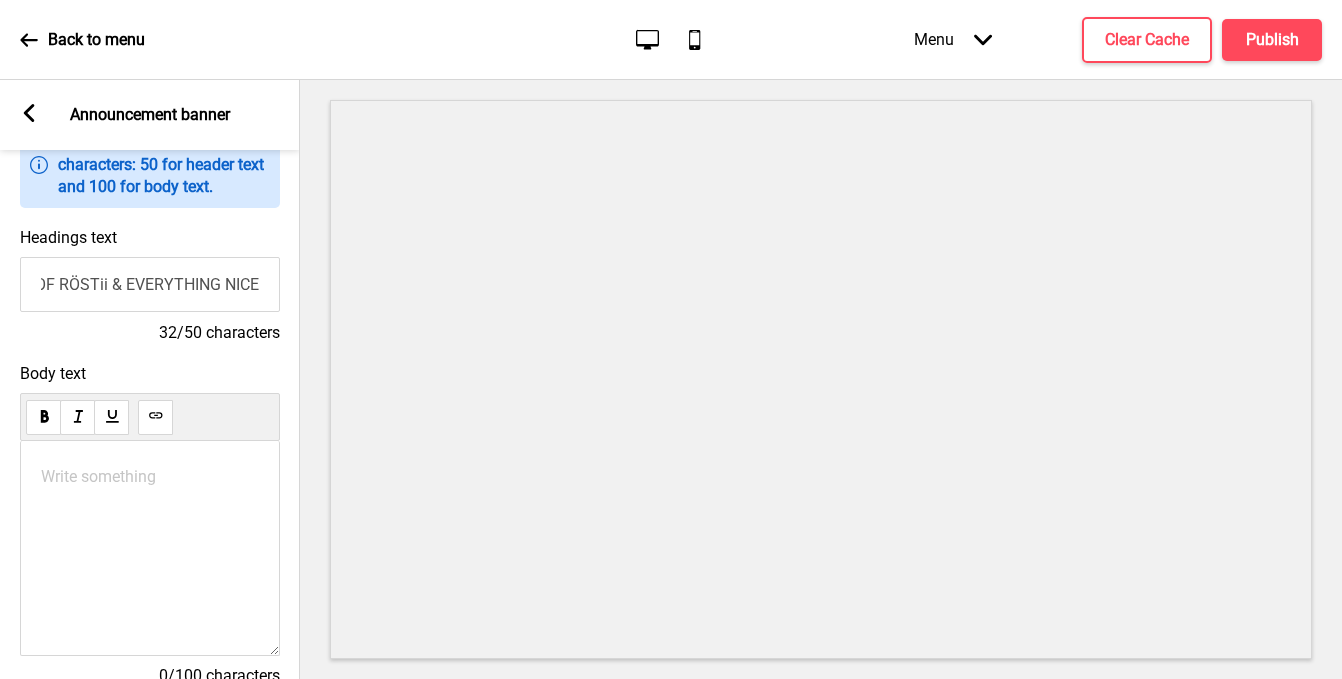 type on "HOME OF RÖSTii & EVERYTHING NICE" 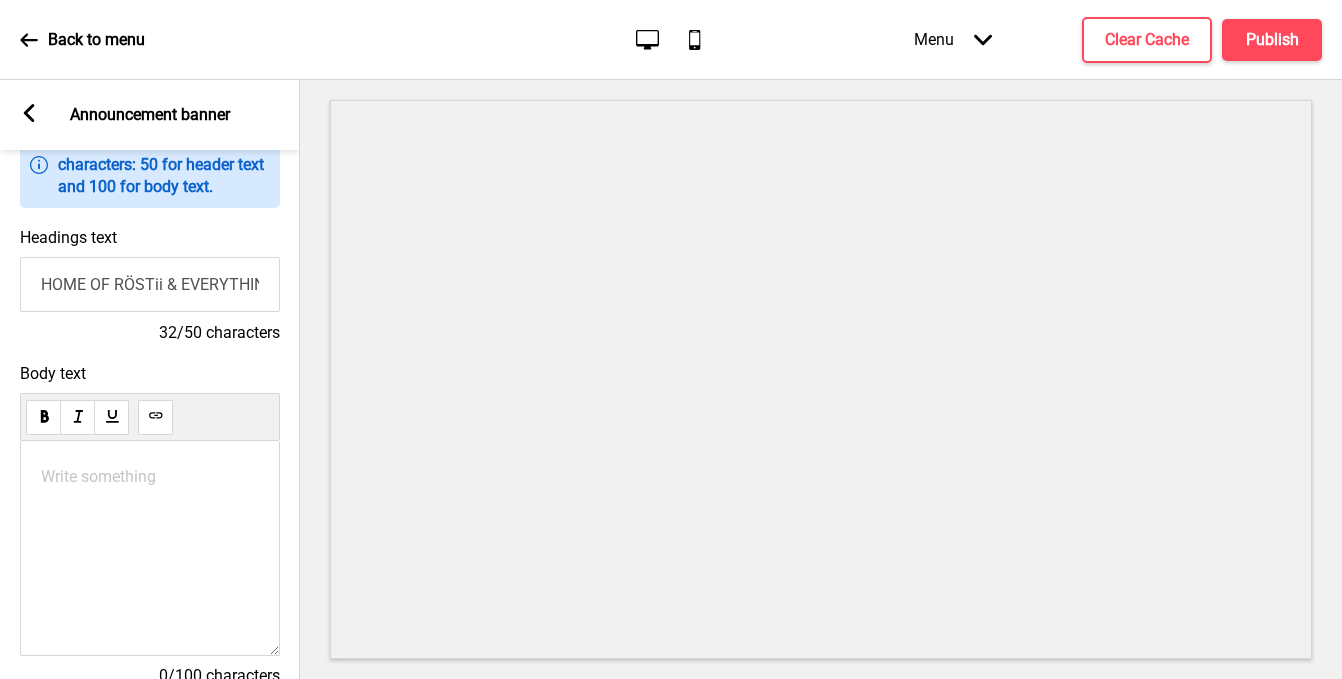 click on "Write something ﻿" at bounding box center (150, 548) 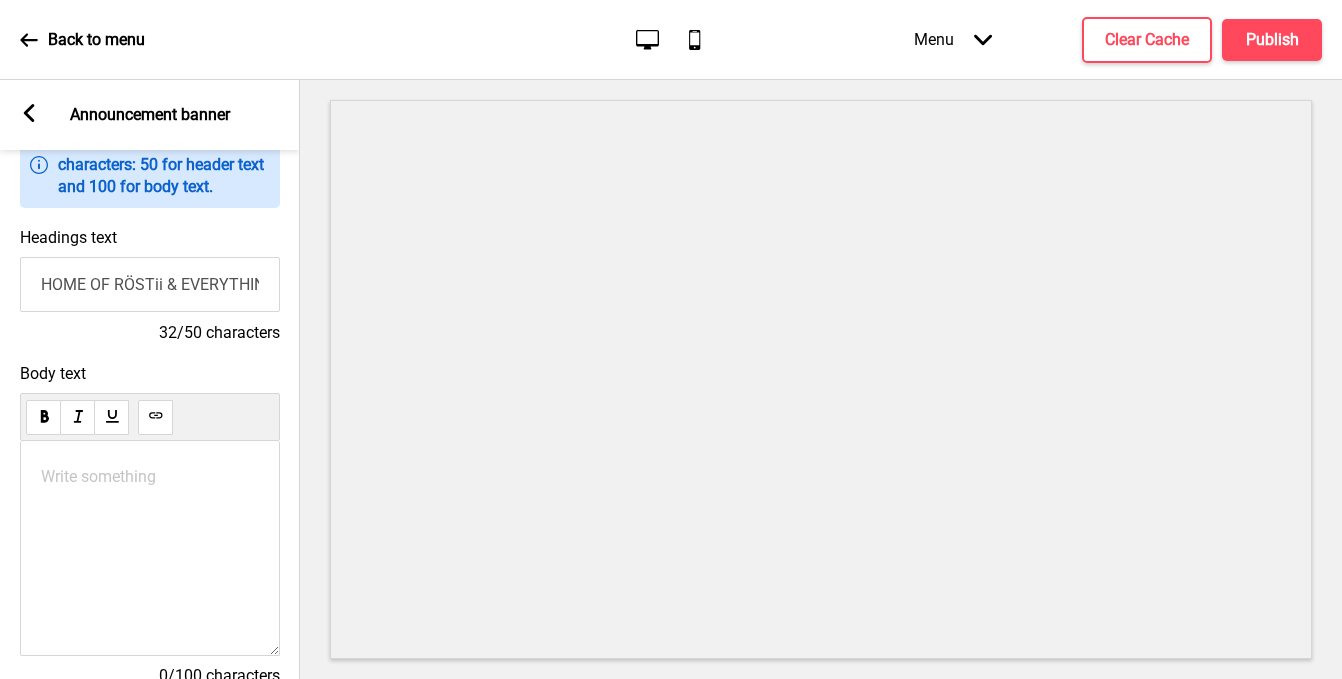type 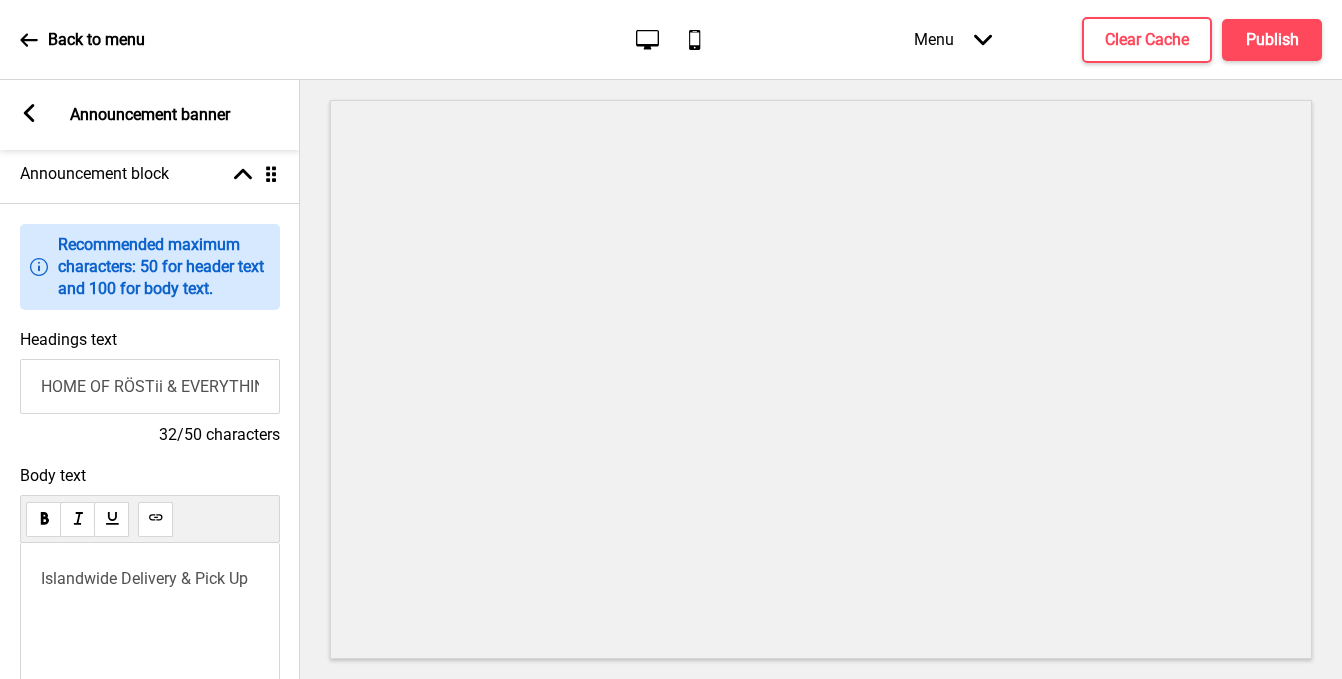 scroll, scrollTop: 55, scrollLeft: 0, axis: vertical 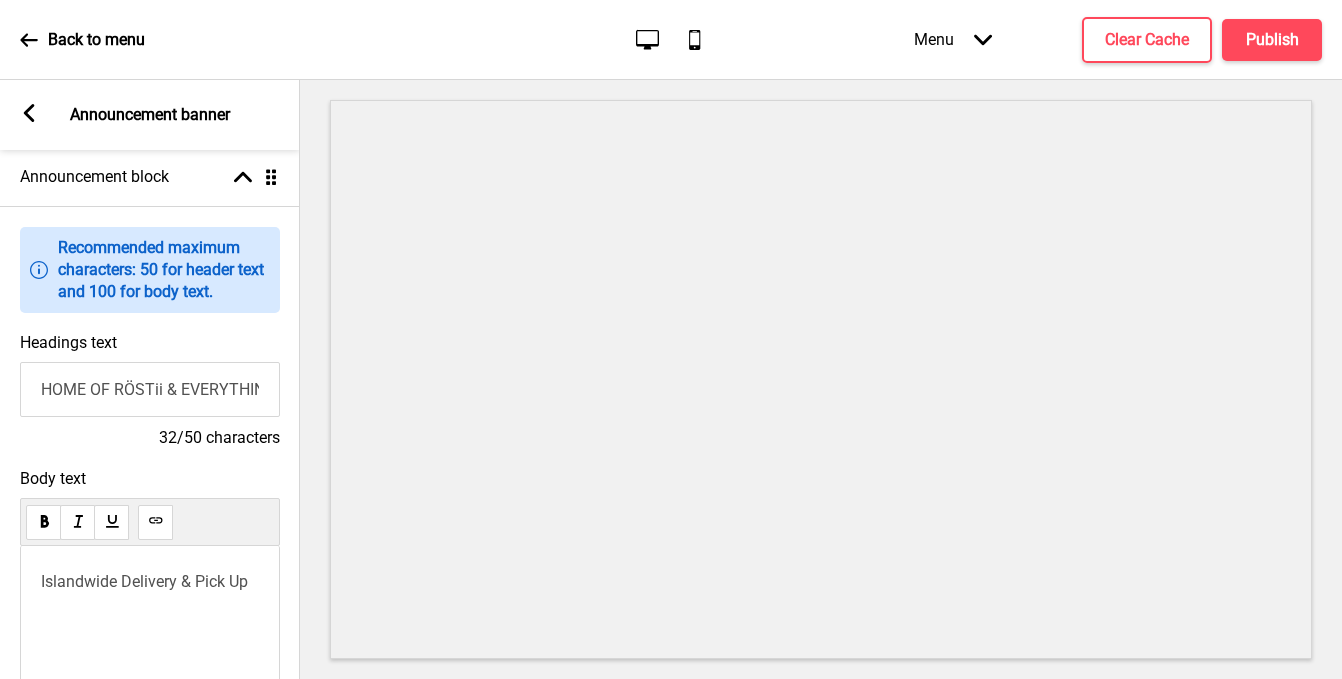 click on "HOME OF RÖSTii & EVERYTHING NICE" at bounding box center (150, 389) 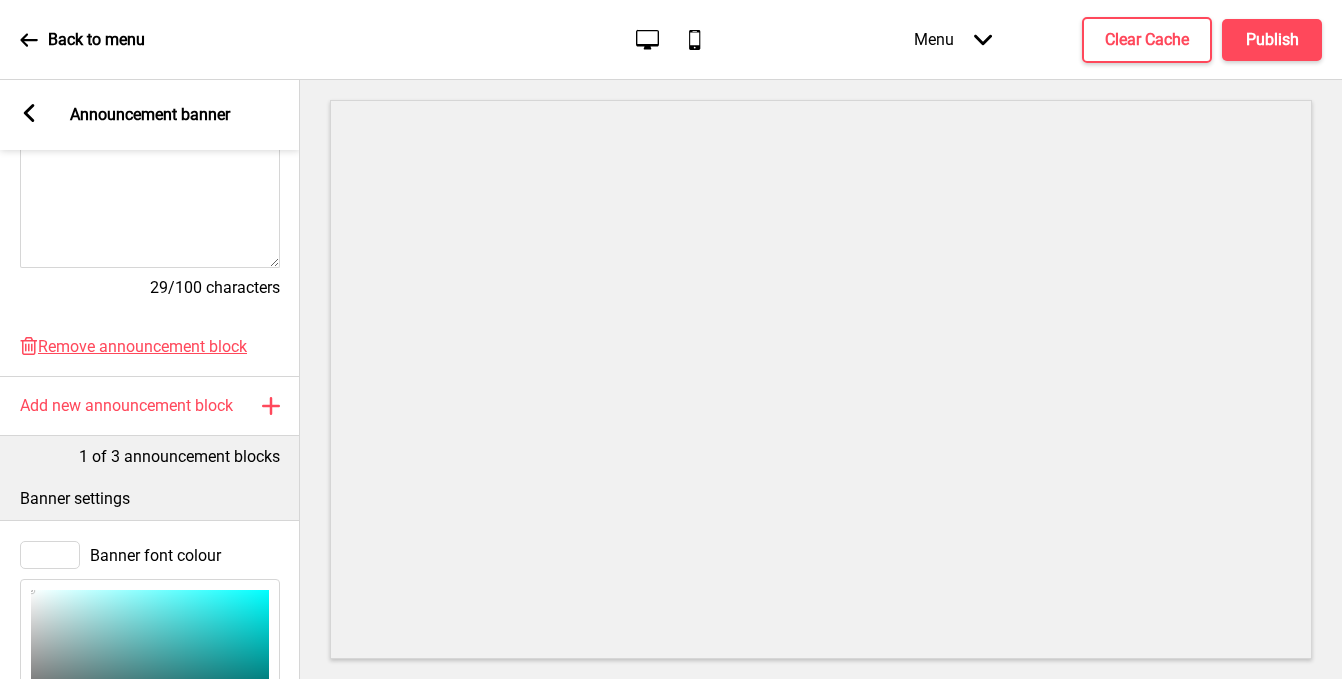 scroll, scrollTop: 0, scrollLeft: 0, axis: both 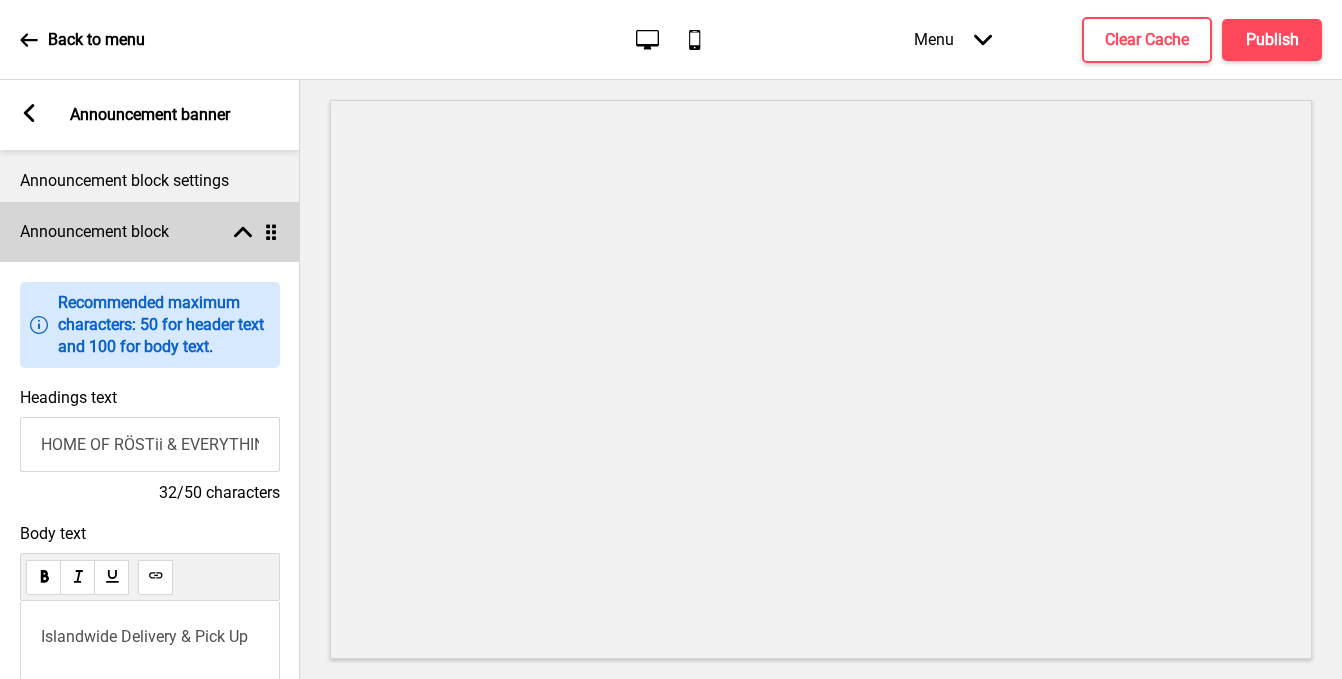 click on "Announcement block Arrow up Drag" at bounding box center (150, 232) 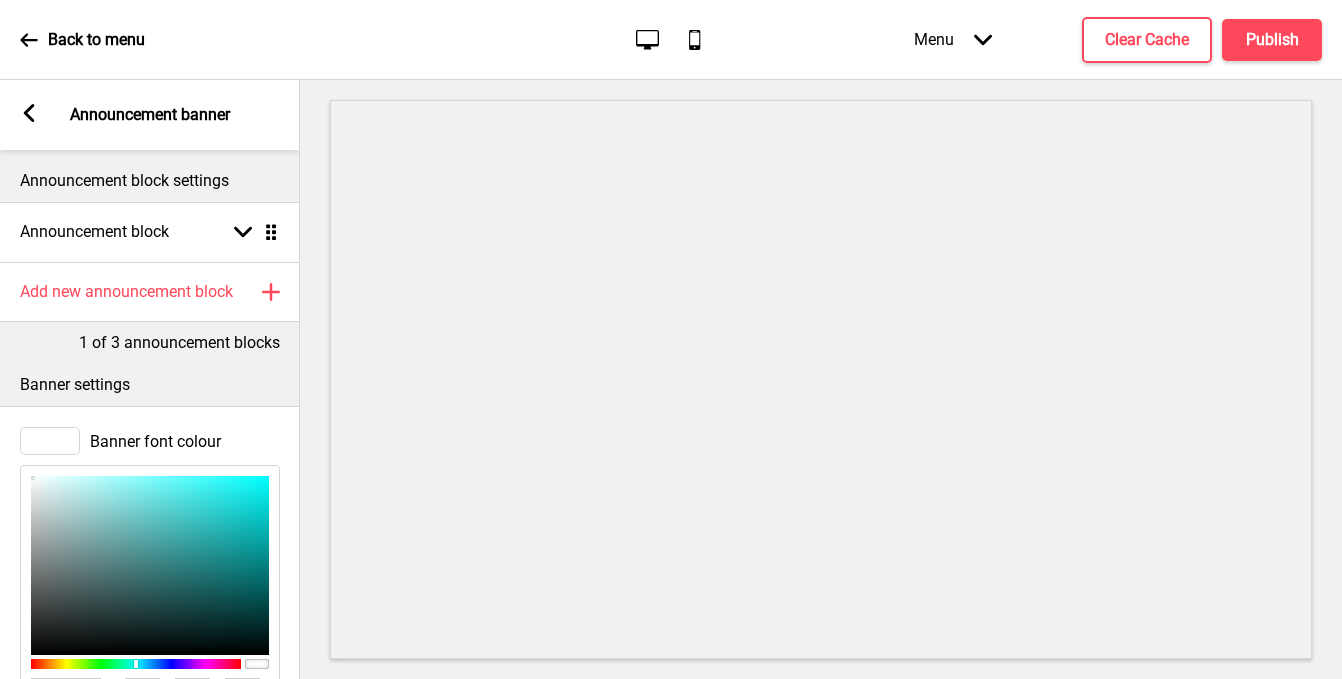 click on "Arrow left Announcement banner" at bounding box center [150, 115] 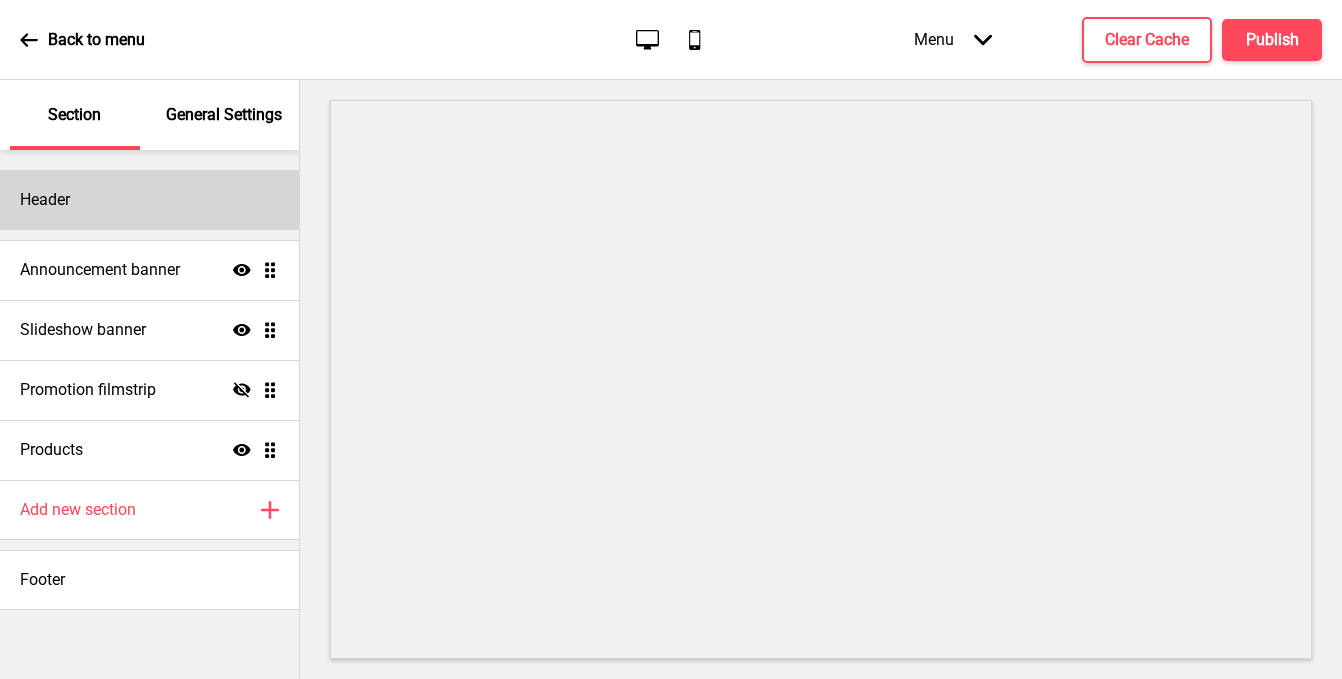 click on "Header" at bounding box center [149, 200] 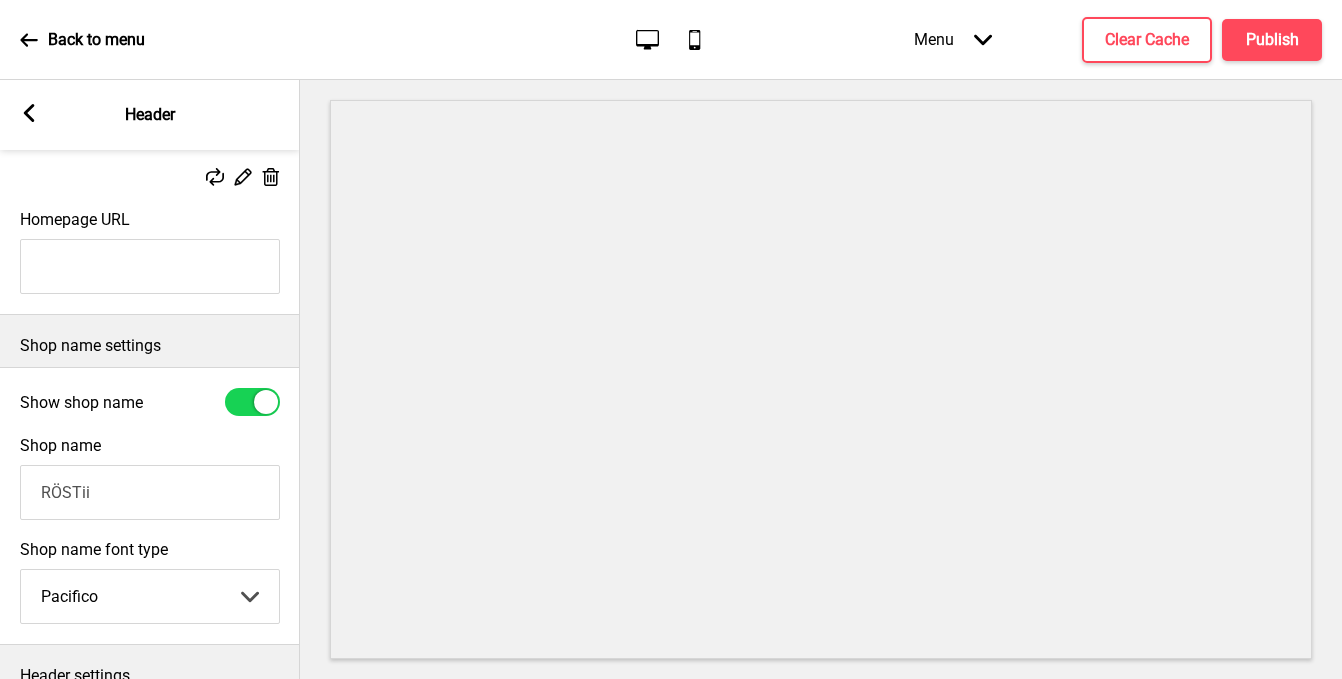 scroll, scrollTop: 319, scrollLeft: 0, axis: vertical 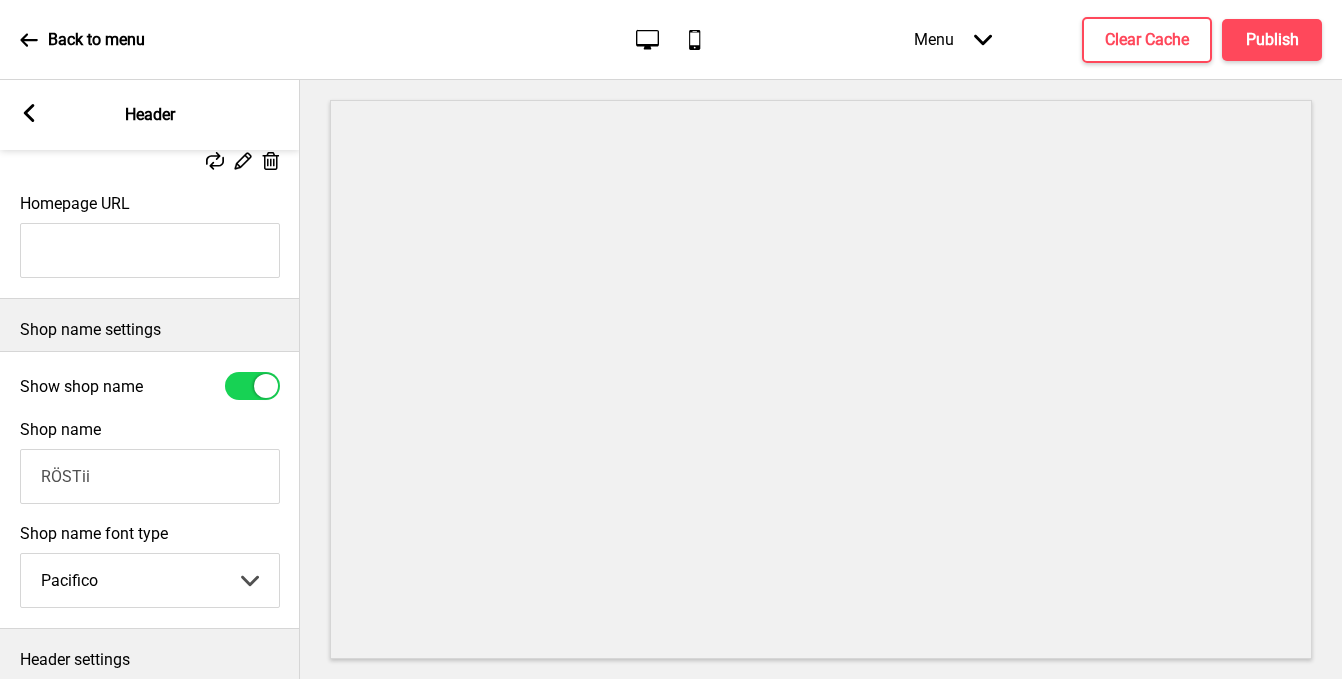 click on "Homepage URL" at bounding box center [150, 250] 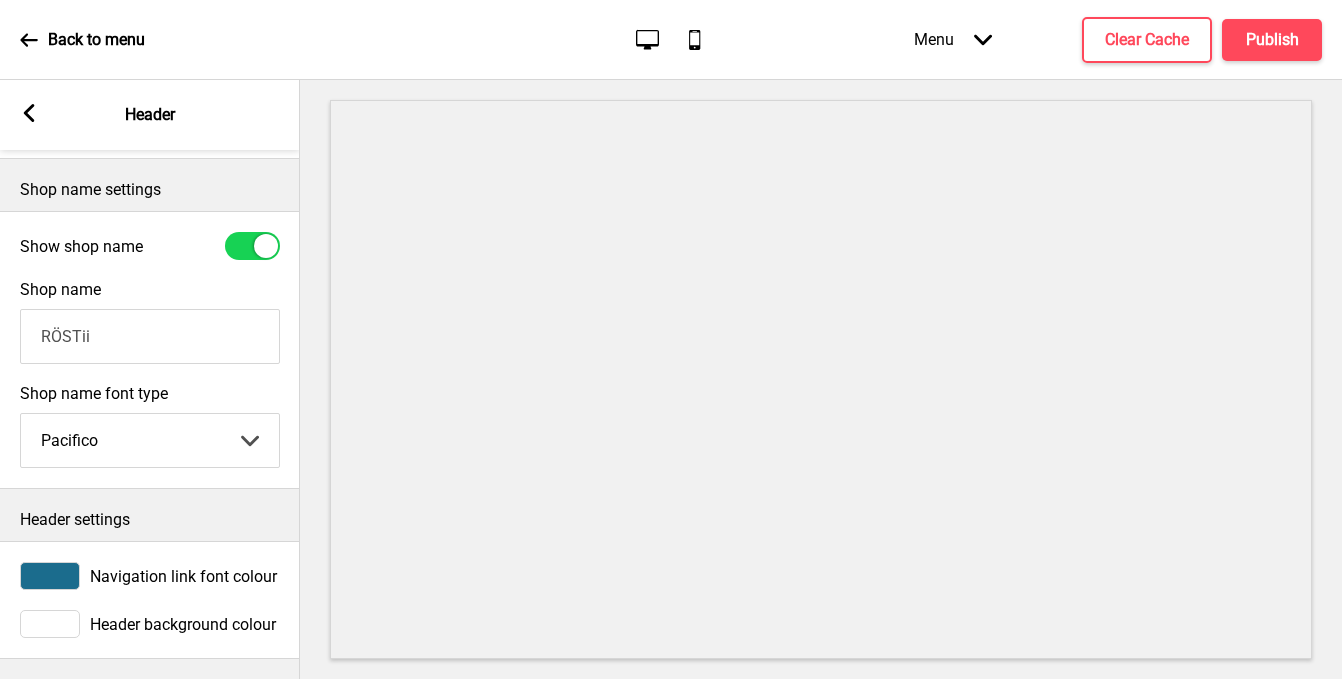 click on "Navigation link font colour" at bounding box center [150, 576] 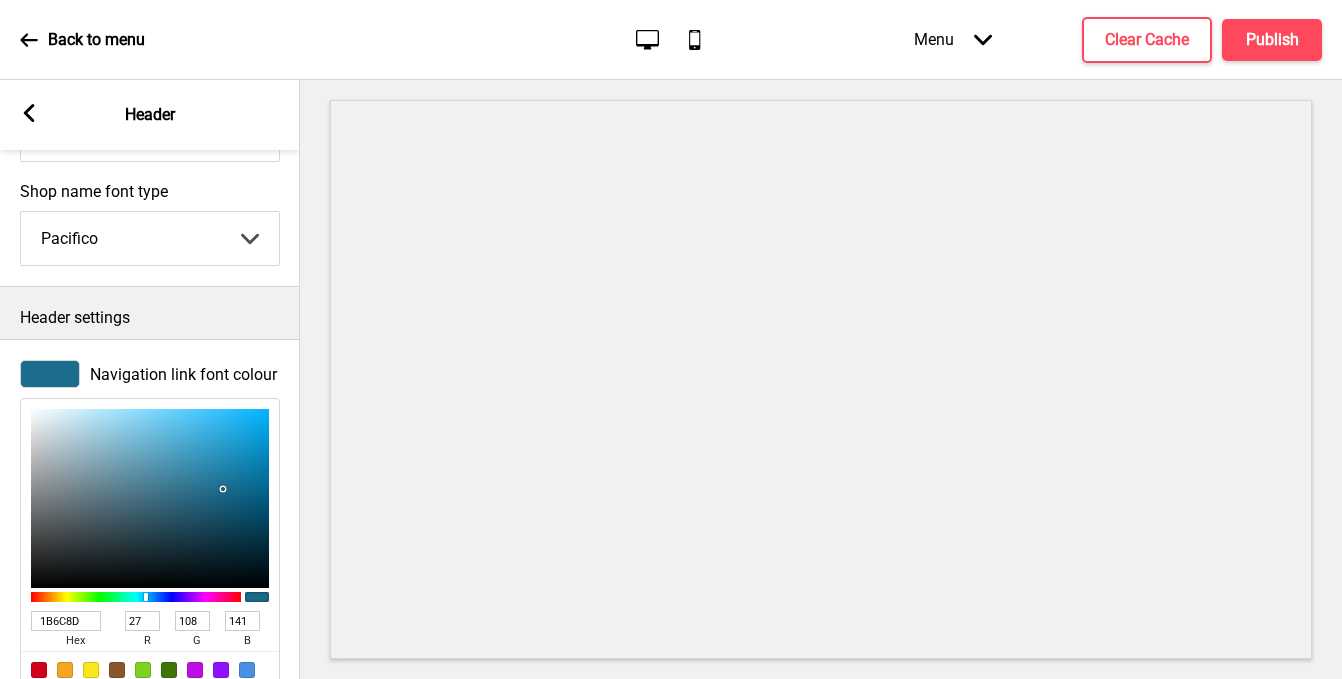 scroll, scrollTop: 664, scrollLeft: 0, axis: vertical 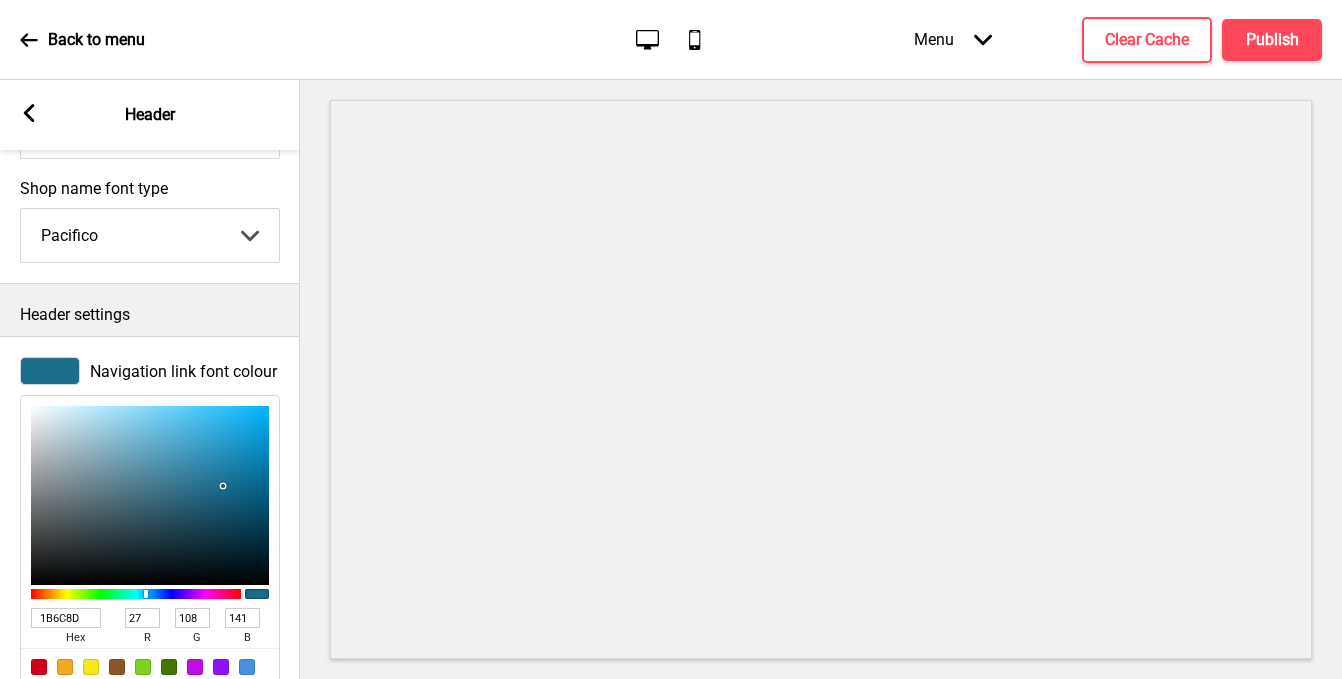 type on "829298" 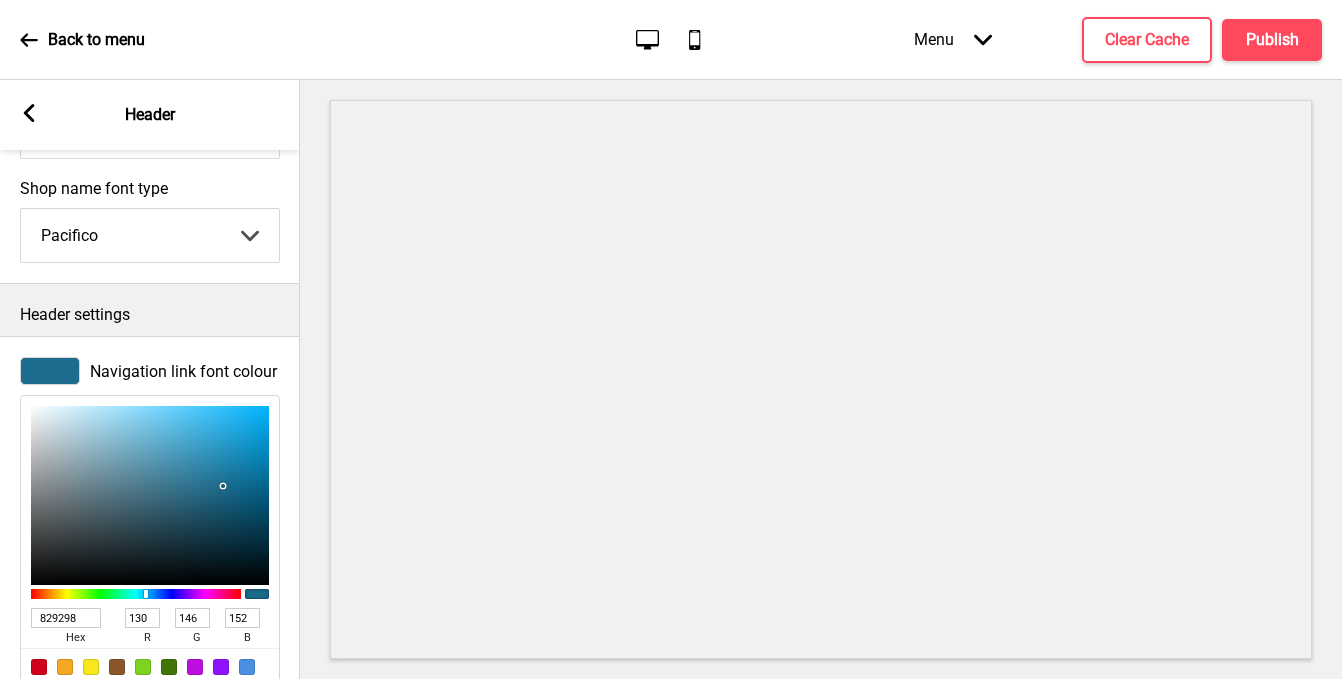 type on "919DA2" 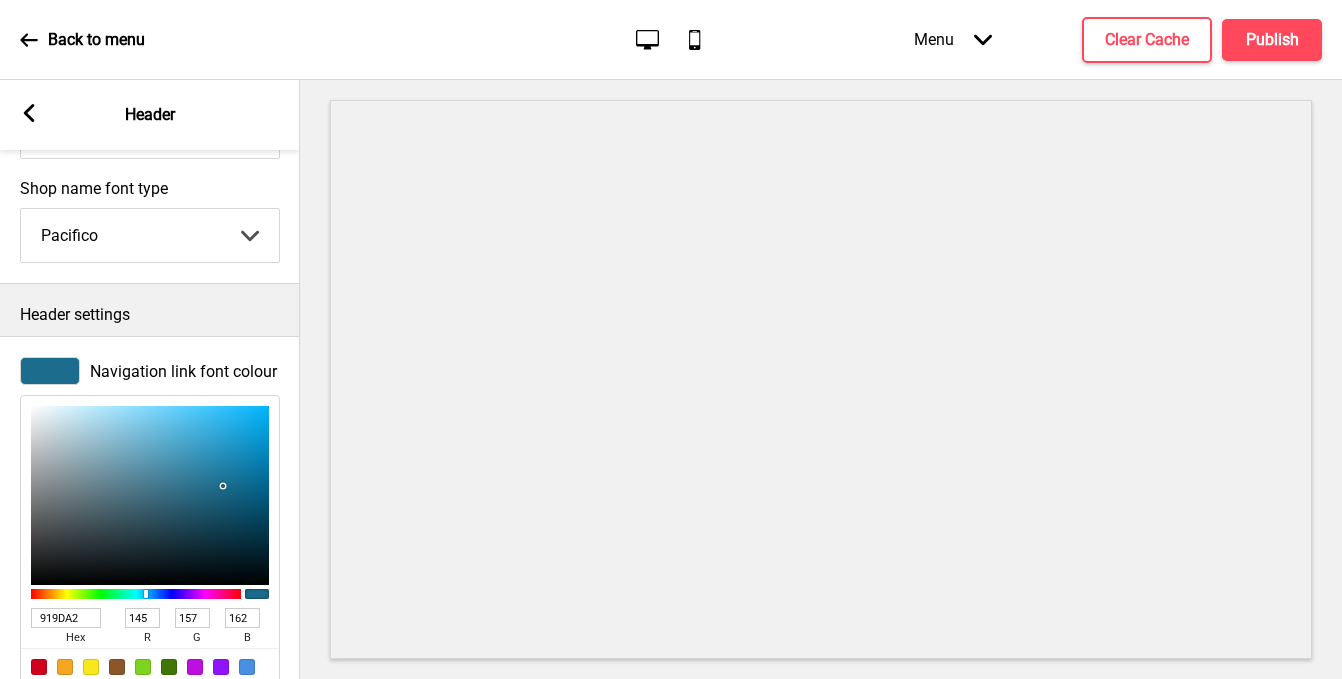 type on "D3D3D3" 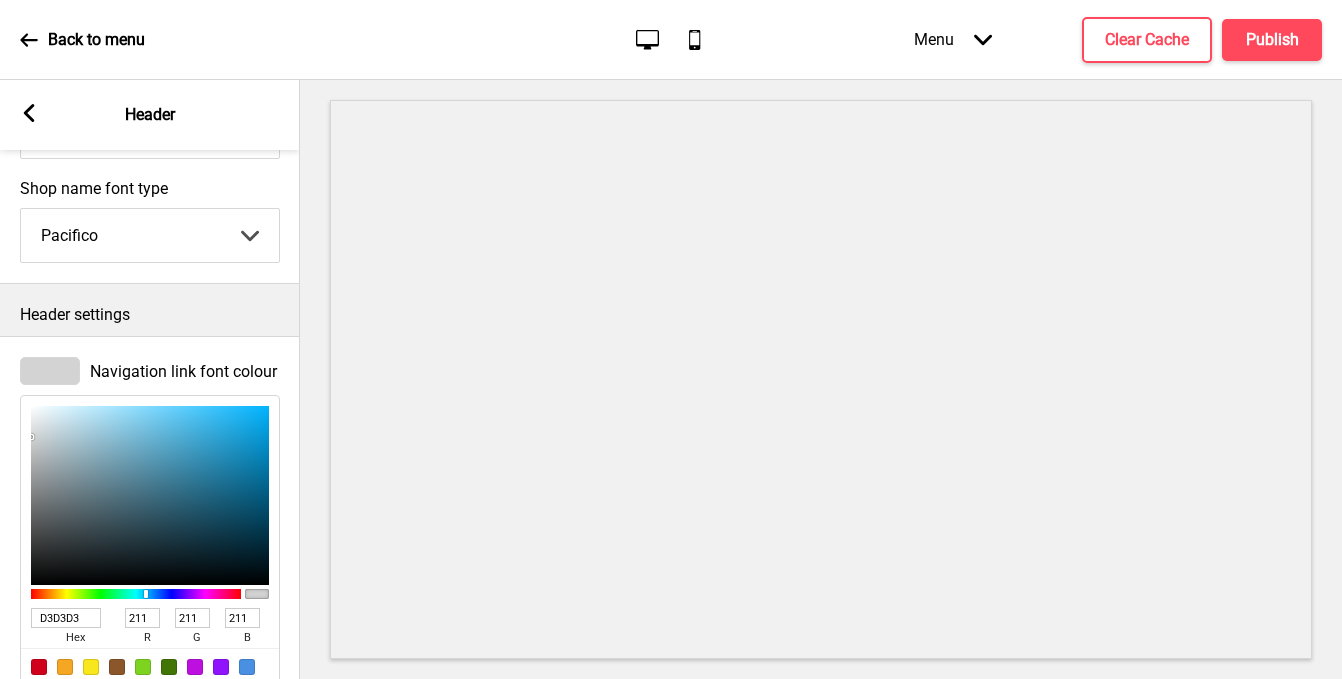 type on "EFEFEF" 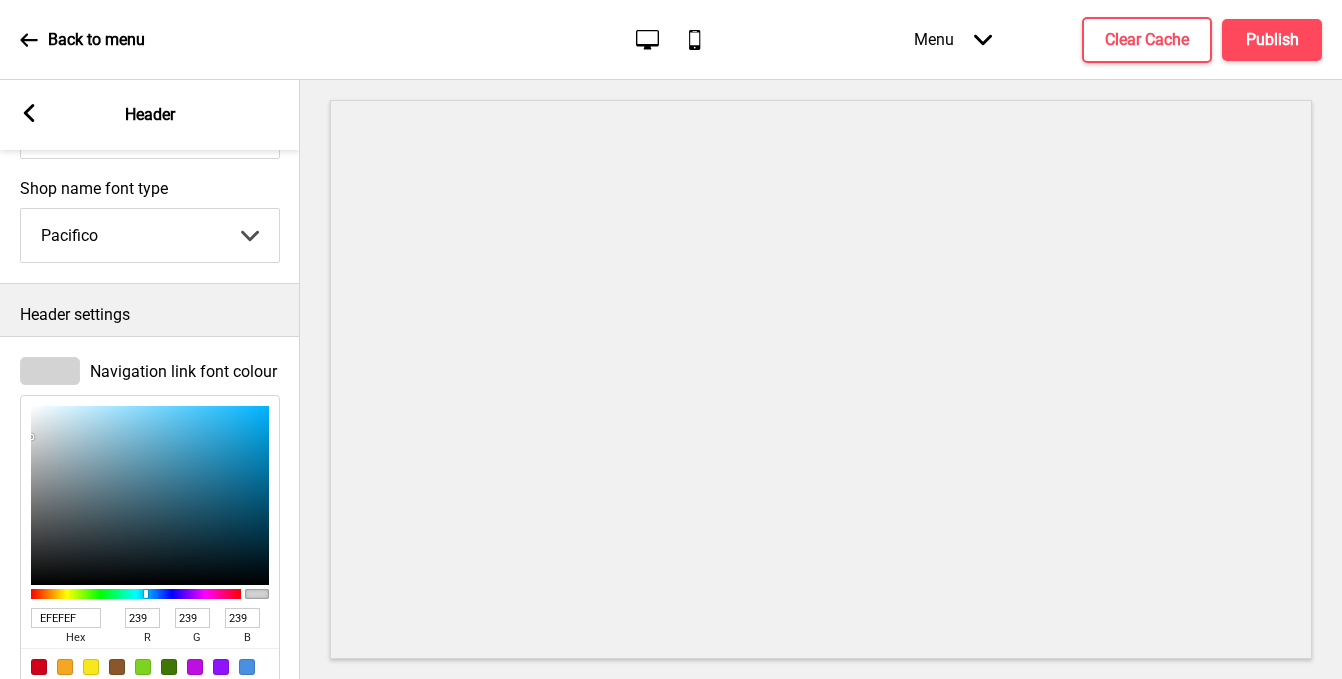 type on "FFFFFF" 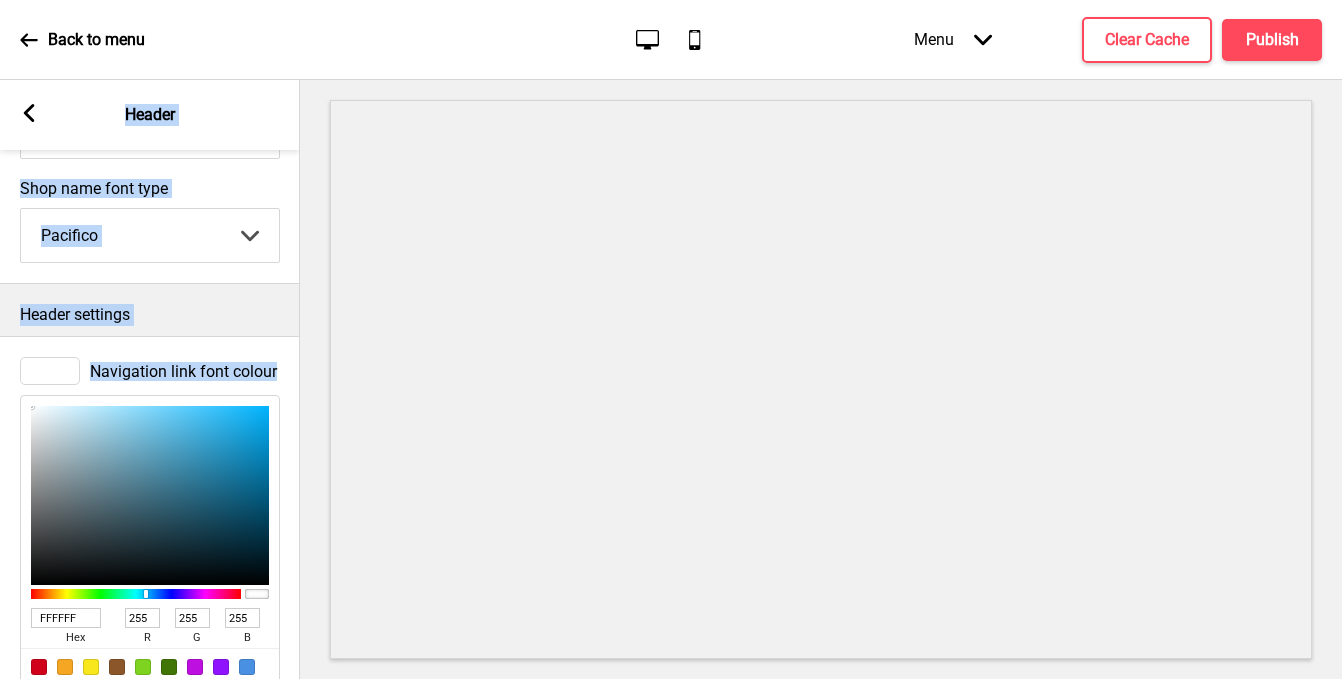 drag, startPoint x: 66, startPoint y: 478, endPoint x: -4, endPoint y: 359, distance: 138.06158 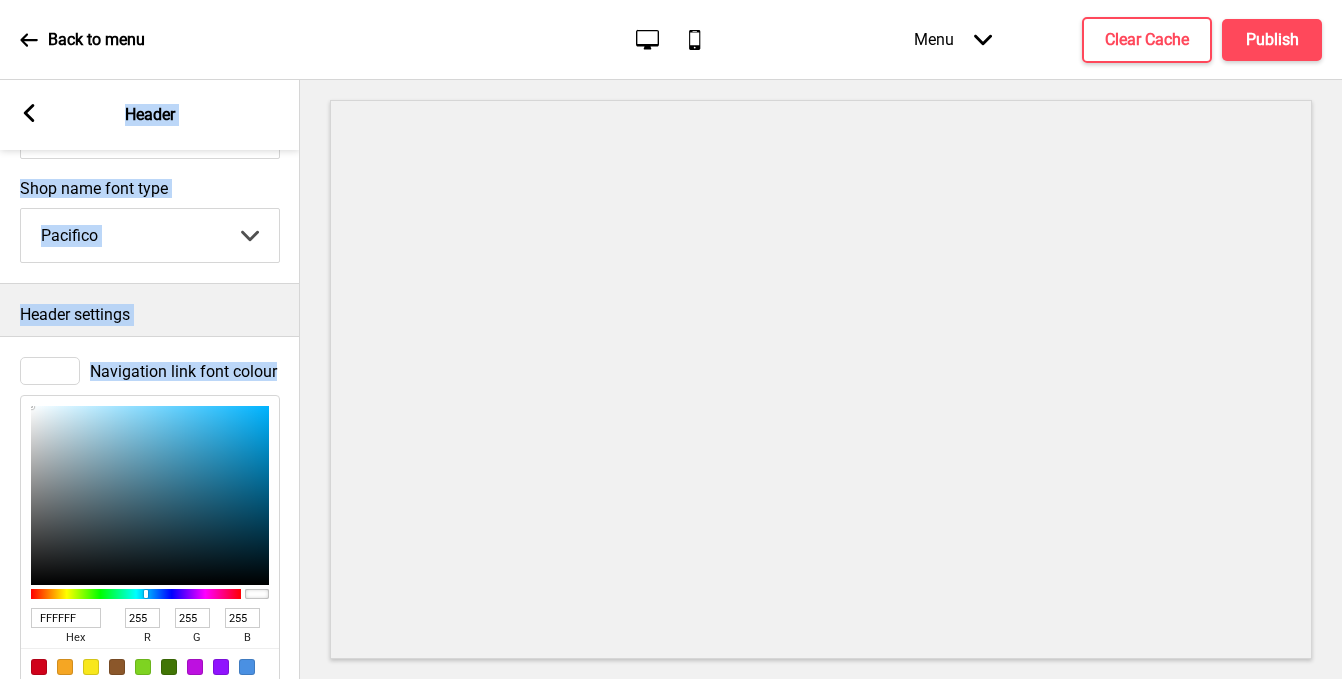 scroll, scrollTop: 786, scrollLeft: 0, axis: vertical 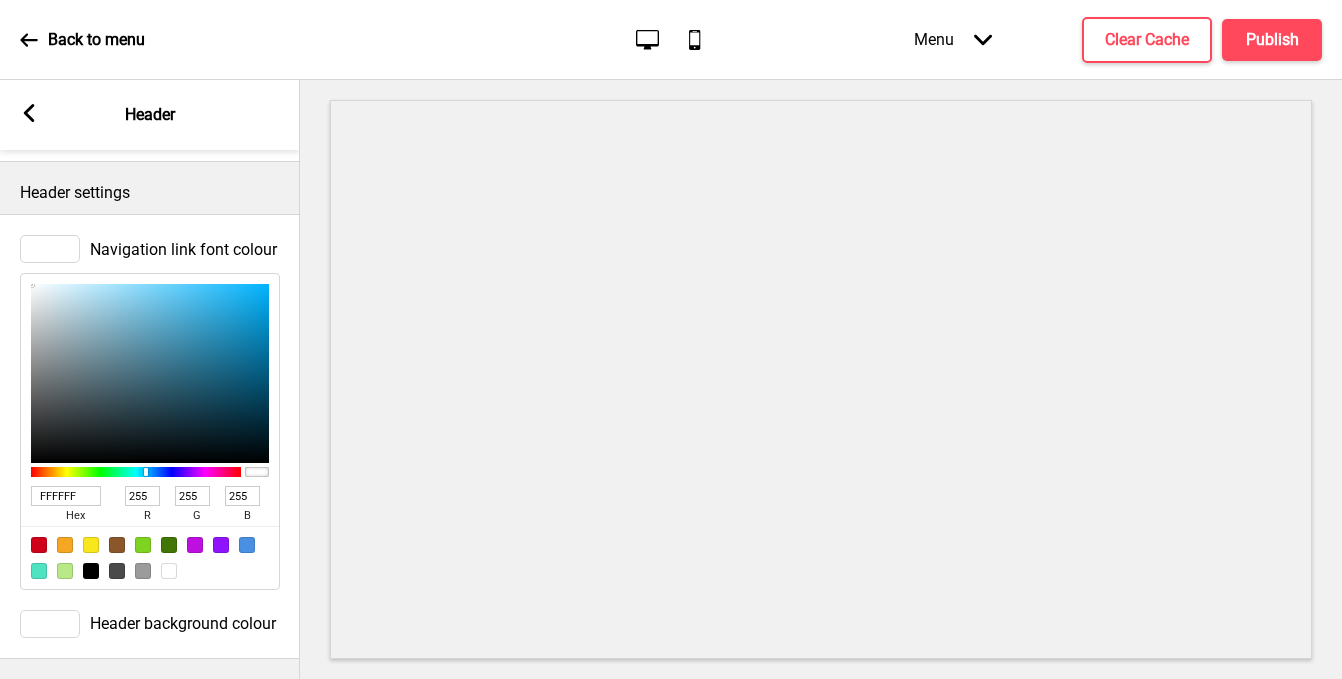 click at bounding box center [50, 624] 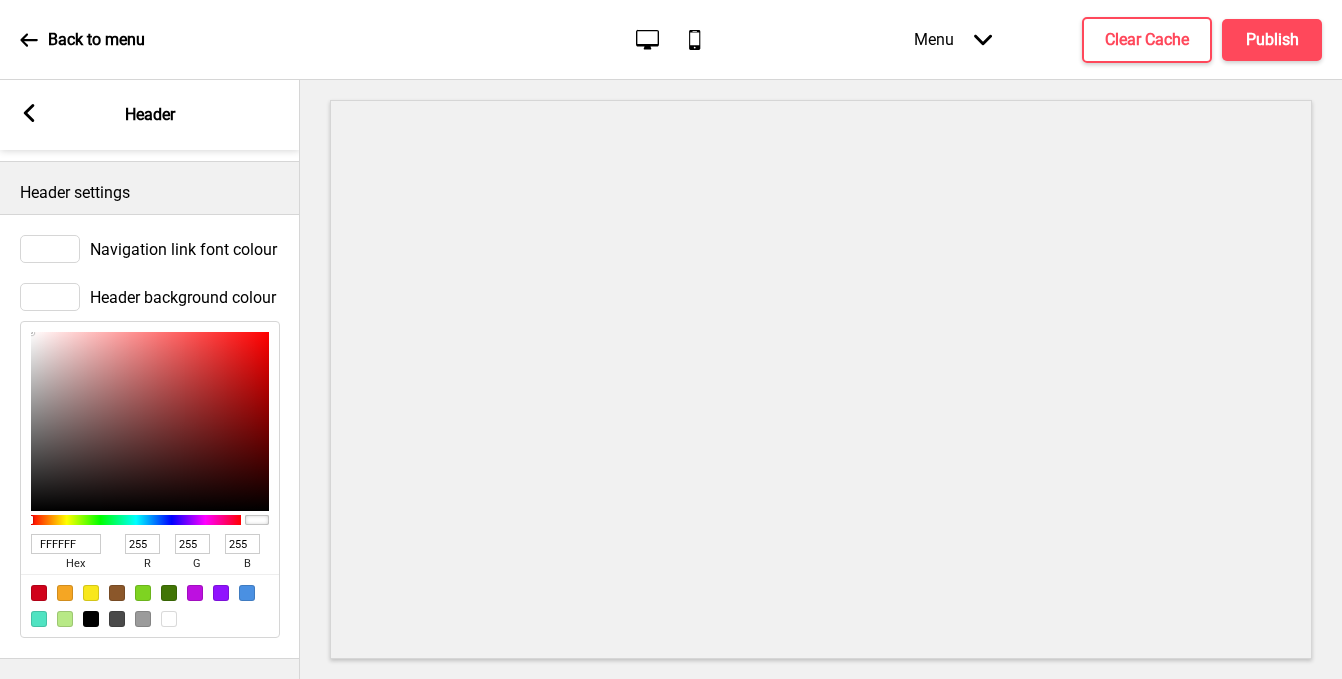 click on "FFFFFF" at bounding box center (66, 544) 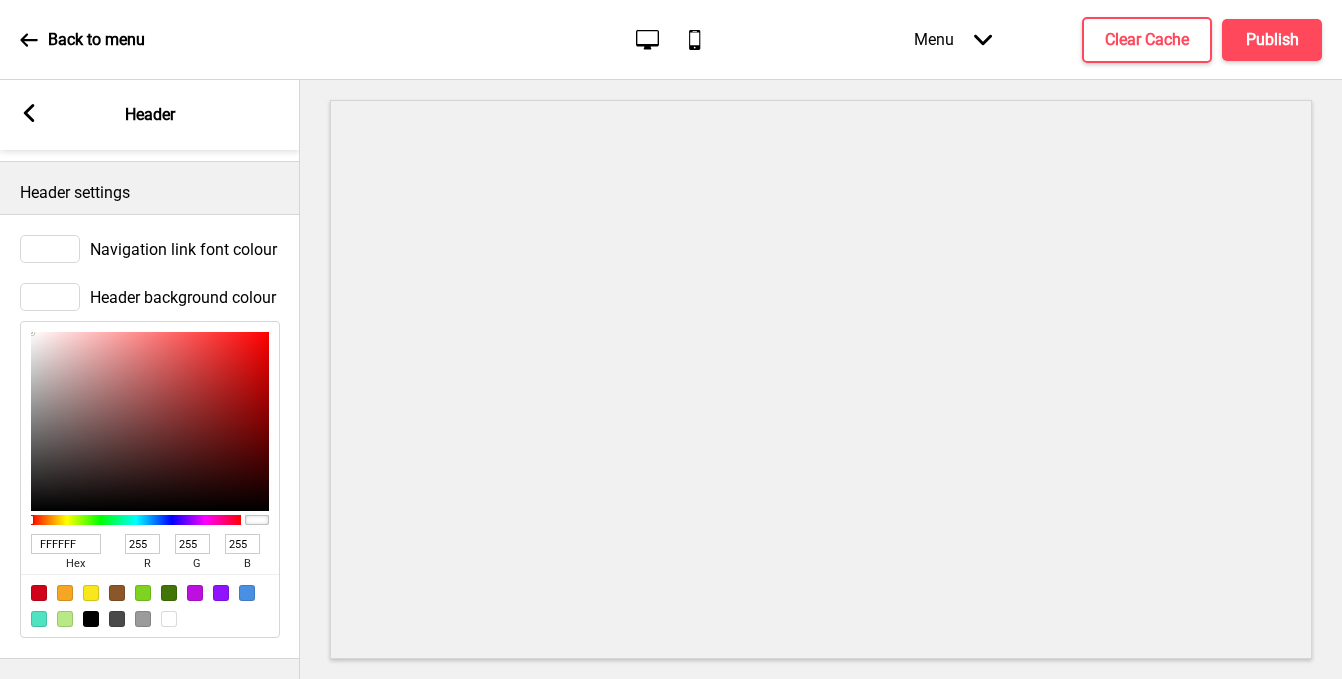 type on "#1b6c8d" 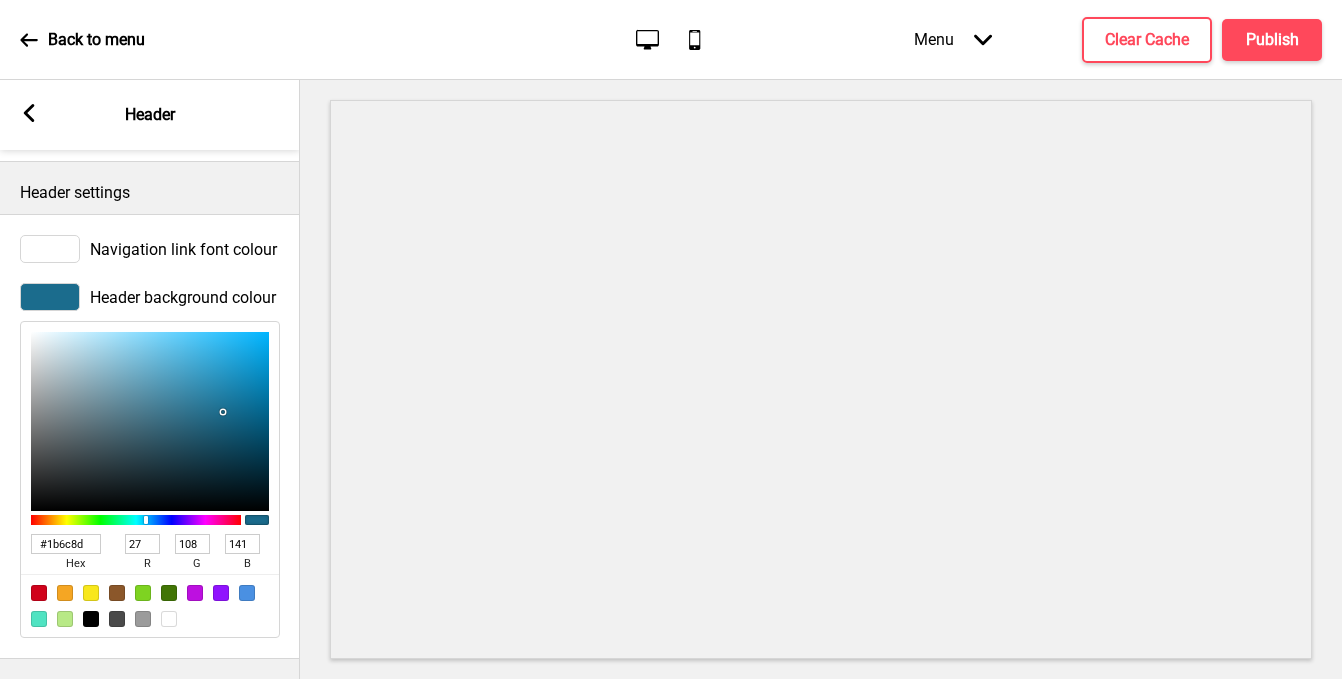 type on "1B6C8D" 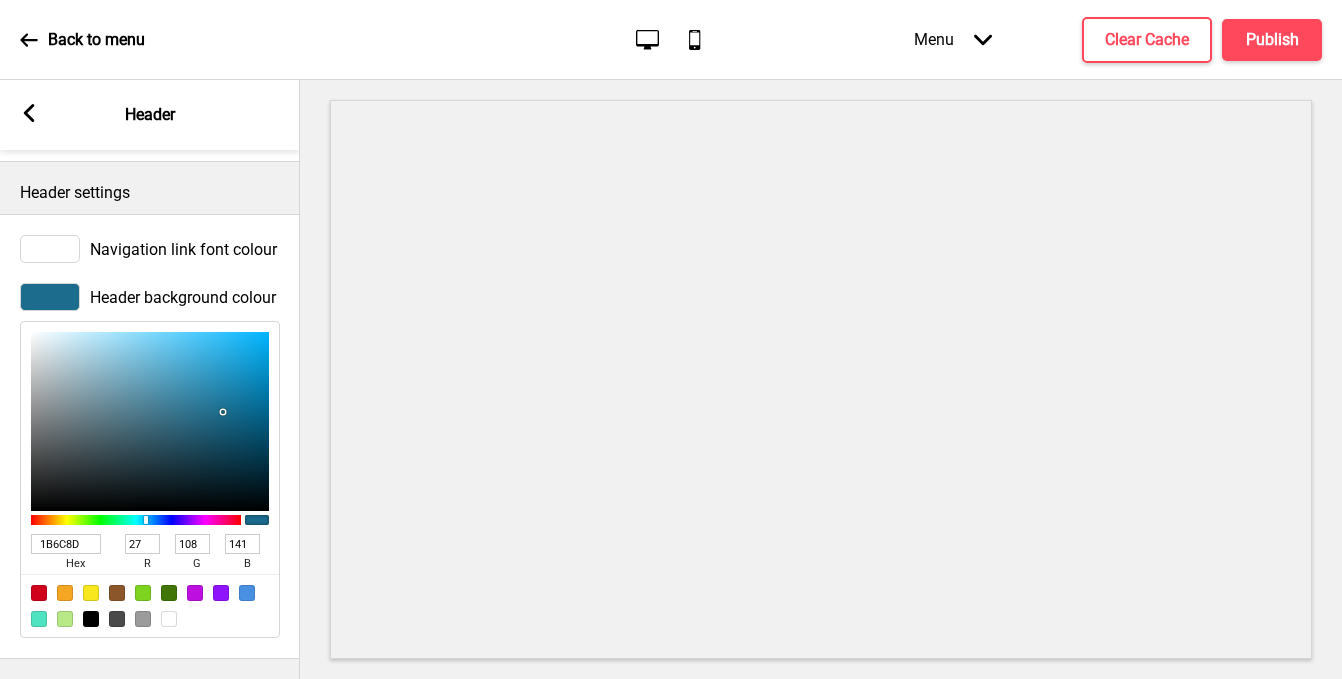 click 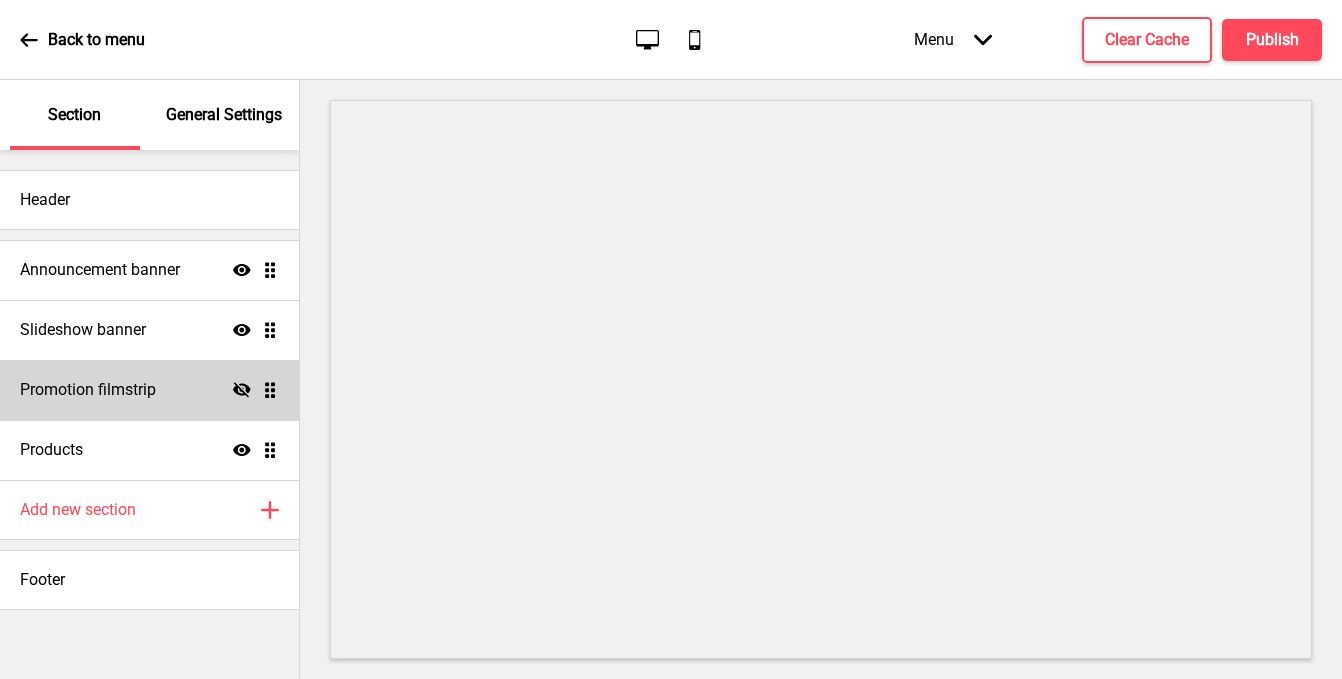 click on "Promotion filmstrip Hide Drag" at bounding box center [149, 390] 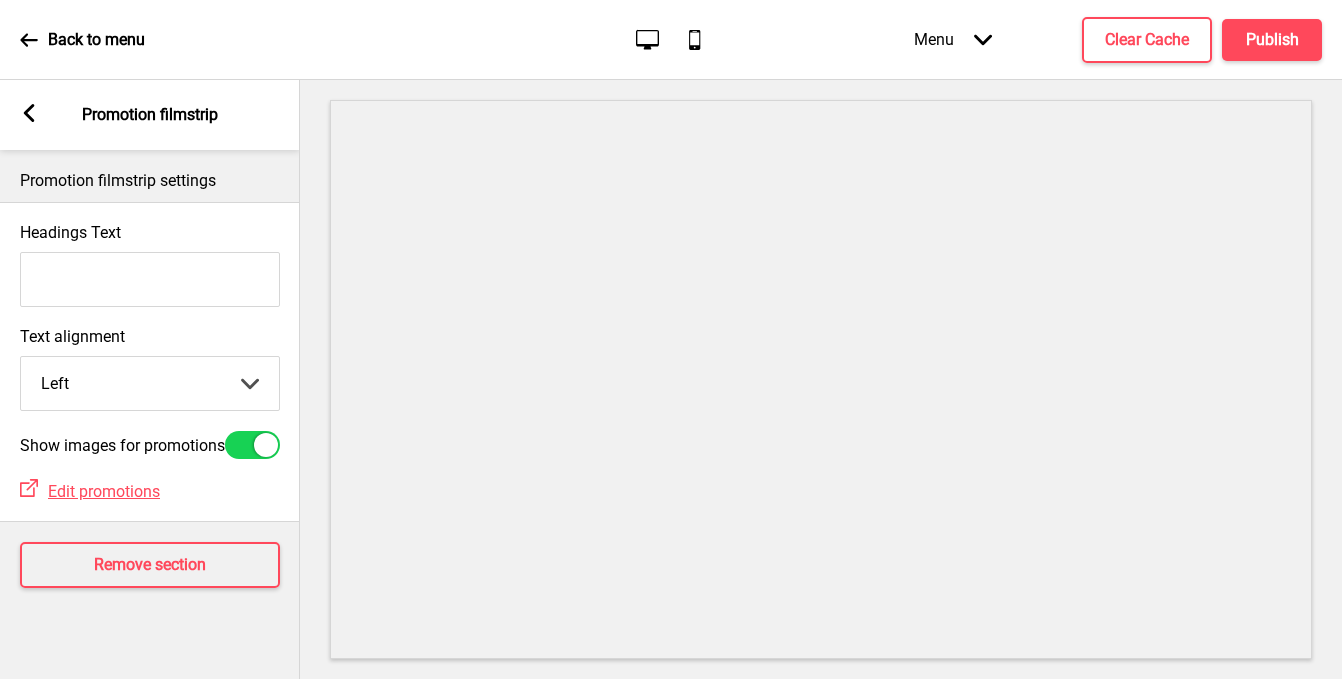 click on "Left Center Right" at bounding box center [150, 383] 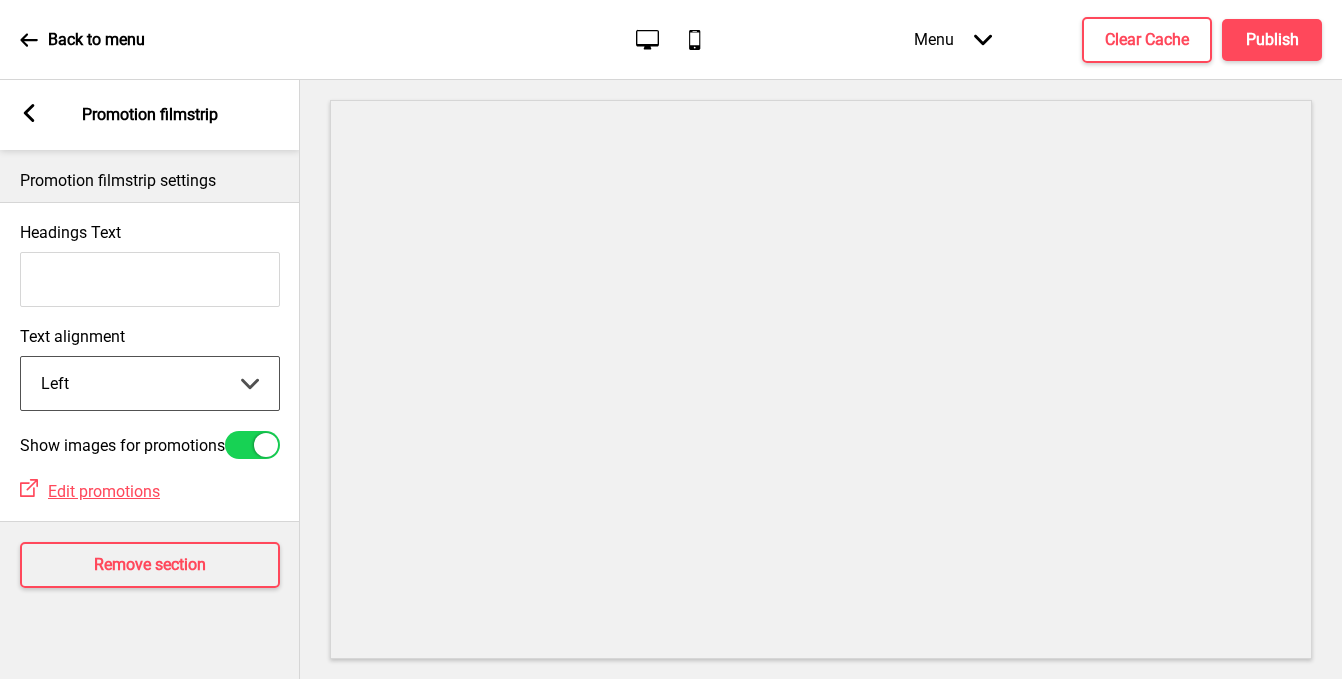 click 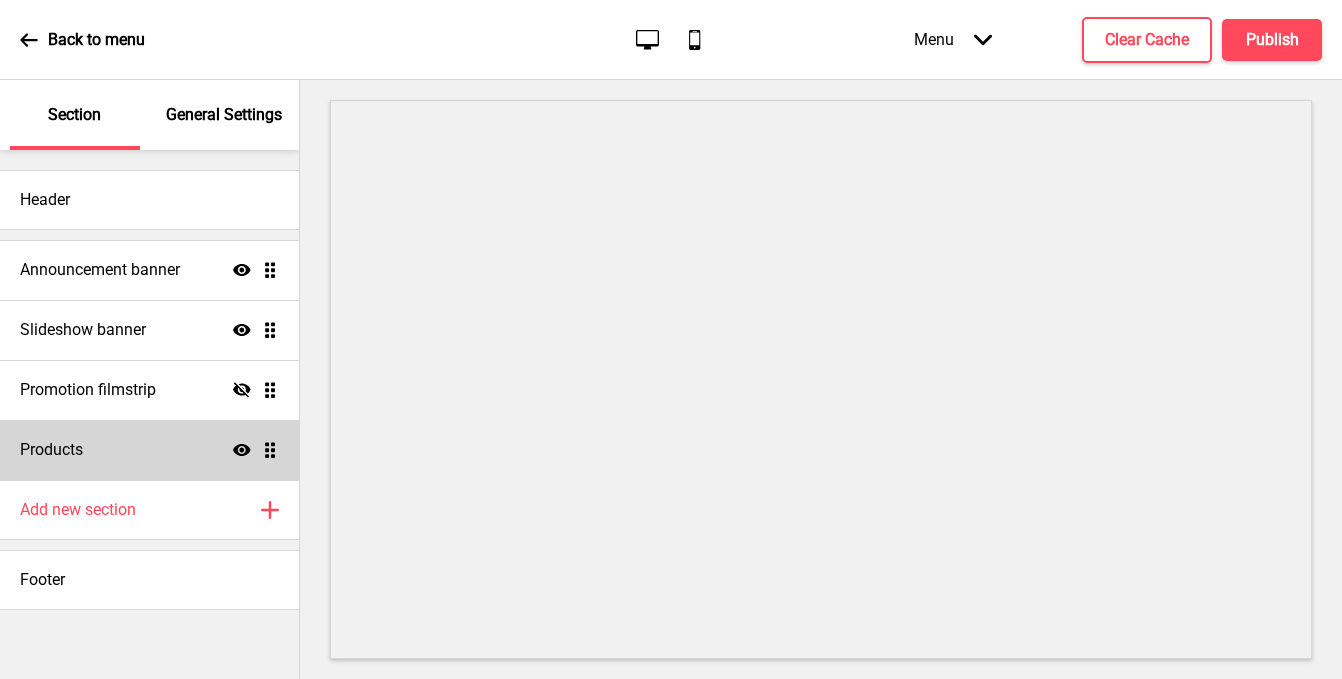 click on "Products Show Drag" at bounding box center [149, 450] 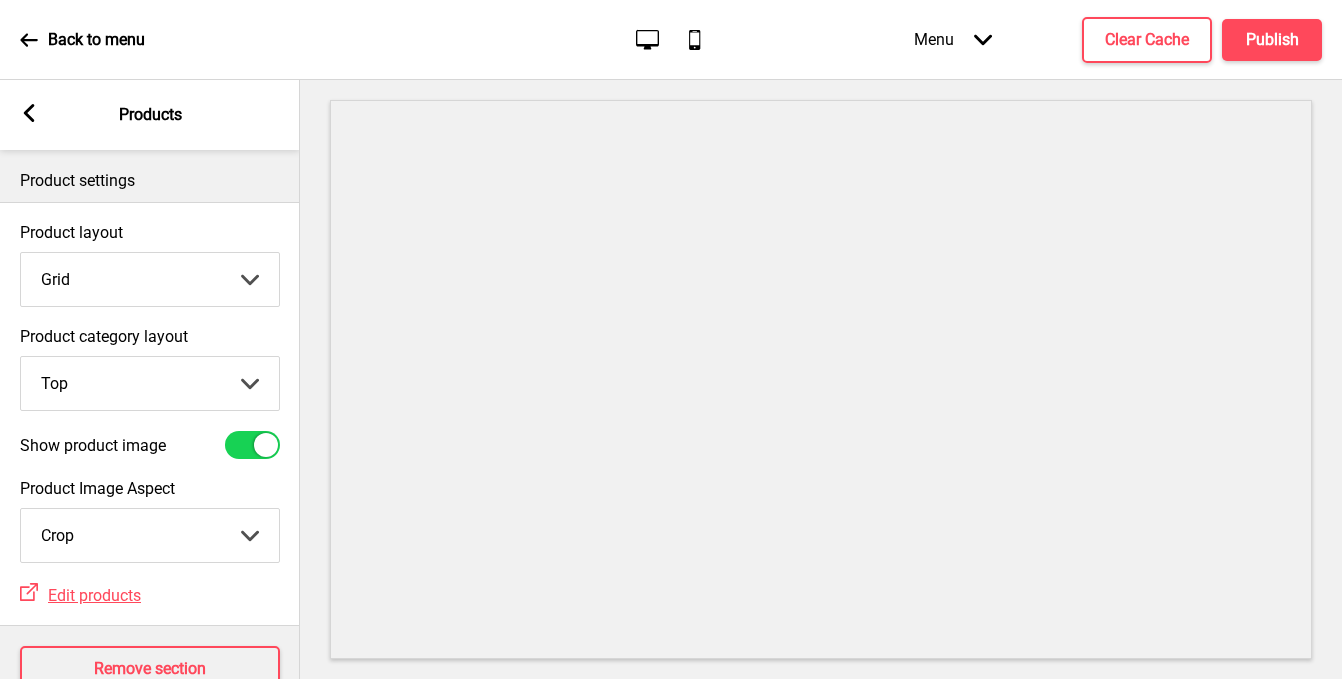 click on "Grid List" at bounding box center [150, 279] 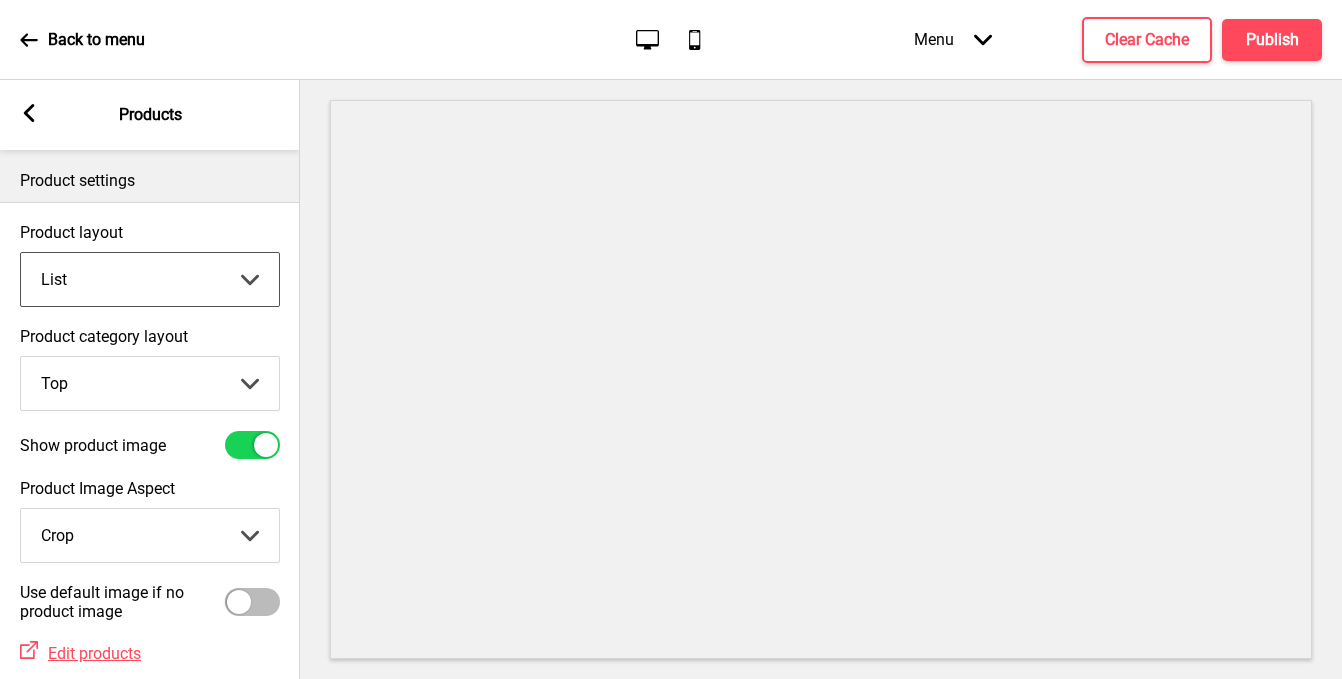 click on "Grid List" at bounding box center (150, 279) 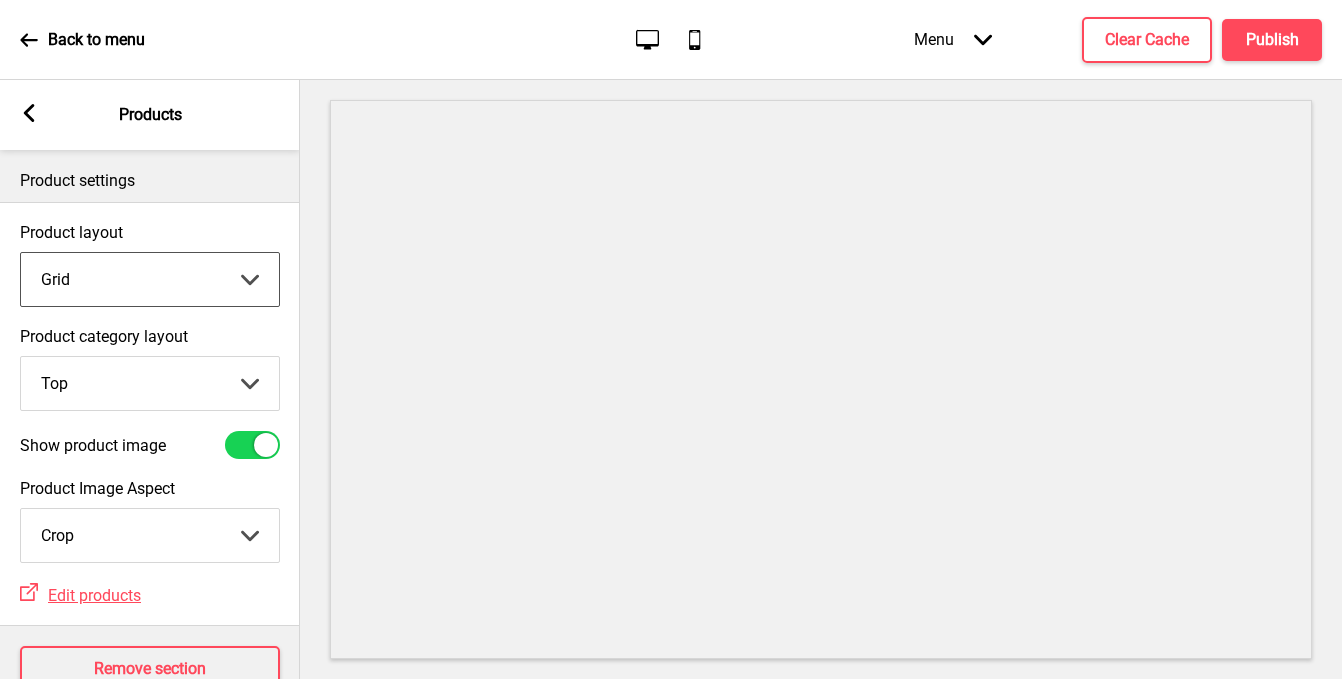 click on "Top Side" at bounding box center (150, 383) 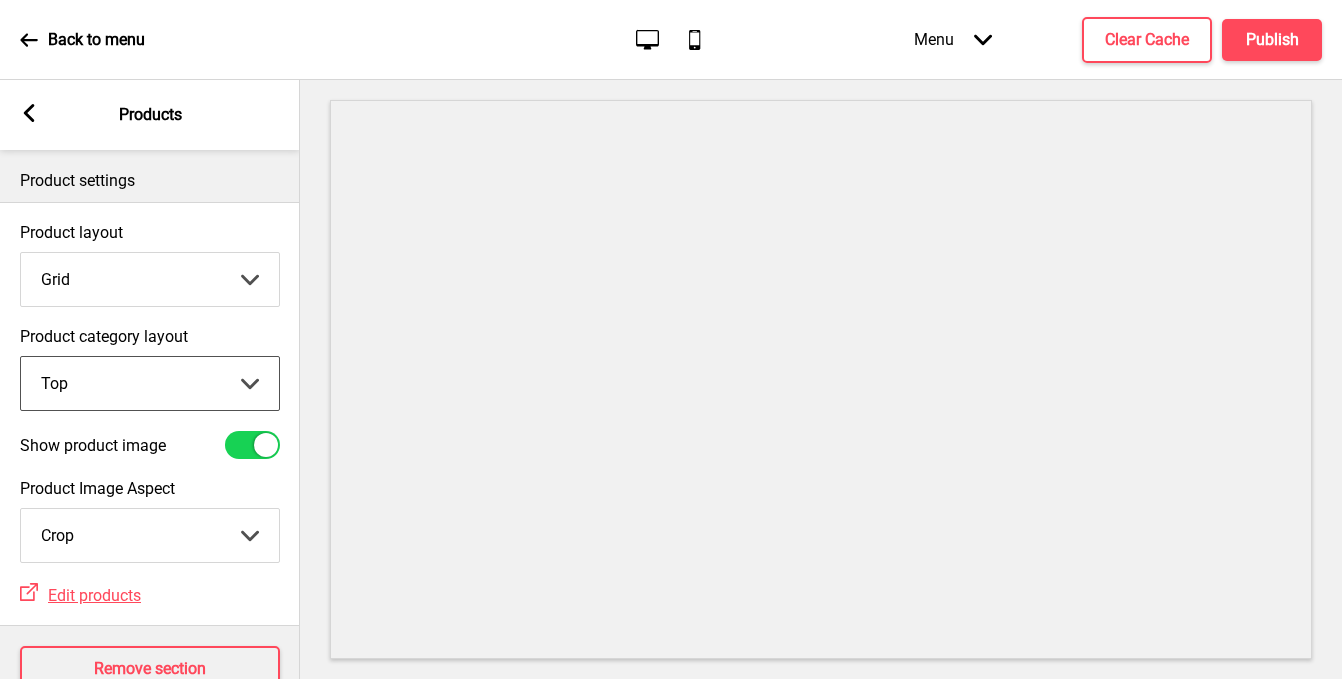 click on "Top Side" at bounding box center (150, 383) 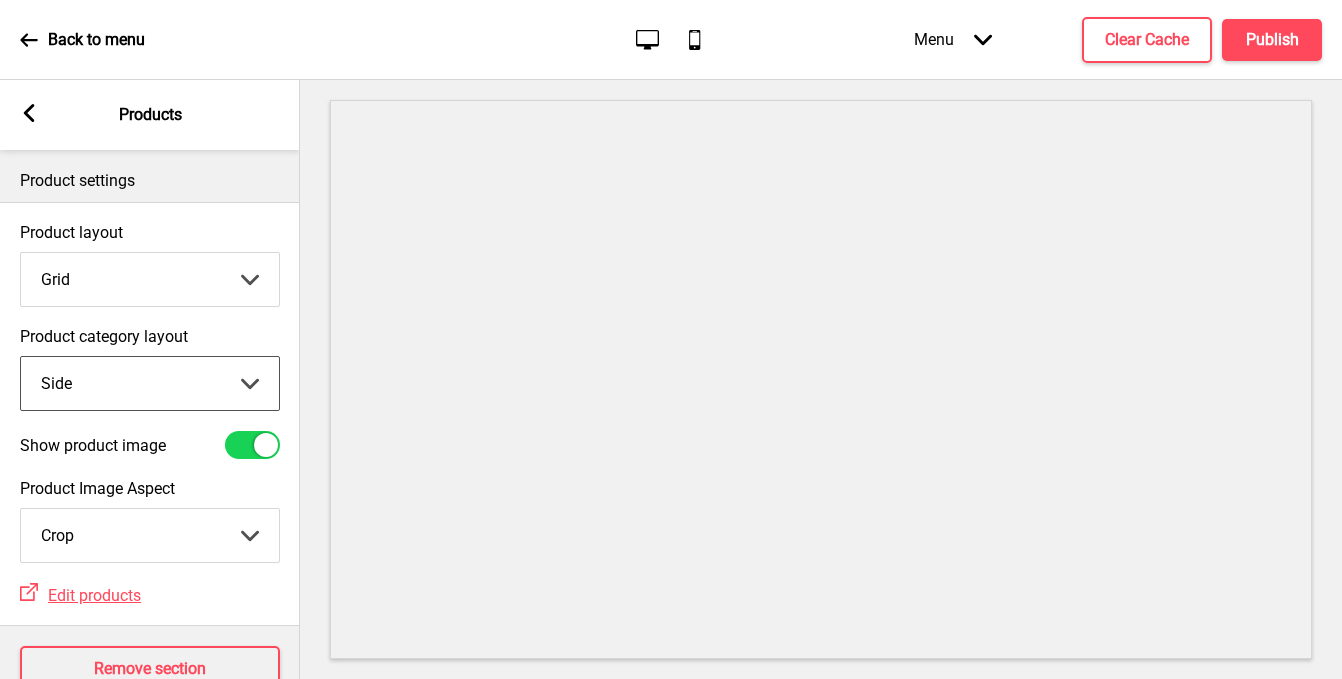 click on "Top Side" at bounding box center (150, 383) 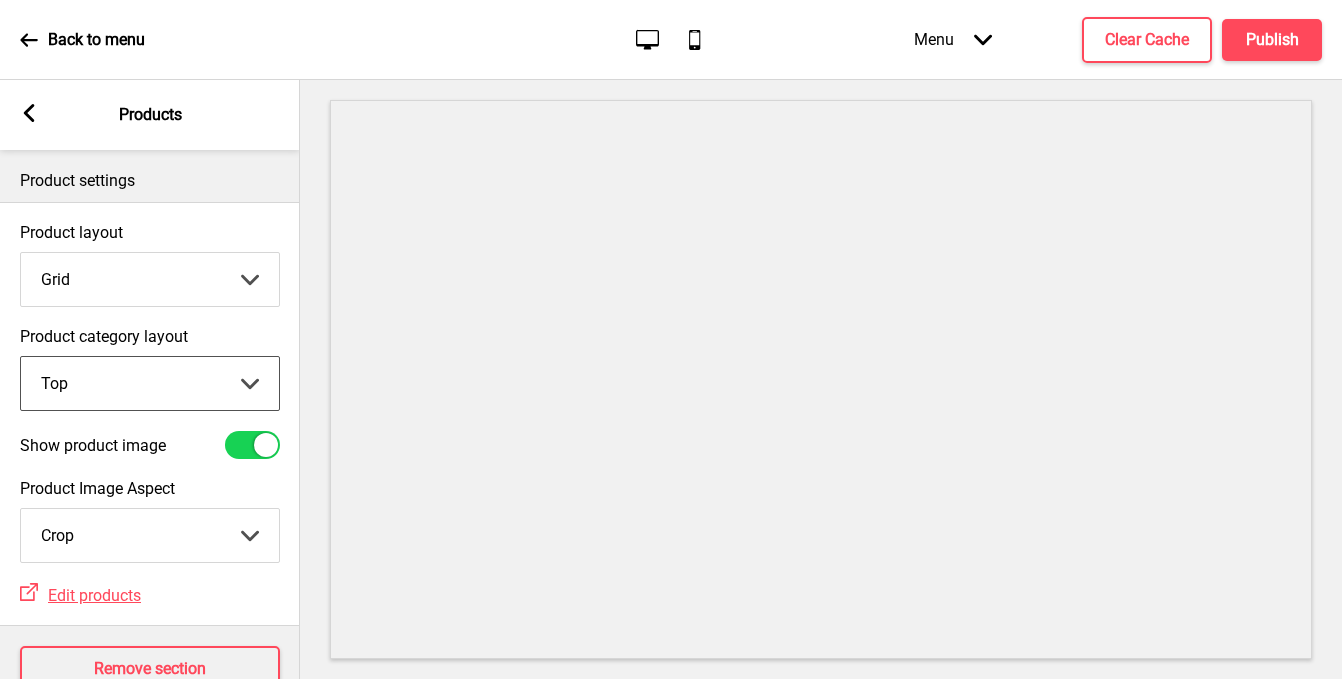 click at bounding box center (266, 445) 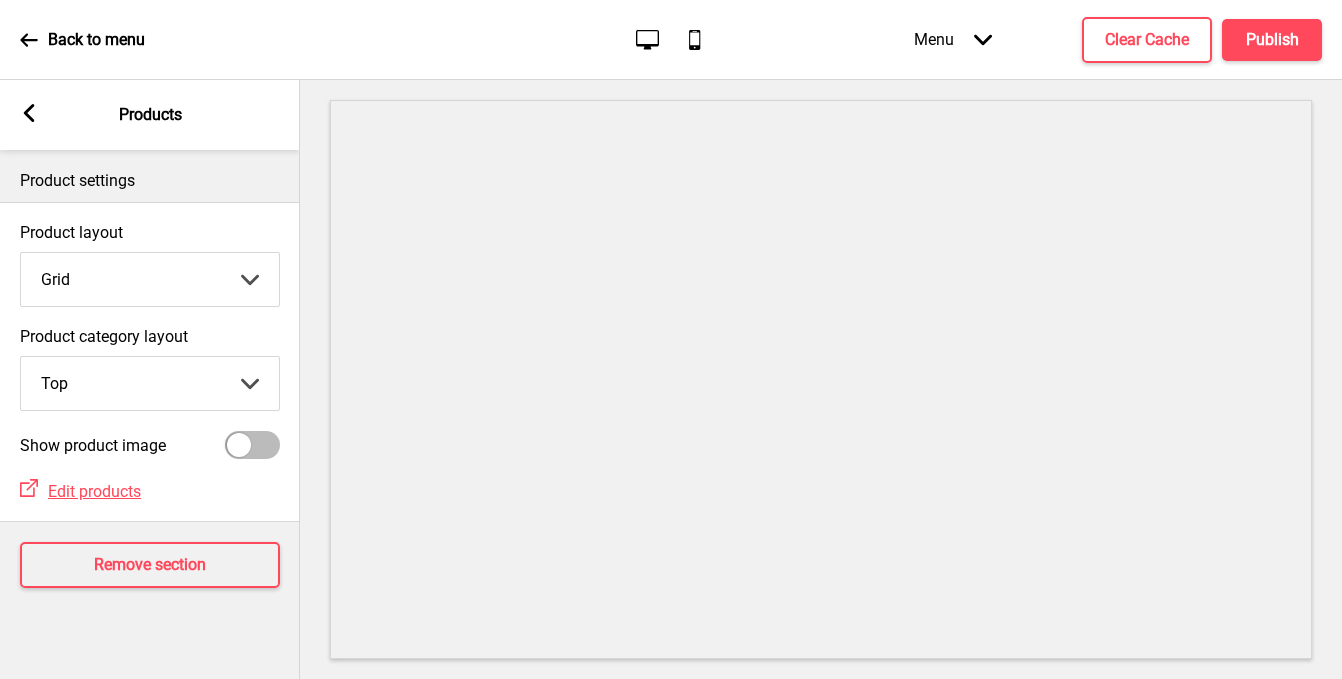 click at bounding box center (252, 445) 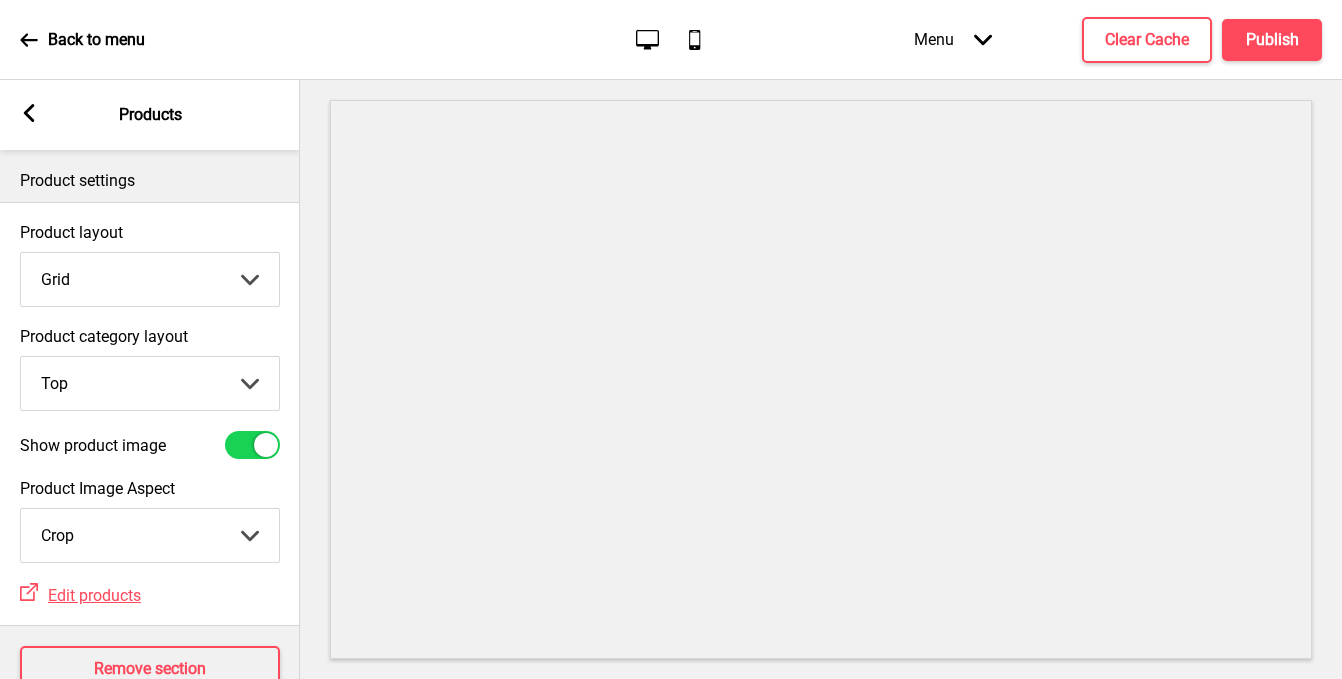 click on "Crop Natural" at bounding box center [150, 535] 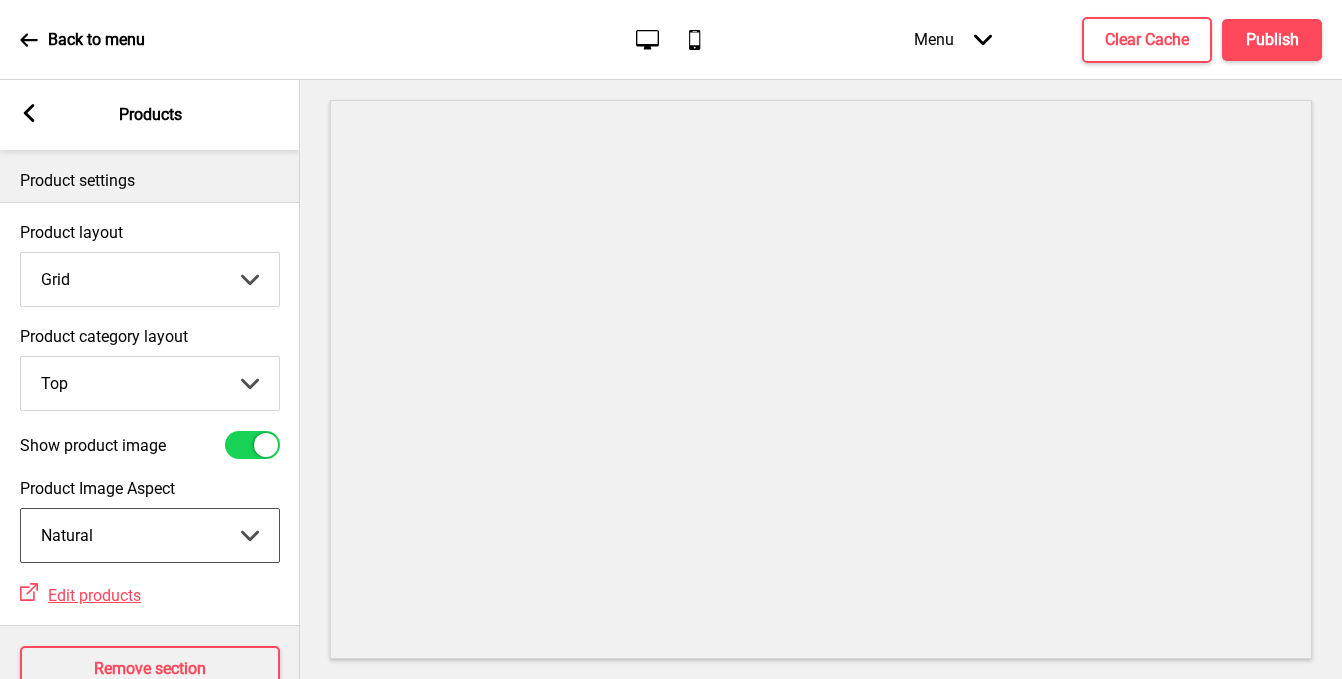 scroll, scrollTop: 53, scrollLeft: 0, axis: vertical 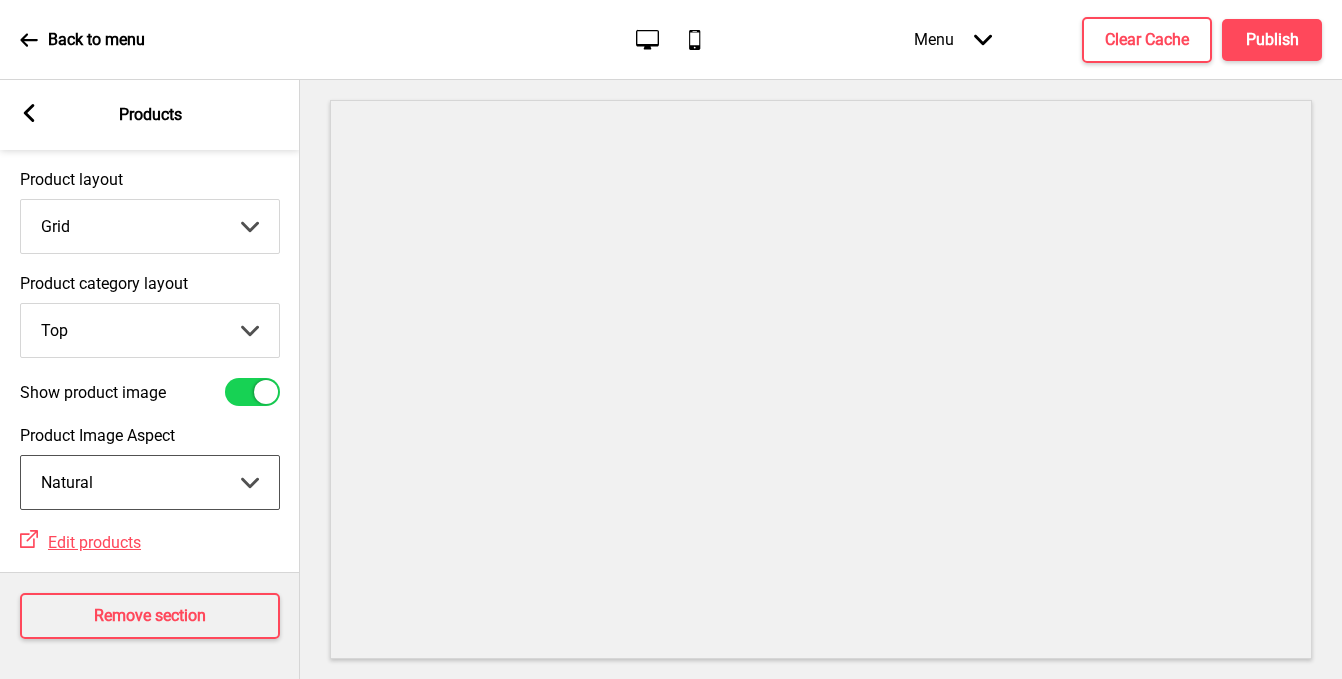 click on "Crop Natural" at bounding box center [150, 482] 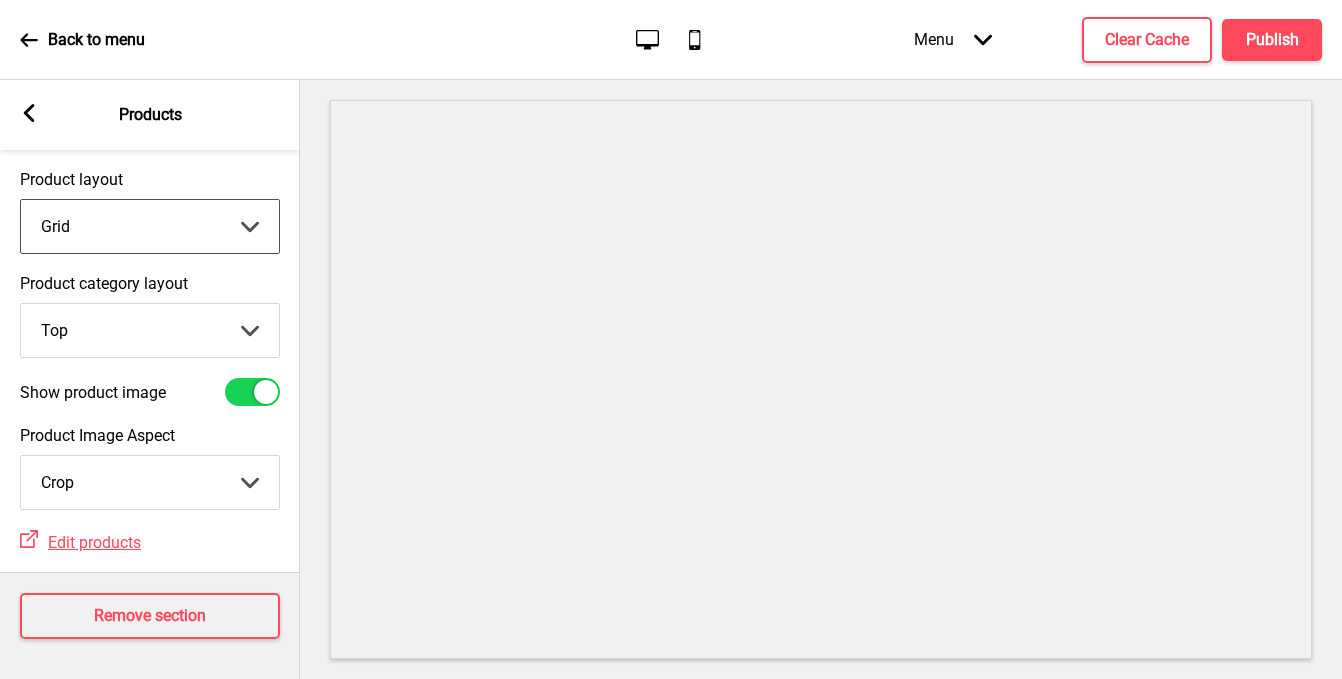 click on "Grid List" at bounding box center [150, 226] 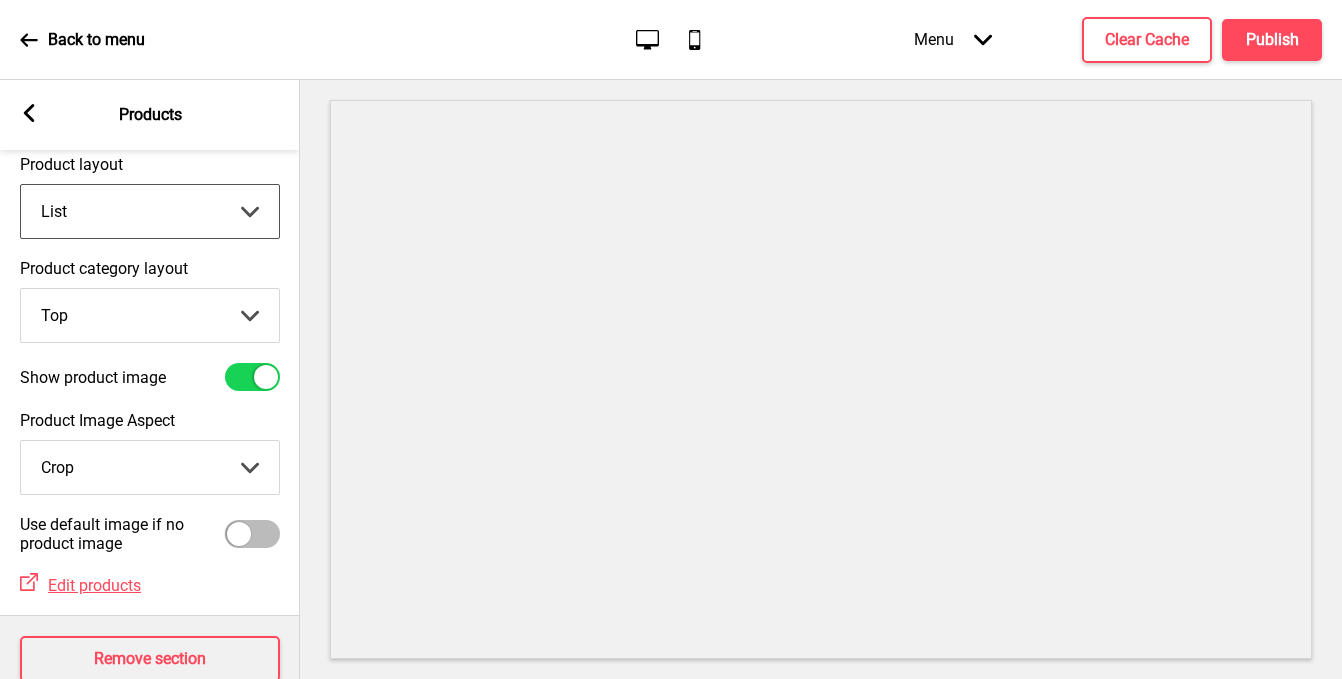 scroll, scrollTop: 111, scrollLeft: 0, axis: vertical 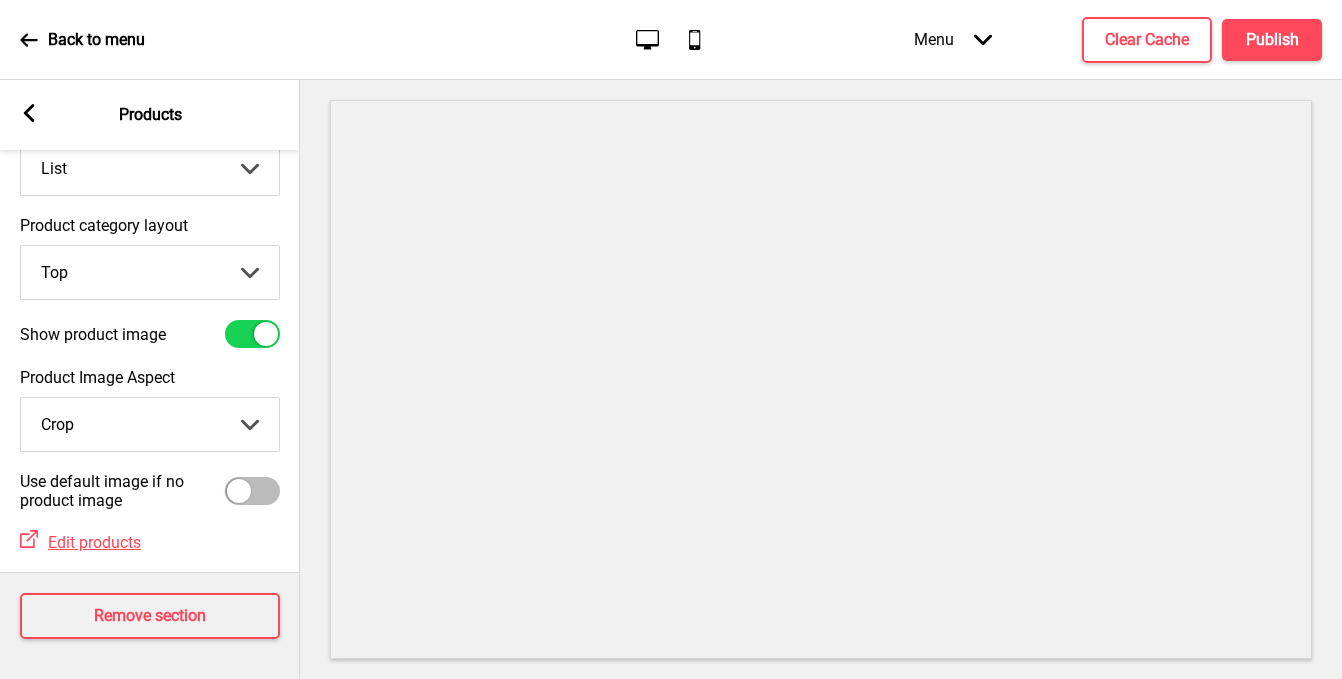 click on "Arrow left Products" at bounding box center [150, 115] 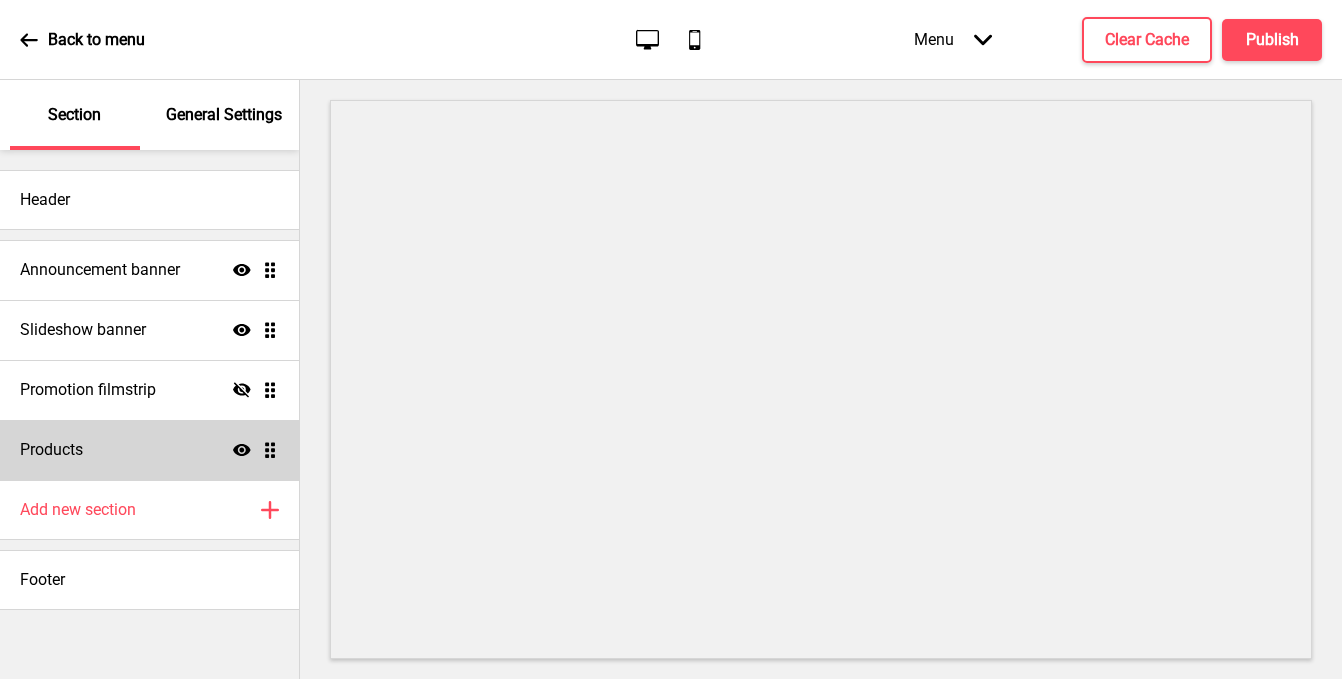 click on "Products Show Drag" at bounding box center (149, 450) 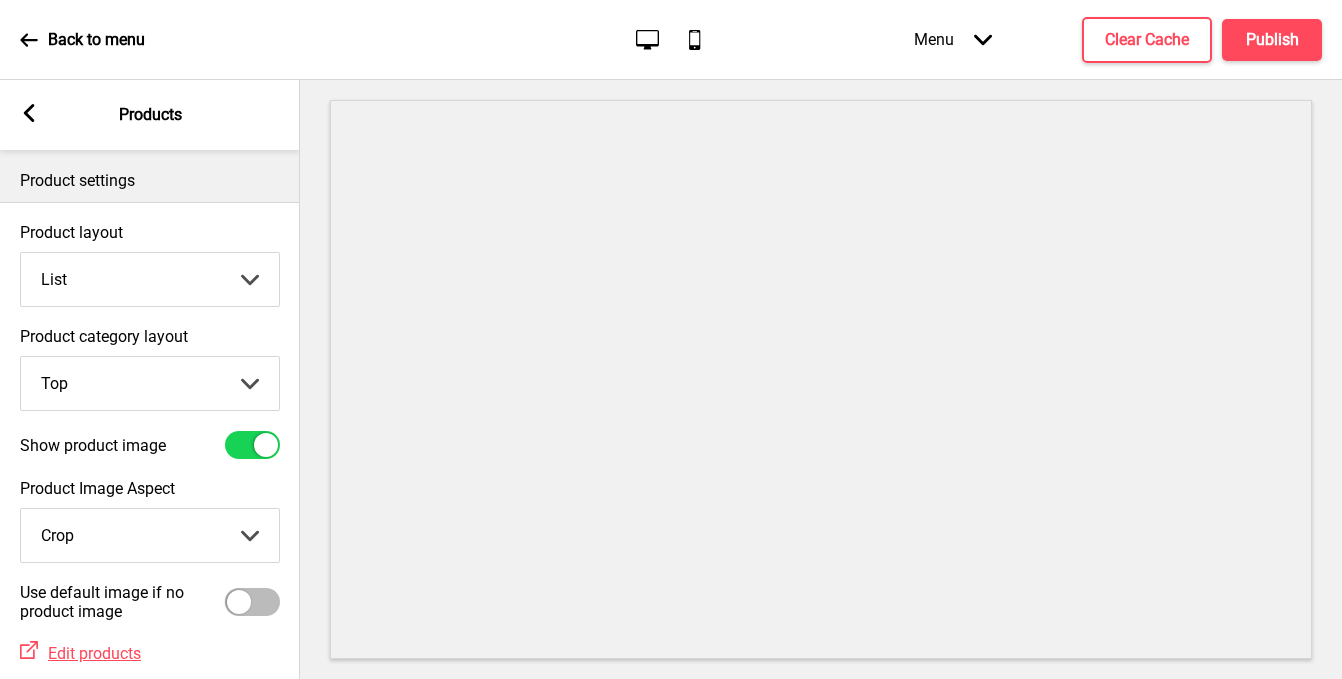 scroll, scrollTop: 8, scrollLeft: 0, axis: vertical 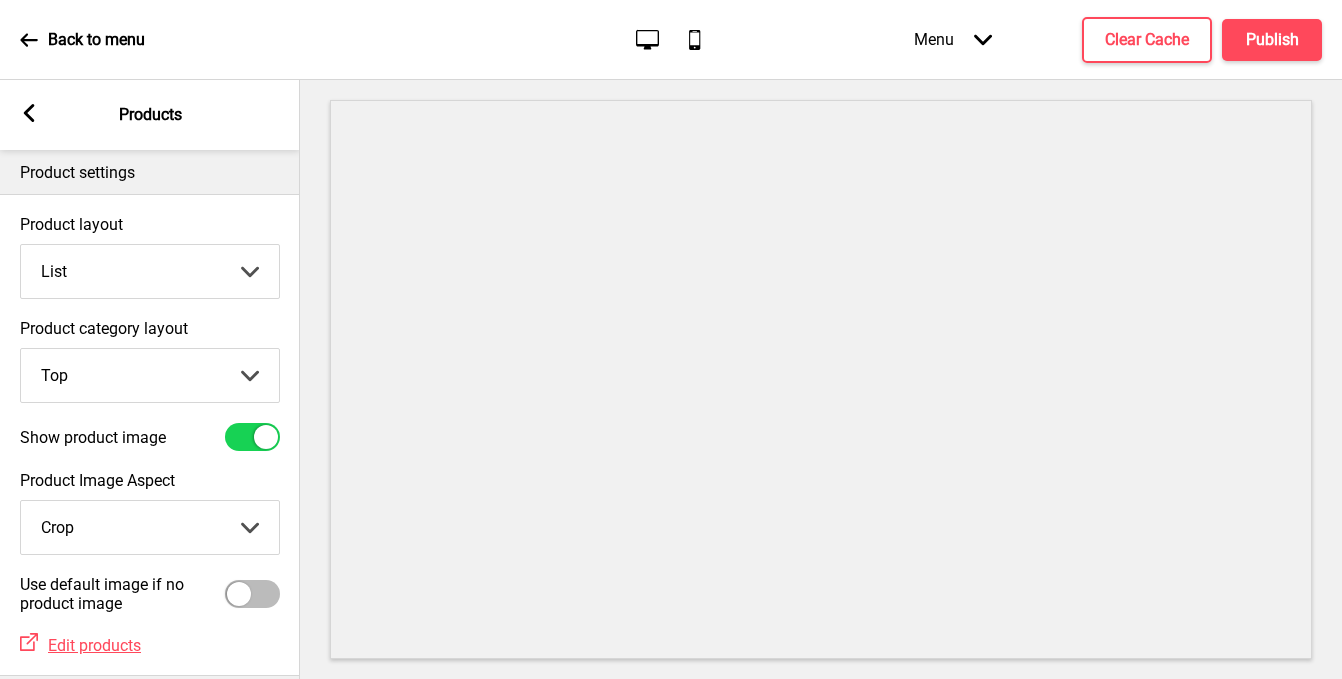 click 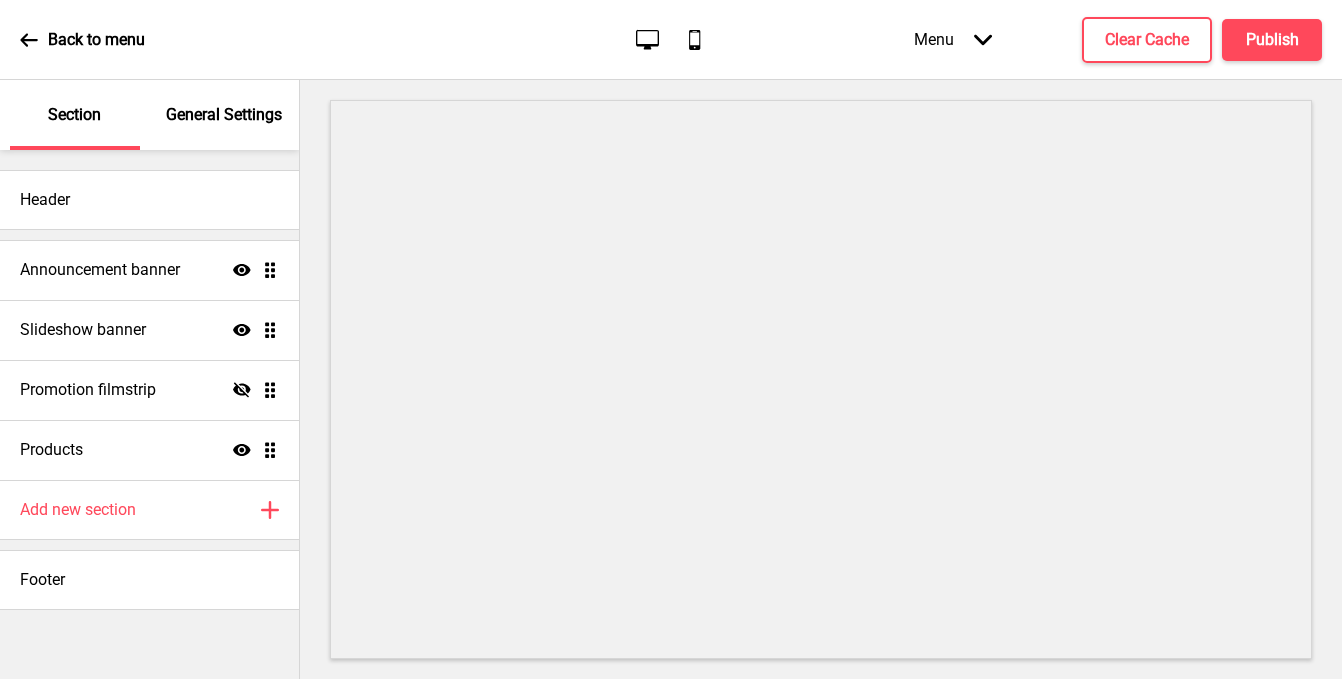 click on "General Settings" at bounding box center (224, 115) 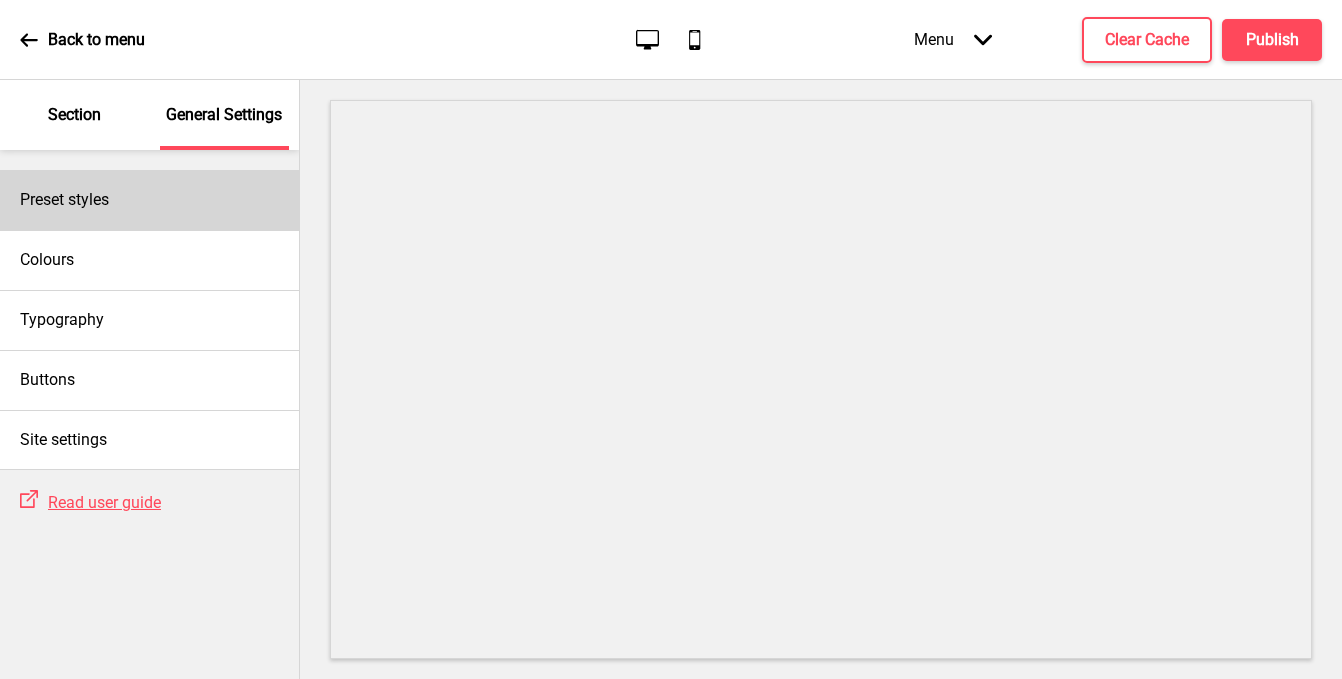 click on "Preset styles" at bounding box center (149, 200) 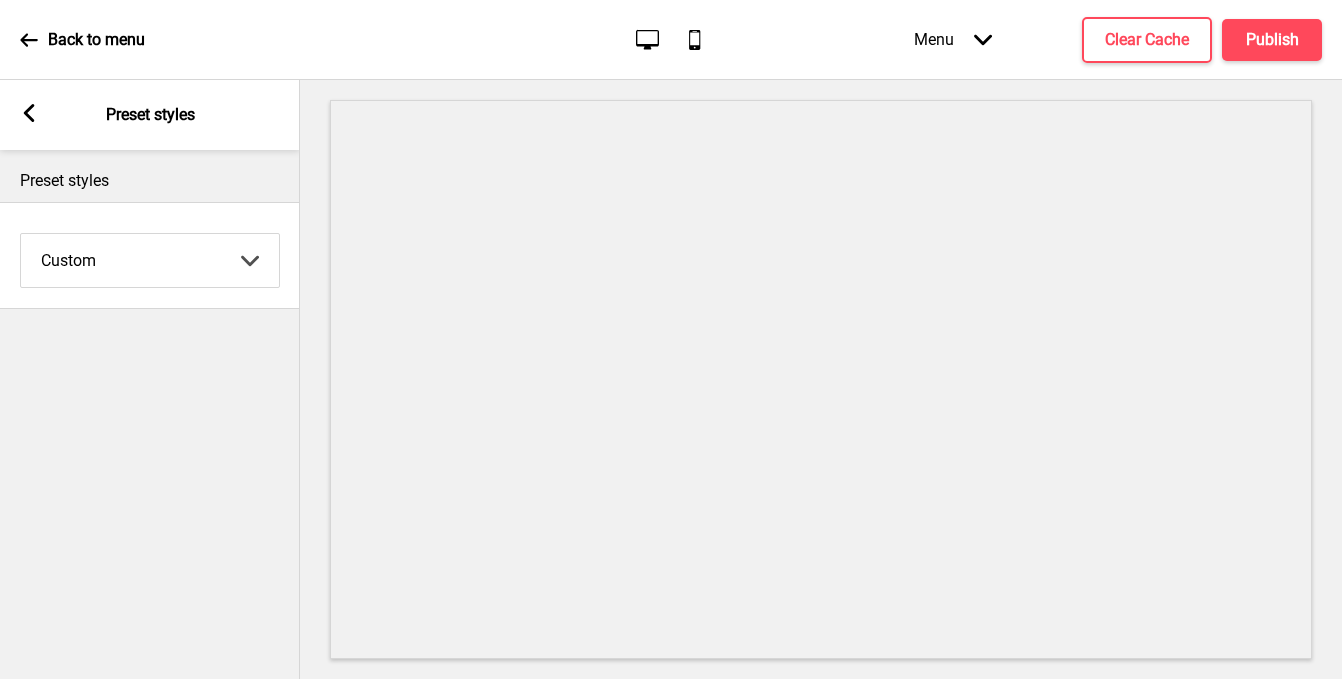 click on "Coffee Contrast Dark Earth Marine Minimalist Modern Oddle Pastel Yellow Fruits Custom" at bounding box center (150, 260) 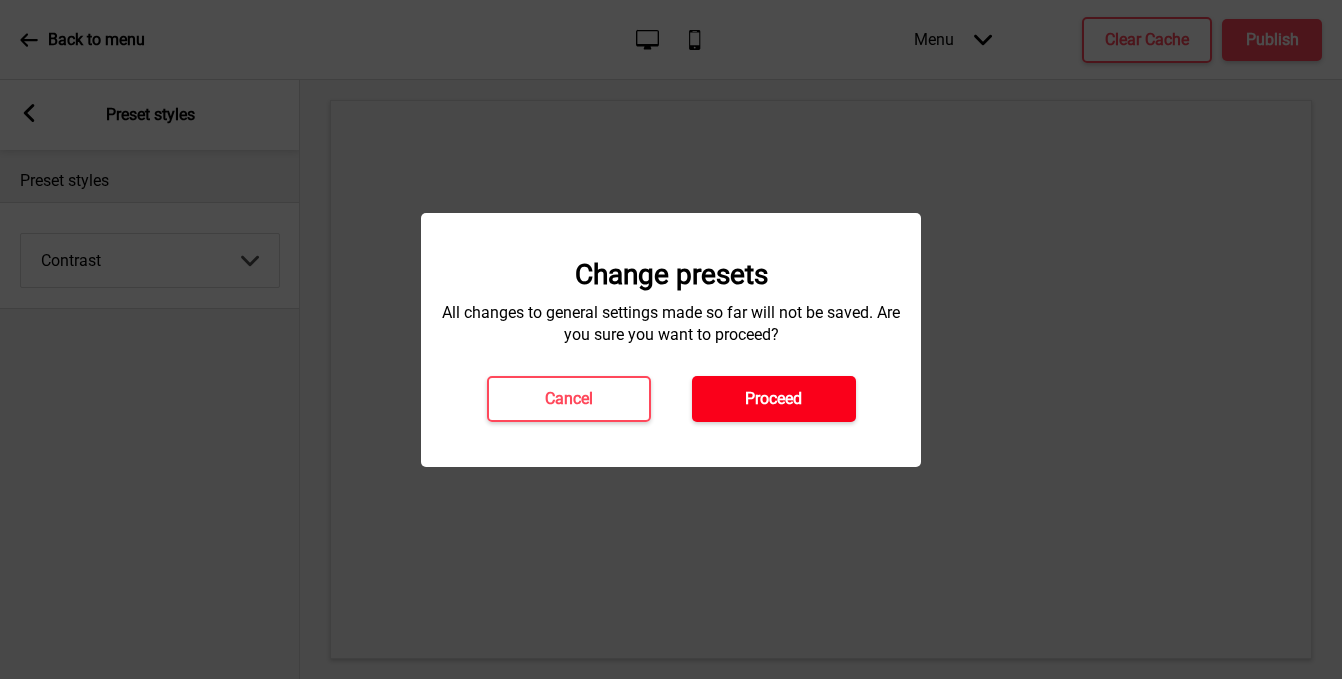click on "Proceed" at bounding box center (774, 399) 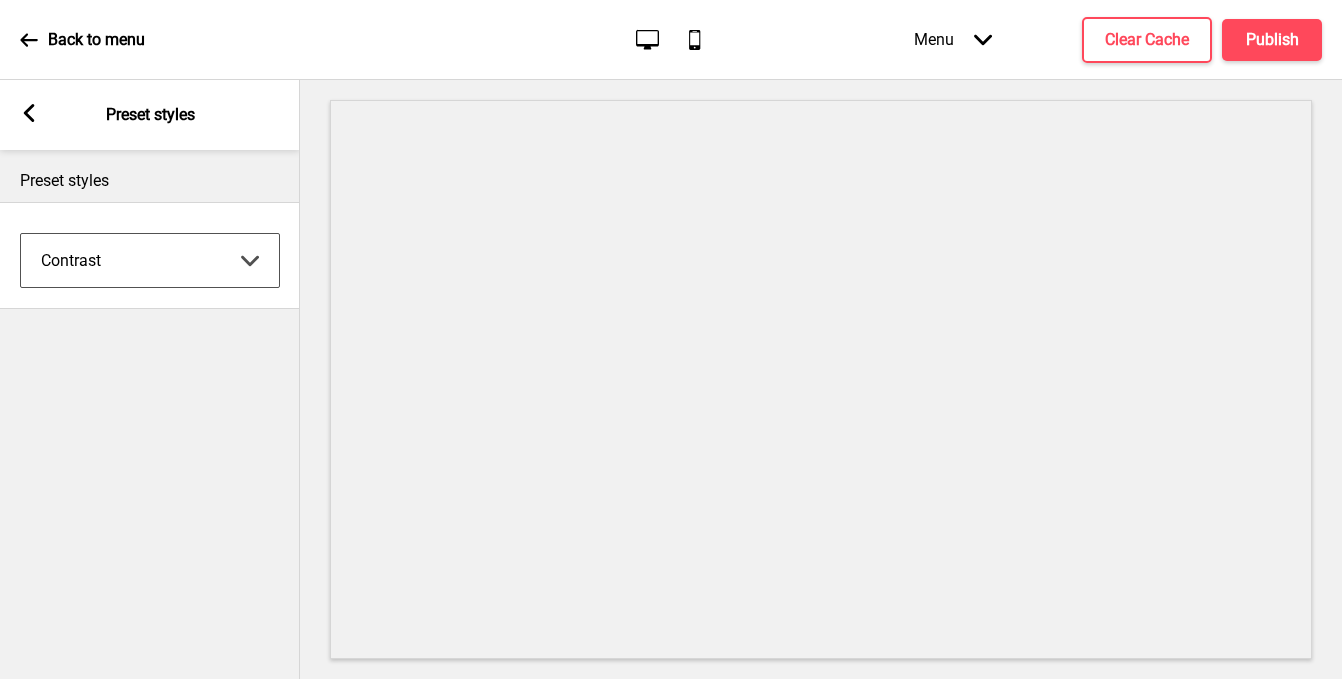 click on "Coffee Contrast Dark Earth Marine Minimalist Modern Oddle Pastel Yellow Fruits Custom" at bounding box center (150, 260) 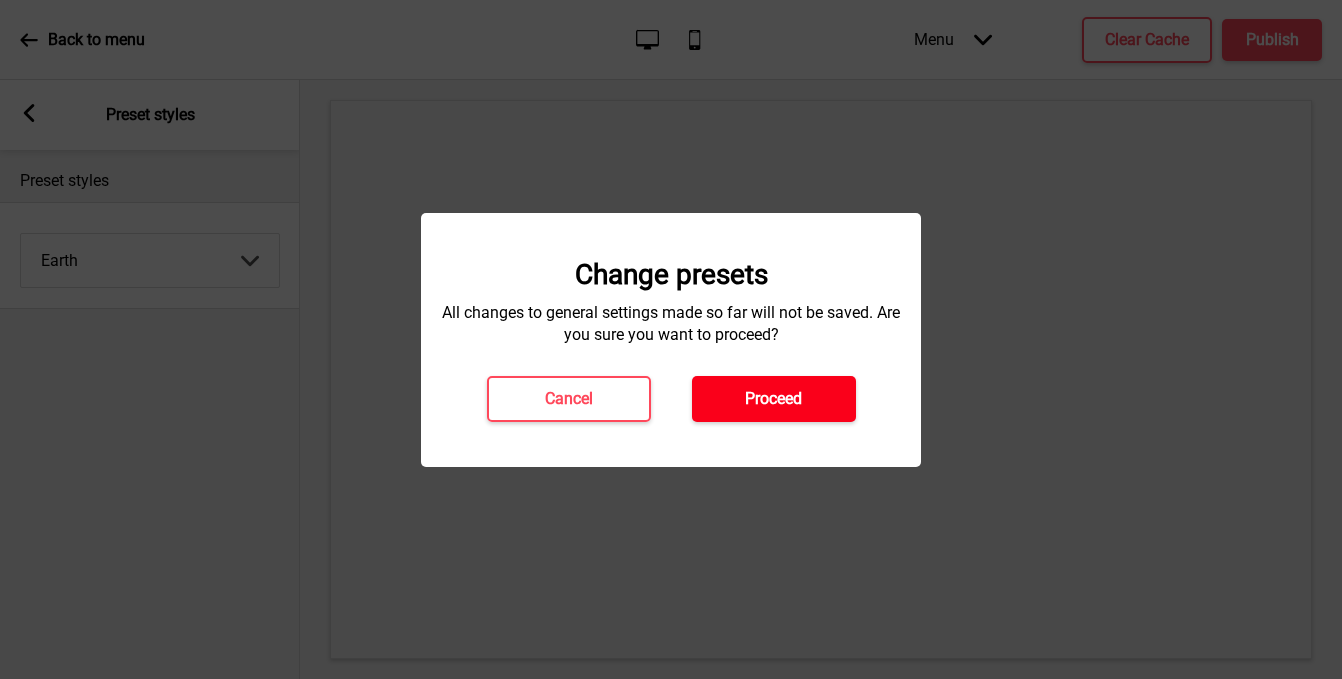 click on "Proceed" at bounding box center (773, 399) 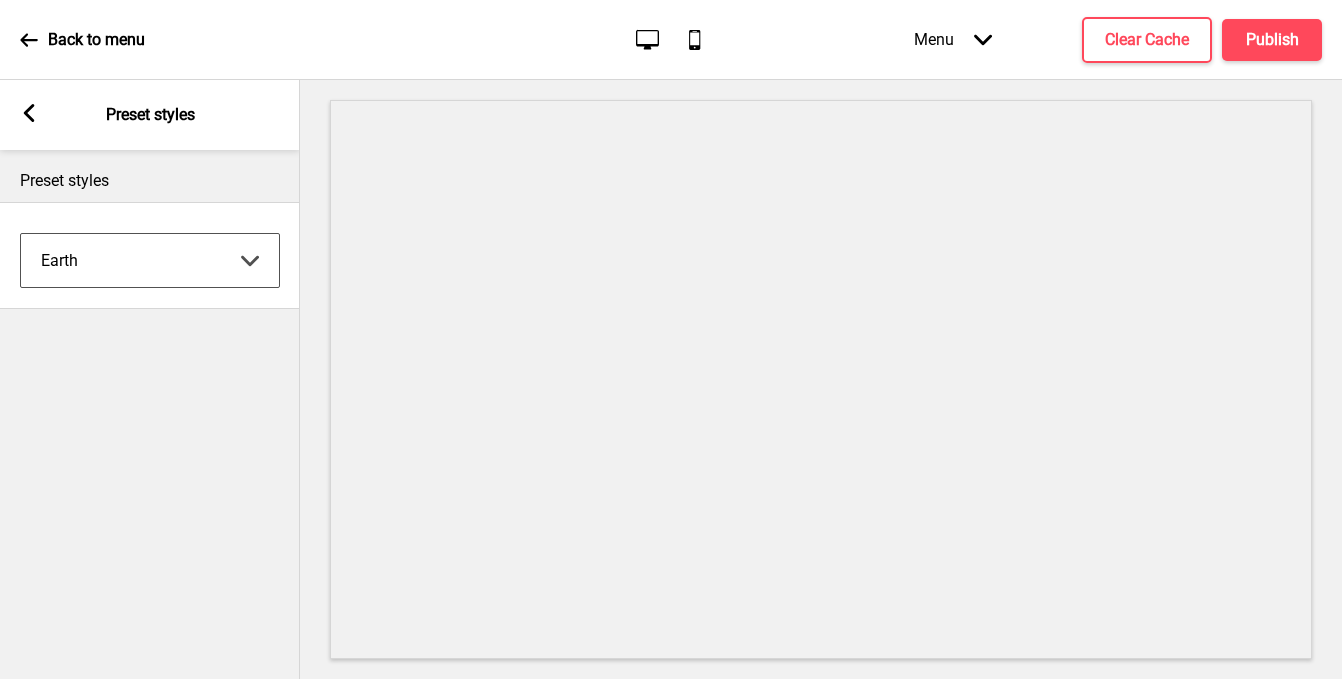 click on "Coffee Contrast Dark Earth Marine Minimalist Modern Oddle Pastel Yellow Fruits Custom" at bounding box center (150, 260) 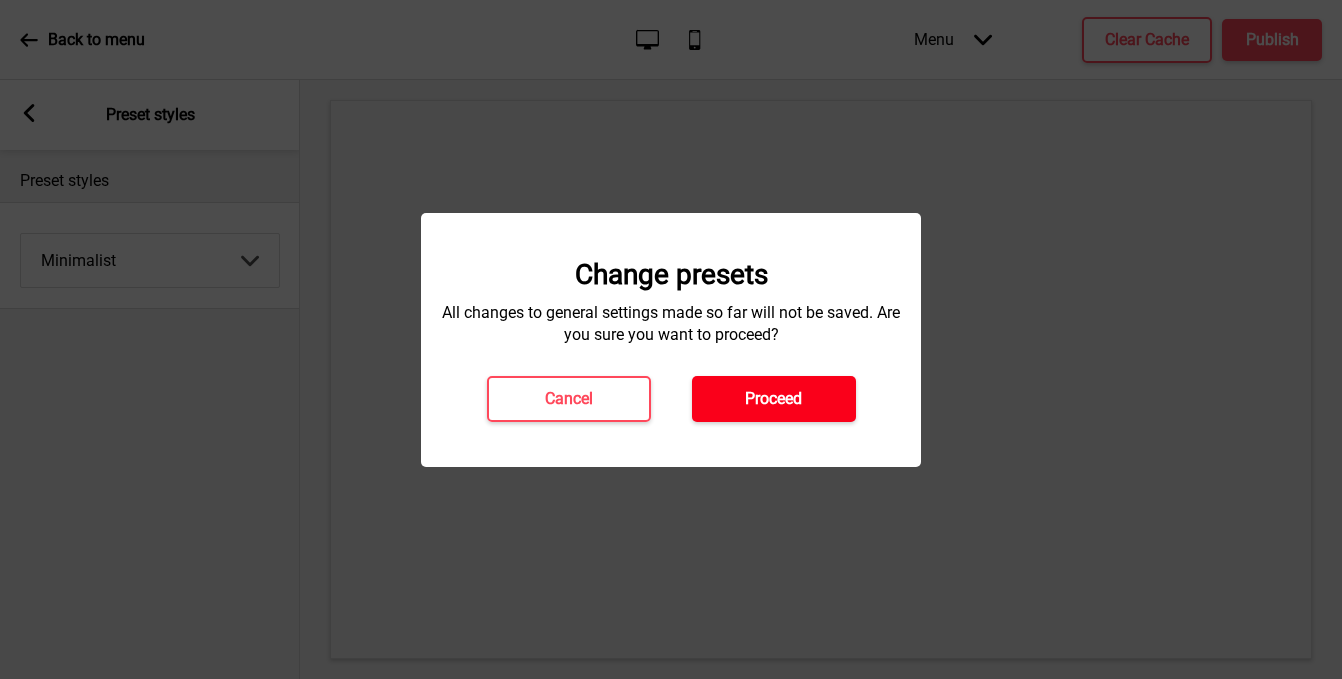 click on "Proceed" at bounding box center (773, 399) 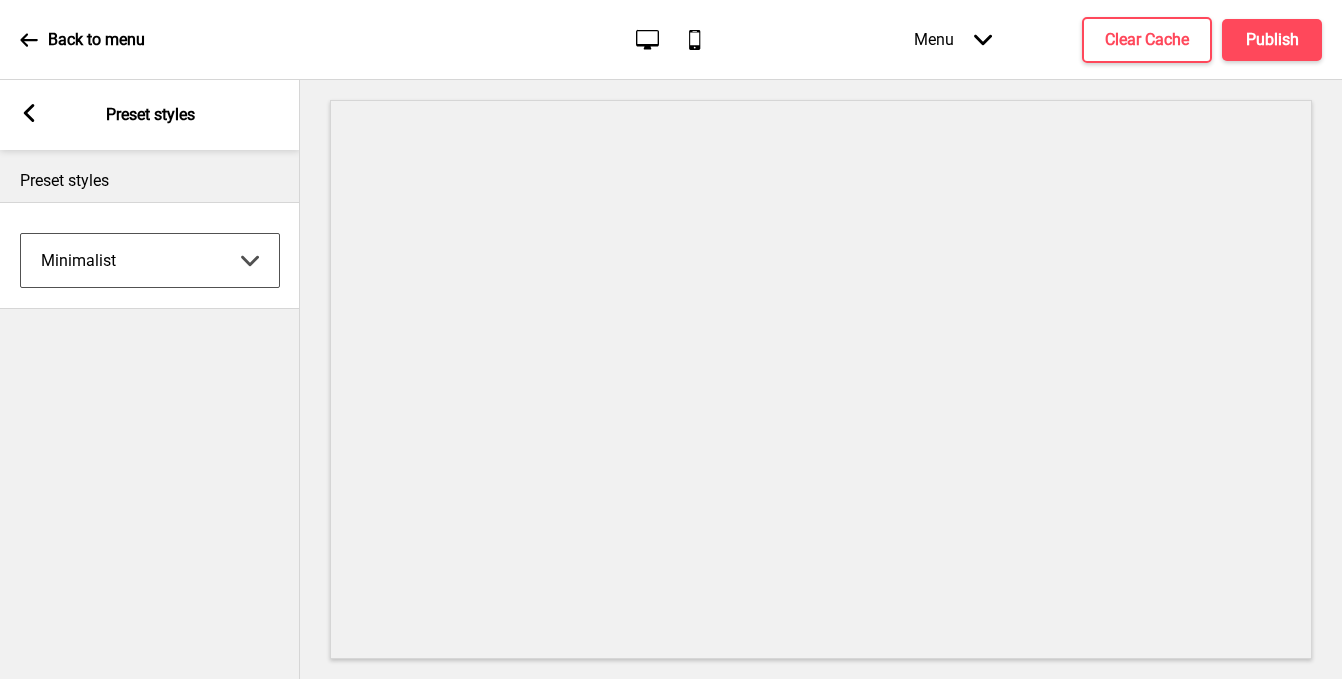 click on "Coffee Contrast Dark Earth Marine Minimalist Modern Oddle Pastel Yellow Fruits Custom" at bounding box center (150, 260) 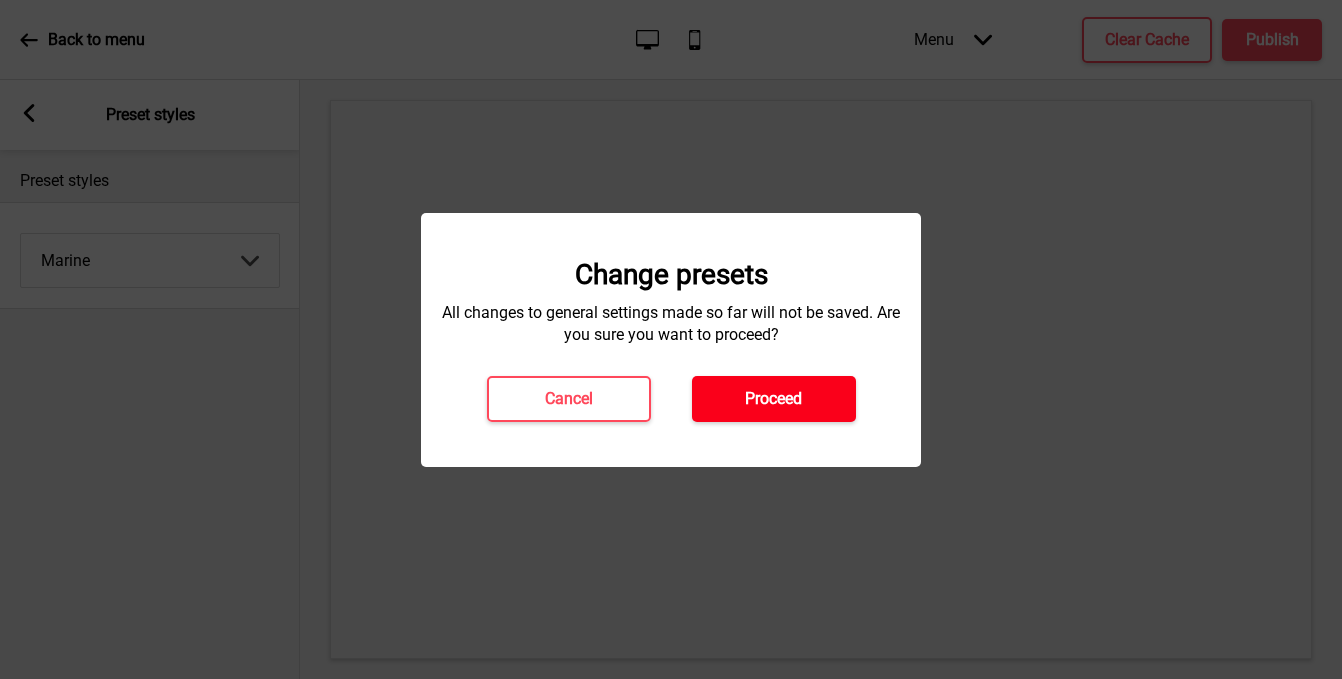 click on "Proceed" at bounding box center [774, 399] 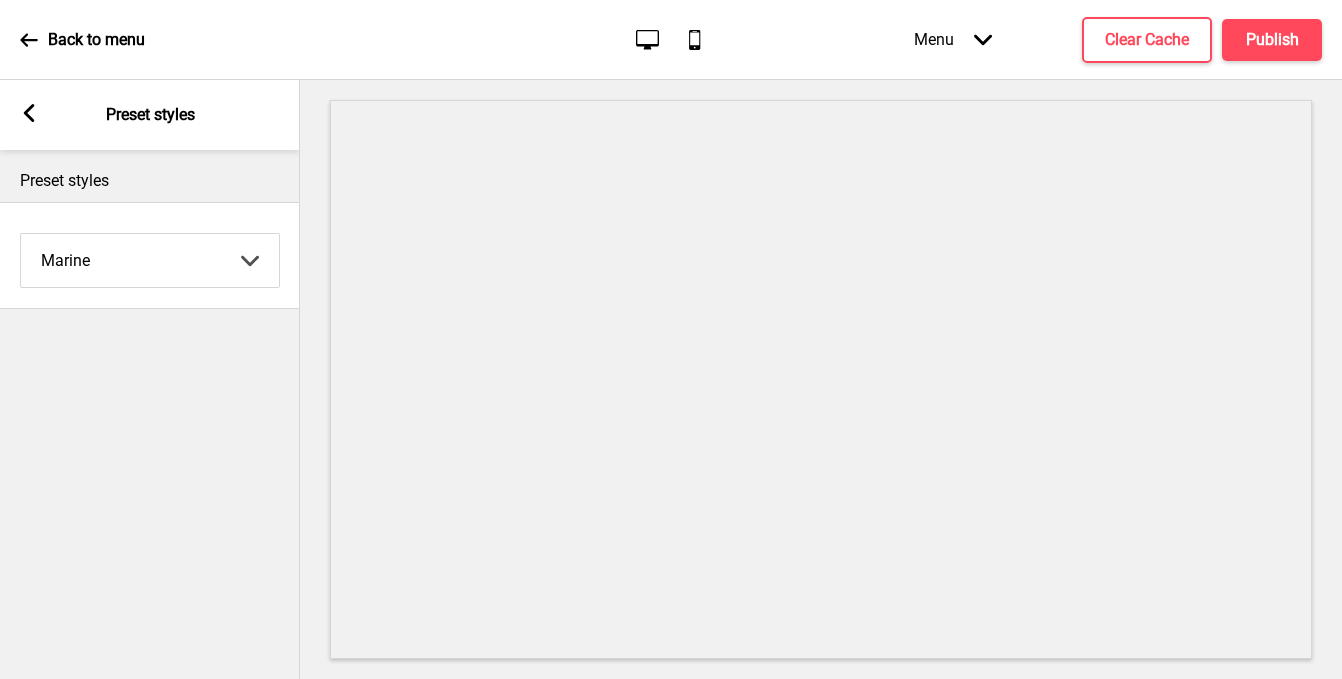 click on "Arrow left Preset styles" at bounding box center [150, 115] 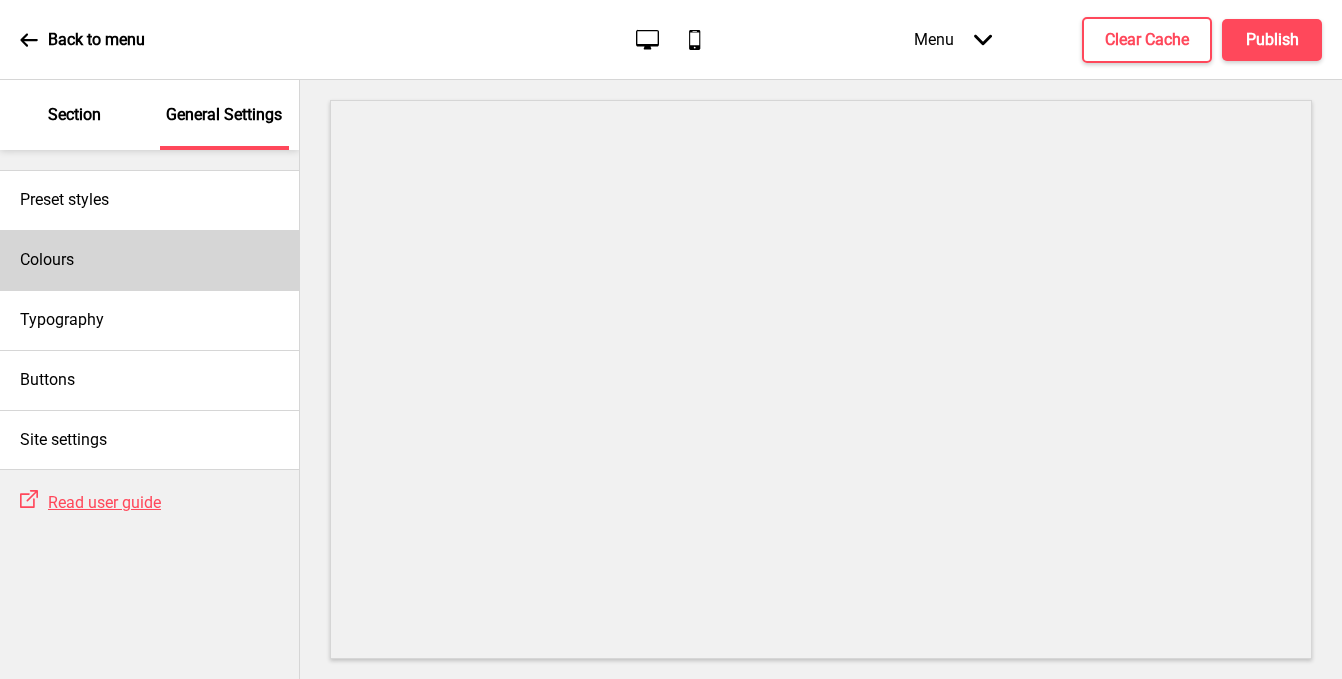 click on "Colours" at bounding box center (149, 260) 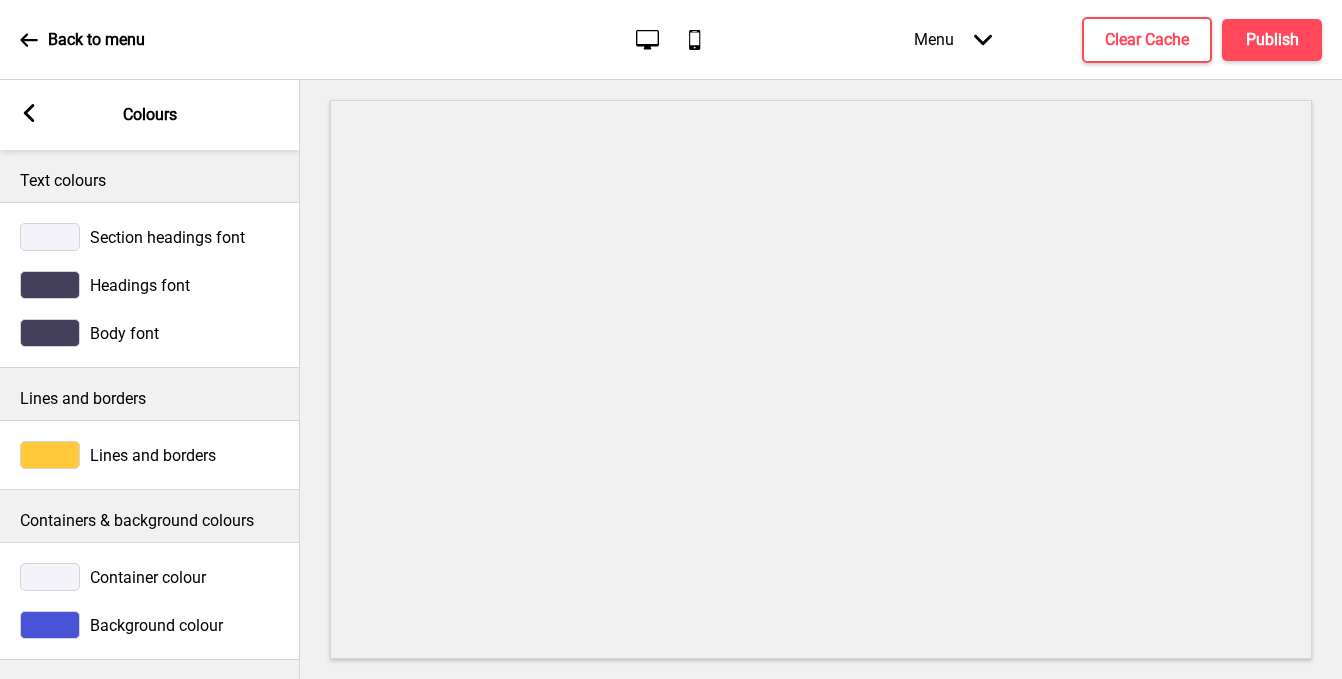 click at bounding box center (50, 455) 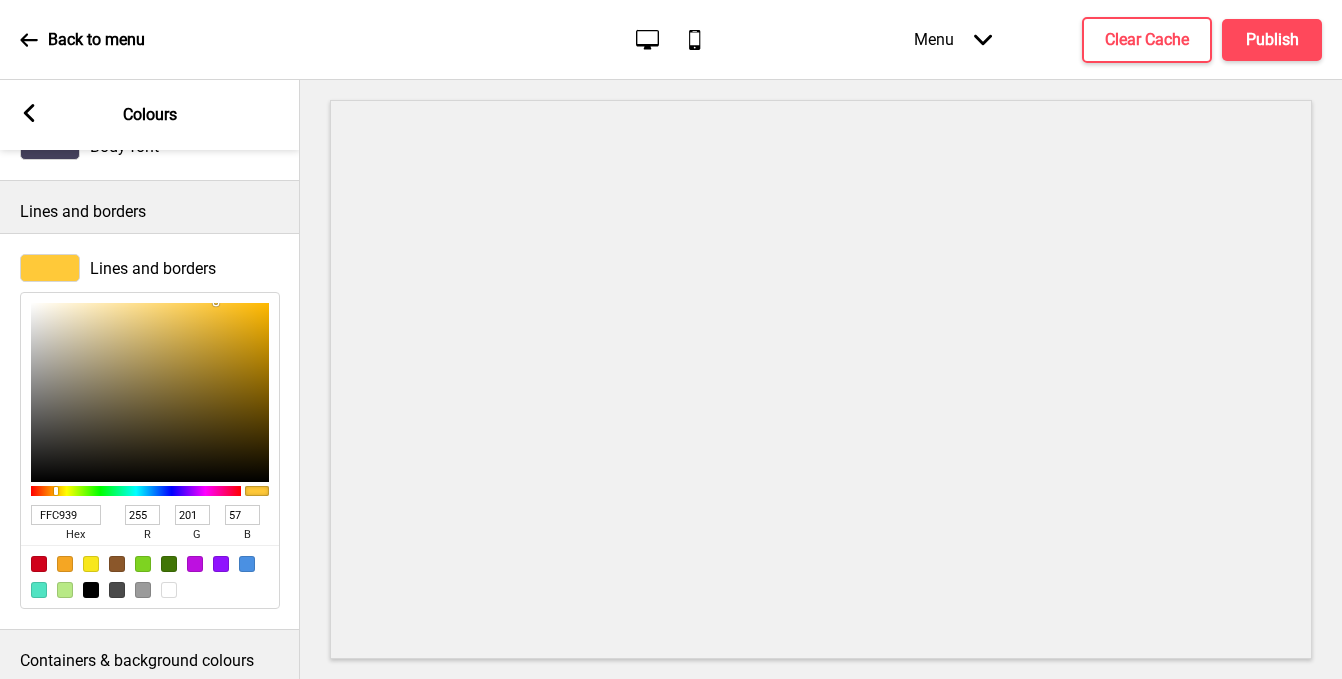 scroll, scrollTop: 327, scrollLeft: 0, axis: vertical 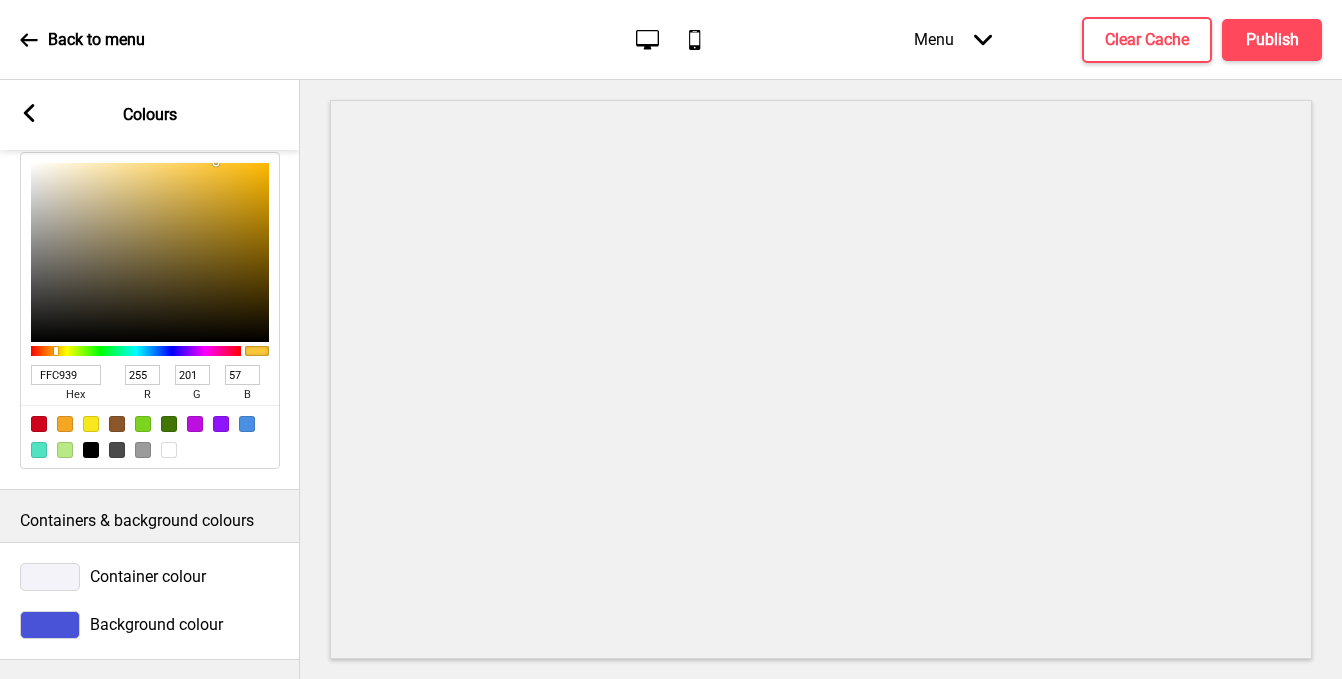 click at bounding box center [50, 625] 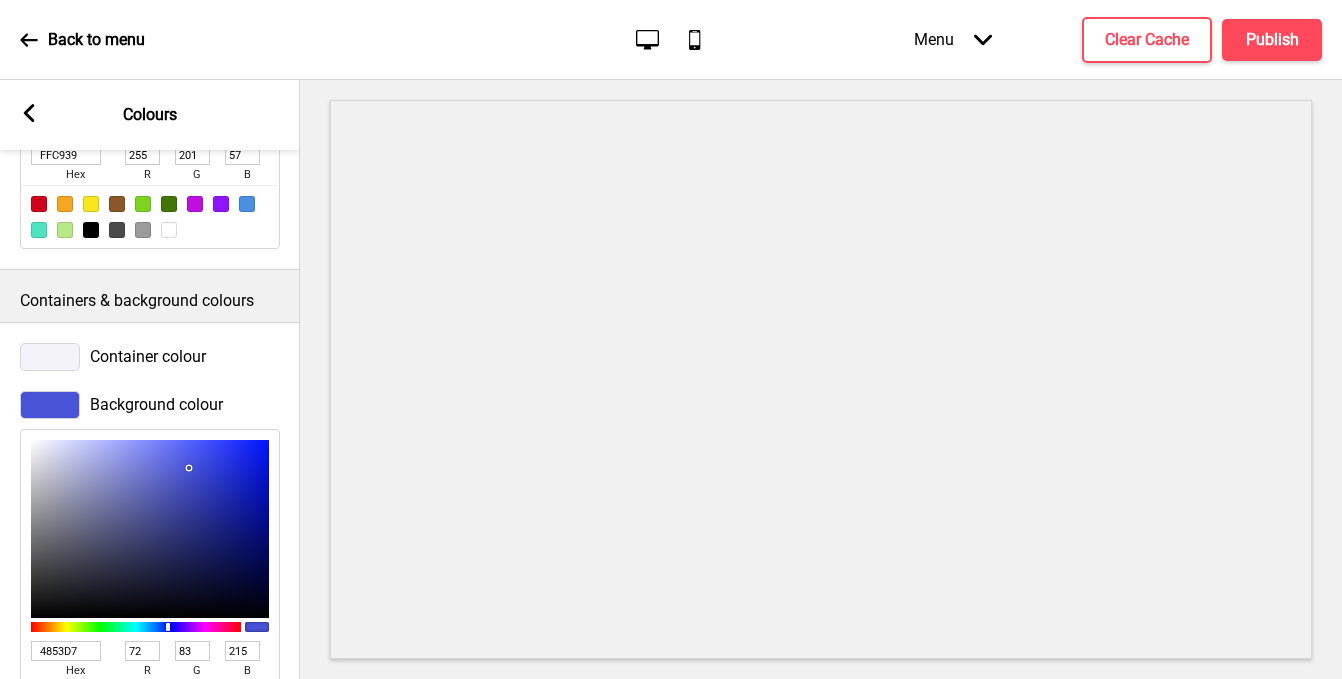 click on "4853D7" at bounding box center (66, 651) 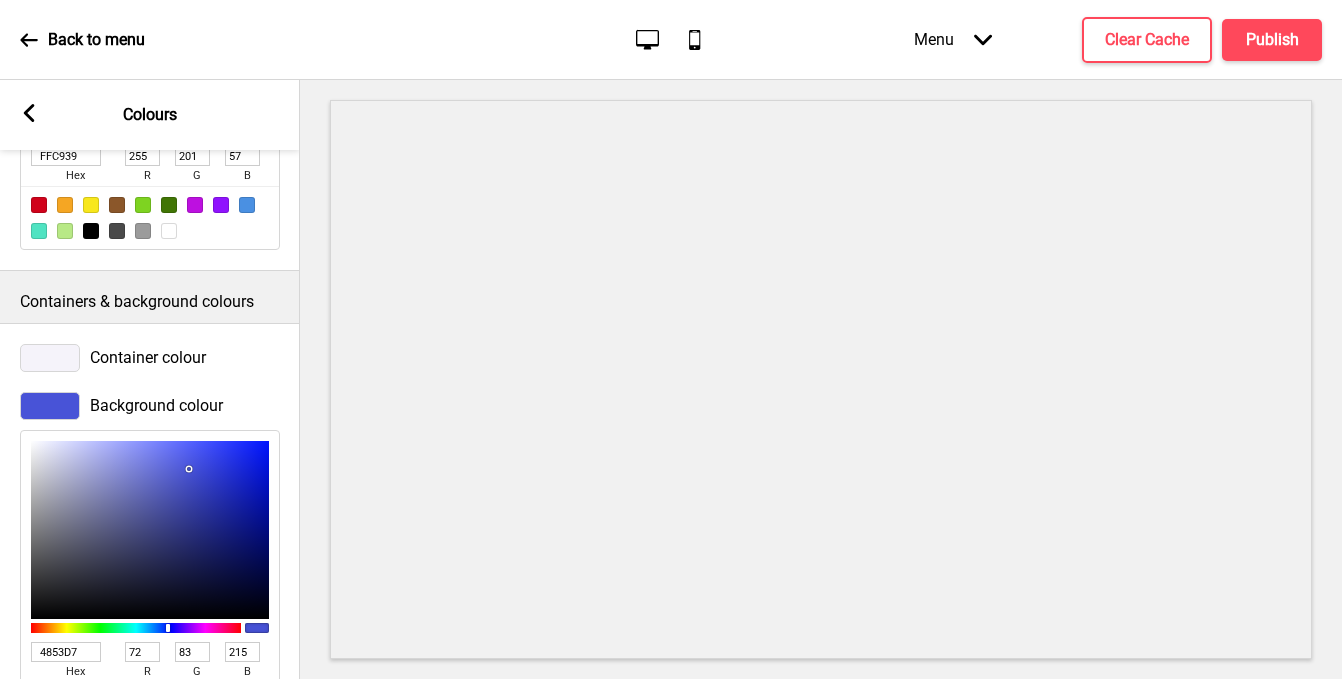 paste on "#1b6c8d" 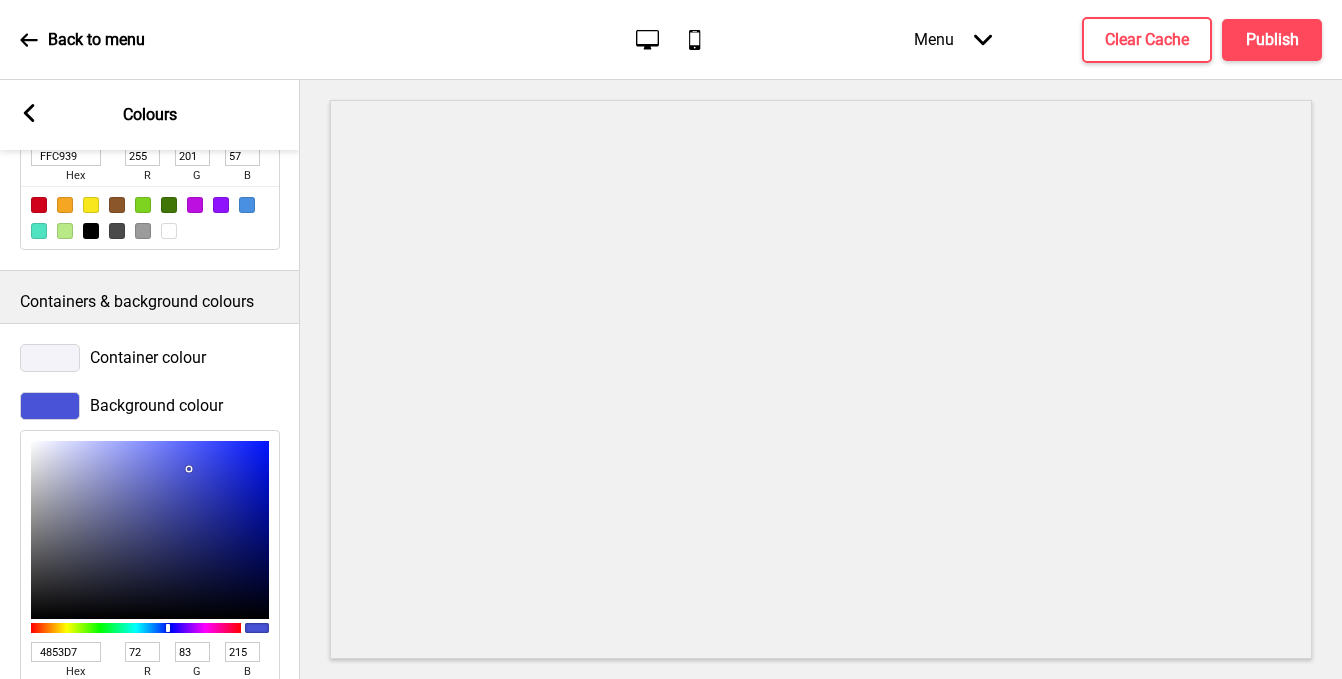 type on "#1b6c8d" 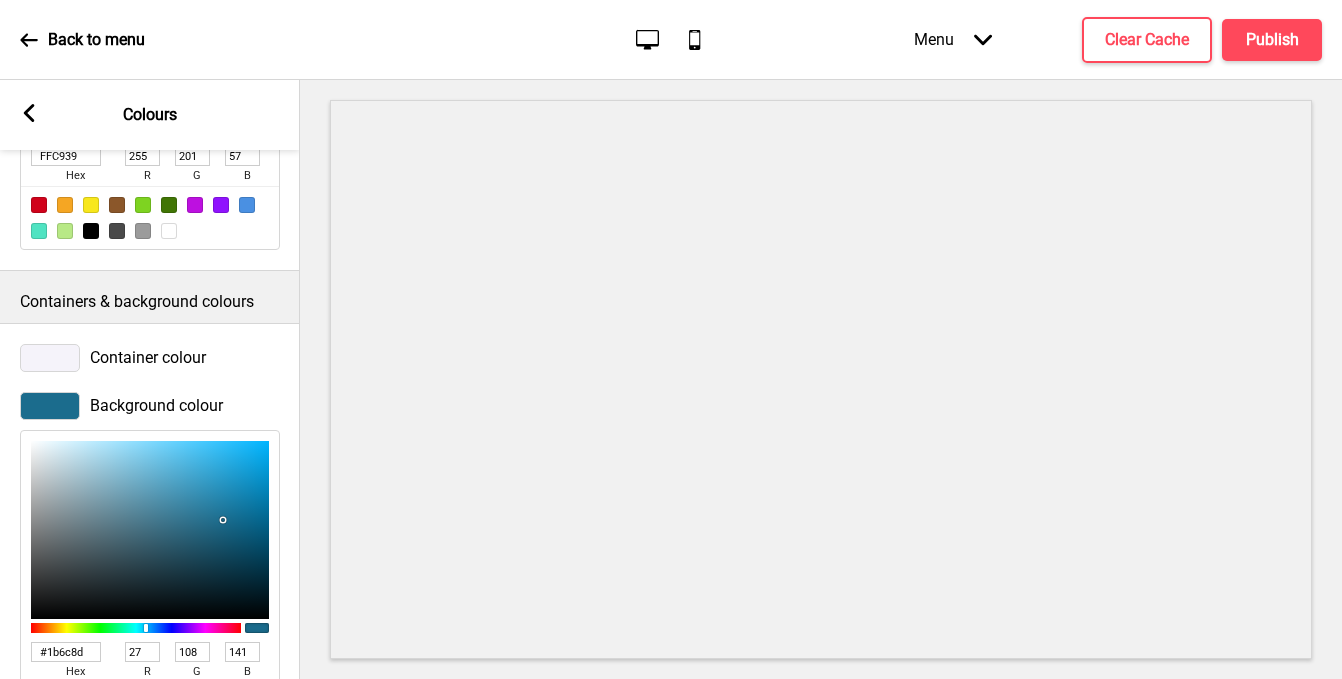 type on "1B6C8D" 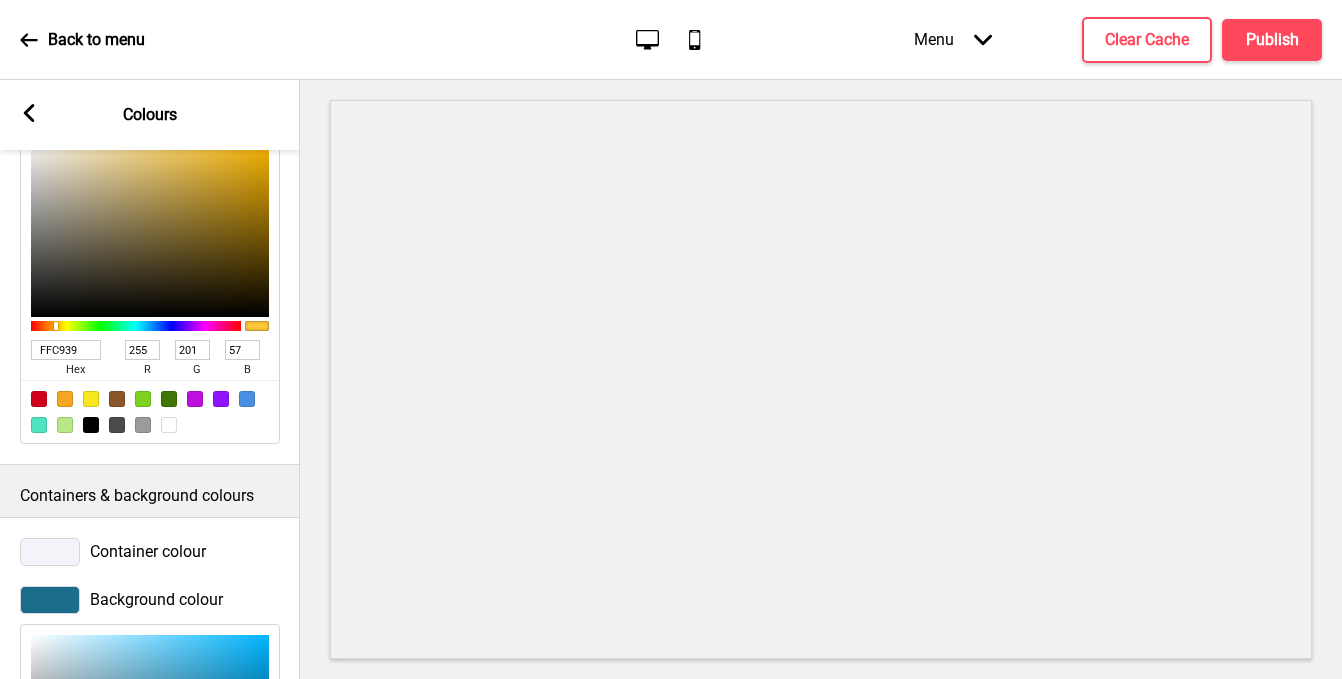 scroll, scrollTop: 375, scrollLeft: 0, axis: vertical 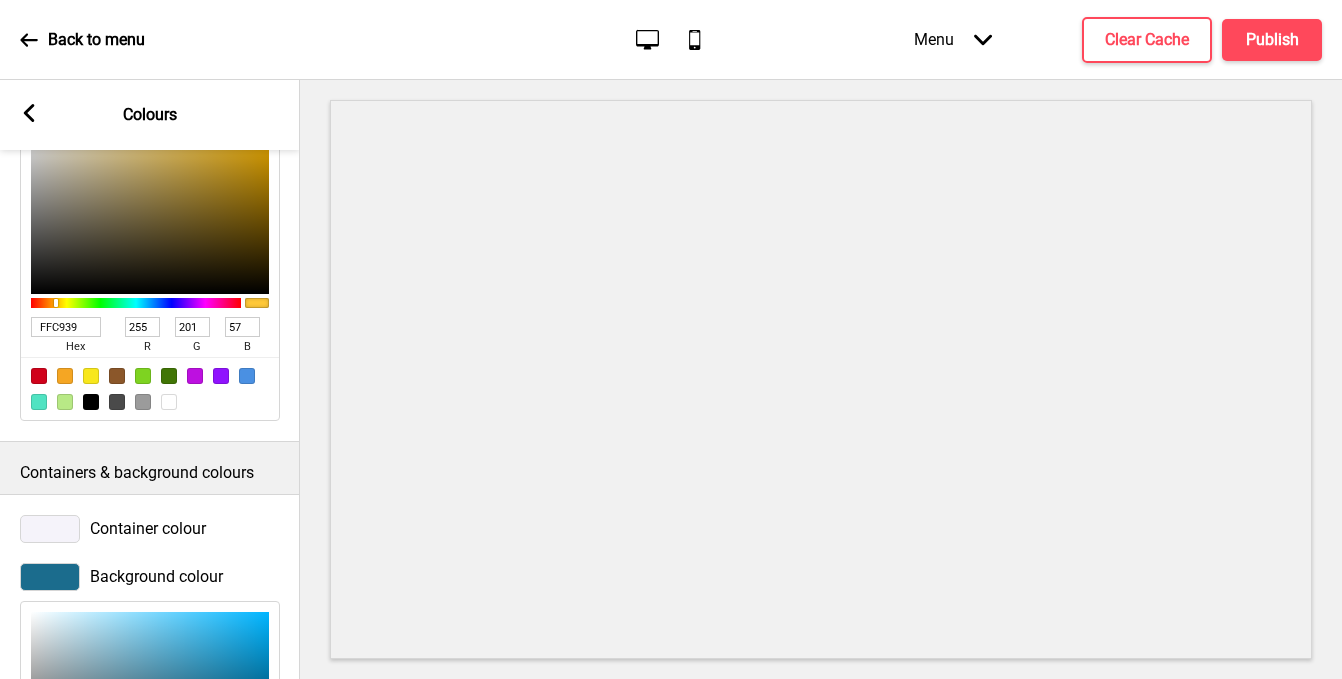 click at bounding box center [50, 577] 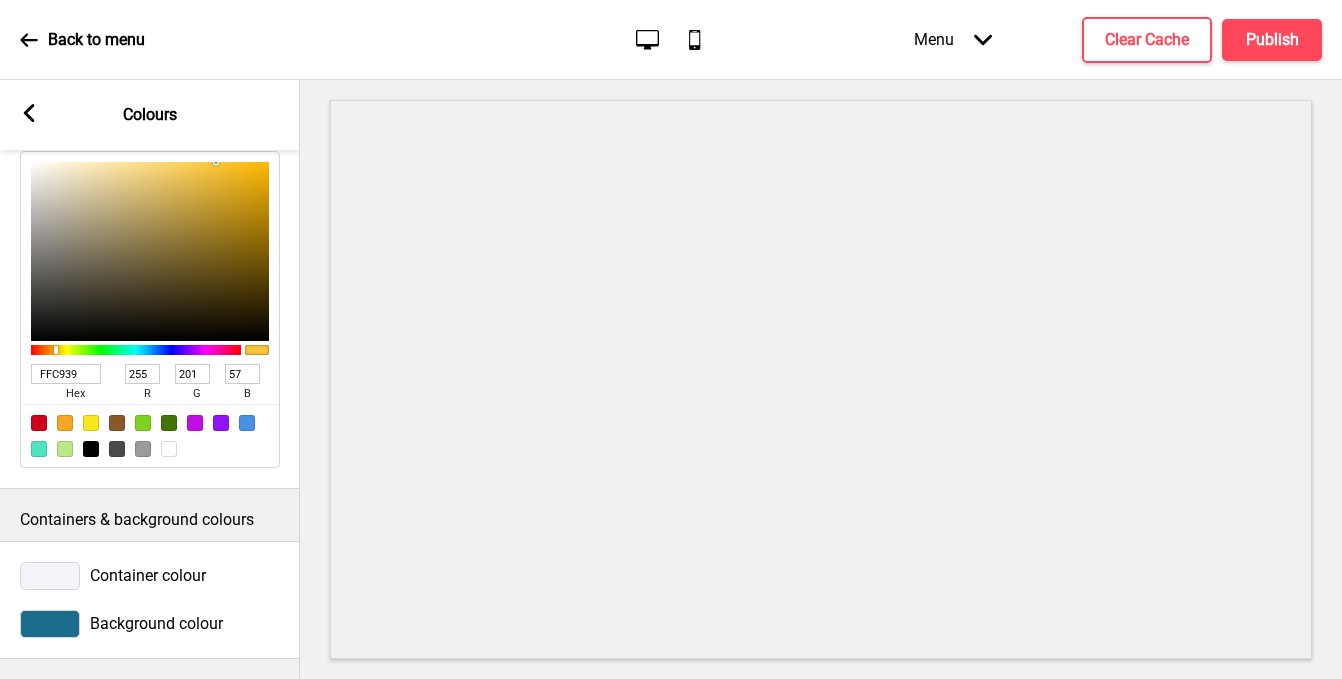 scroll, scrollTop: 327, scrollLeft: 0, axis: vertical 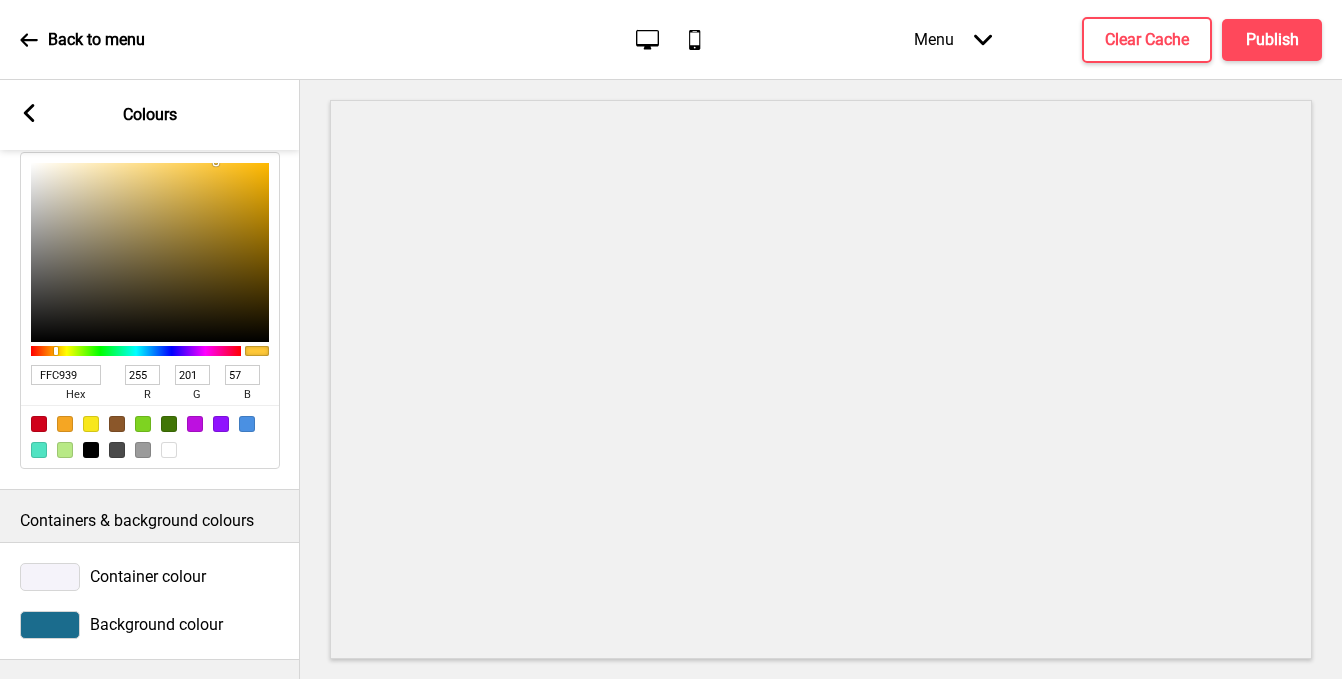 click at bounding box center [50, 625] 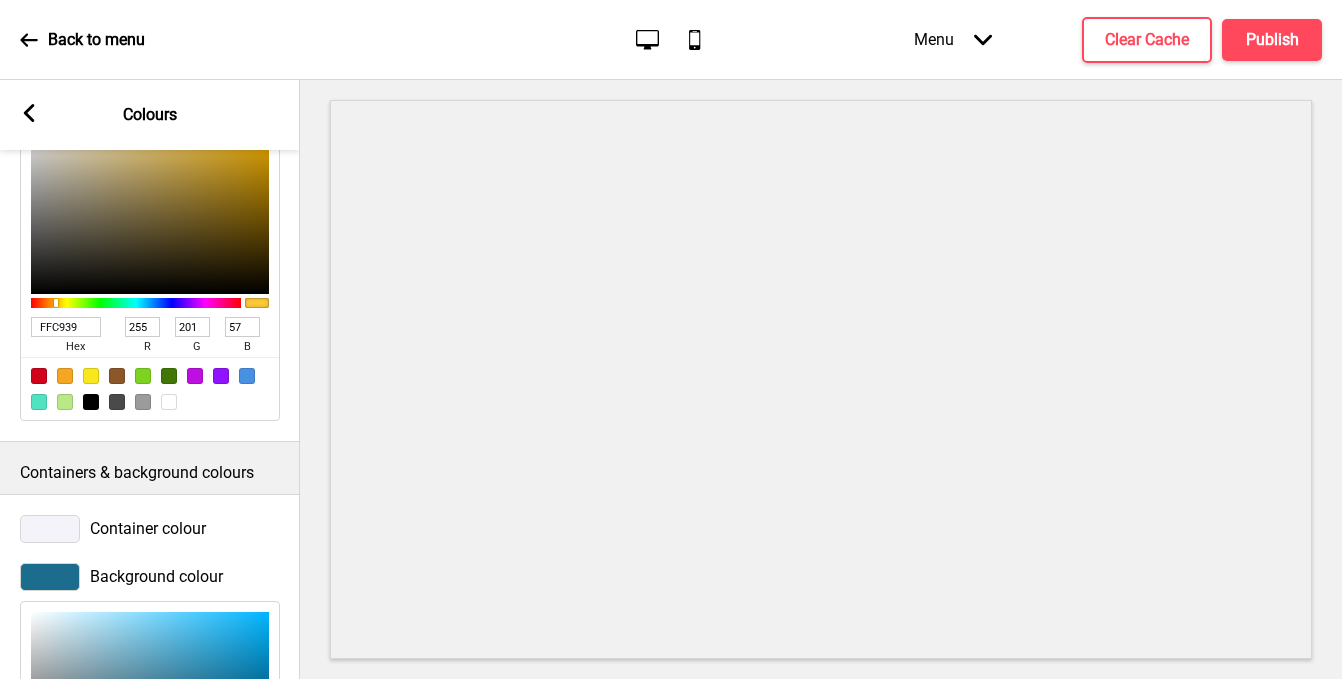 scroll, scrollTop: 654, scrollLeft: 0, axis: vertical 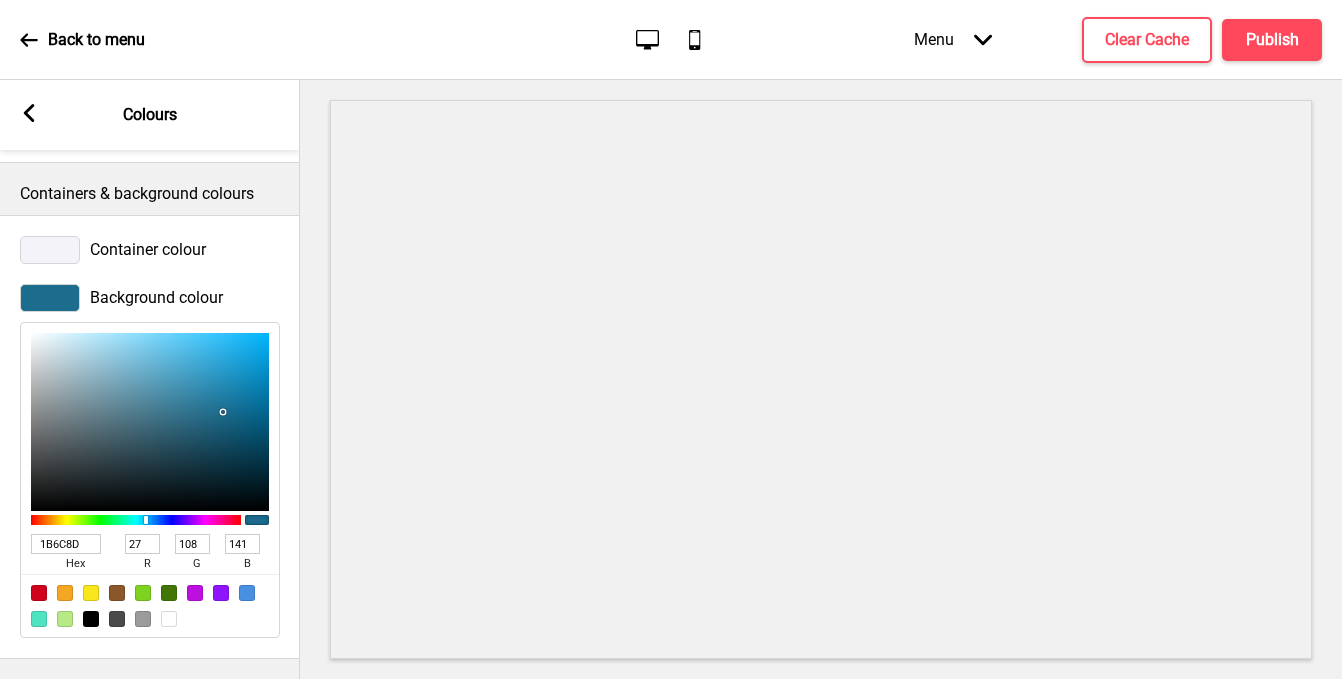 drag, startPoint x: 86, startPoint y: 546, endPoint x: -58, endPoint y: 528, distance: 145.12064 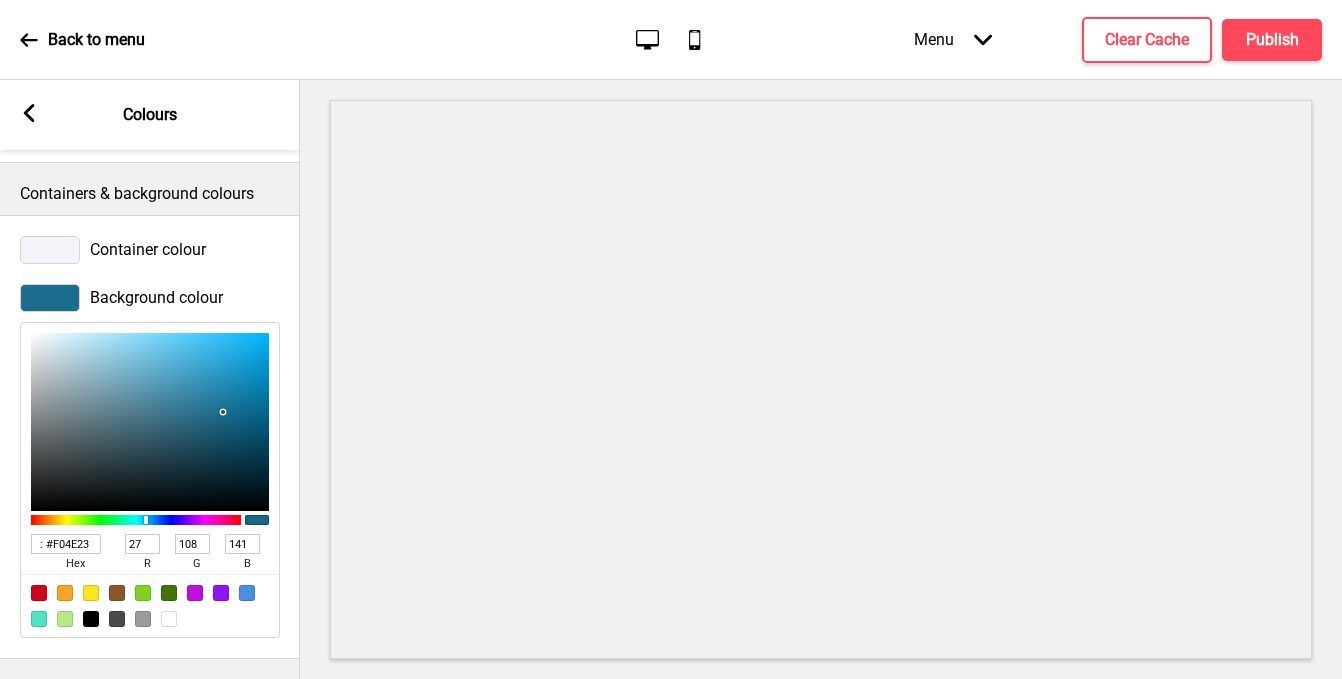 scroll, scrollTop: 0, scrollLeft: 4, axis: horizontal 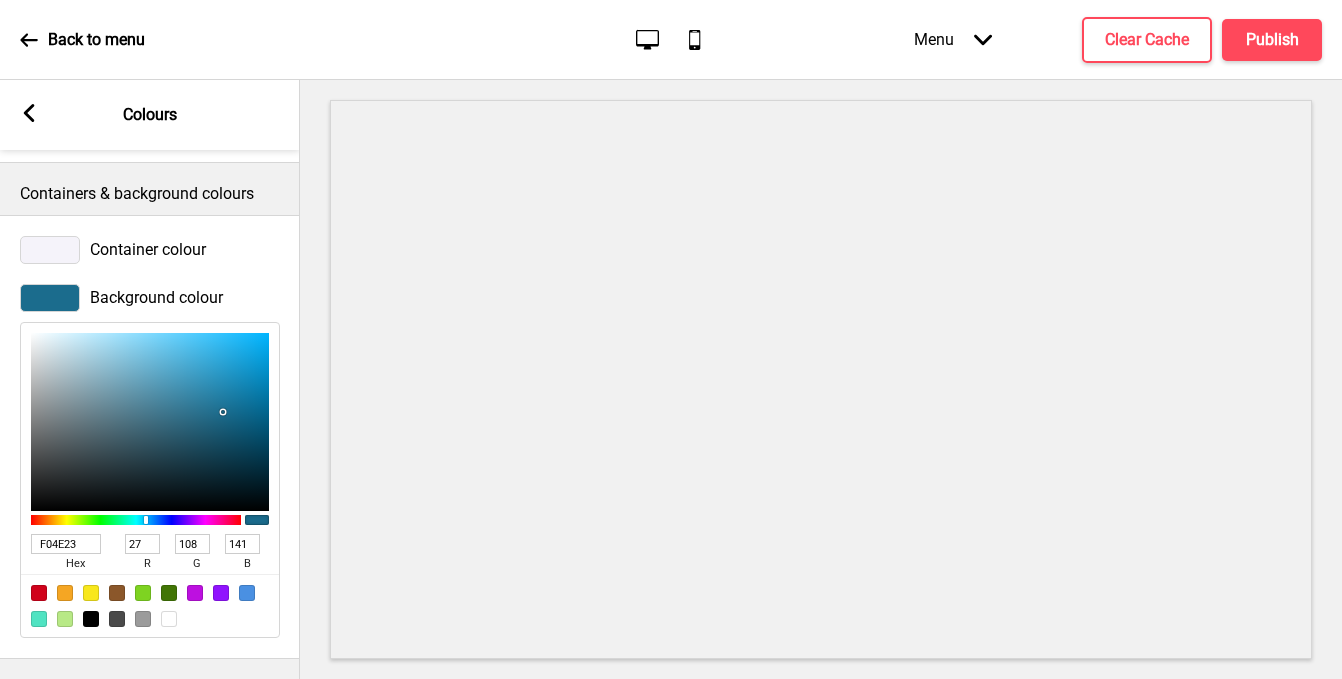 type on "F04E23" 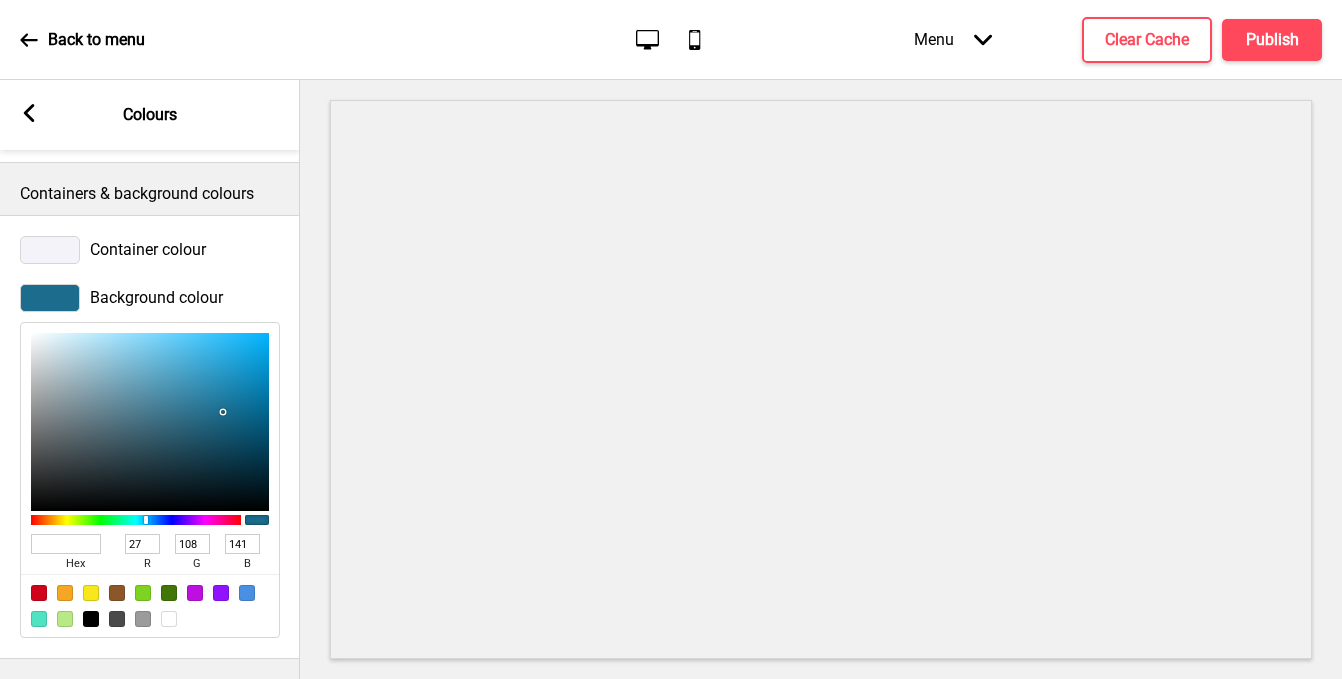 paste on ": #F04E23" 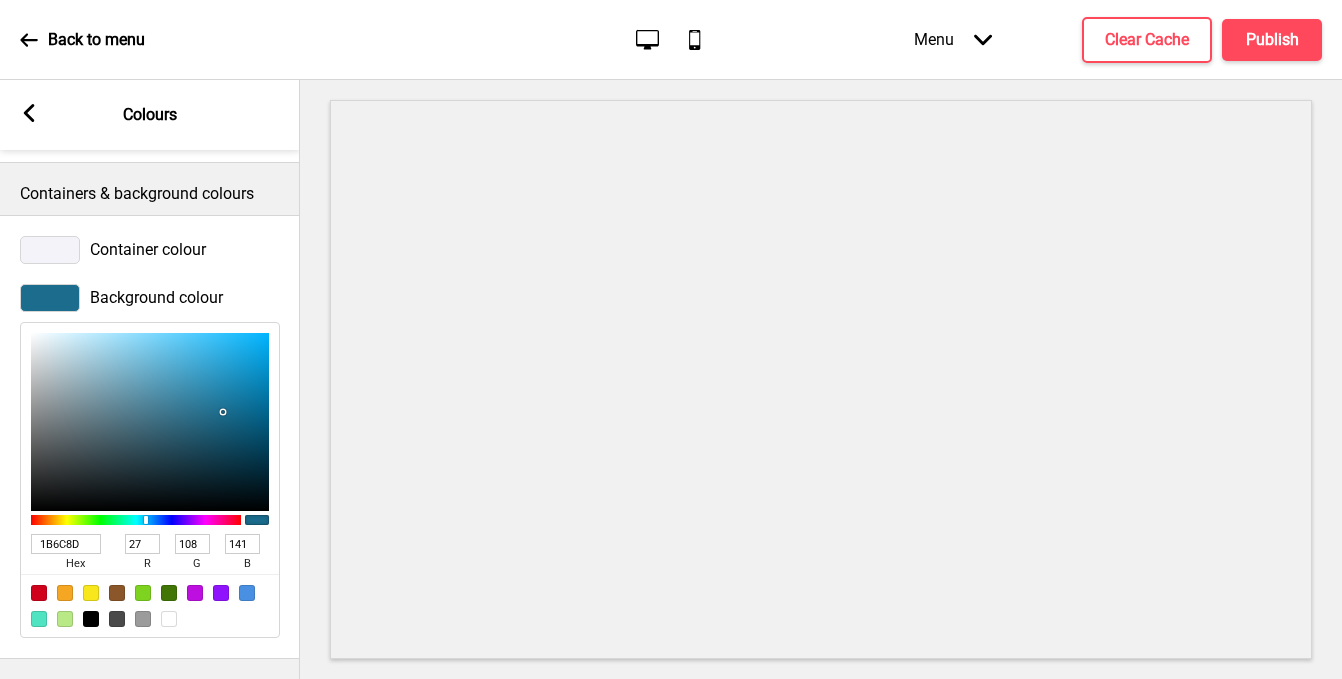 scroll, scrollTop: 0, scrollLeft: 0, axis: both 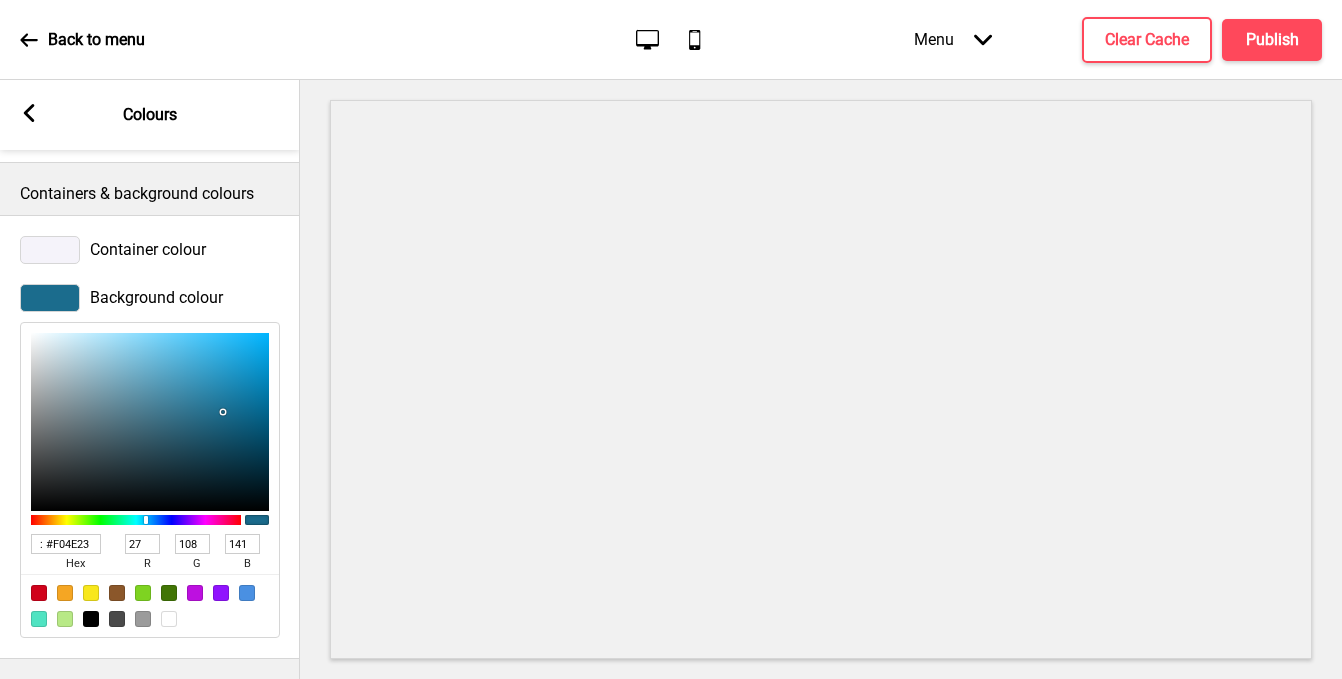 drag, startPoint x: 55, startPoint y: 542, endPoint x: 17, endPoint y: 532, distance: 39.293766 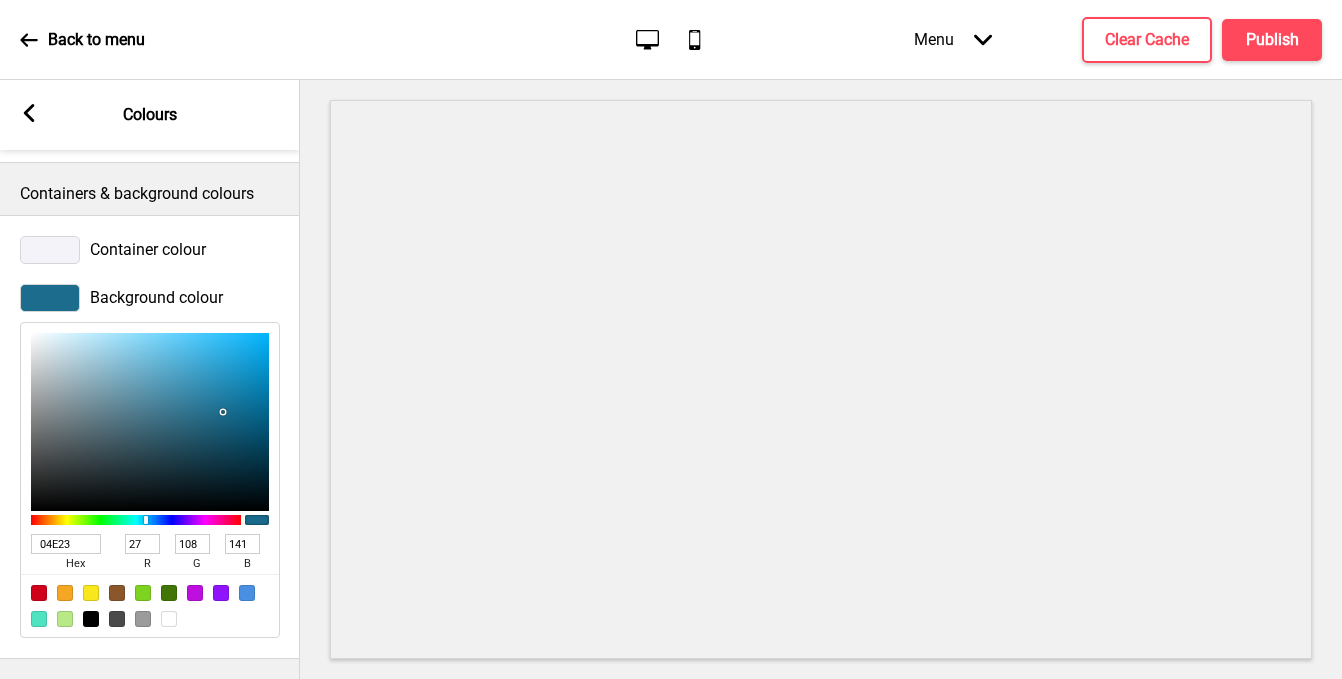 type on "f04E23" 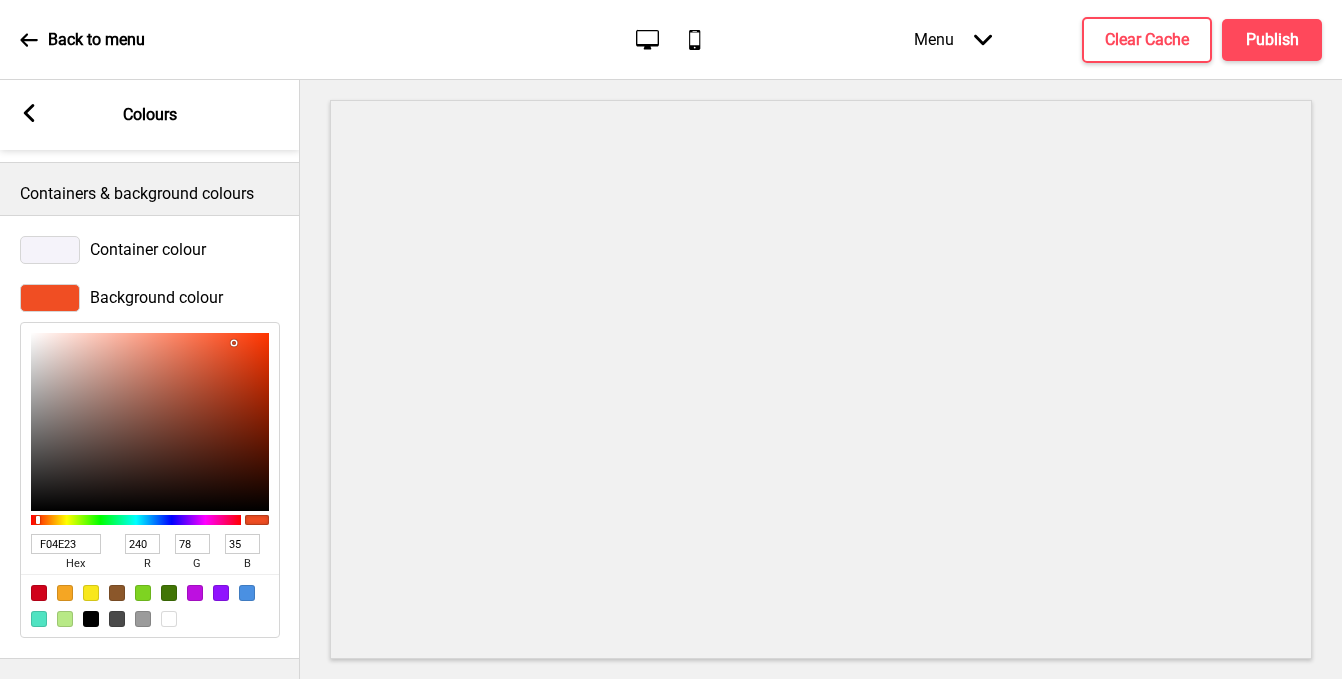 type on "F04E23" 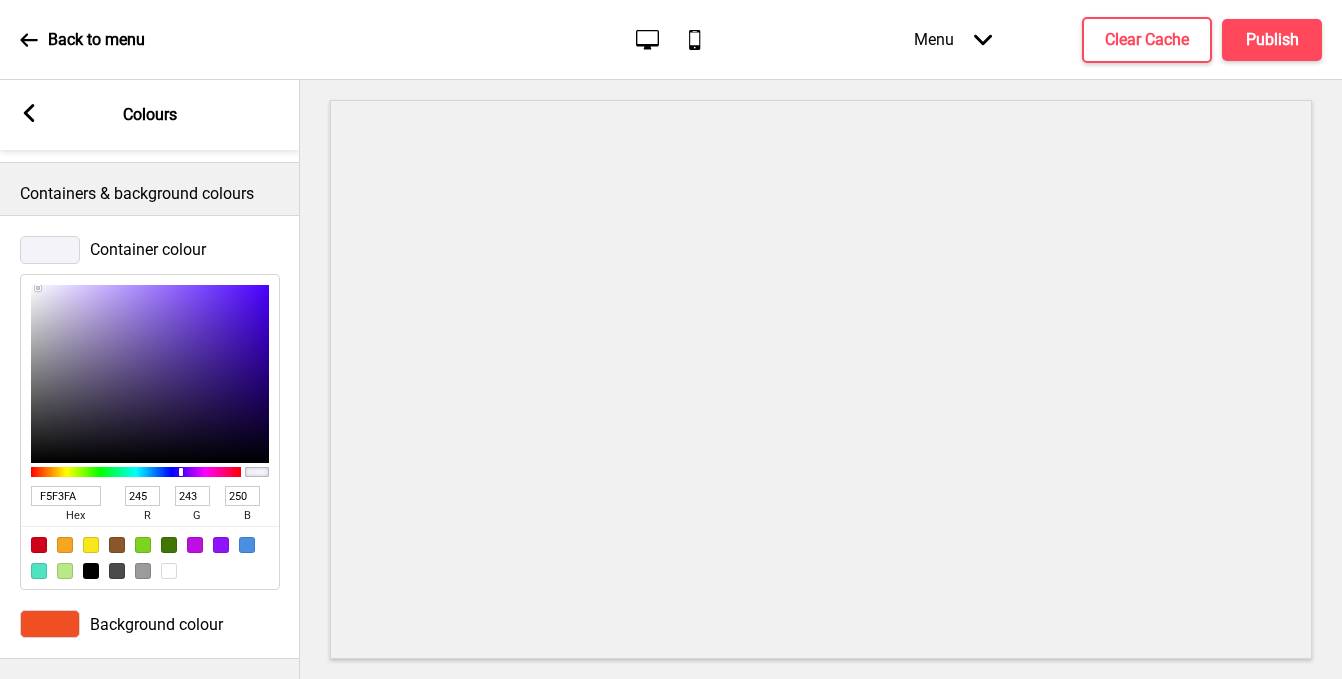 type on "E5E5E5" 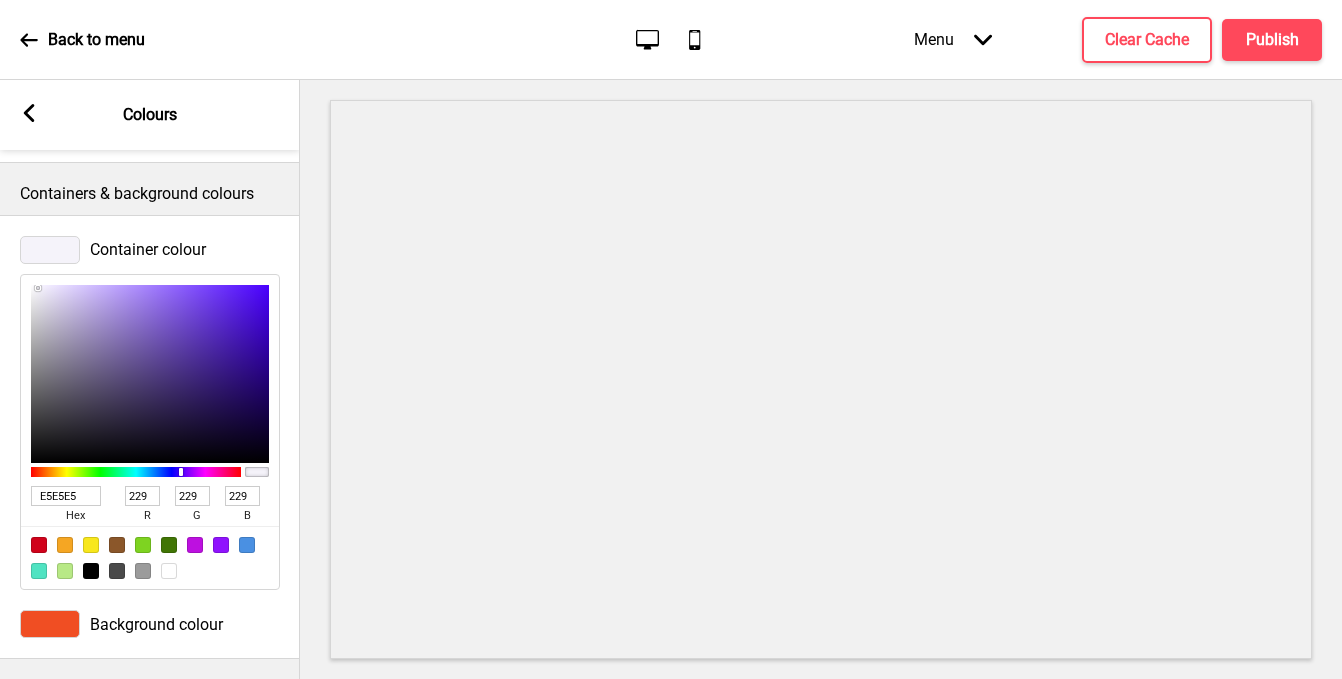 type on "FFFFFF" 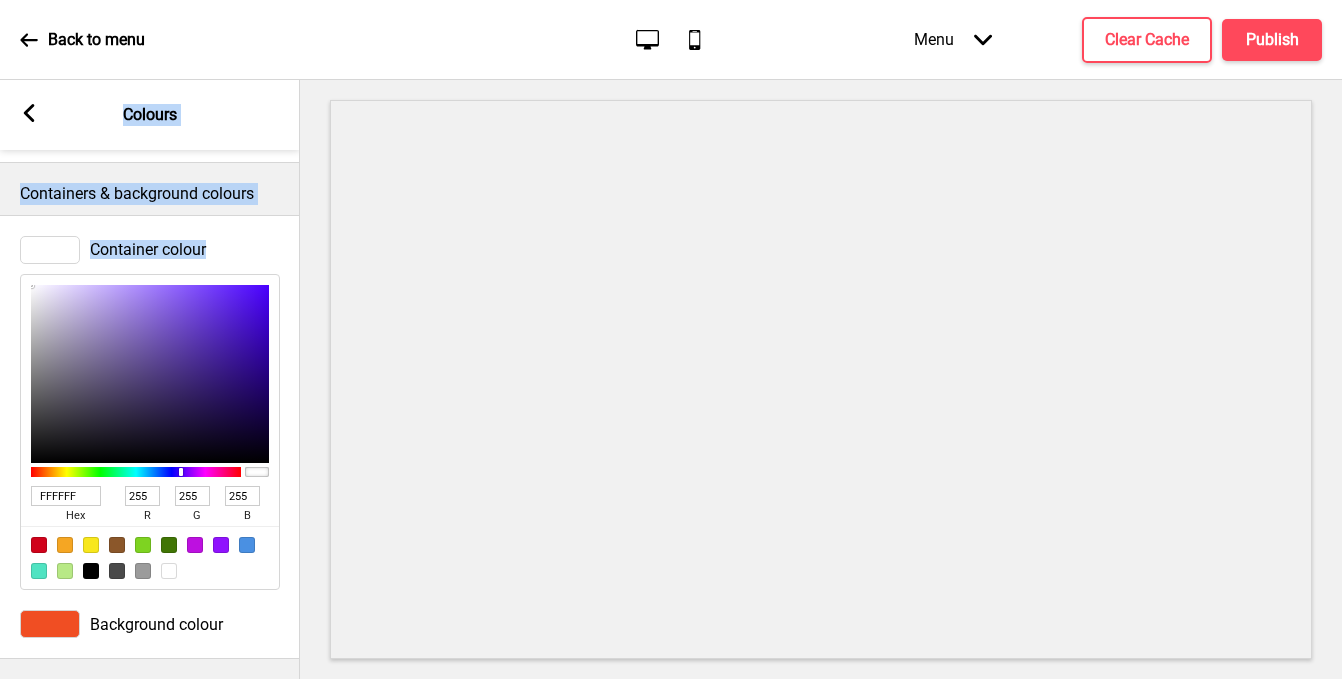 drag, startPoint x: 20, startPoint y: 271, endPoint x: -6, endPoint y: 216, distance: 60.835846 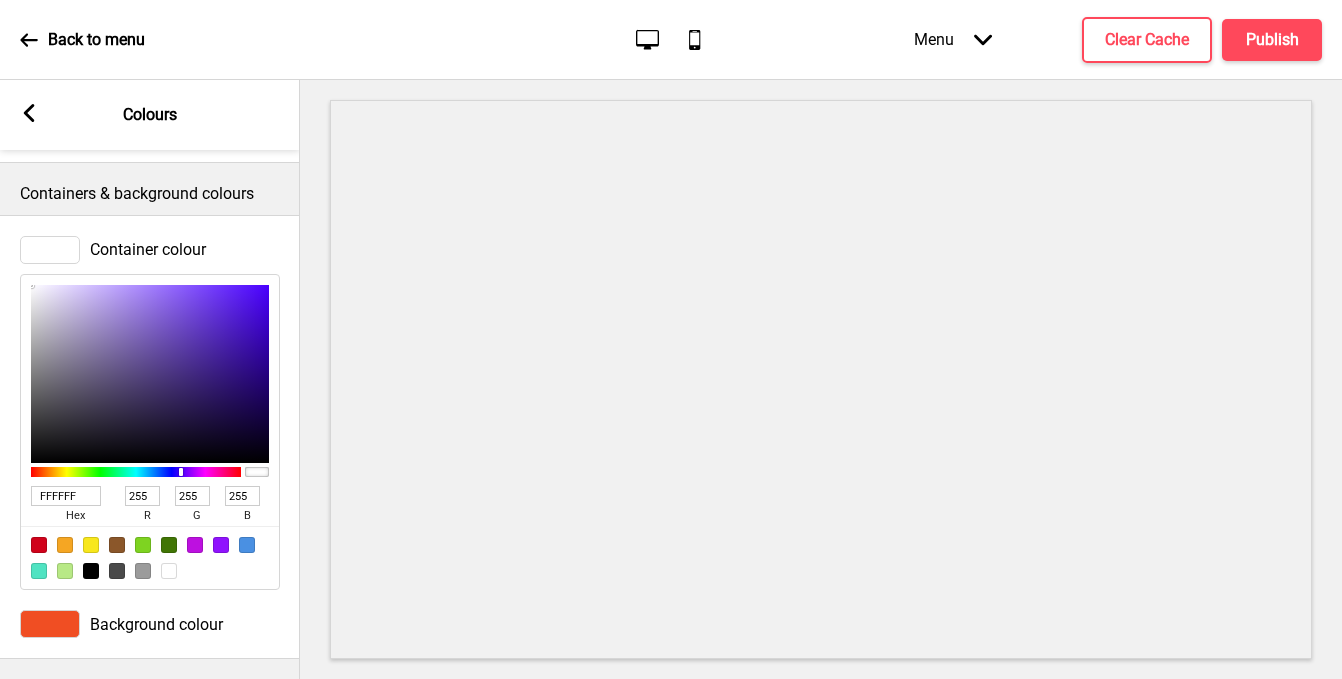 click on "Container colour FFFFFF hex 255 r 255 g 255 b 100 a" at bounding box center [150, 413] 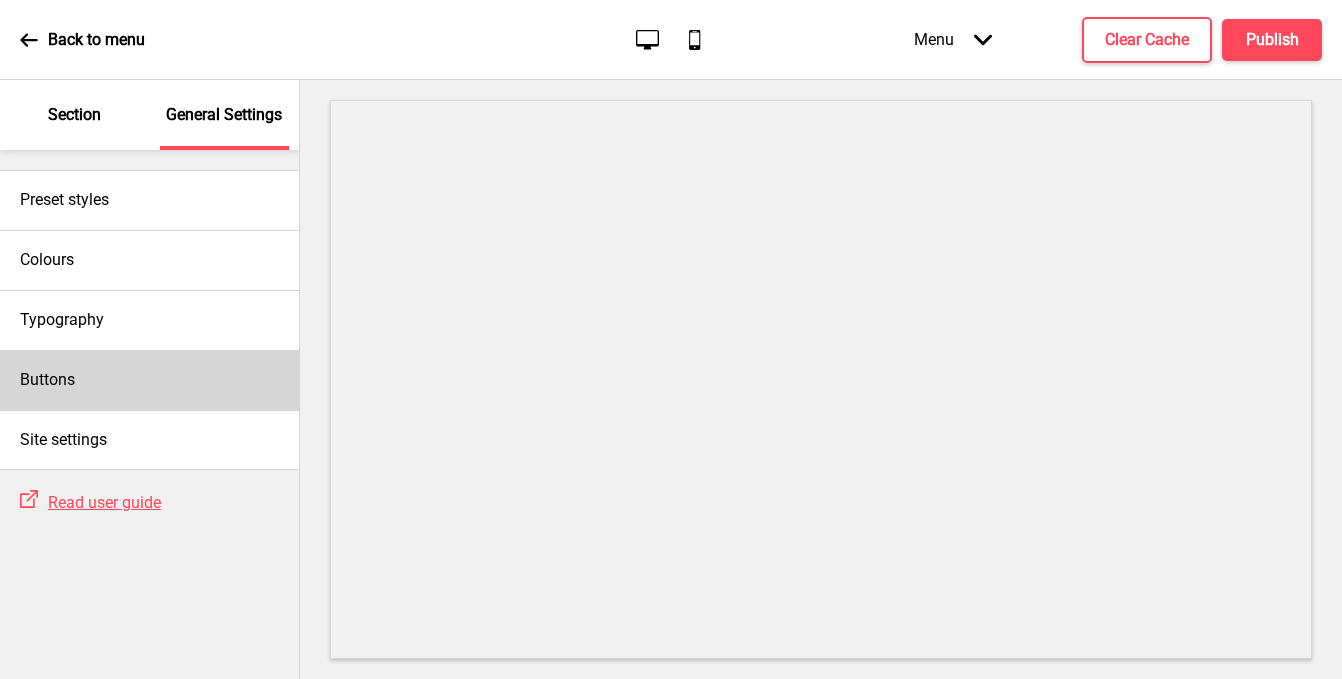 click on "Buttons" at bounding box center [47, 380] 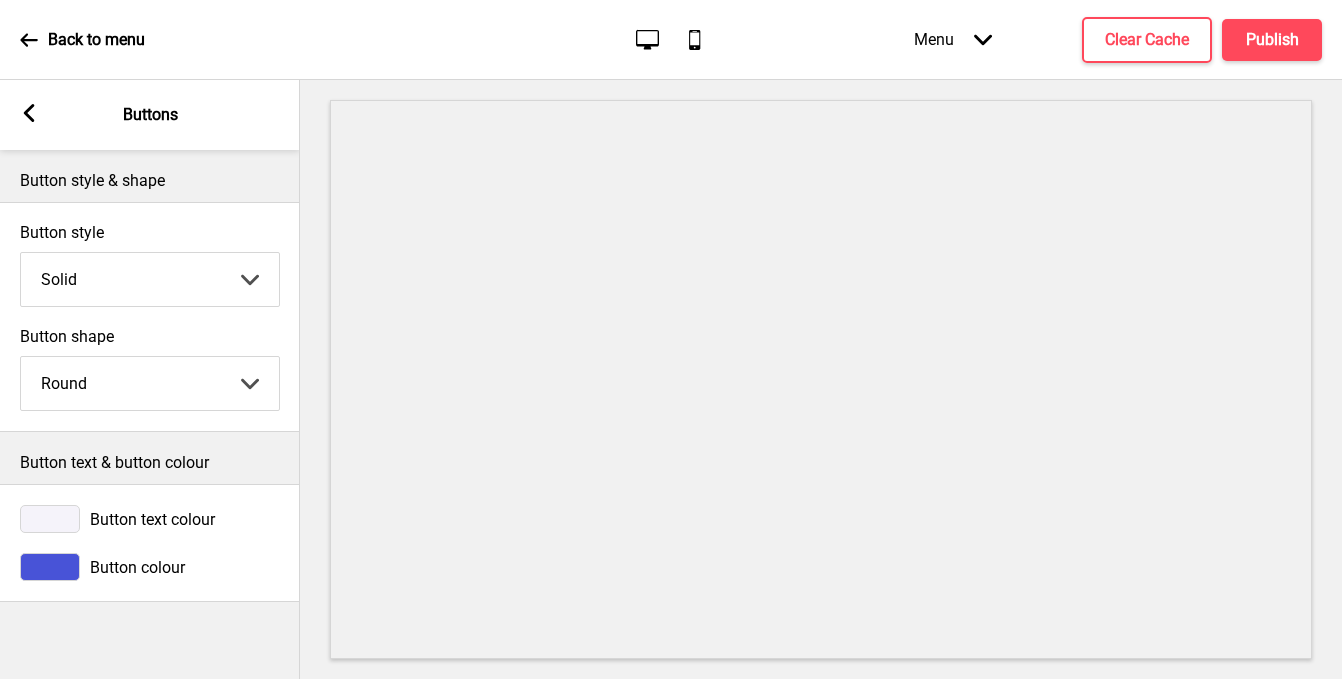 click at bounding box center [50, 567] 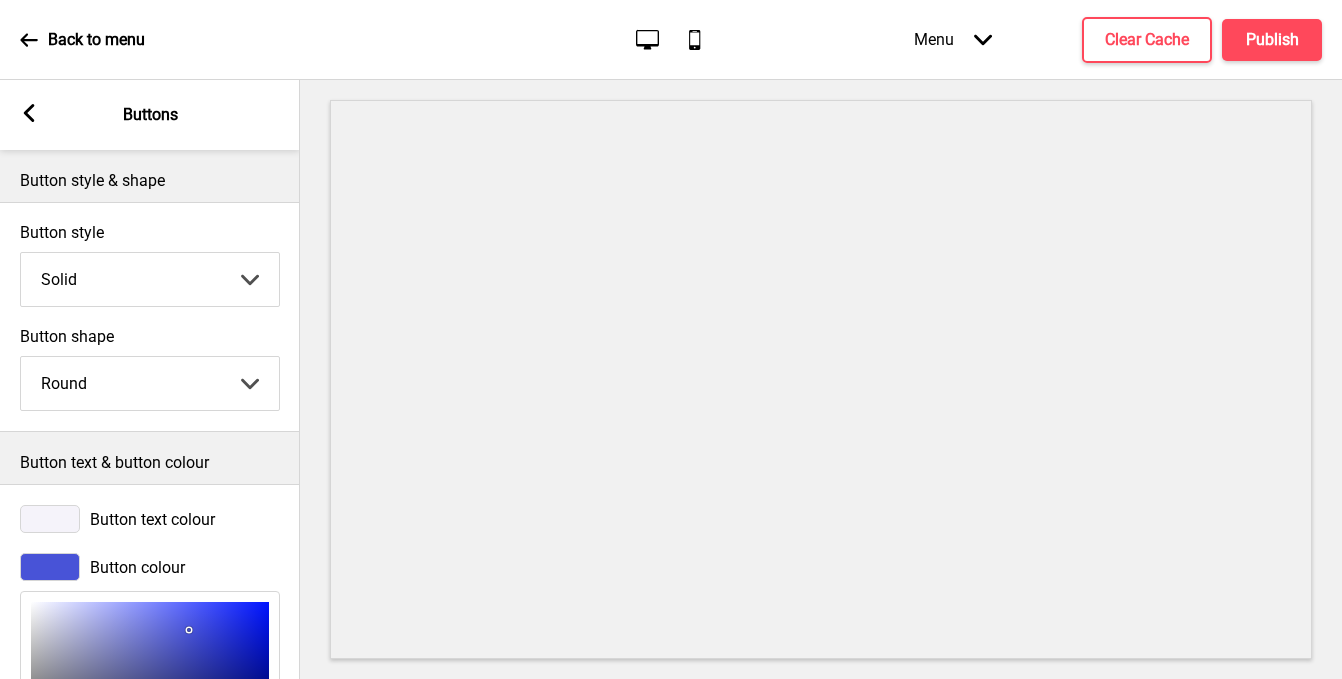 scroll, scrollTop: 18, scrollLeft: 0, axis: vertical 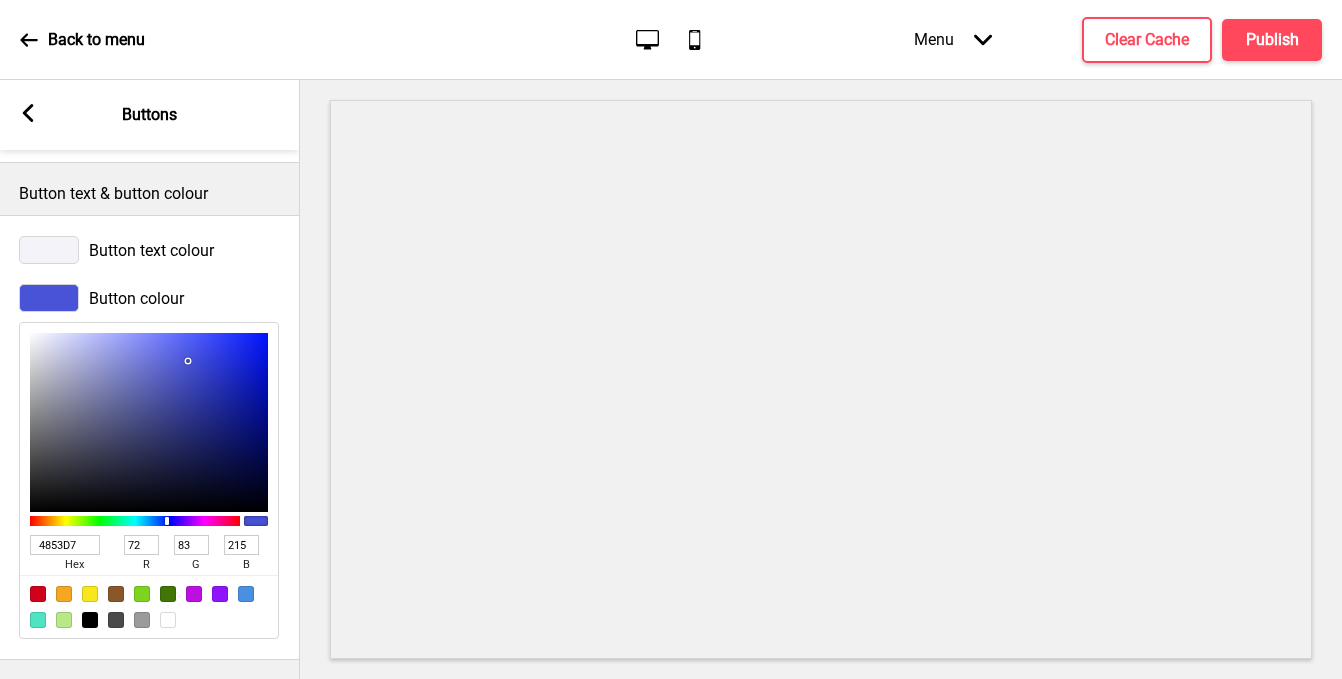 click 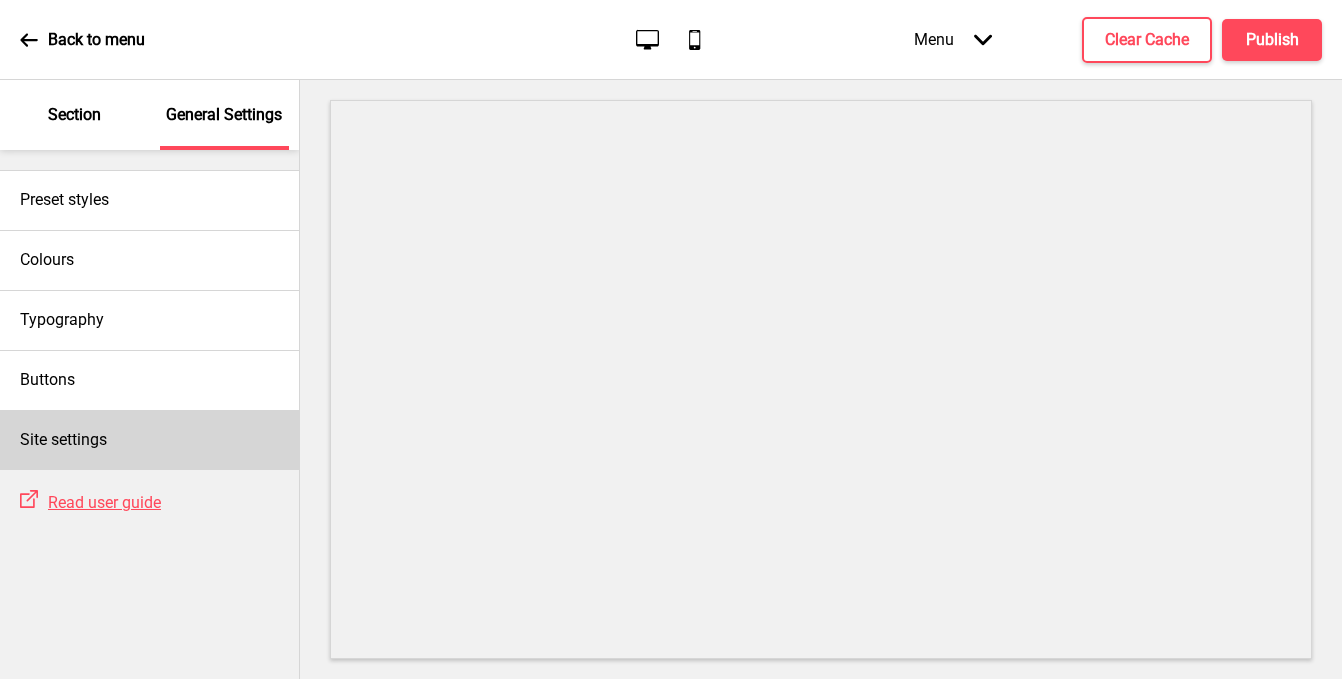 click on "Site settings" at bounding box center [63, 440] 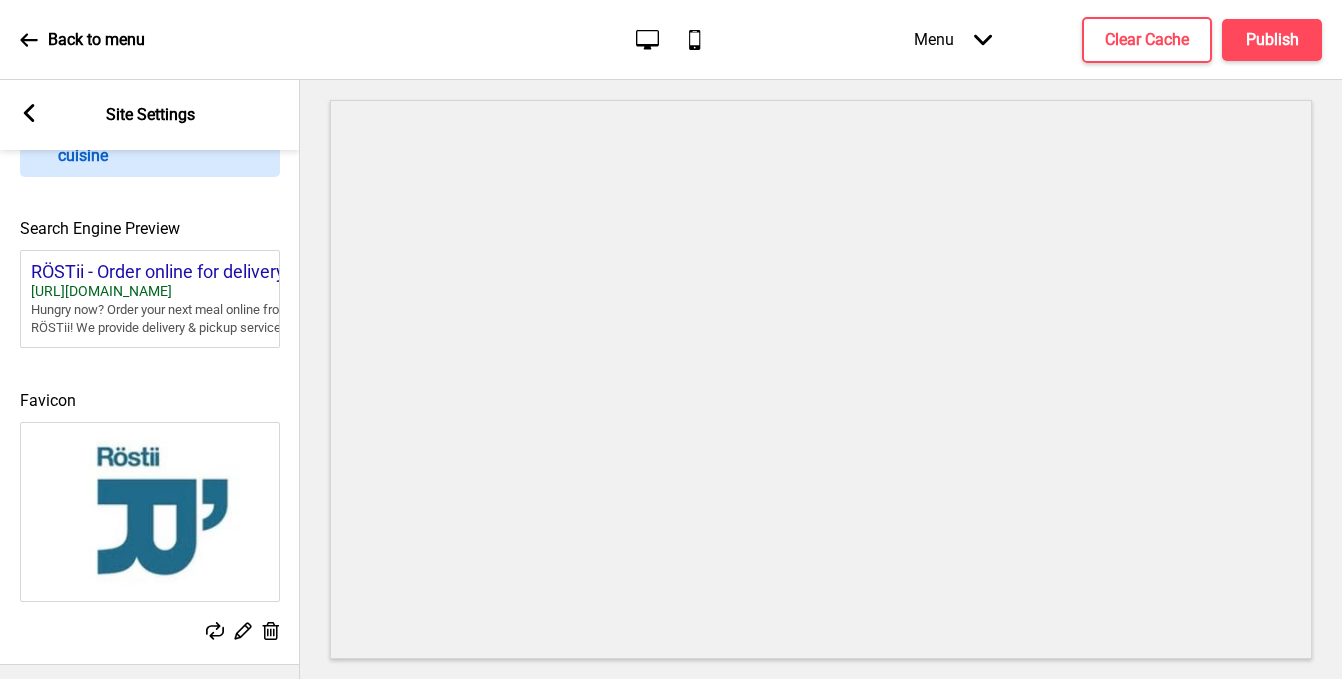 scroll, scrollTop: 873, scrollLeft: 0, axis: vertical 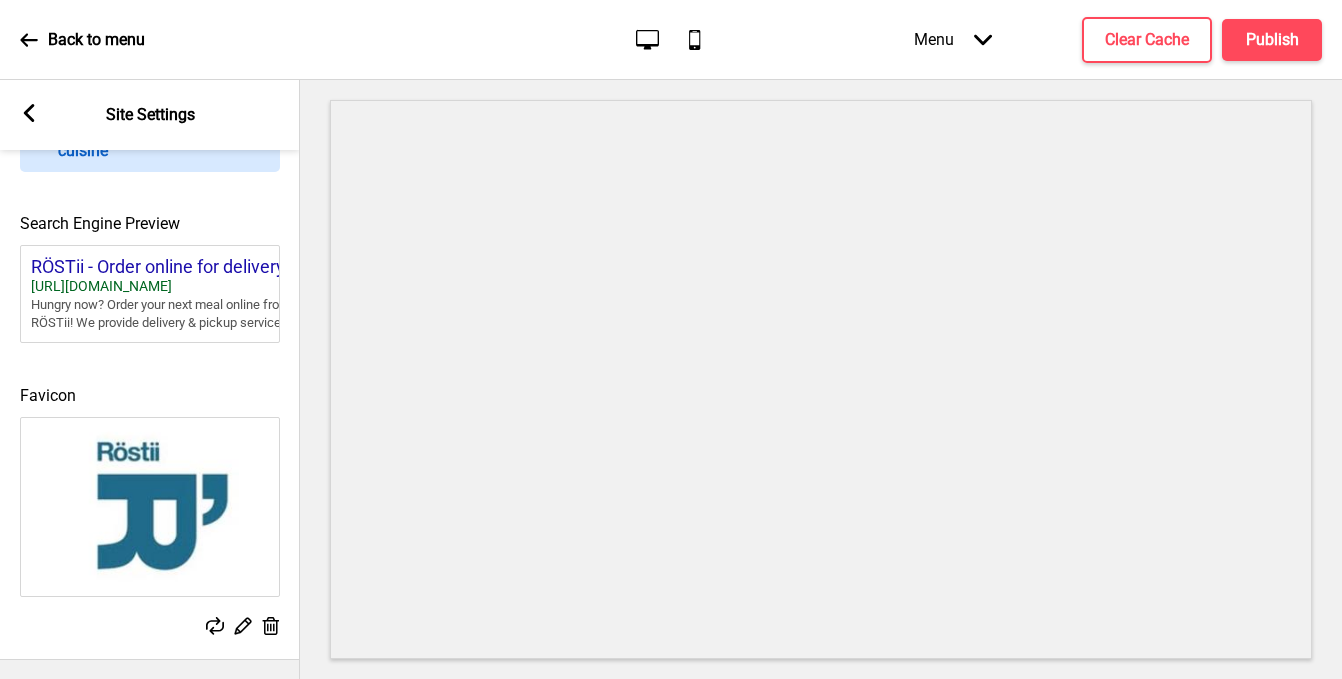 click 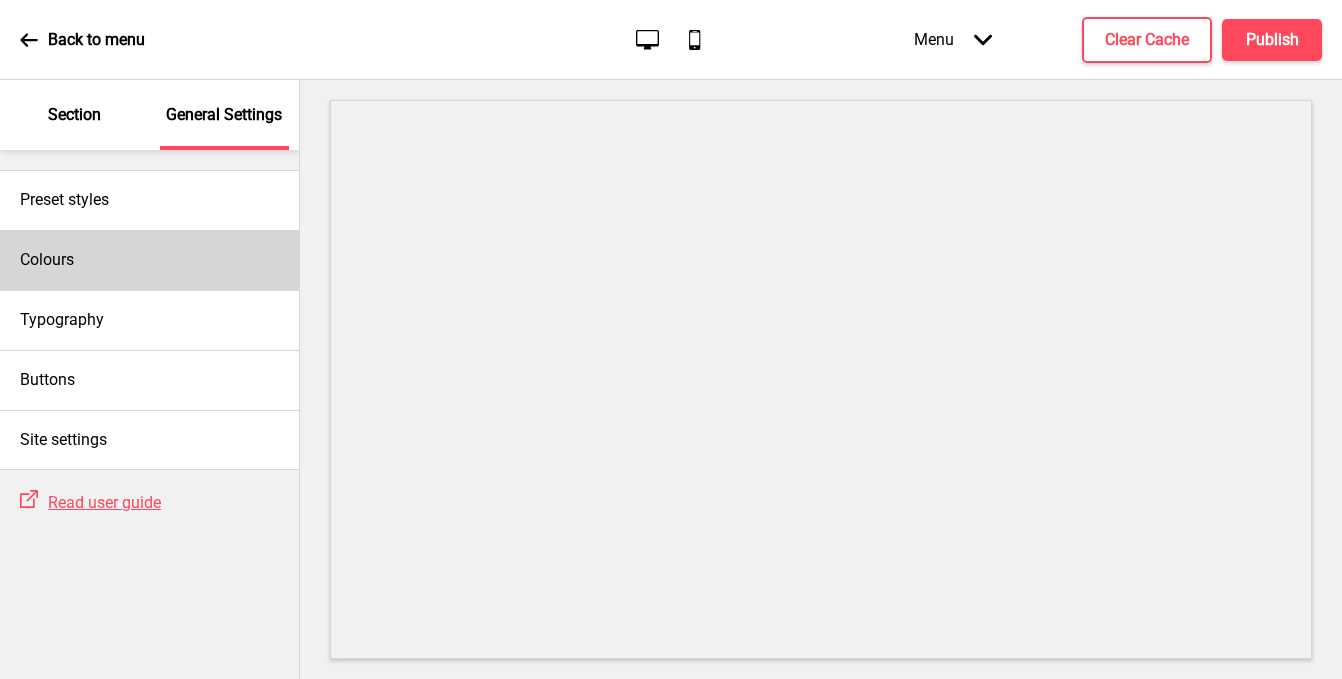 click on "Colours" at bounding box center (149, 260) 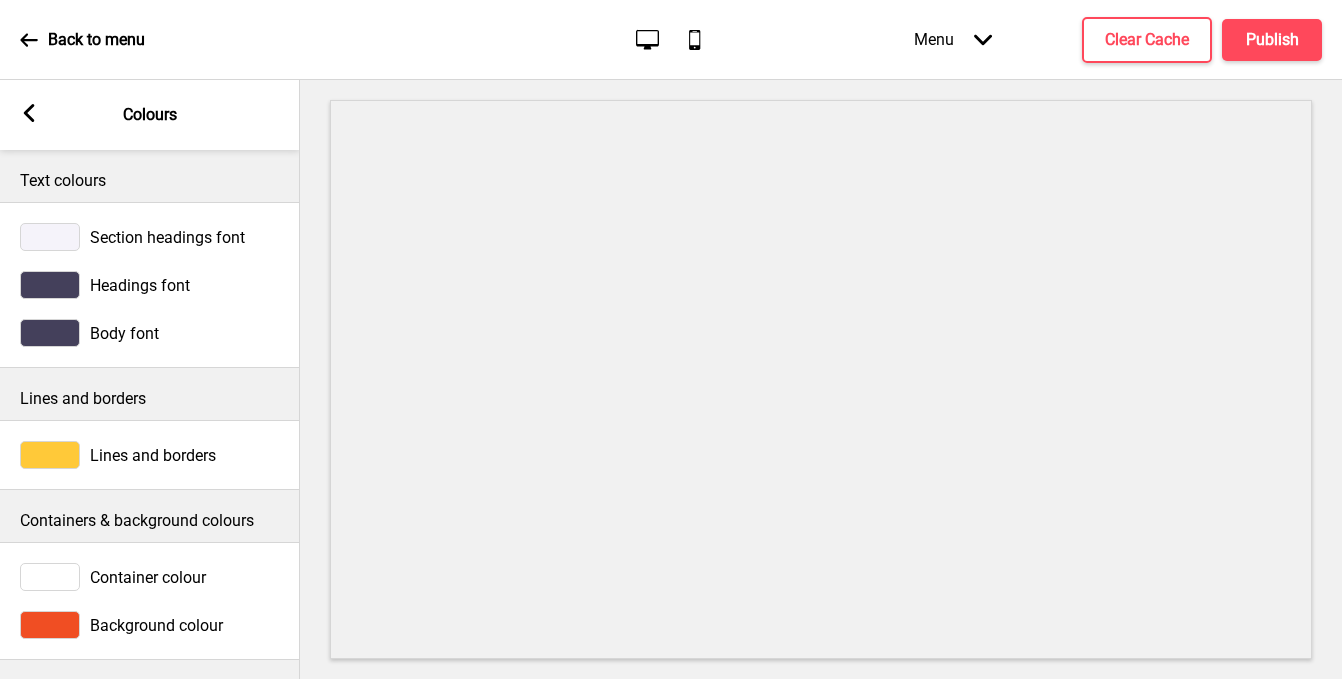 click at bounding box center (50, 237) 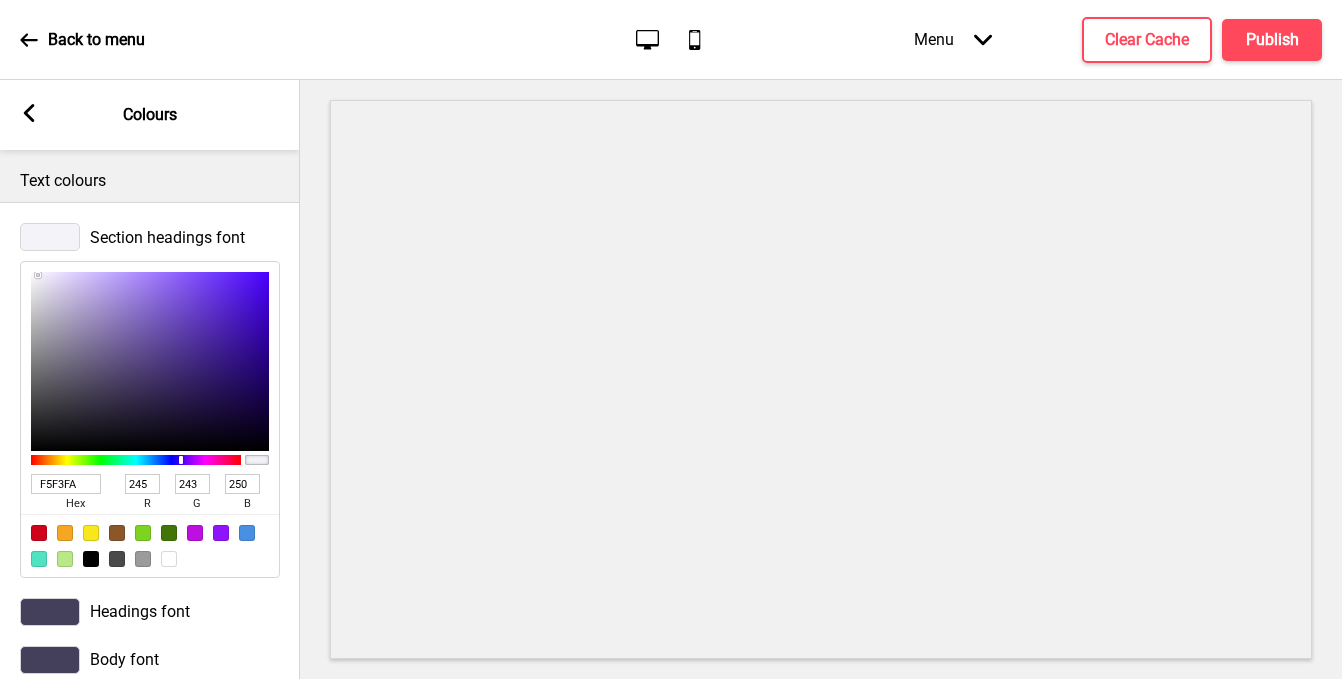 type on "9481C4" 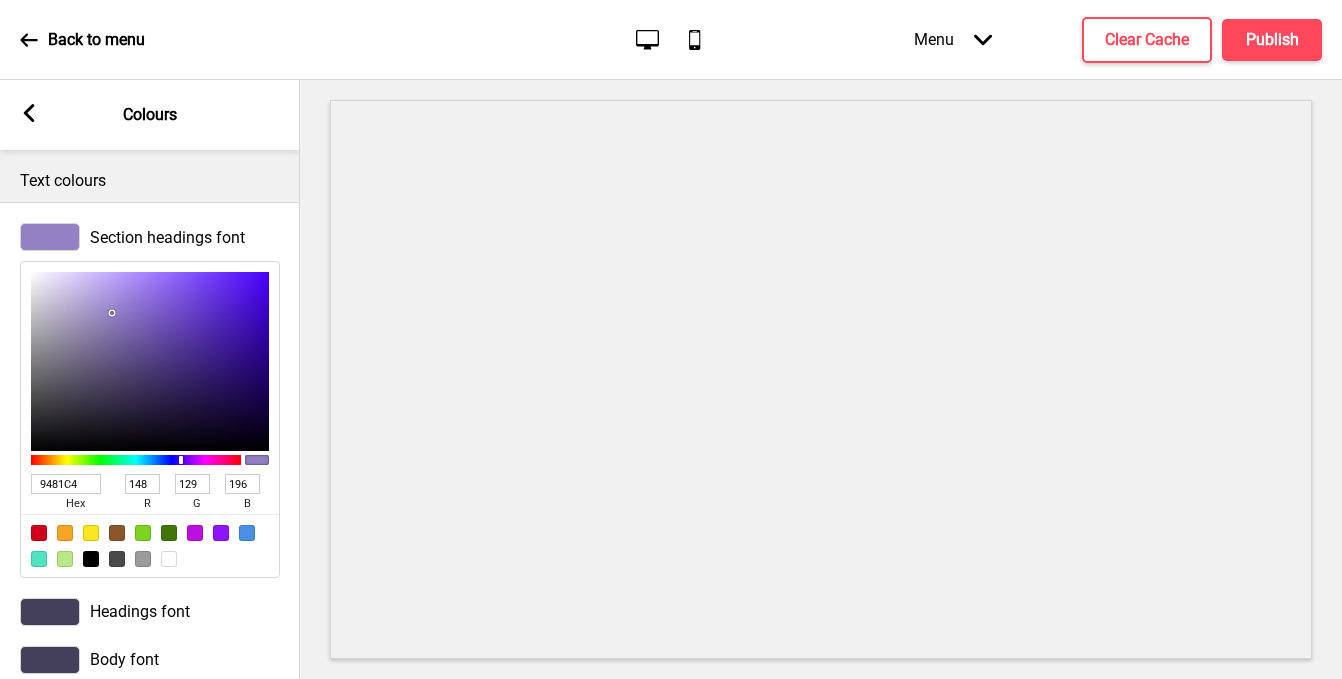 click at bounding box center [150, 361] 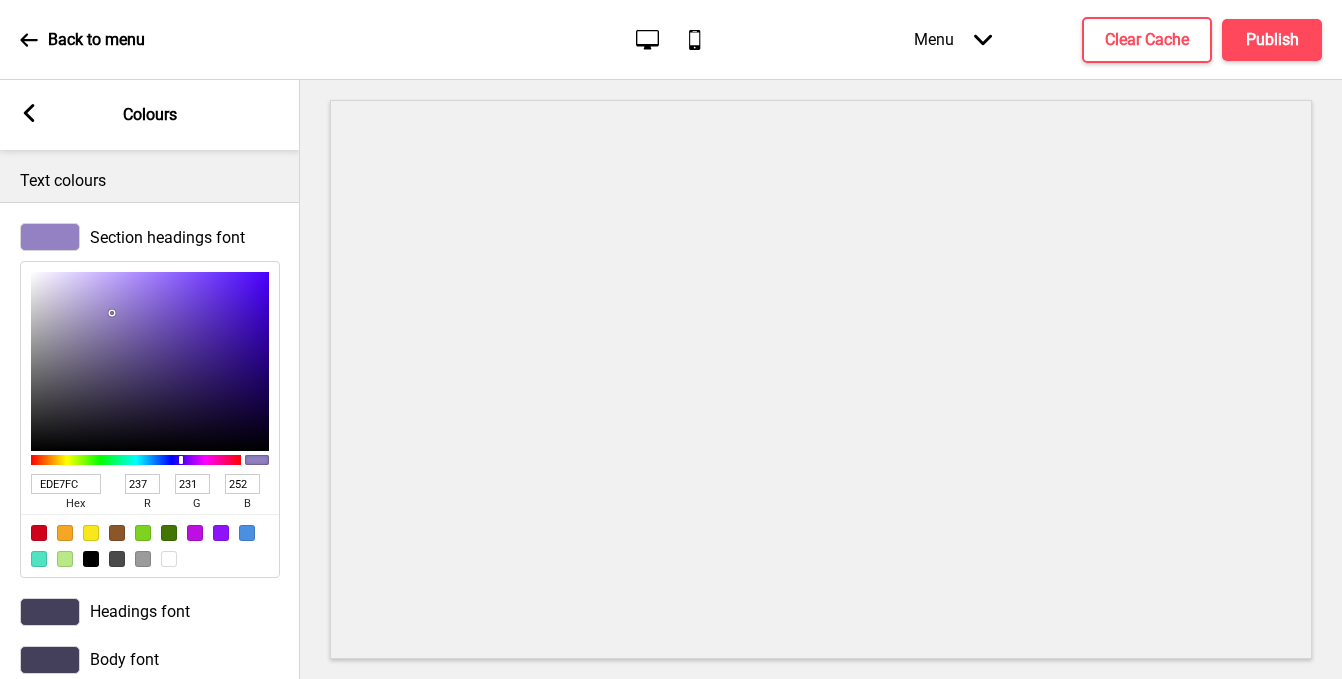 type on "EEE8FC" 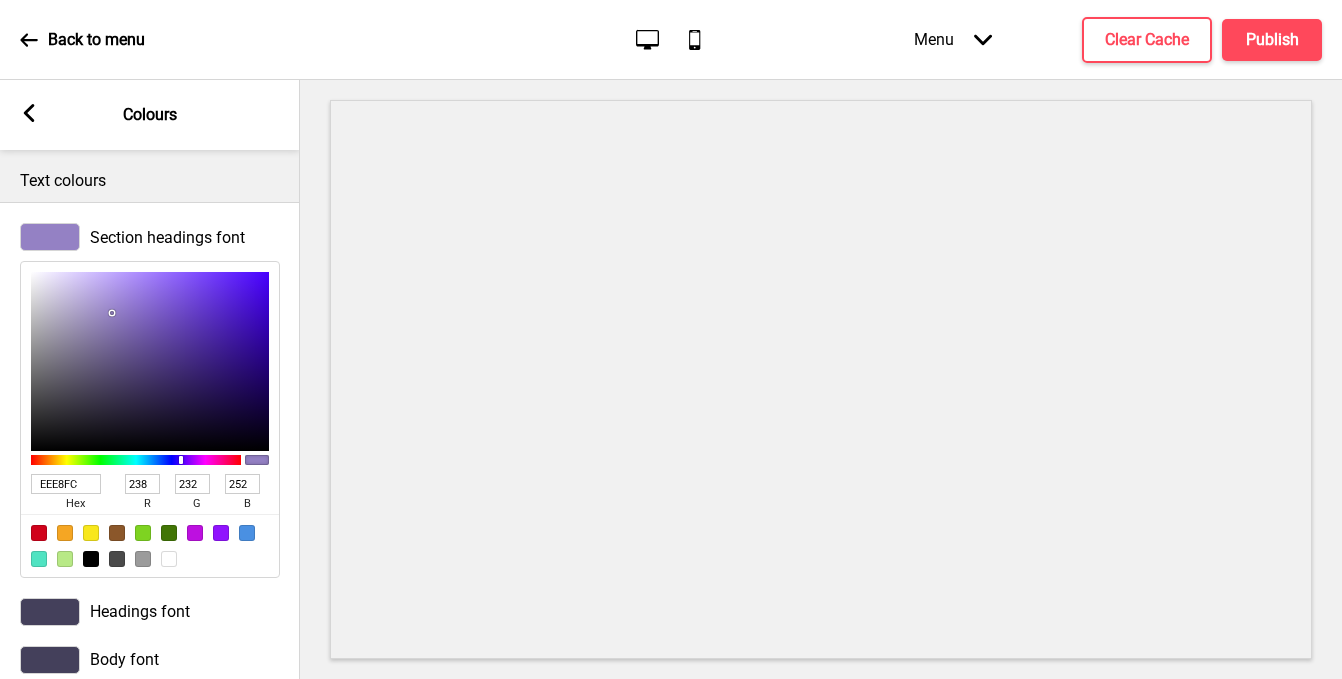 type on "FFFFFF" 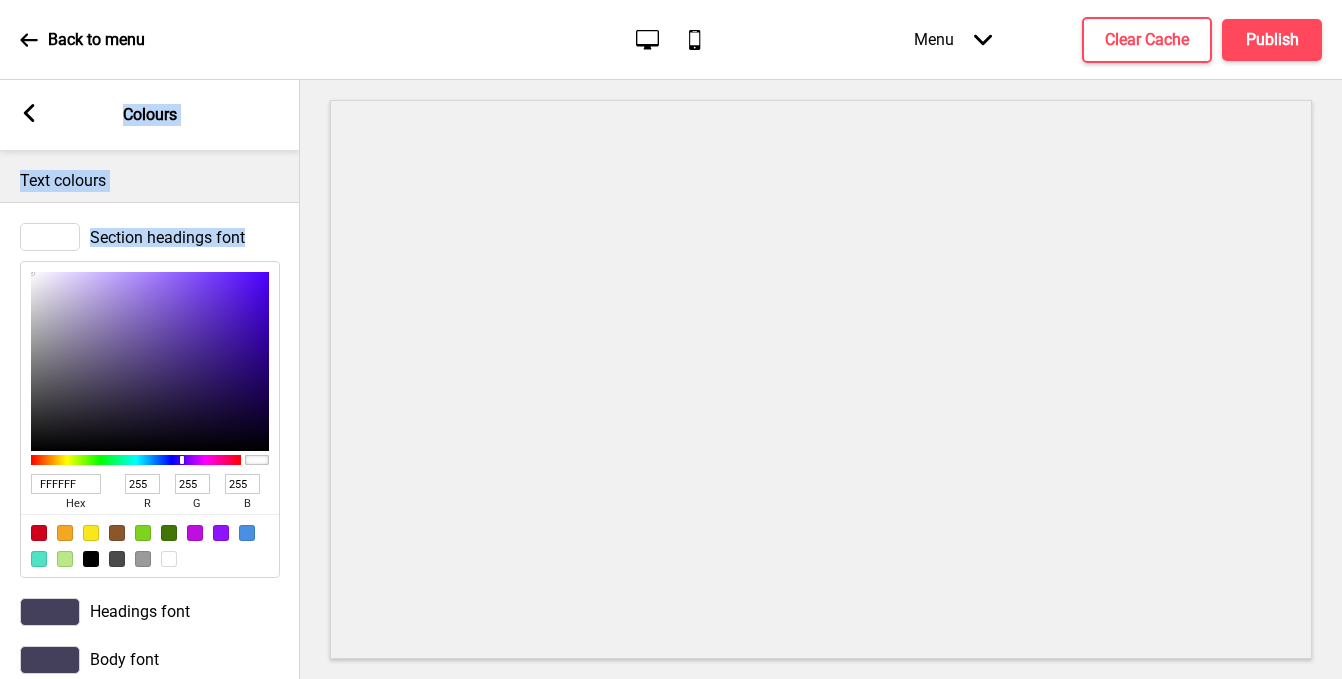 drag, startPoint x: 6, startPoint y: 249, endPoint x: -29, endPoint y: 221, distance: 44.82187 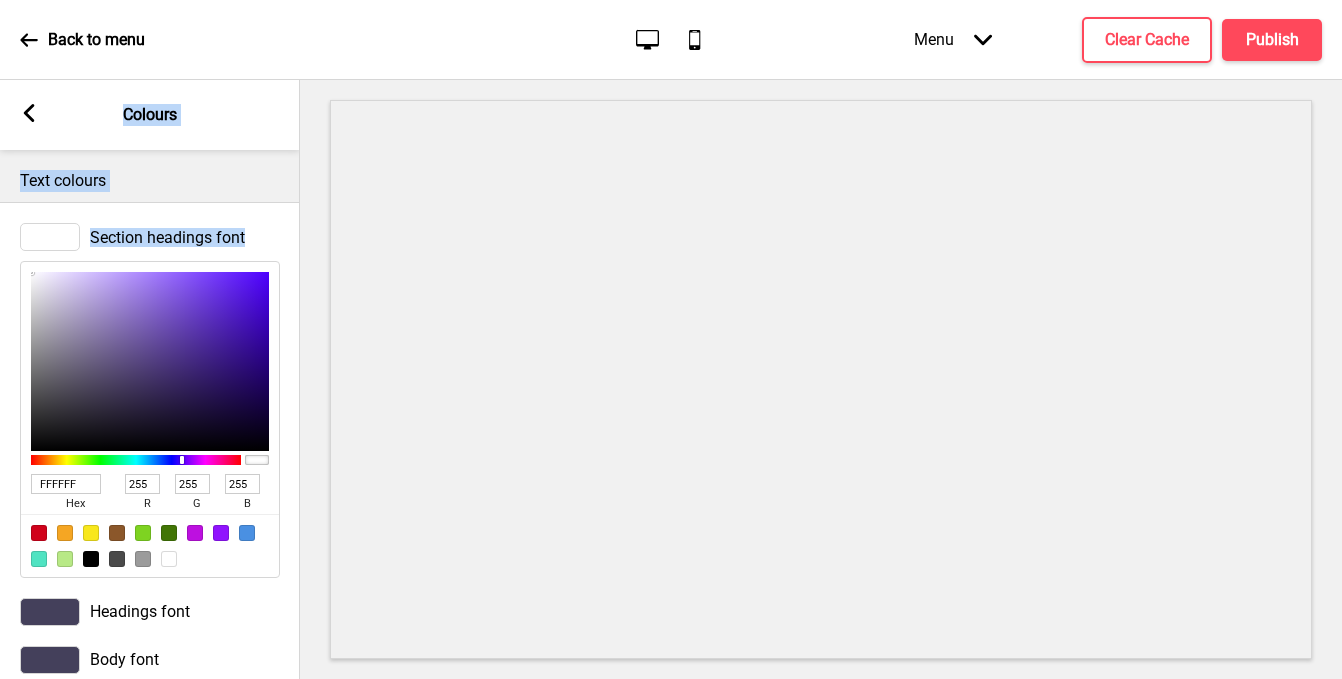 click on "Section headings font FFFFFF hex 255 r 255 g 255 b 100 a" at bounding box center [150, 400] 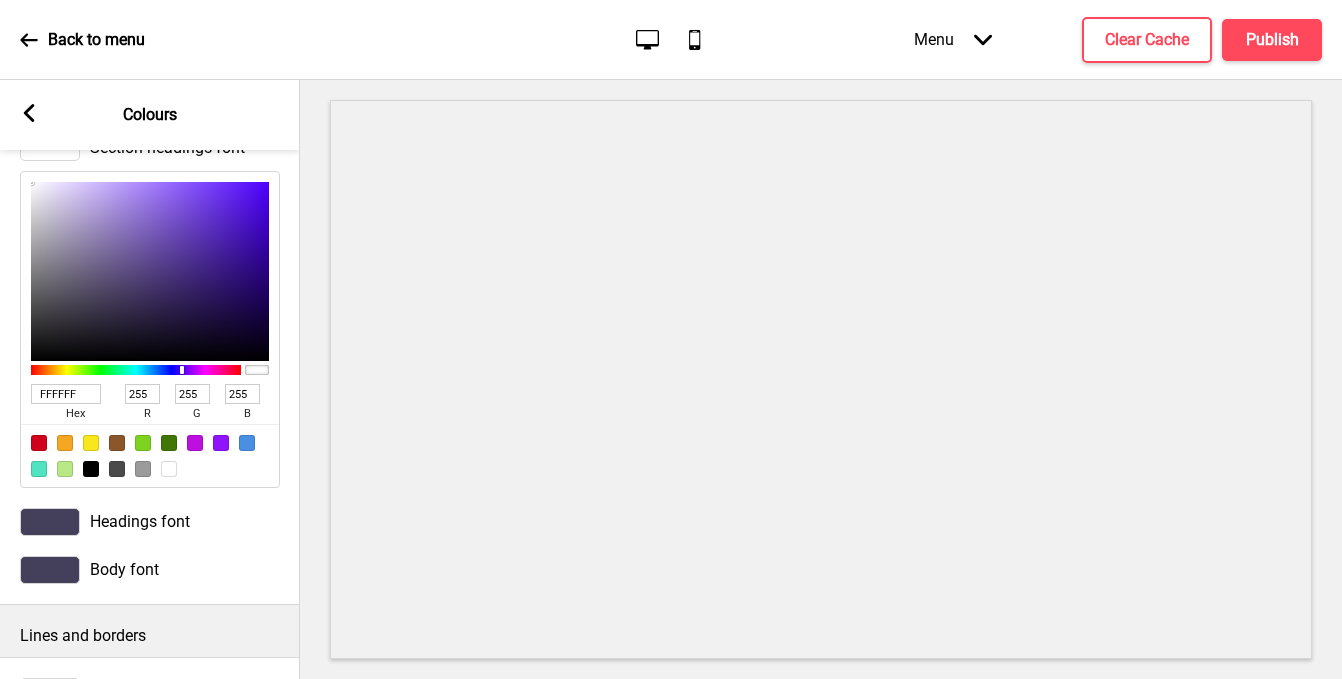 scroll, scrollTop: 327, scrollLeft: 0, axis: vertical 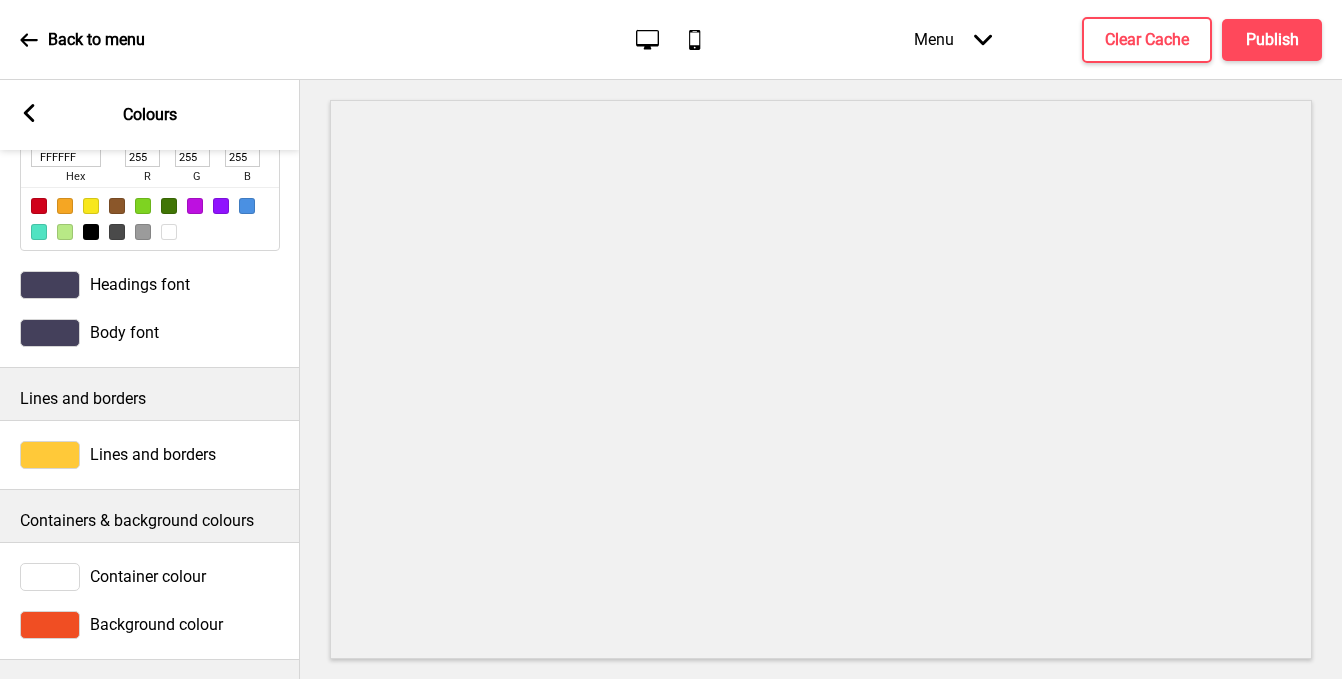 click at bounding box center (50, 577) 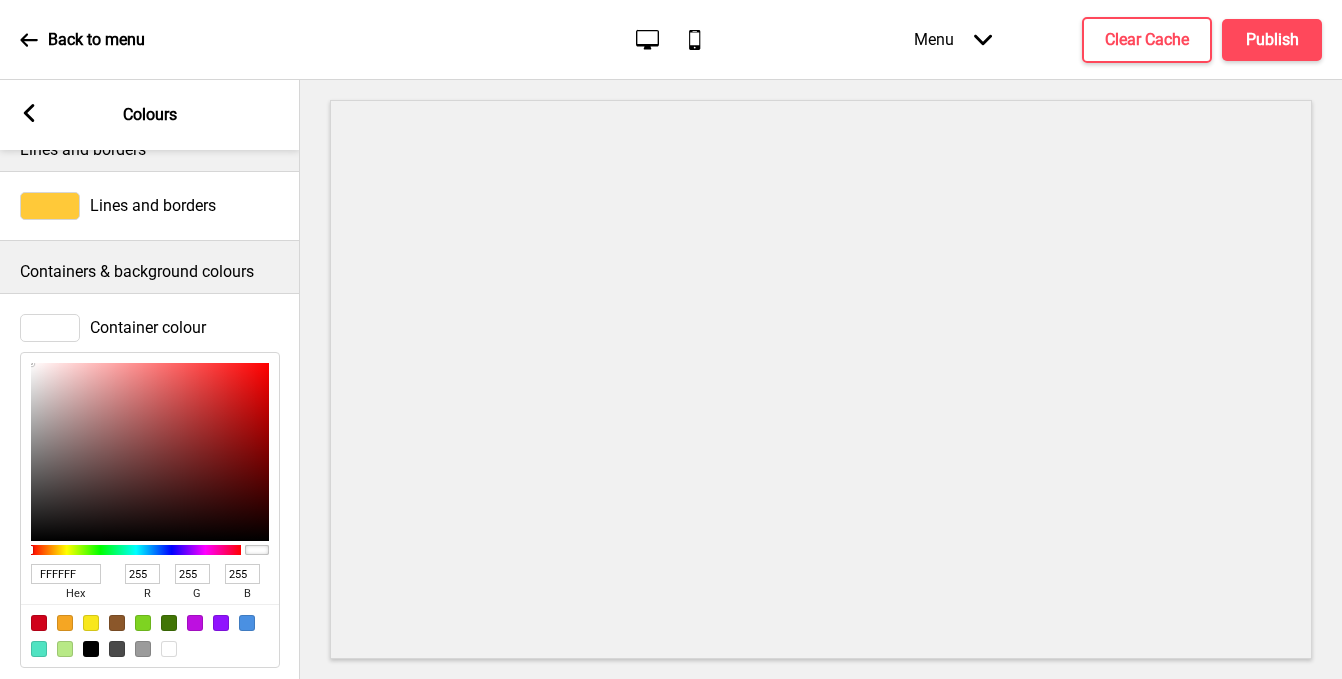 scroll, scrollTop: 607, scrollLeft: 0, axis: vertical 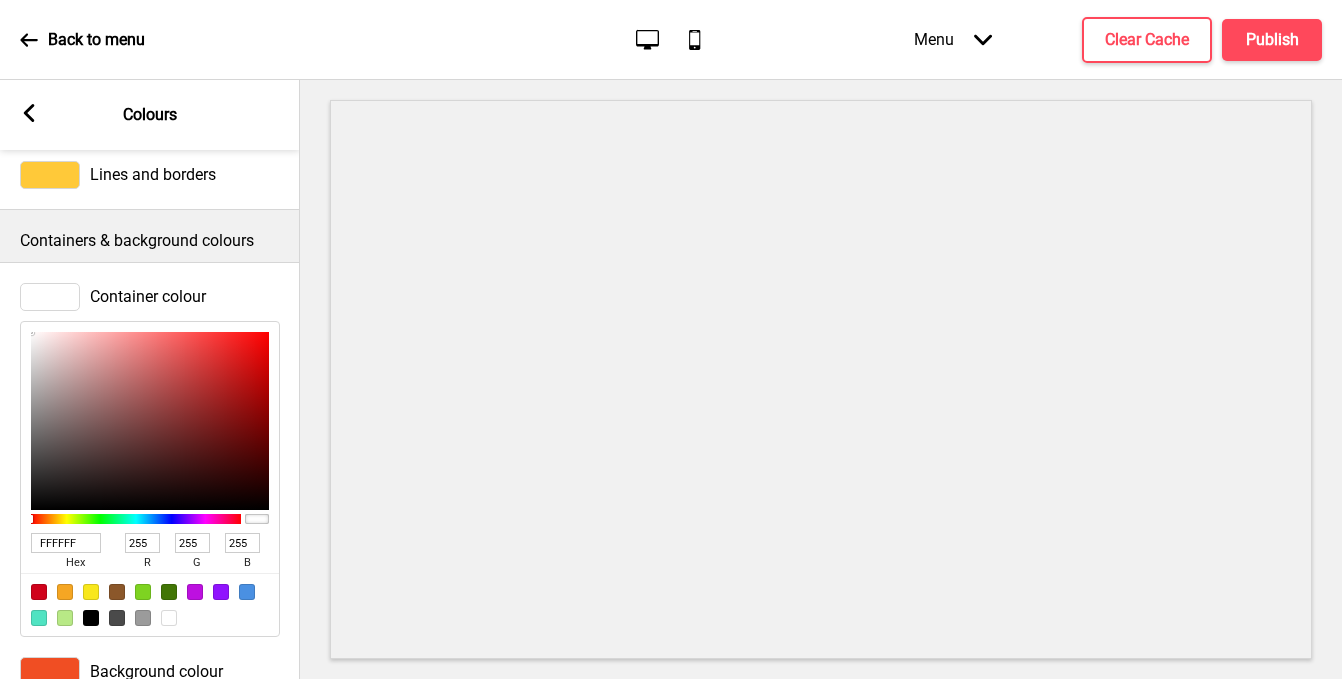 drag, startPoint x: 80, startPoint y: 545, endPoint x: -61, endPoint y: 513, distance: 144.58562 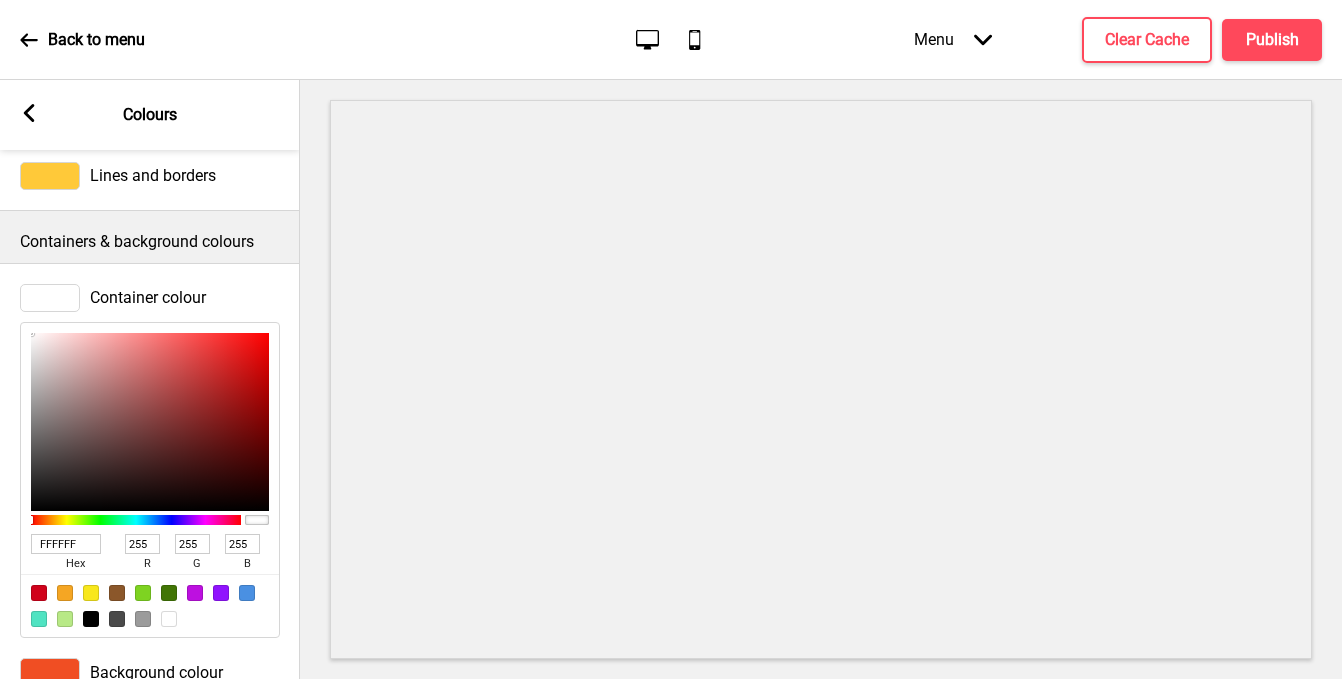 paste on "1F6B8C" 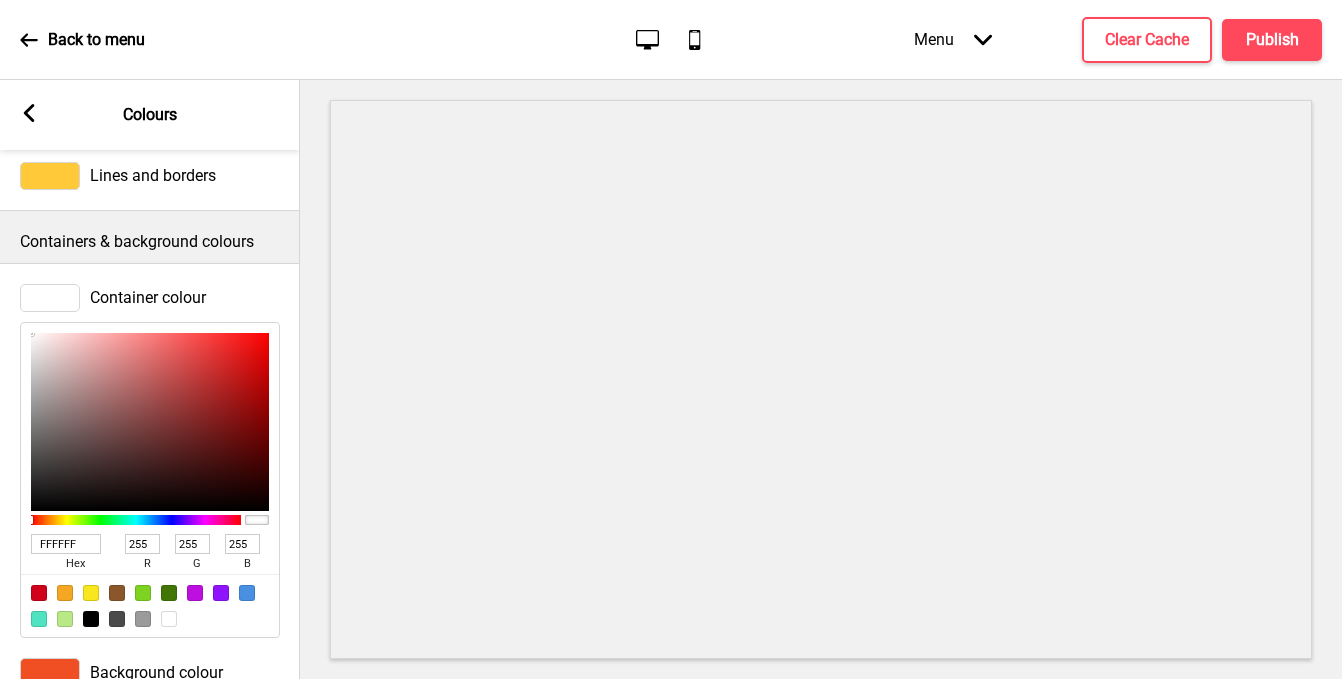 type on "1F6B8C" 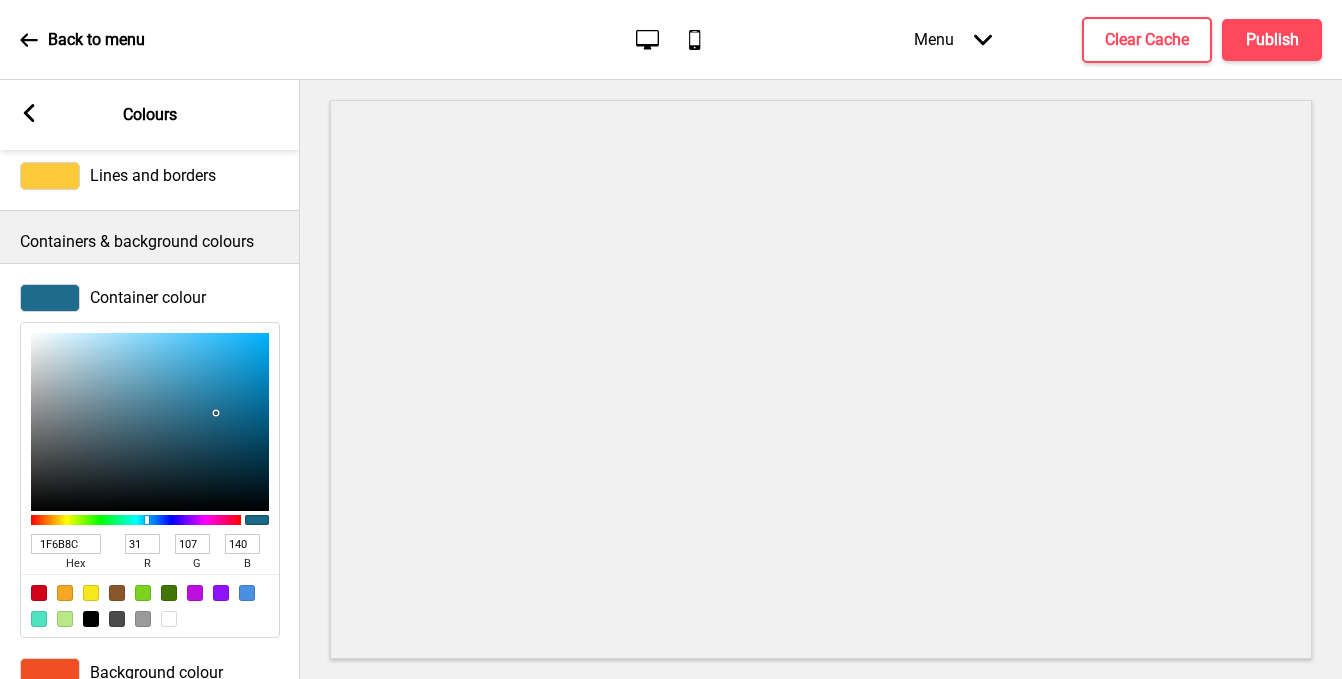 type on "1F6B8C" 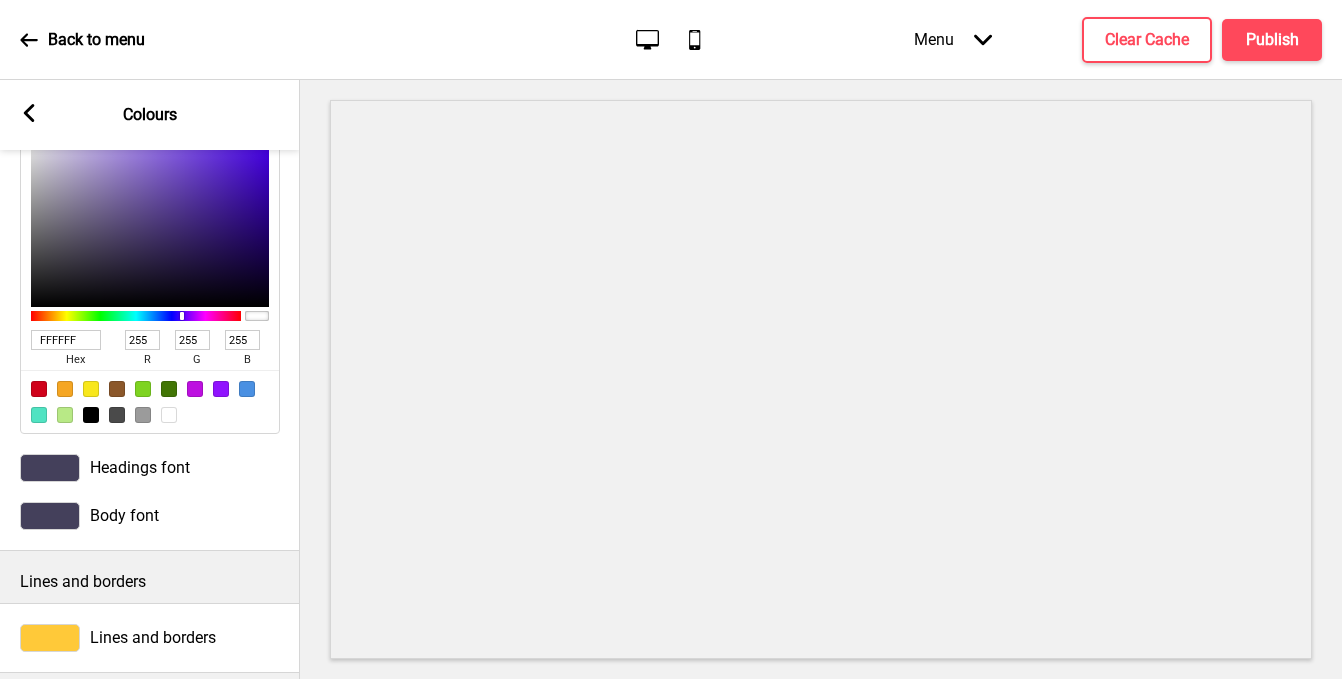 scroll, scrollTop: 147, scrollLeft: 0, axis: vertical 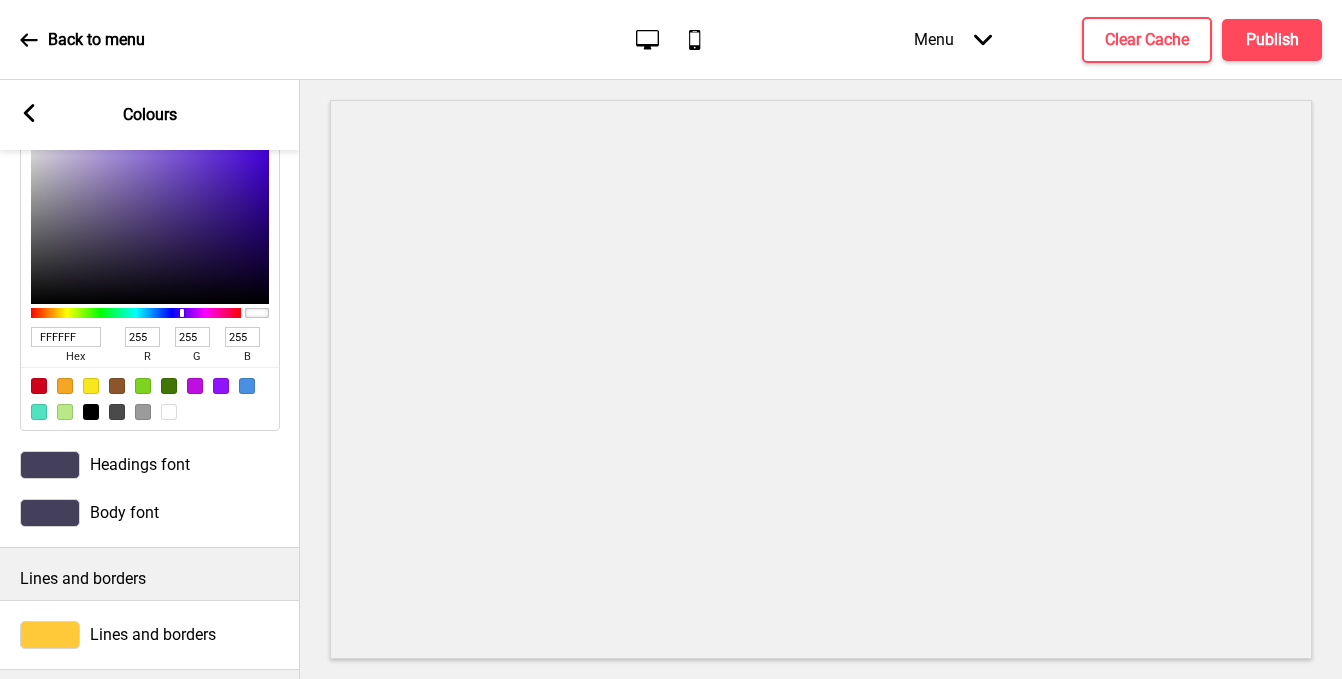 click at bounding box center [50, 465] 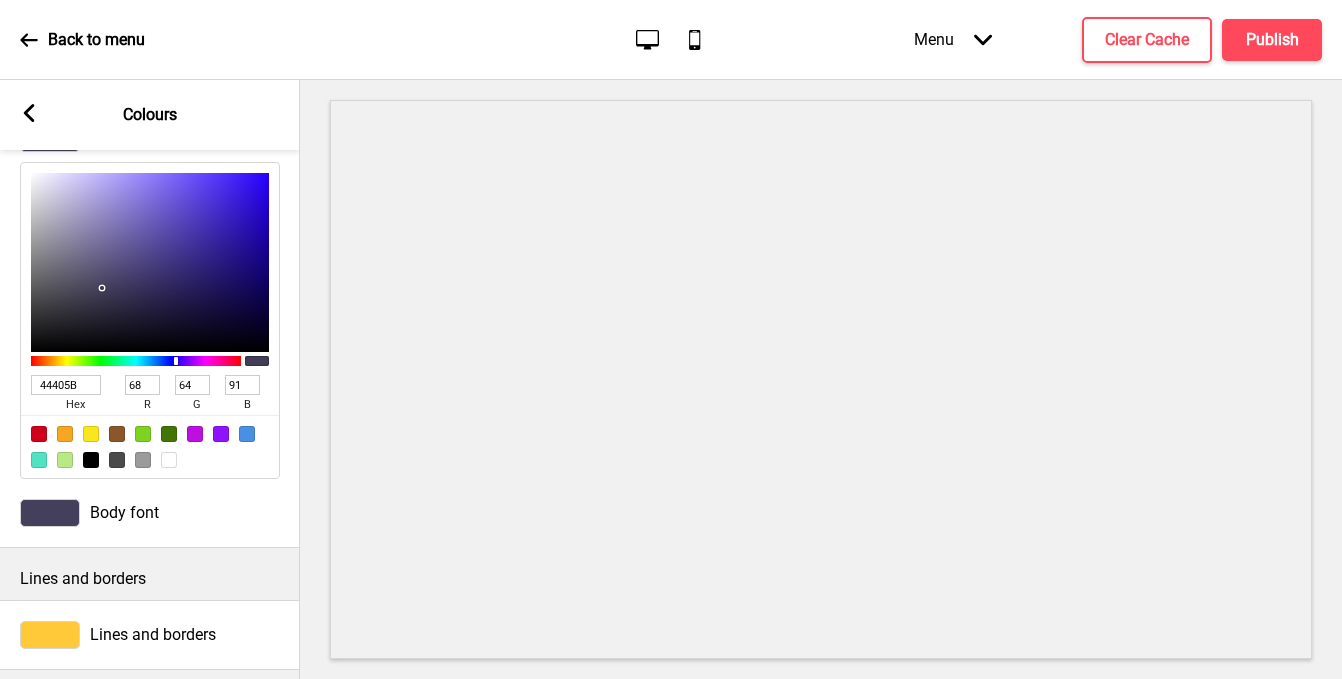 type on "7C7895" 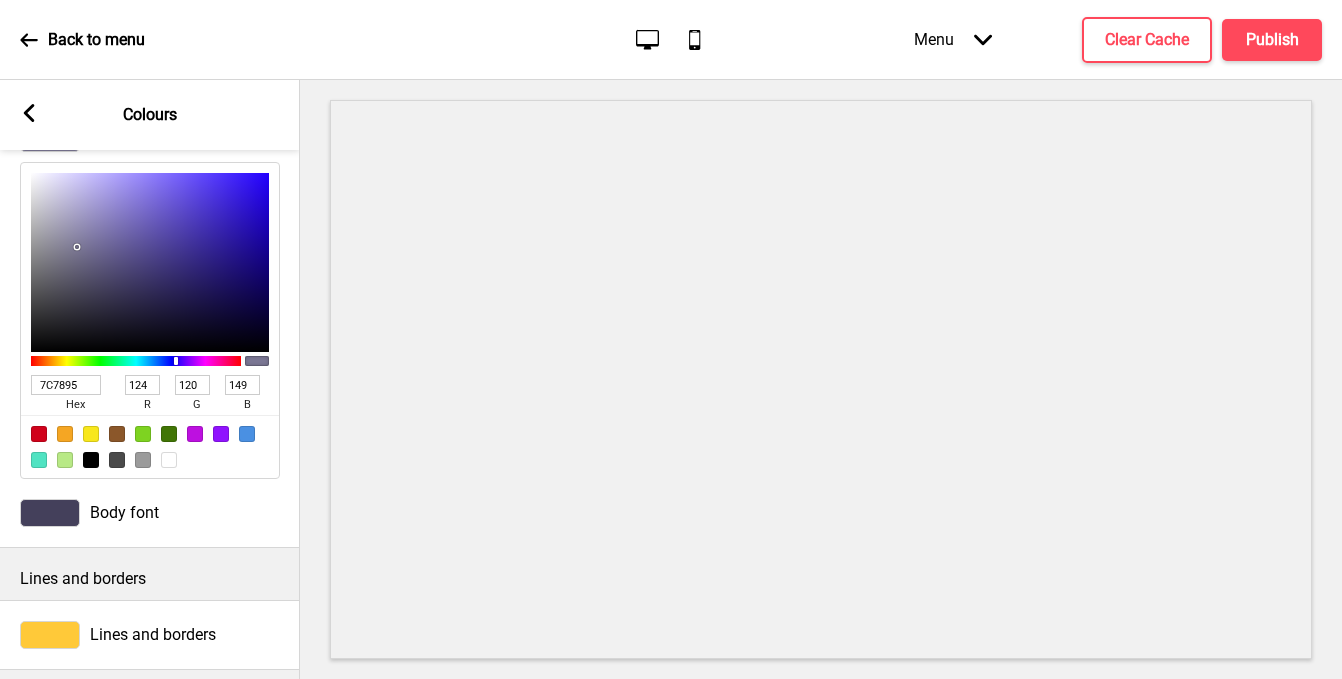 type on "BEBCCD" 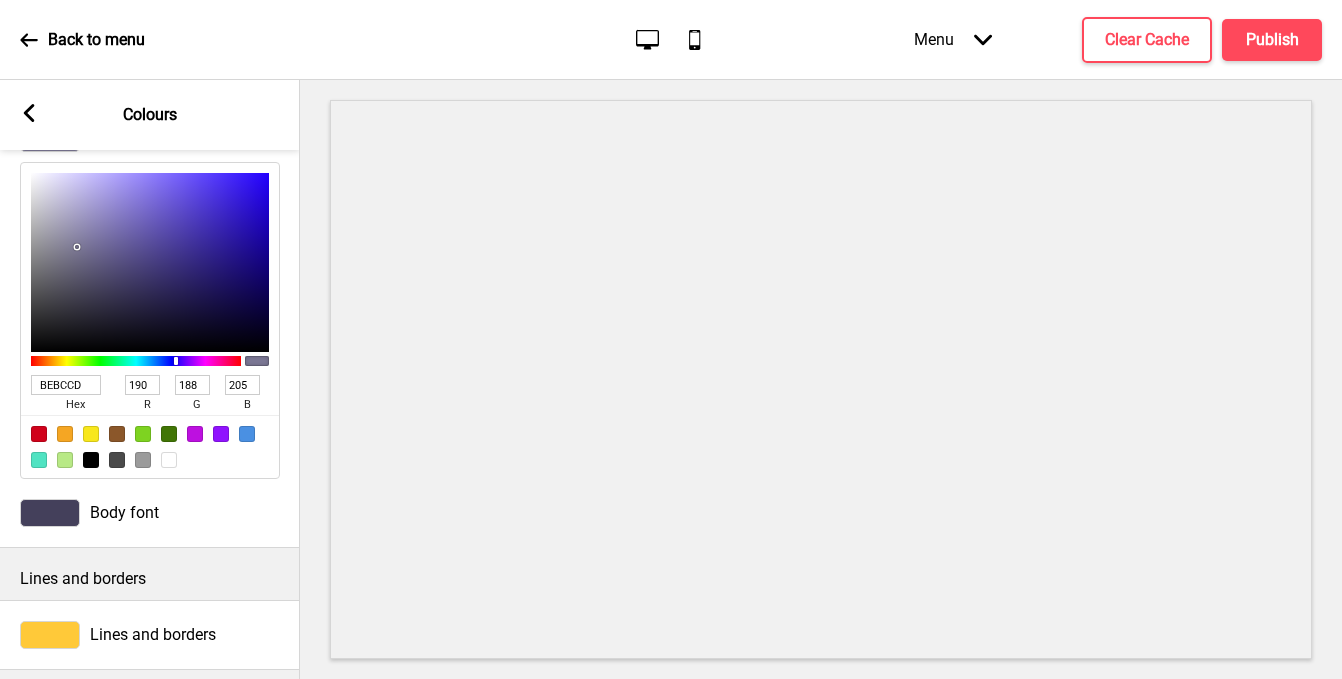 type on "FFFFFF" 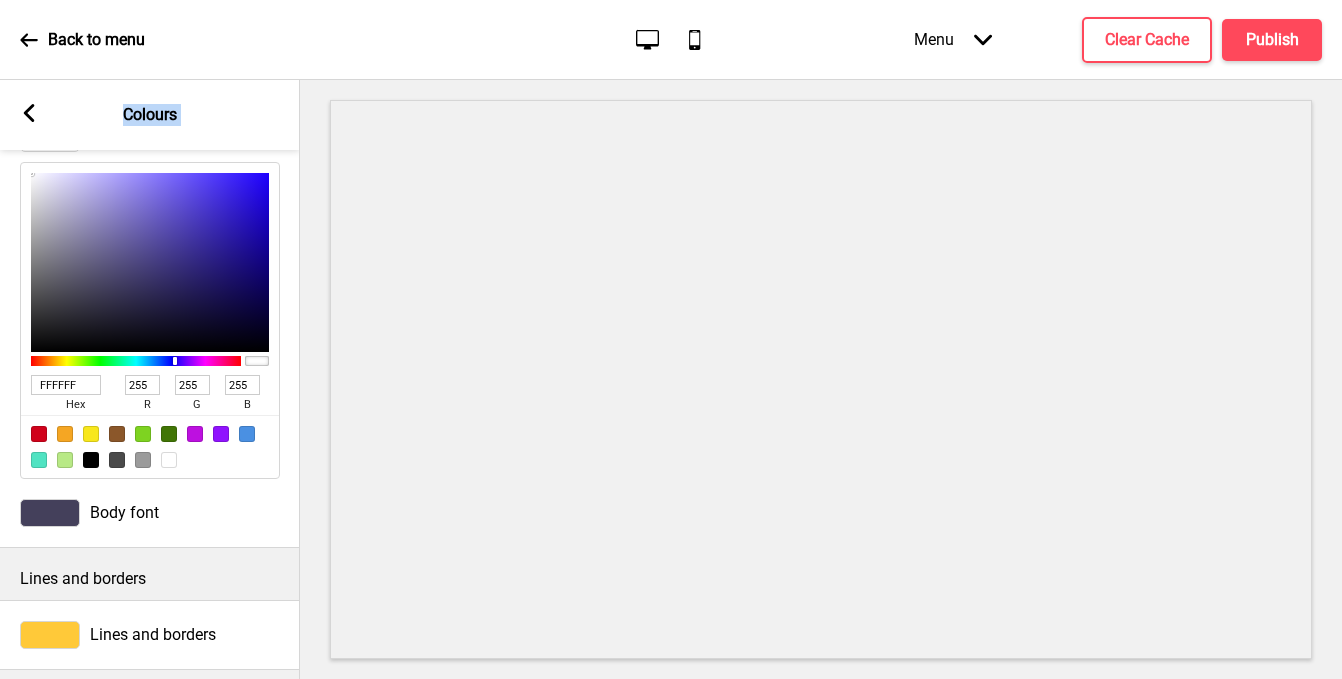 drag, startPoint x: 70, startPoint y: 233, endPoint x: 7, endPoint y: 120, distance: 129.37543 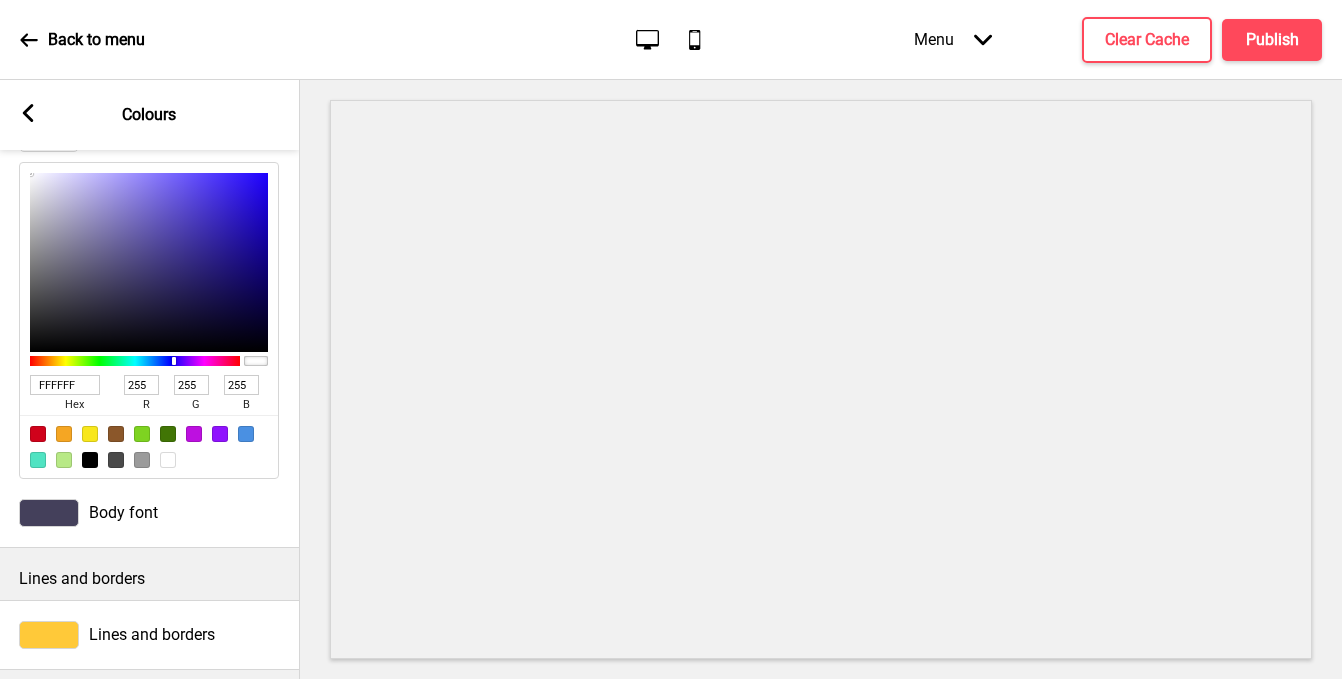 click at bounding box center (49, 513) 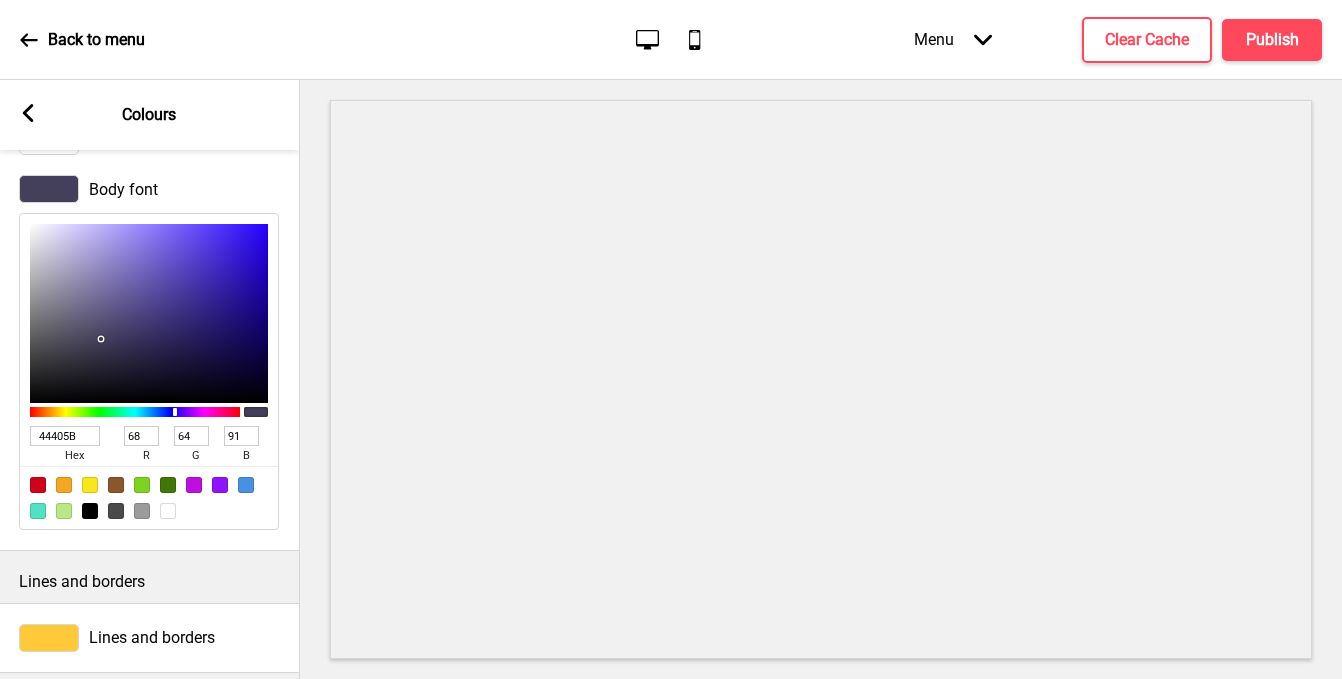 type on "807B98" 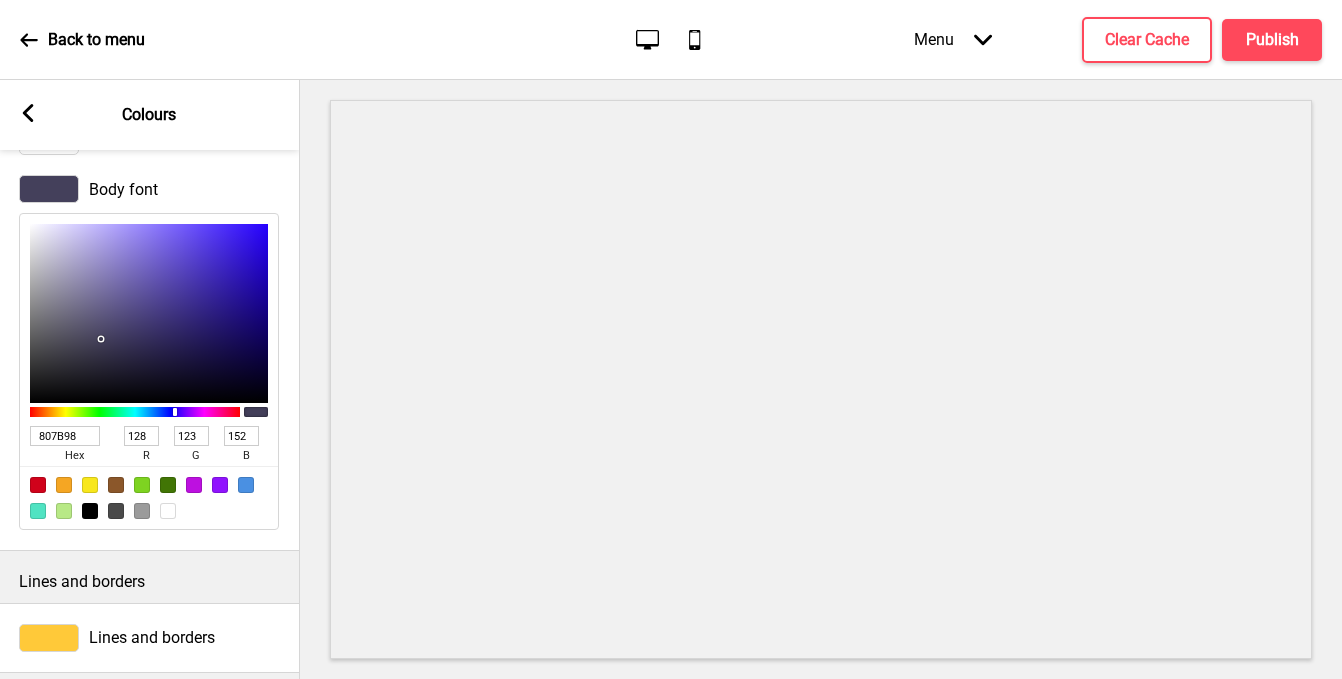 type on "B4B0C7" 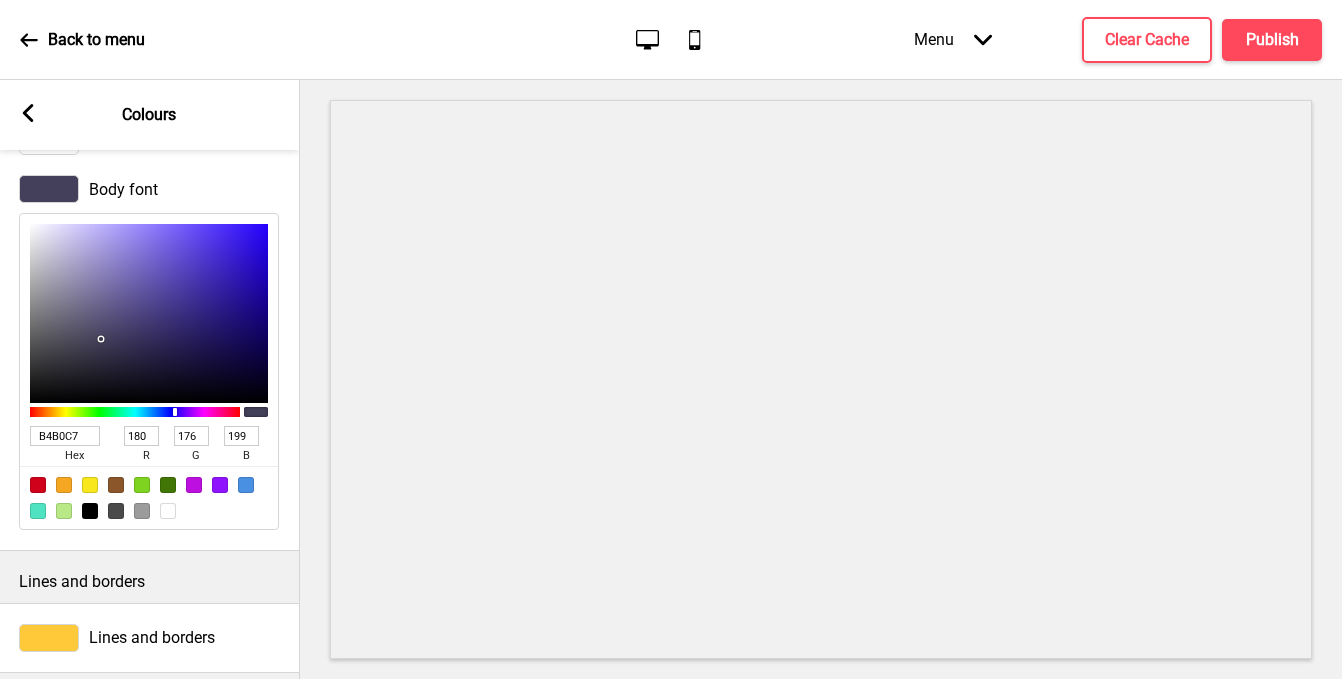 type on "FFFFFF" 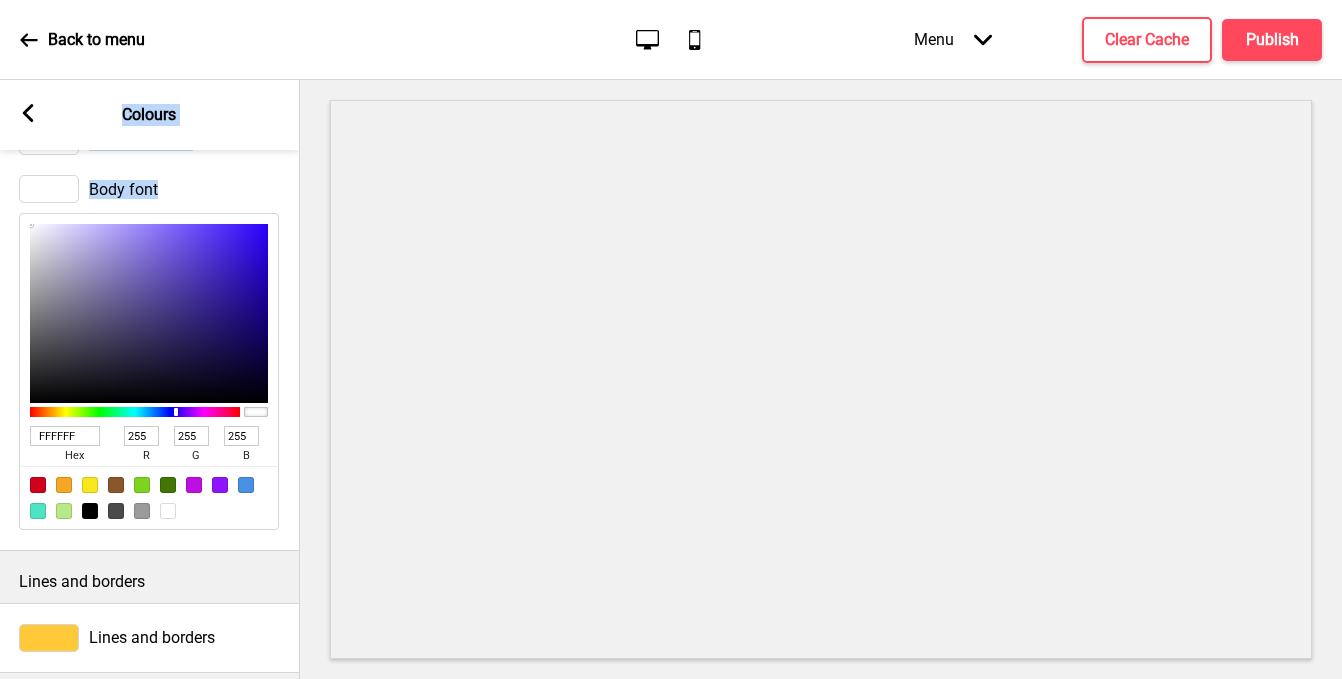 scroll, scrollTop: 0, scrollLeft: 0, axis: both 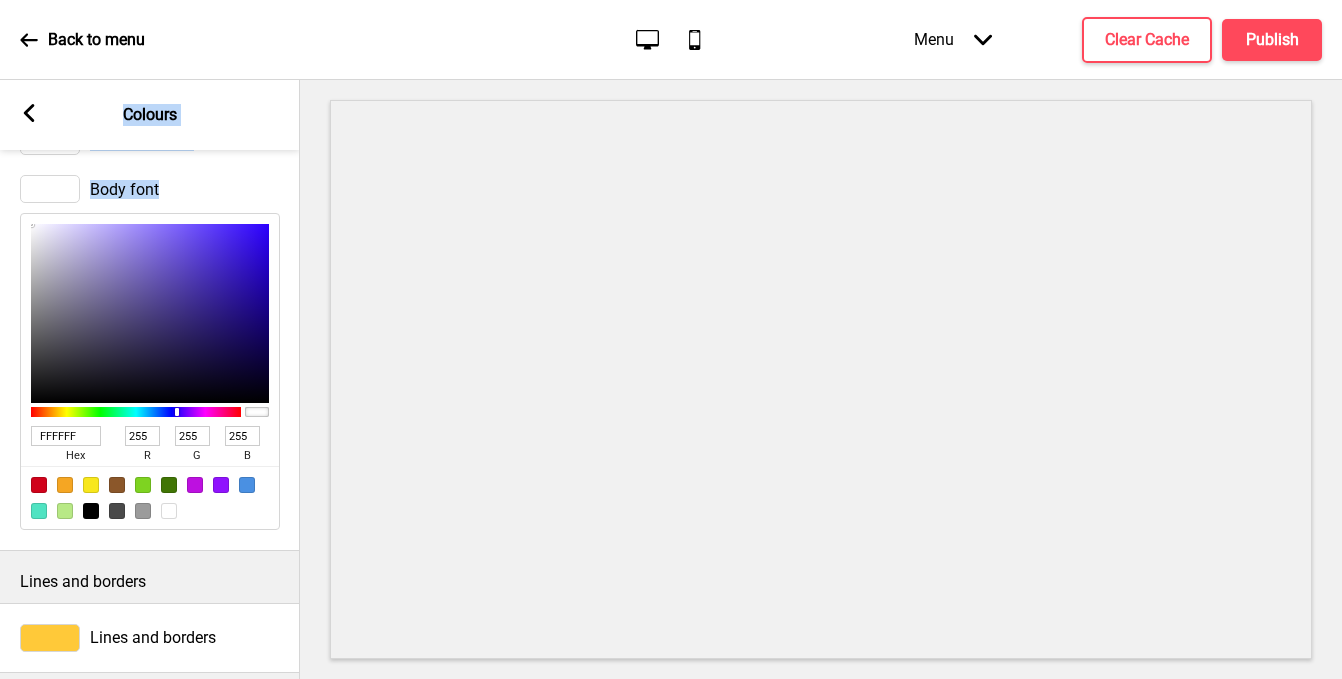 drag, startPoint x: 43, startPoint y: 239, endPoint x: -24, endPoint y: 160, distance: 103.58572 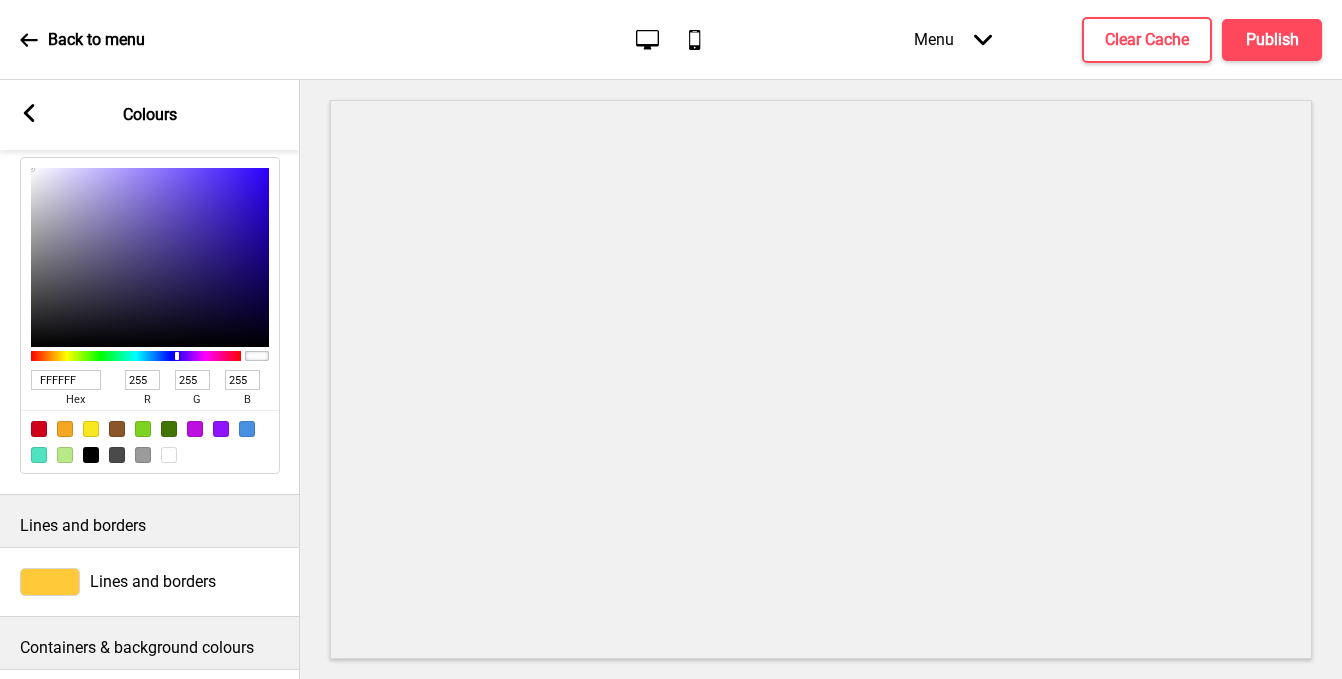 scroll, scrollTop: 0, scrollLeft: 0, axis: both 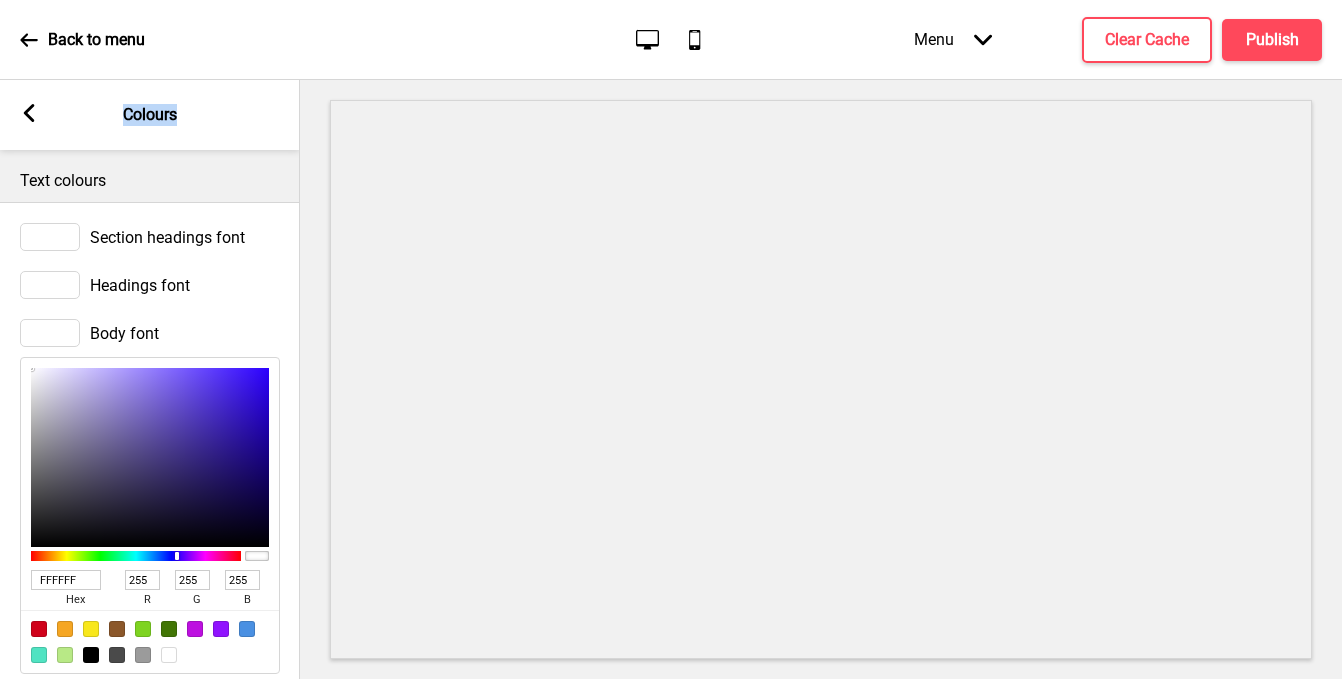 click on "Arrow left Colours" at bounding box center [150, 115] 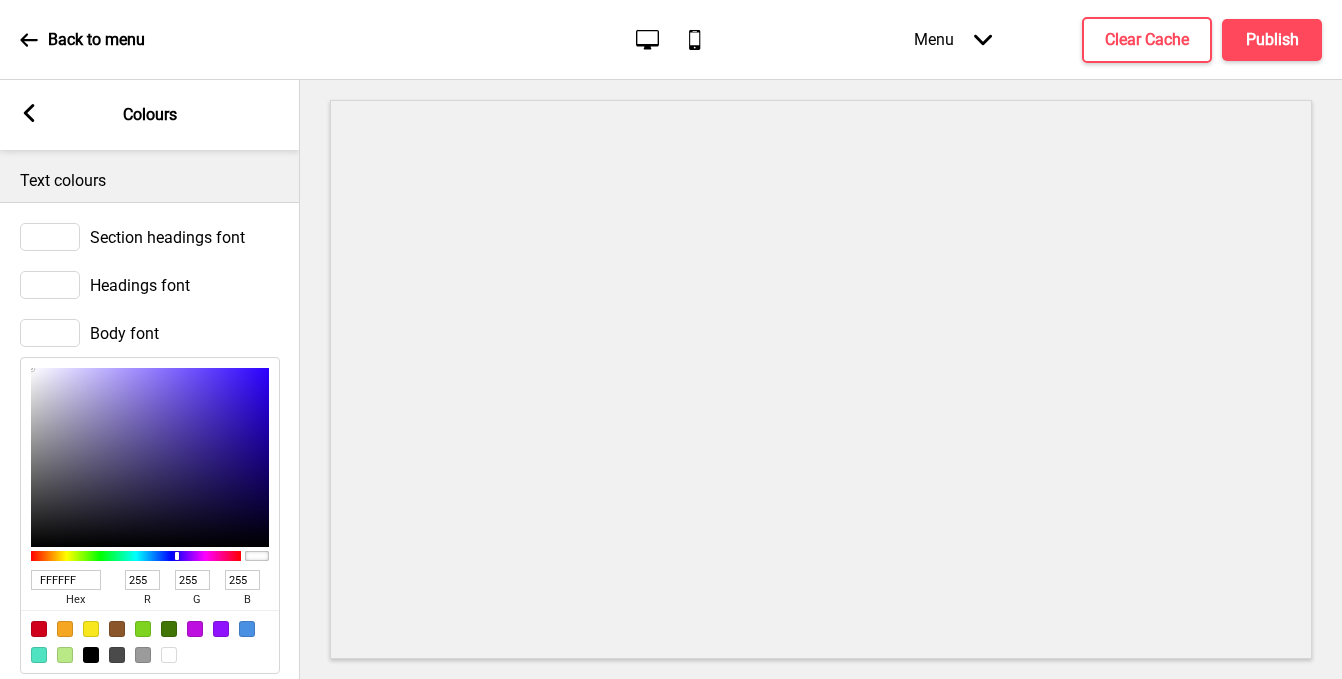 click 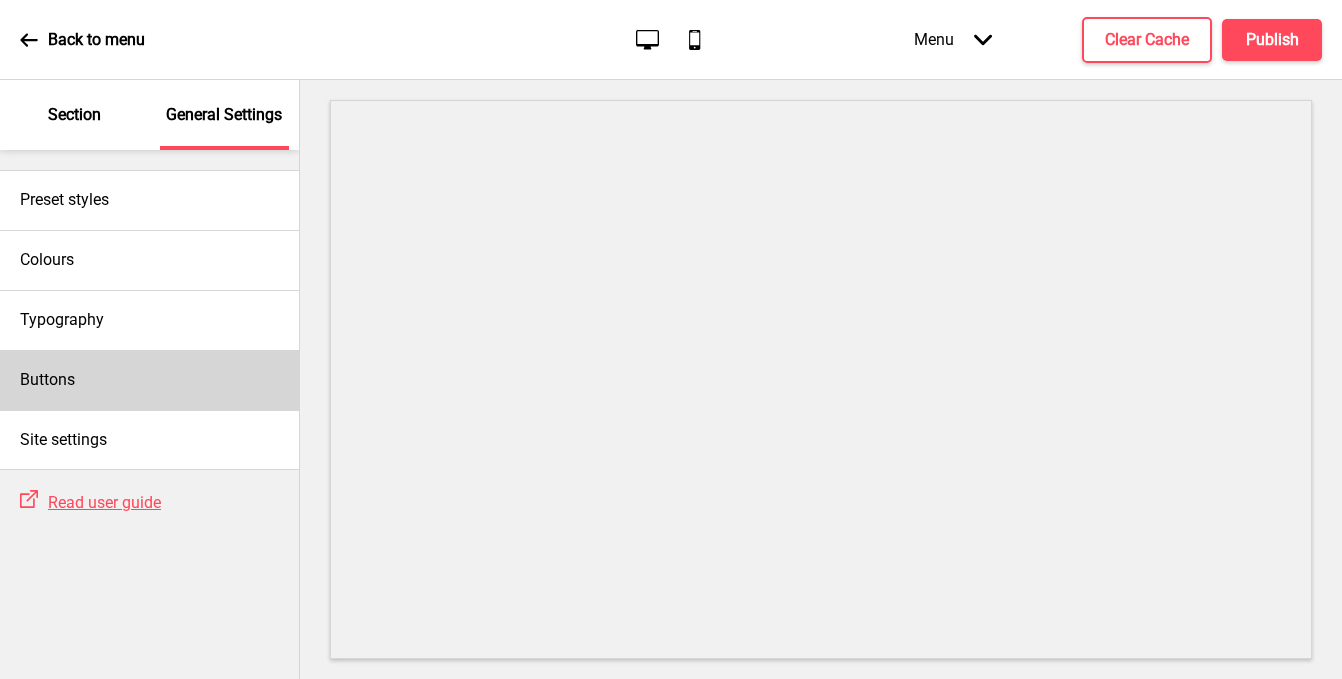 click on "Buttons" at bounding box center [149, 380] 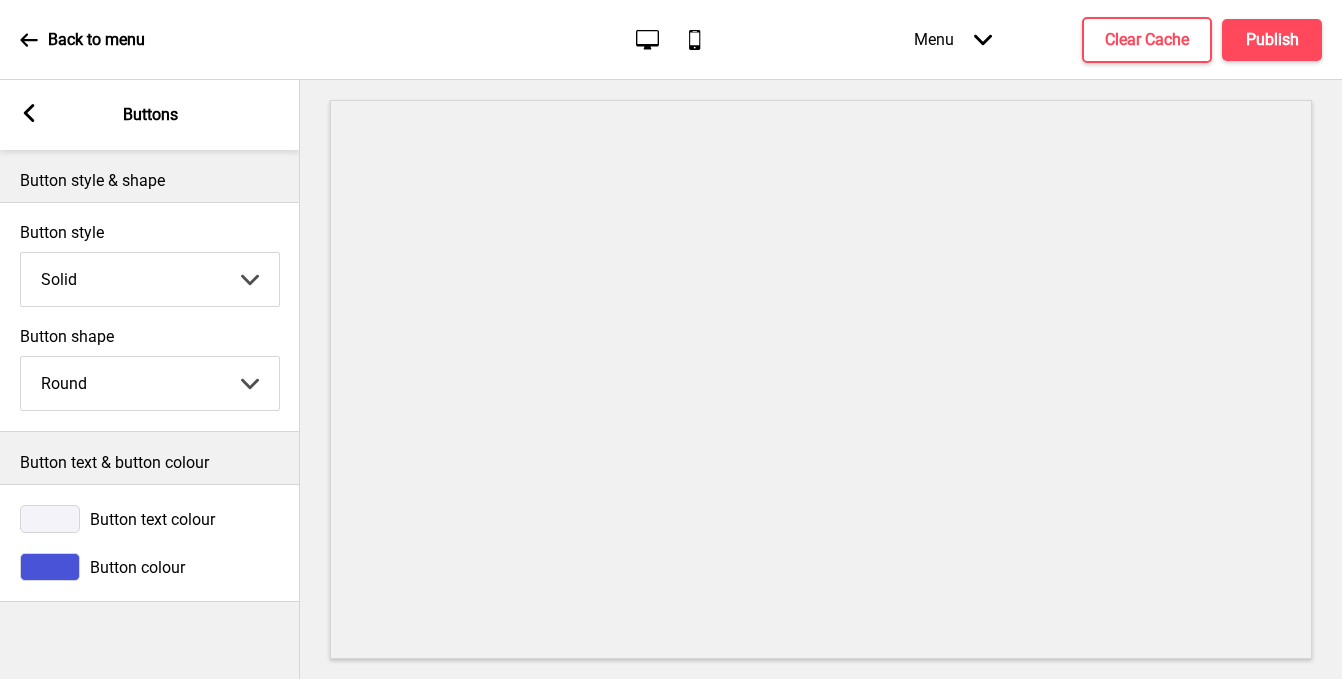 click at bounding box center (50, 519) 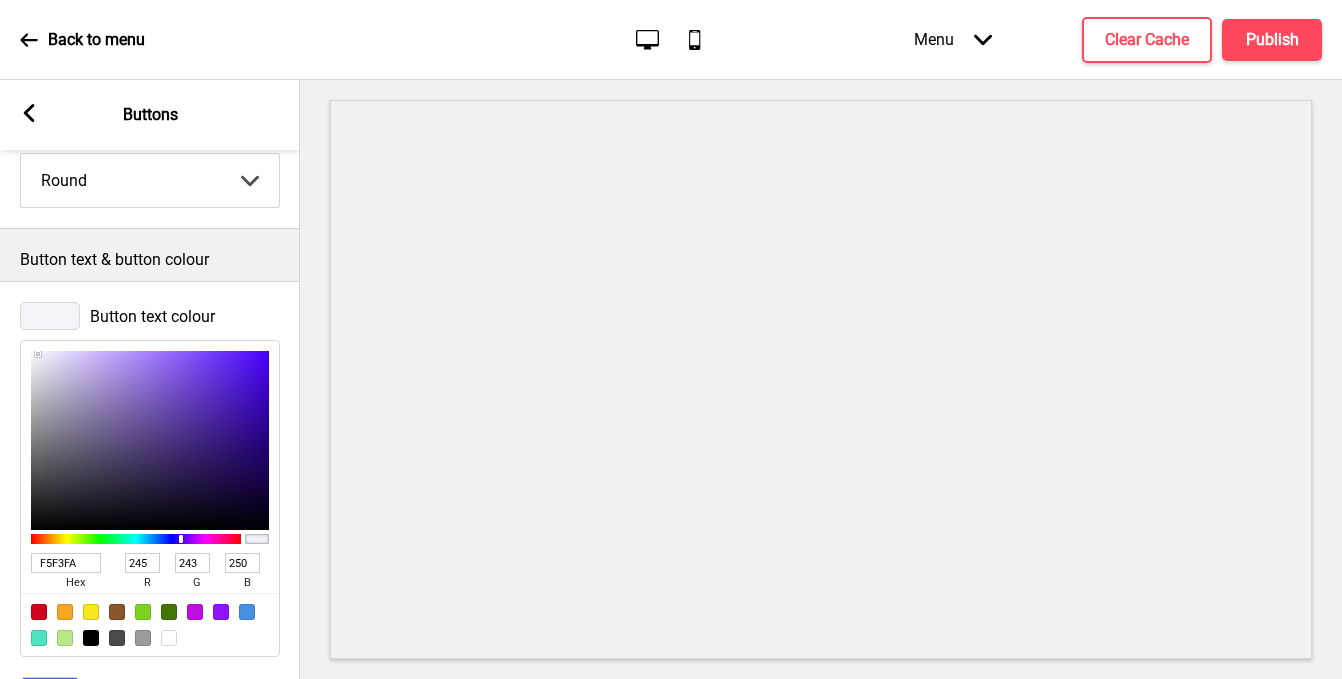 scroll, scrollTop: 269, scrollLeft: 0, axis: vertical 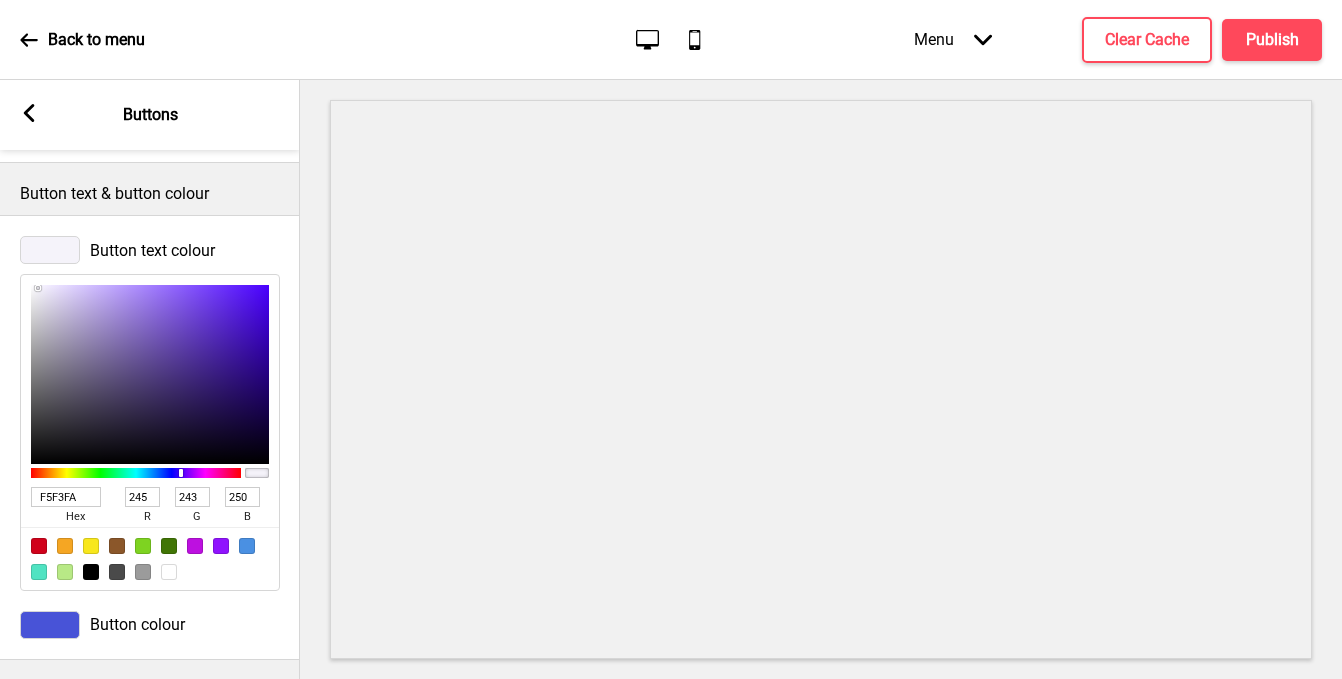 click at bounding box center [50, 625] 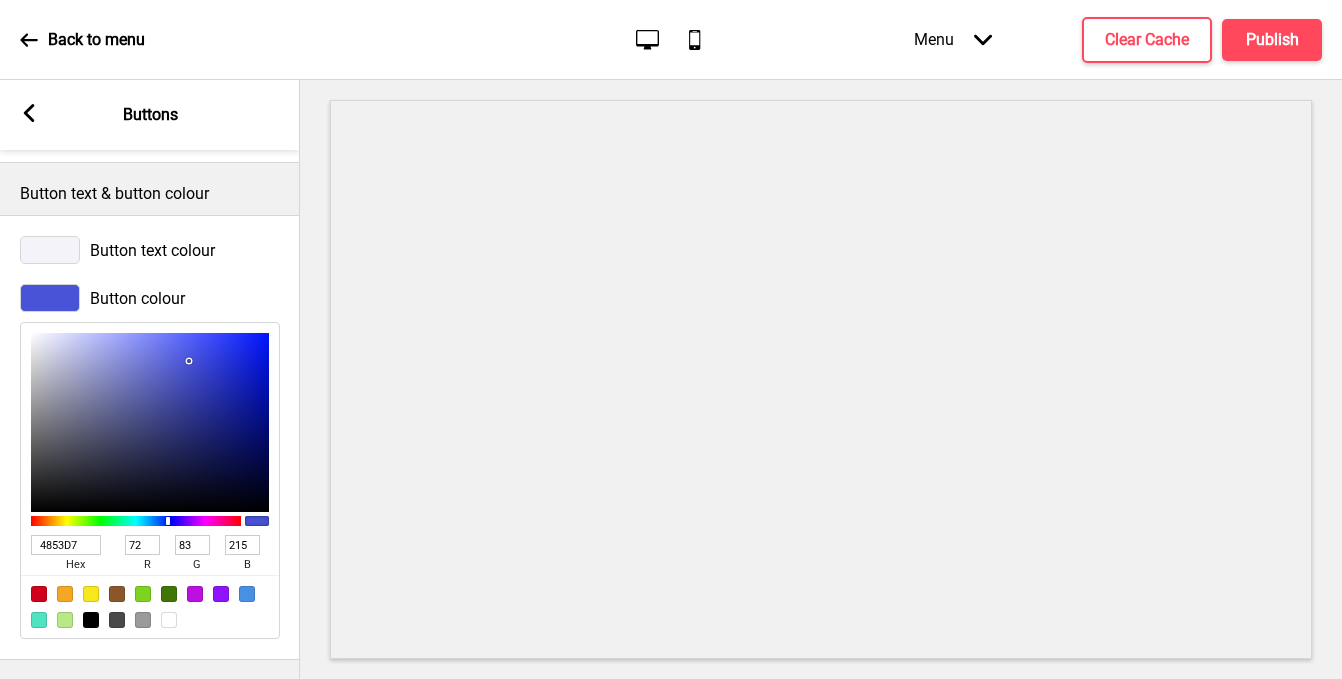 type on "5E63A1" 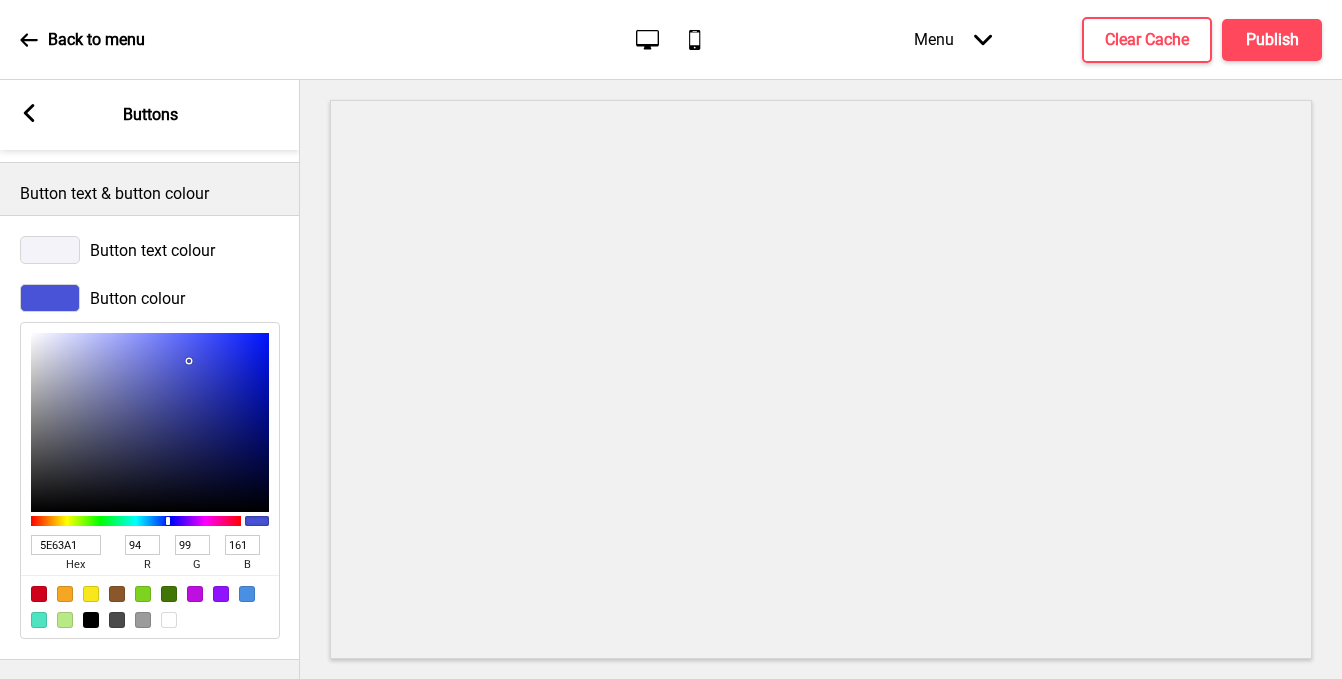 type on "767BB8" 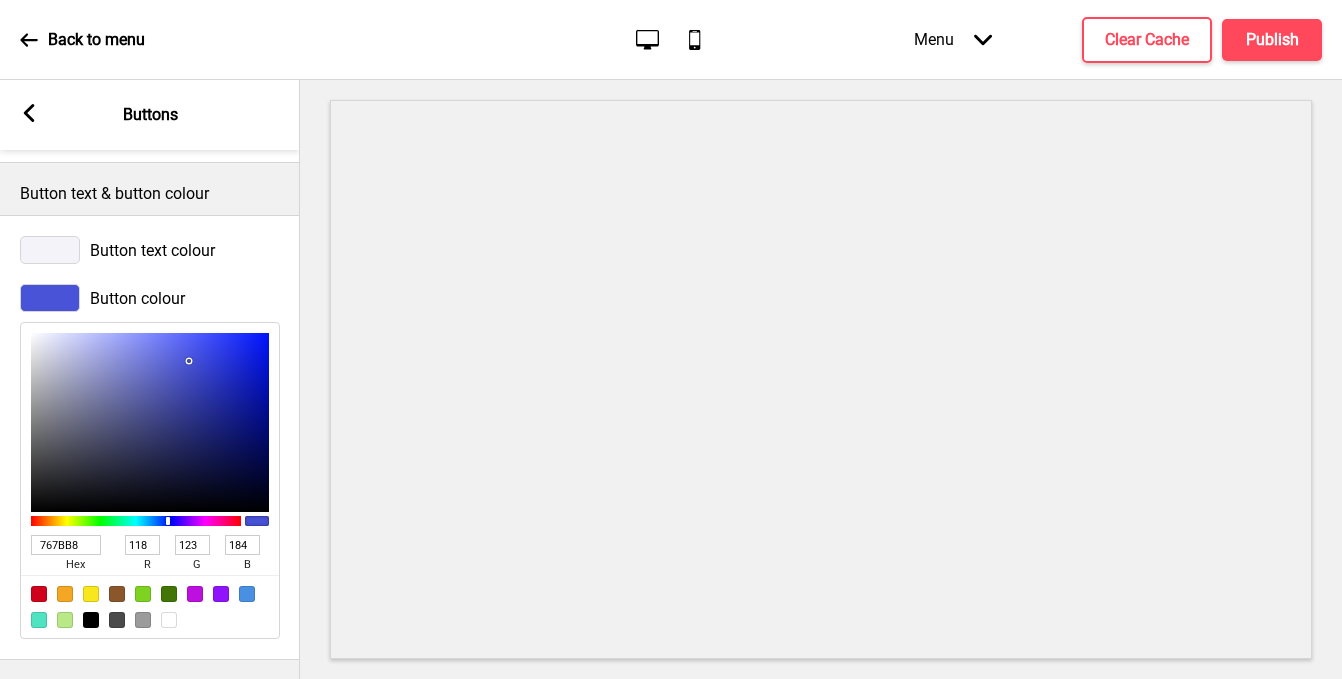 type on "D3D5F6" 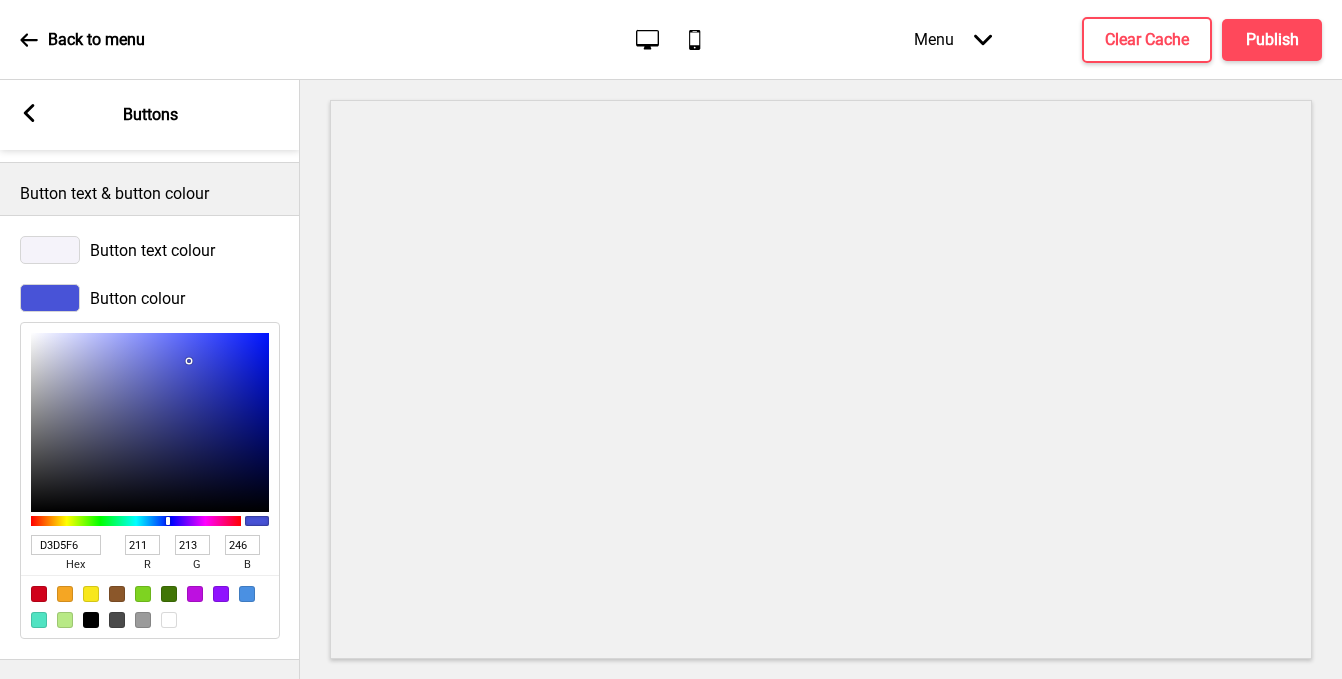 type on "FFFFFF" 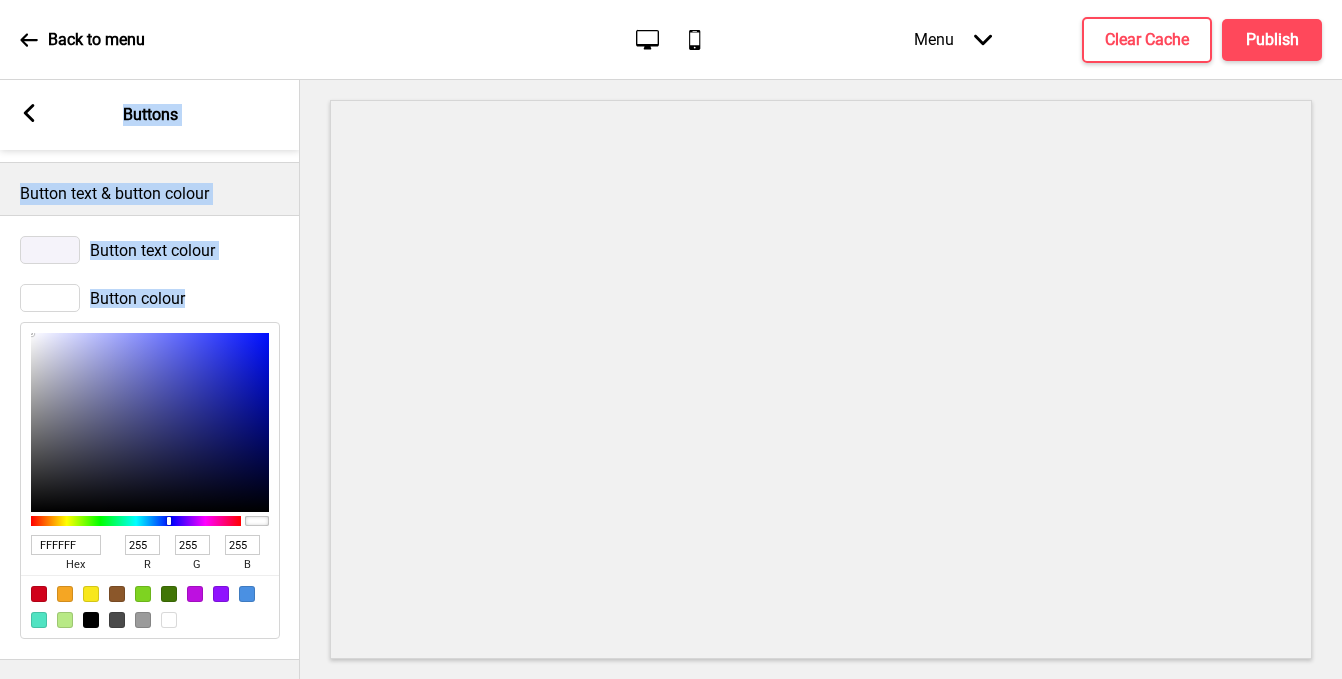 drag, startPoint x: 30, startPoint y: 316, endPoint x: -47, endPoint y: 266, distance: 91.809586 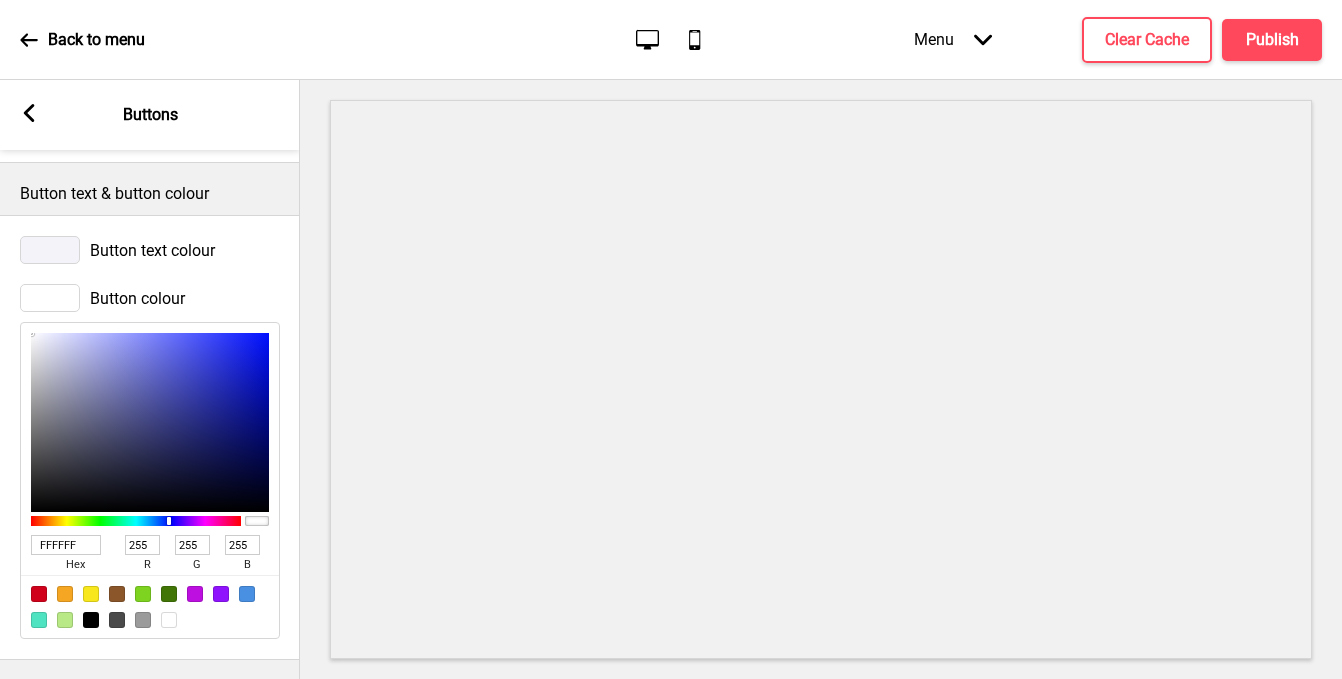 click on "FFFFFF" at bounding box center (66, 545) 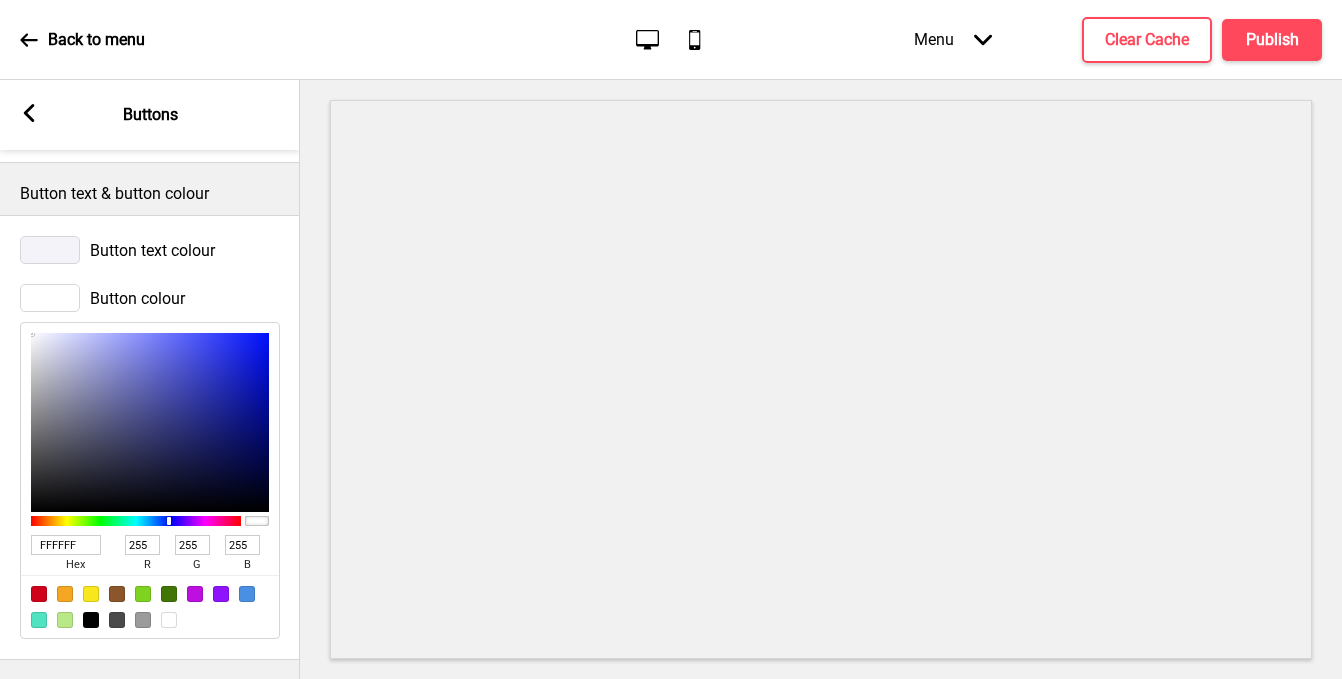 type on "1F6B8C" 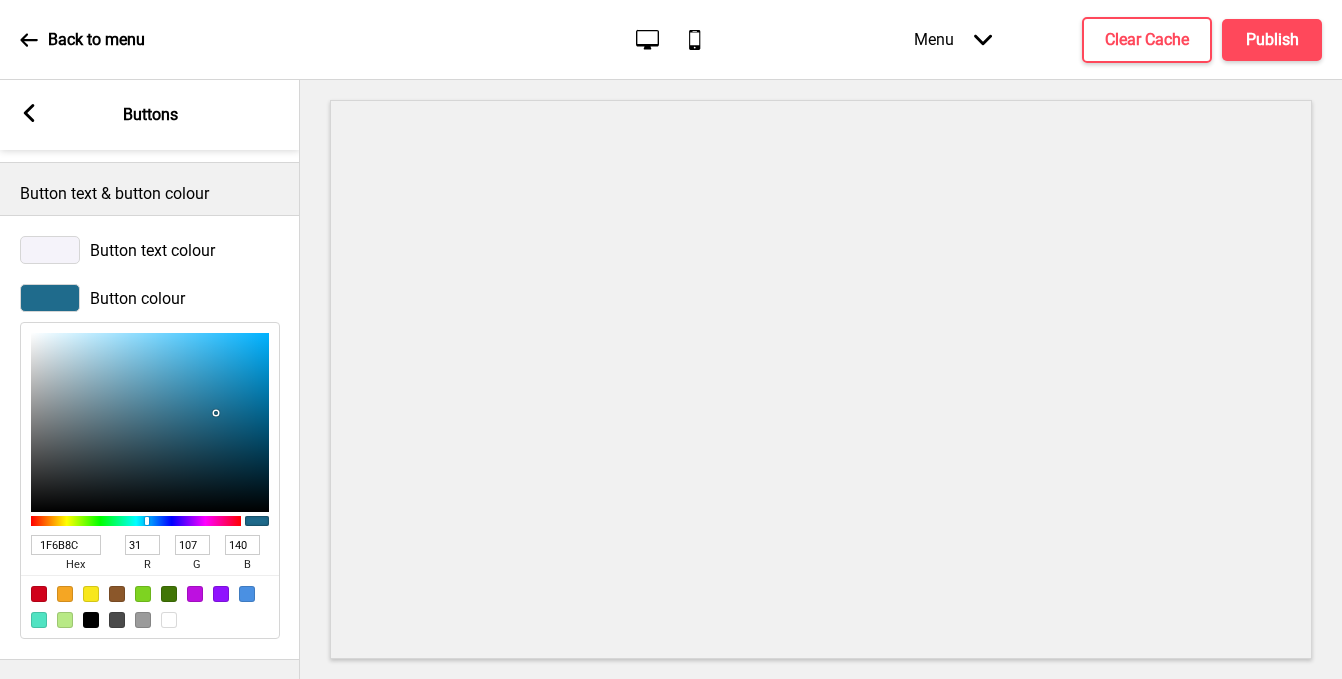 type on "ADE2F9" 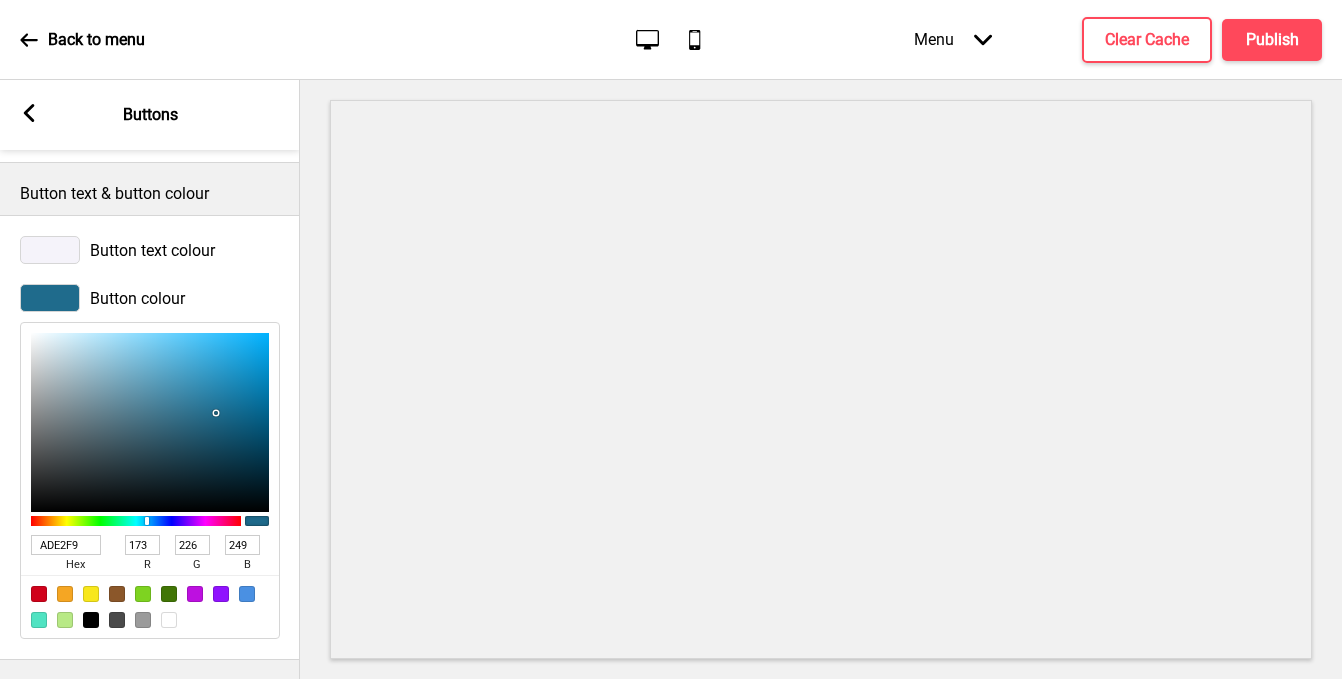 type on "C7ECFD" 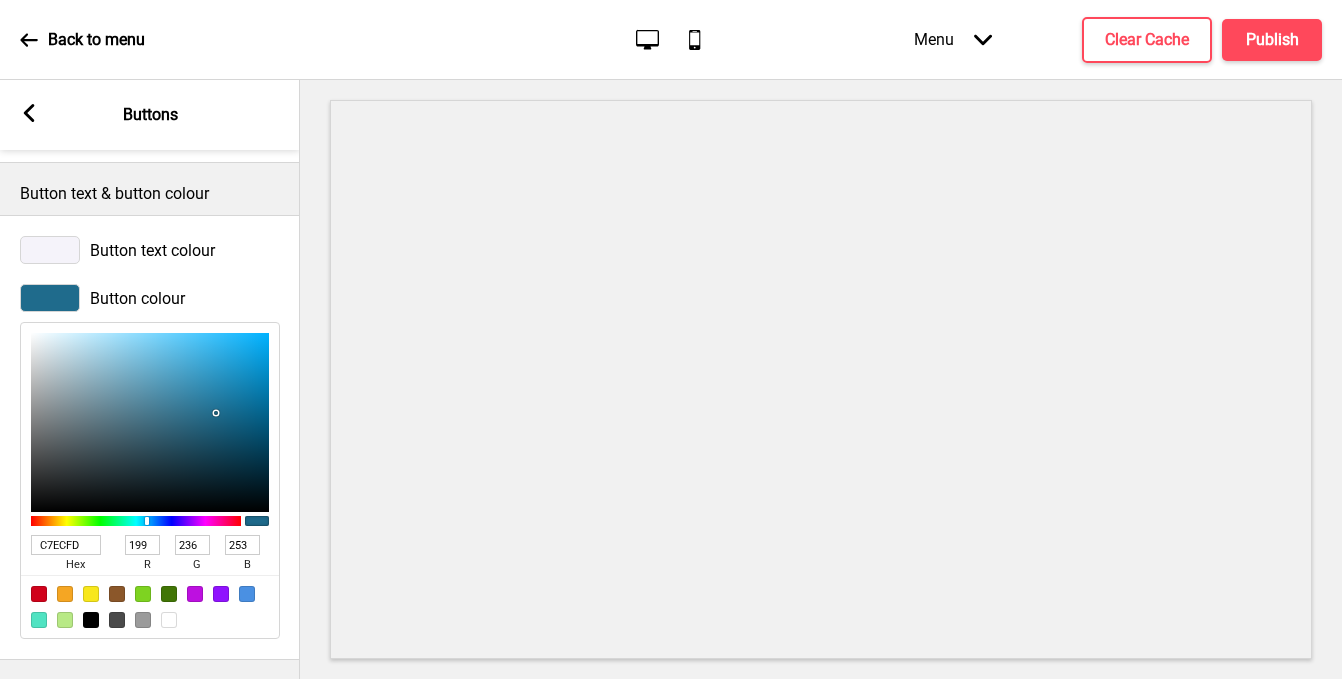 type on "ECF9FF" 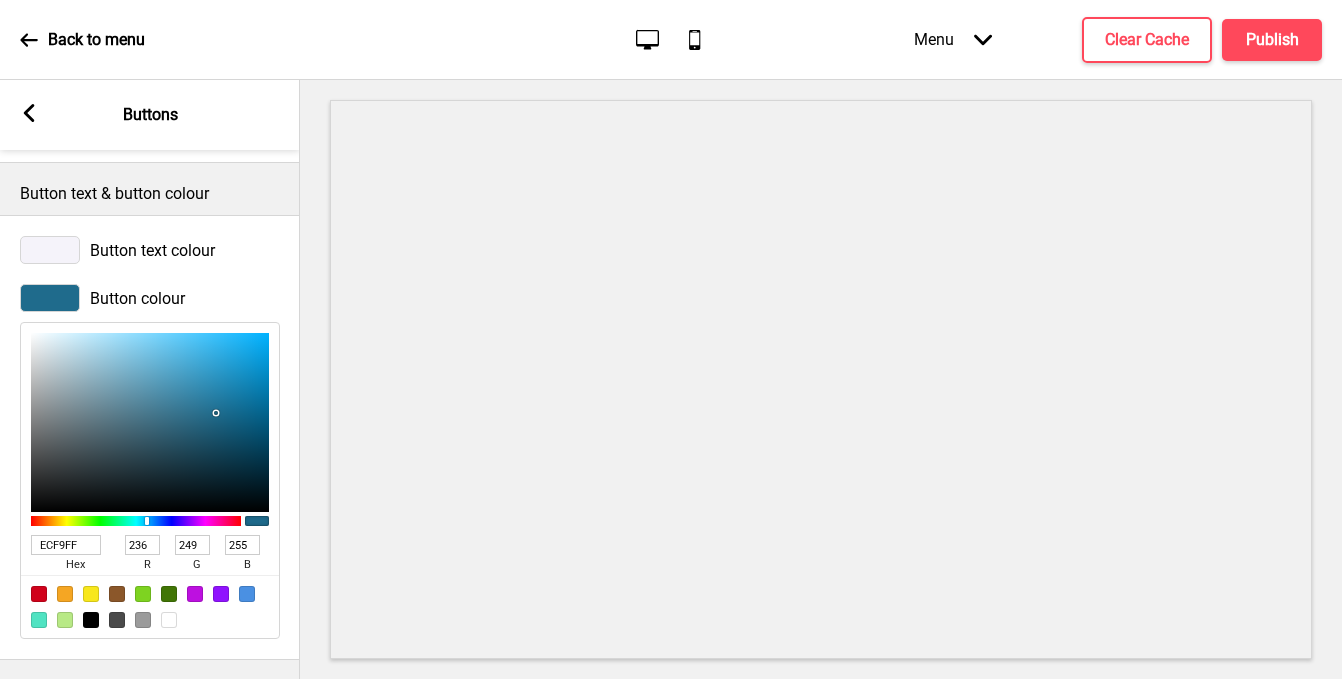 type on "FFFFFF" 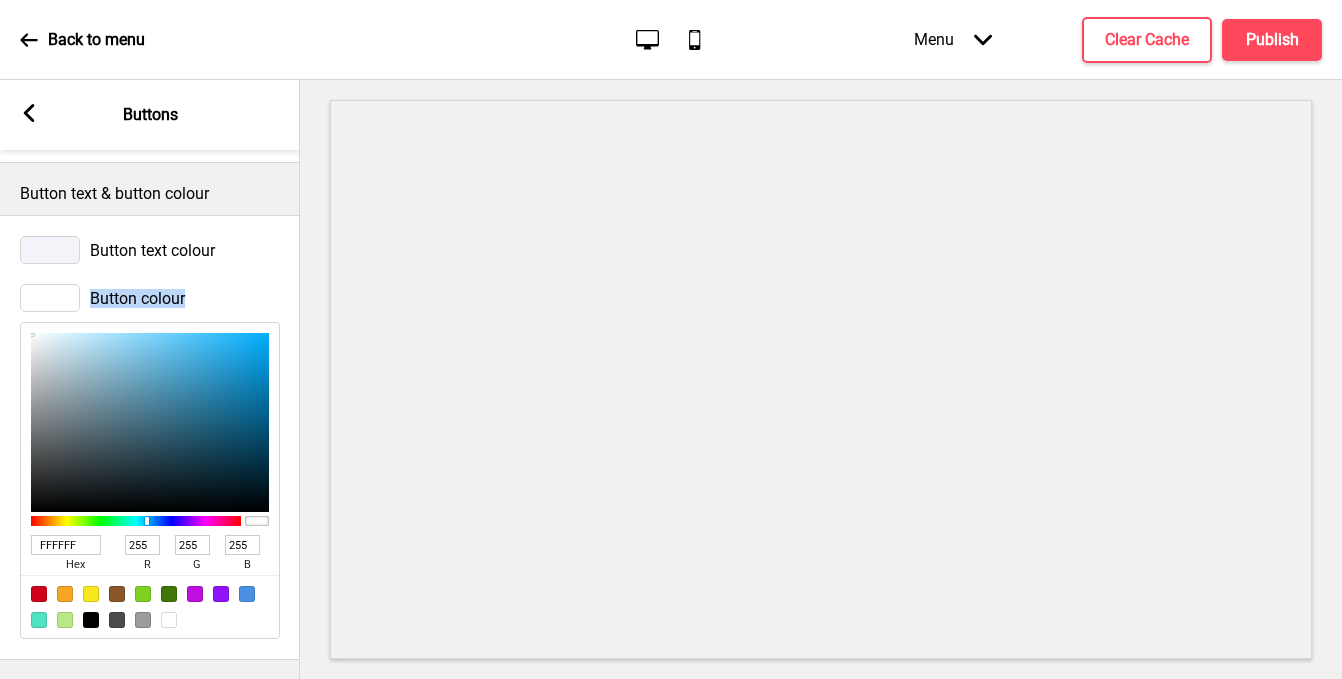 drag, startPoint x: 44, startPoint y: 328, endPoint x: 31, endPoint y: 286, distance: 43.965897 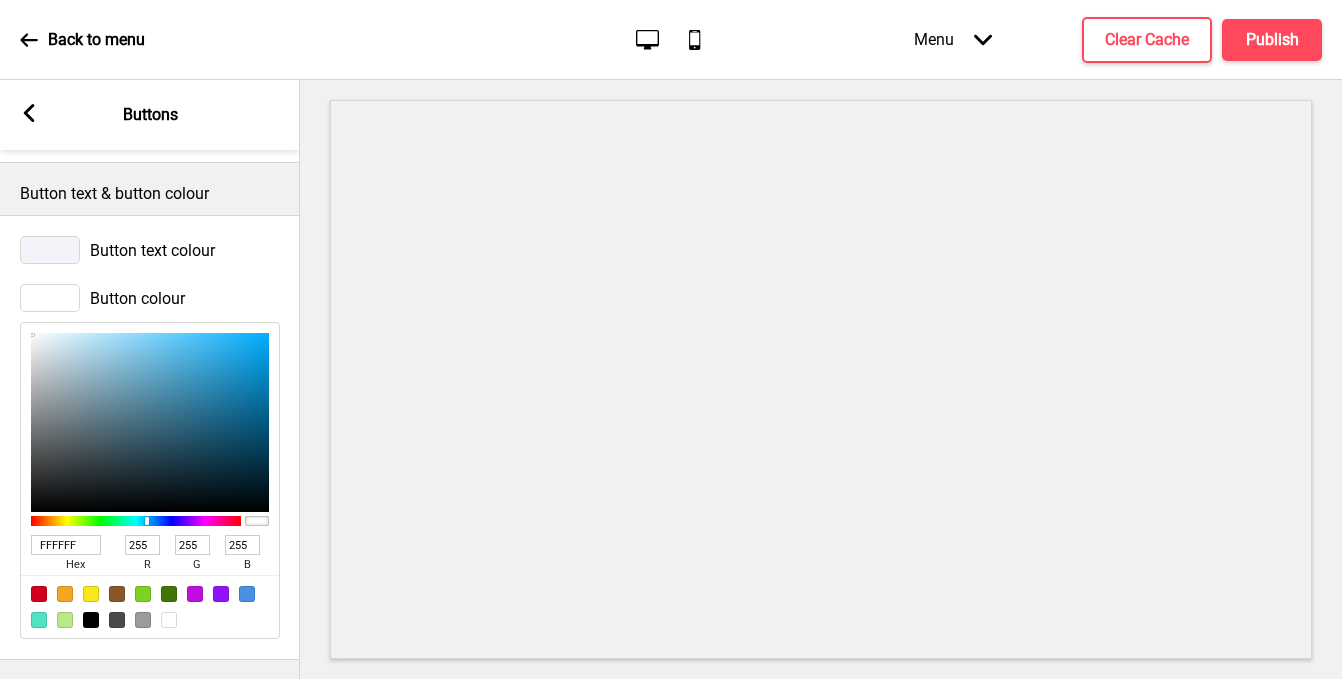click on "Button text colour" at bounding box center [150, 250] 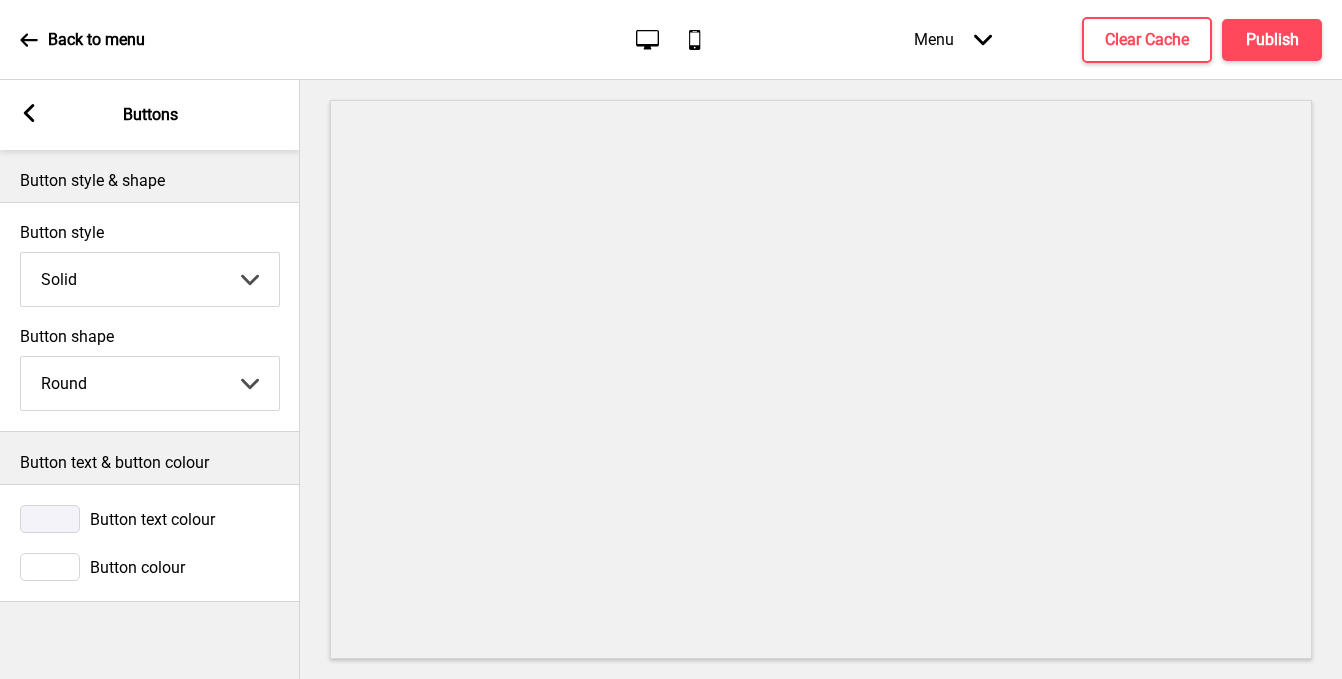scroll, scrollTop: 0, scrollLeft: 0, axis: both 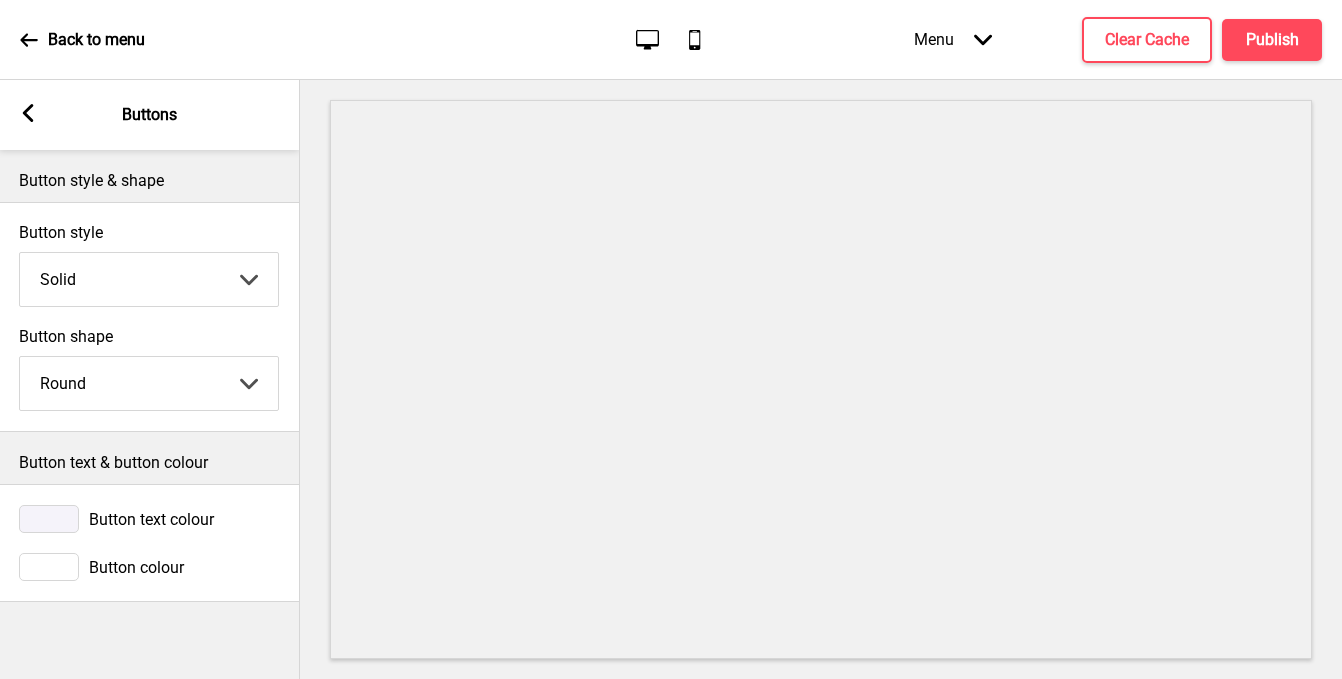 click at bounding box center (49, 567) 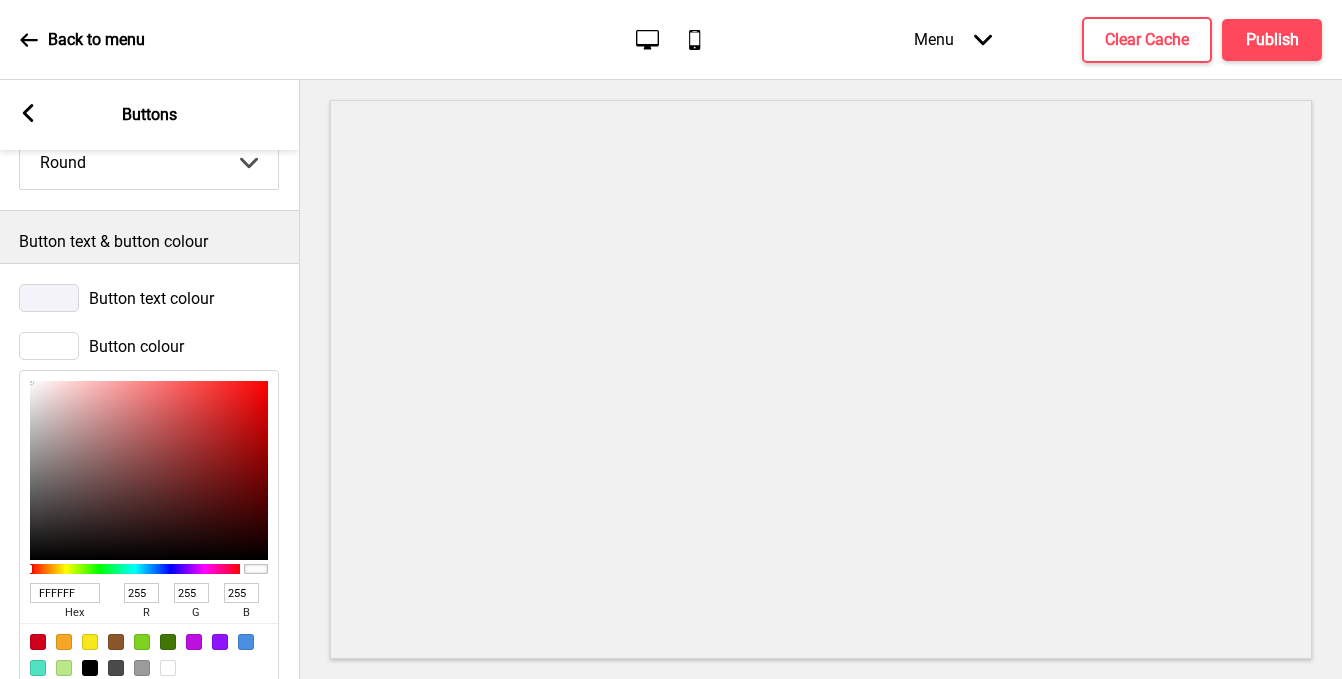scroll, scrollTop: 229, scrollLeft: 0, axis: vertical 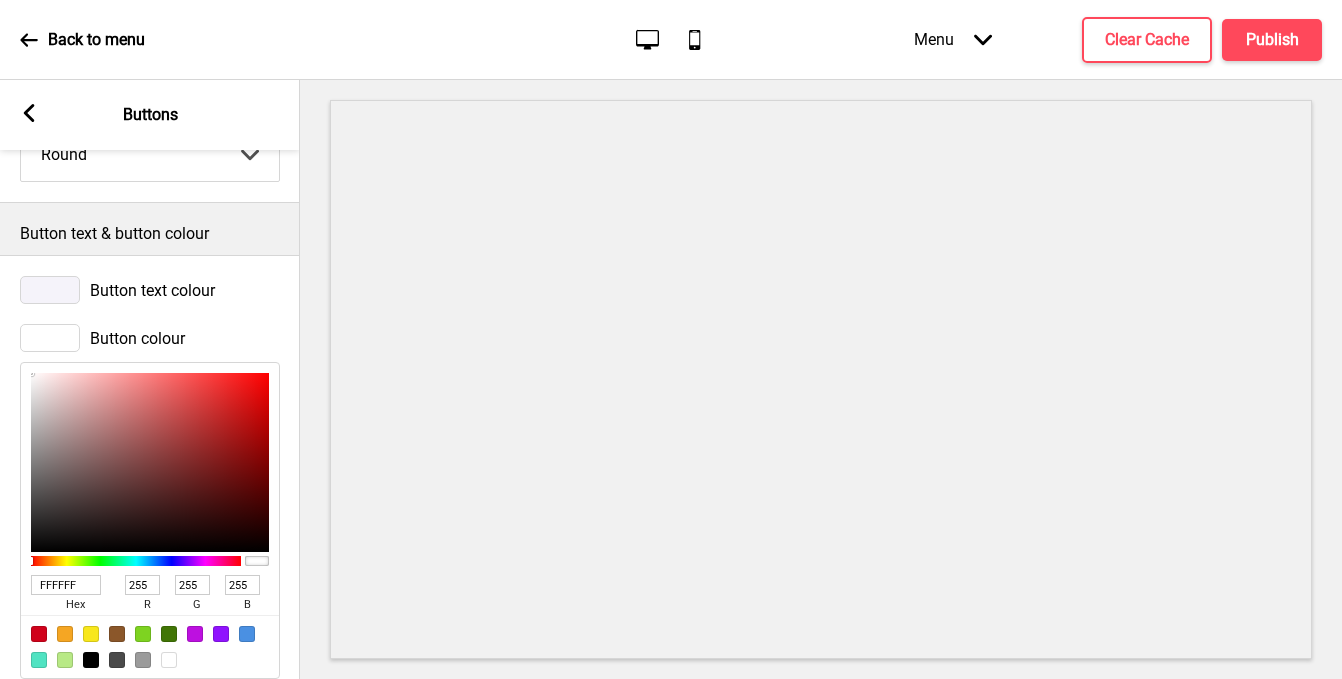 drag, startPoint x: 86, startPoint y: 580, endPoint x: -61, endPoint y: 565, distance: 147.76332 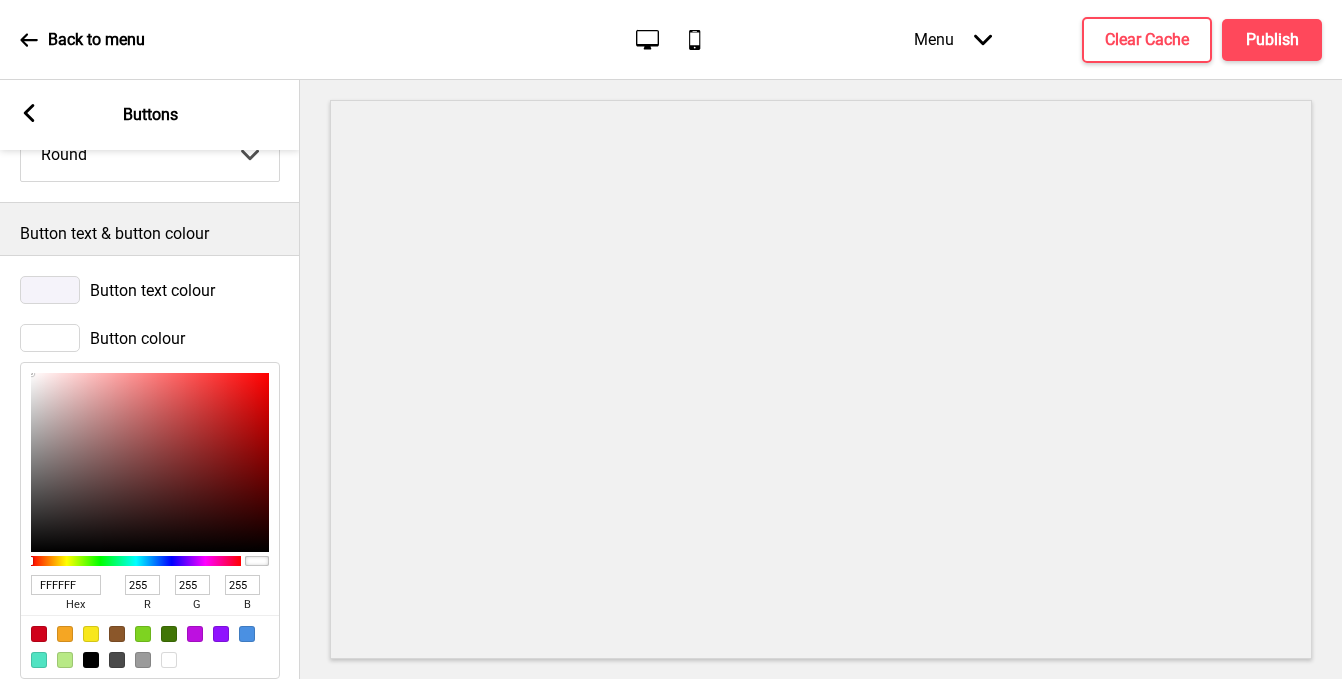 type on "1F6B8C" 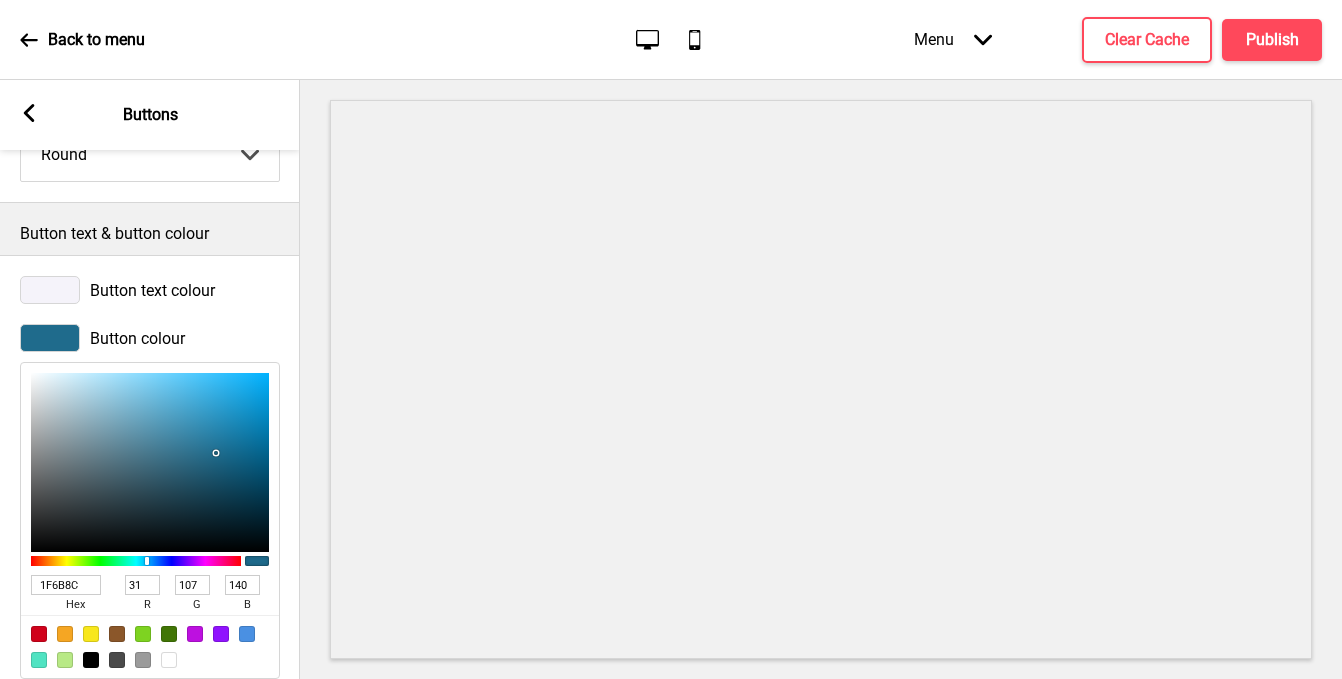 click 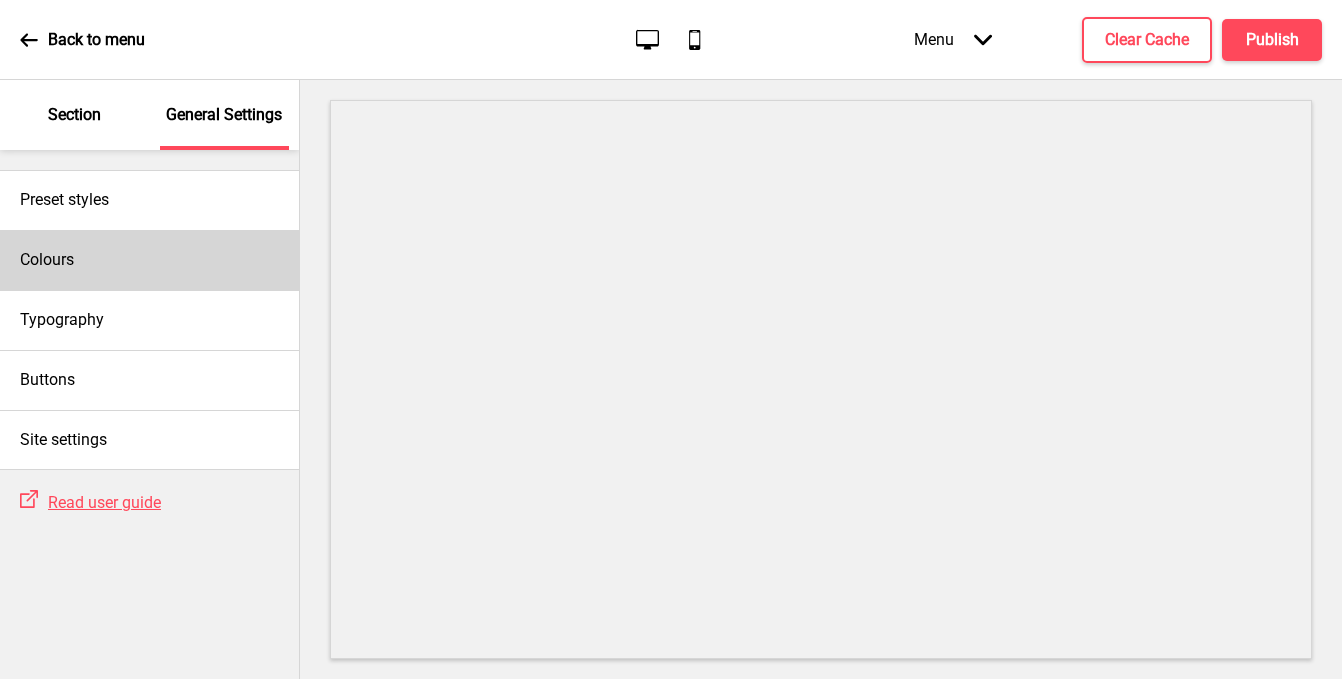 click on "Colours" at bounding box center (47, 260) 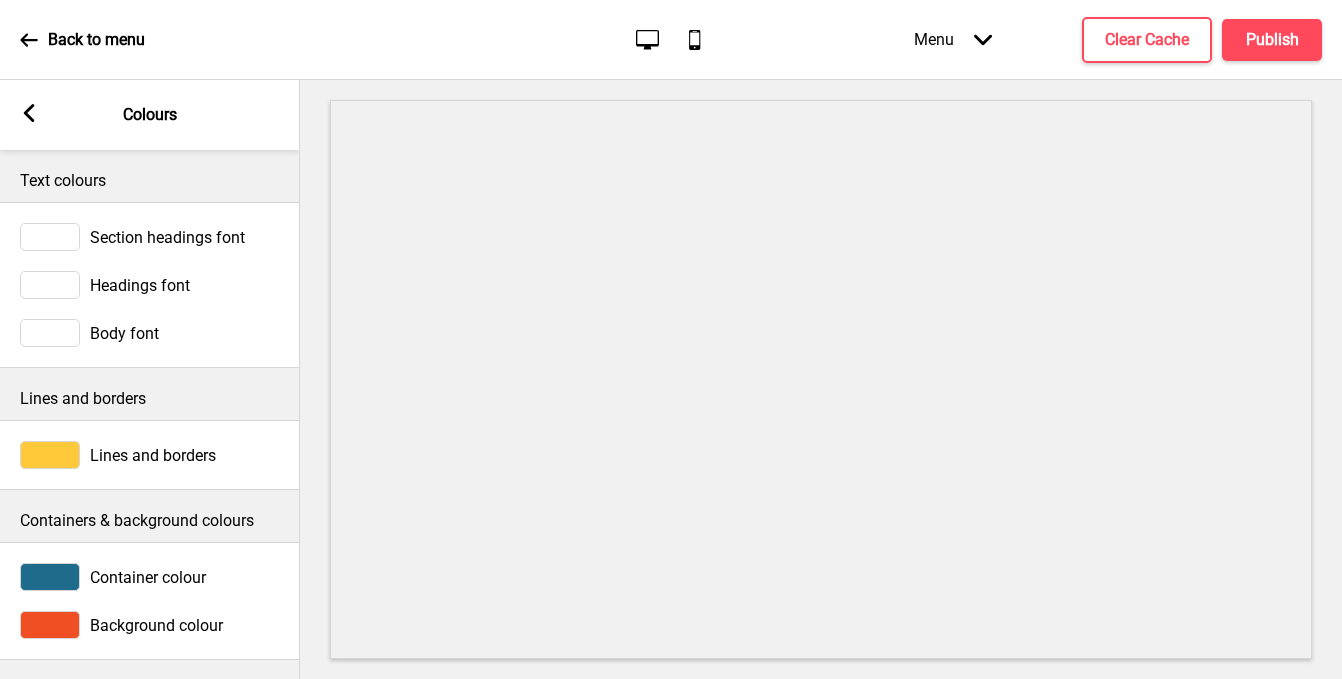 scroll, scrollTop: 1, scrollLeft: 0, axis: vertical 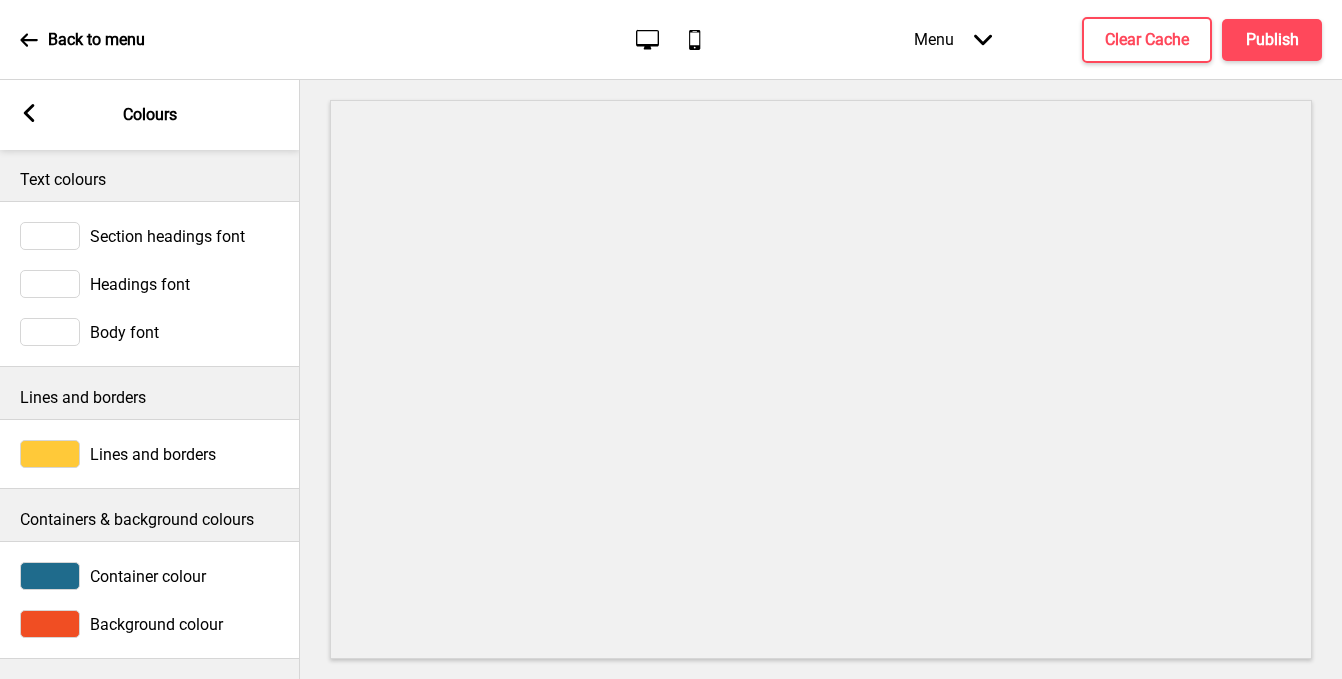 click at bounding box center [50, 576] 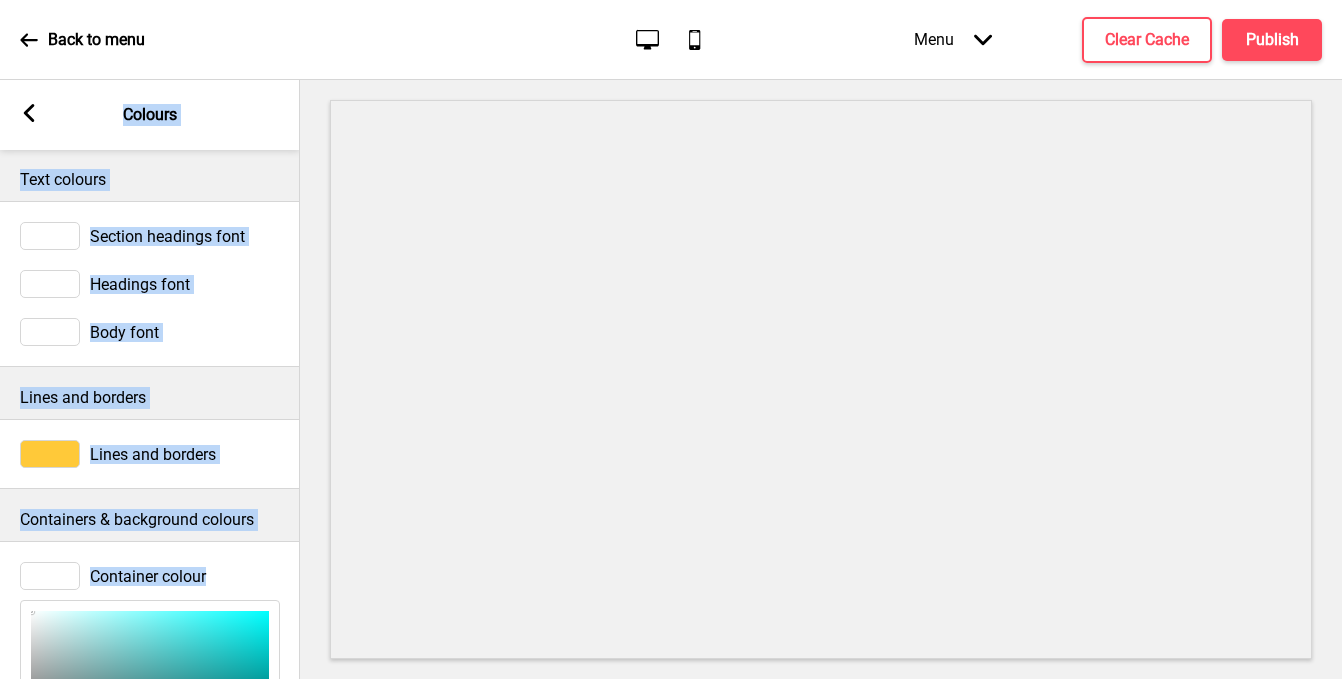 drag, startPoint x: 50, startPoint y: 619, endPoint x: -10, endPoint y: 591, distance: 66.211784 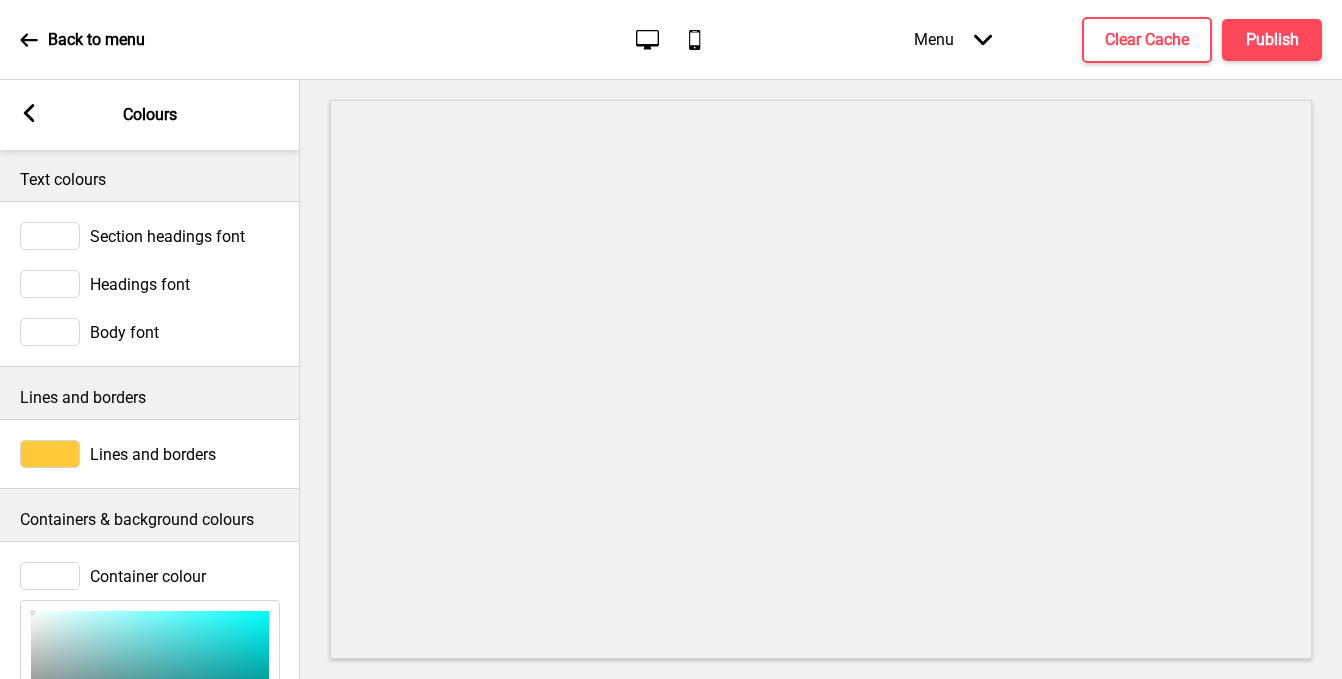 click on "Lines and borders" at bounding box center (150, 398) 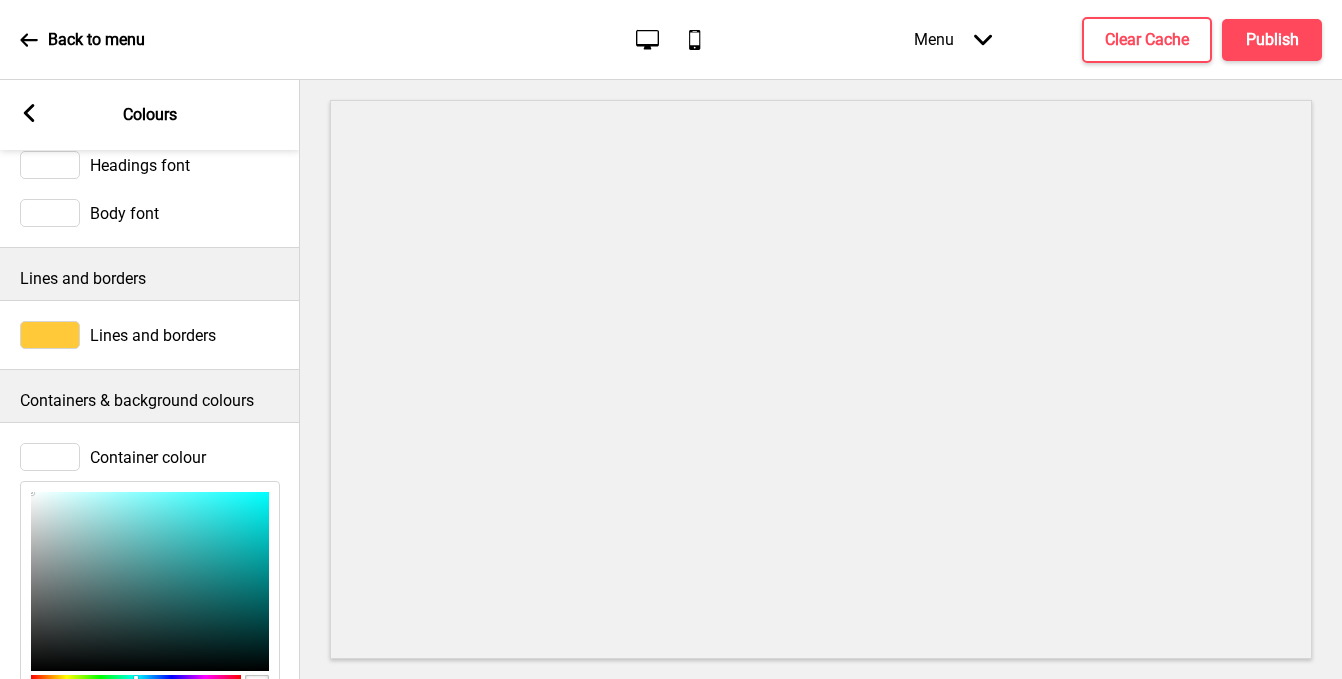 scroll, scrollTop: 0, scrollLeft: 0, axis: both 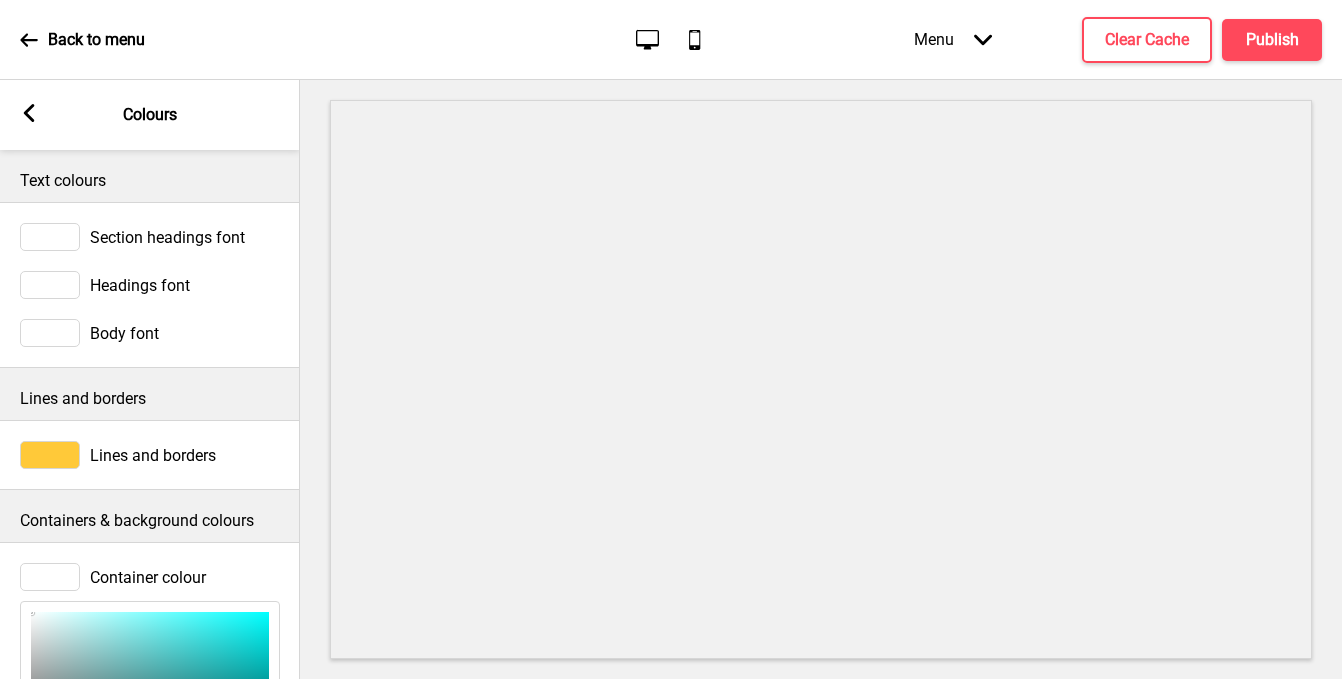 click at bounding box center (50, 333) 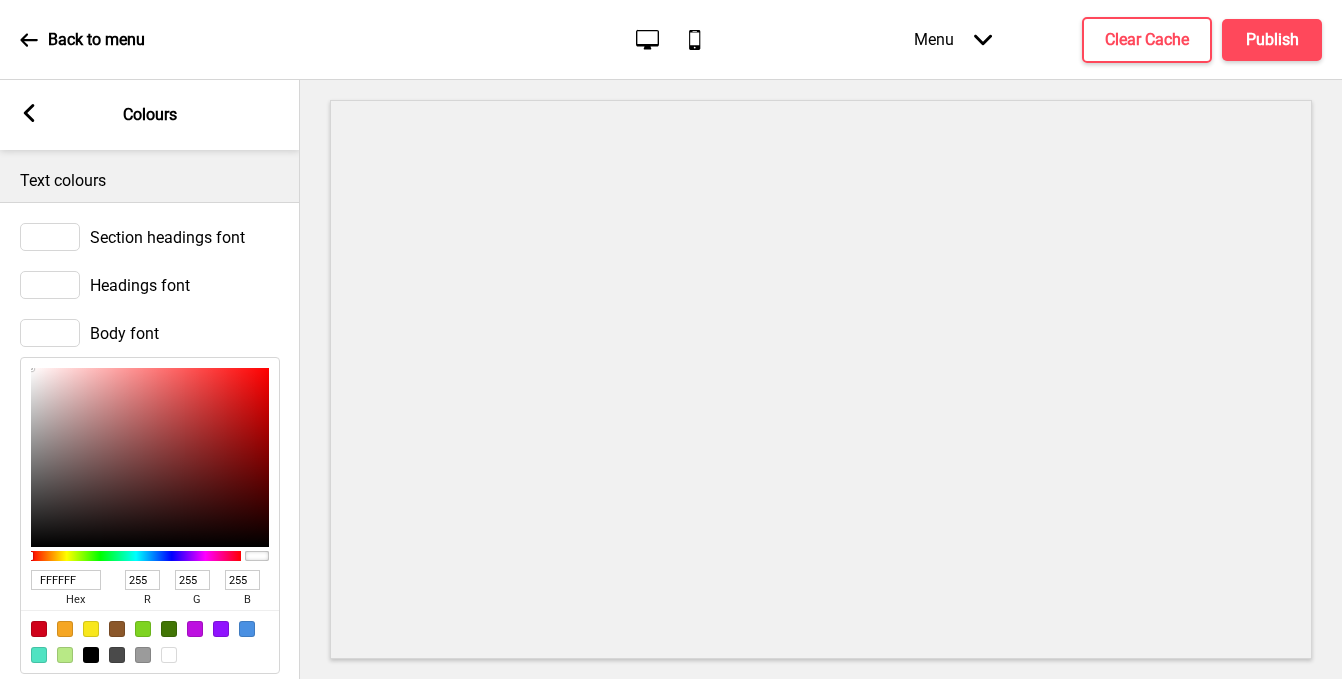scroll, scrollTop: 4, scrollLeft: 0, axis: vertical 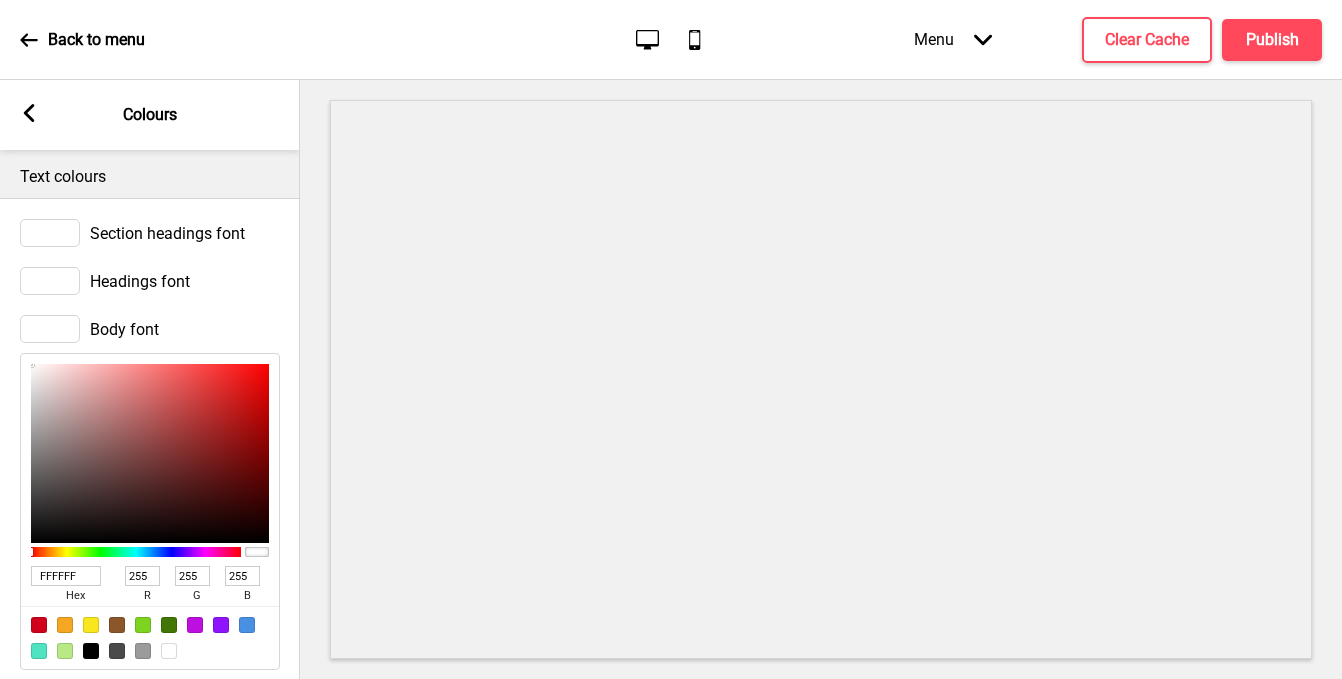drag, startPoint x: 86, startPoint y: 581, endPoint x: -10, endPoint y: 569, distance: 96.74709 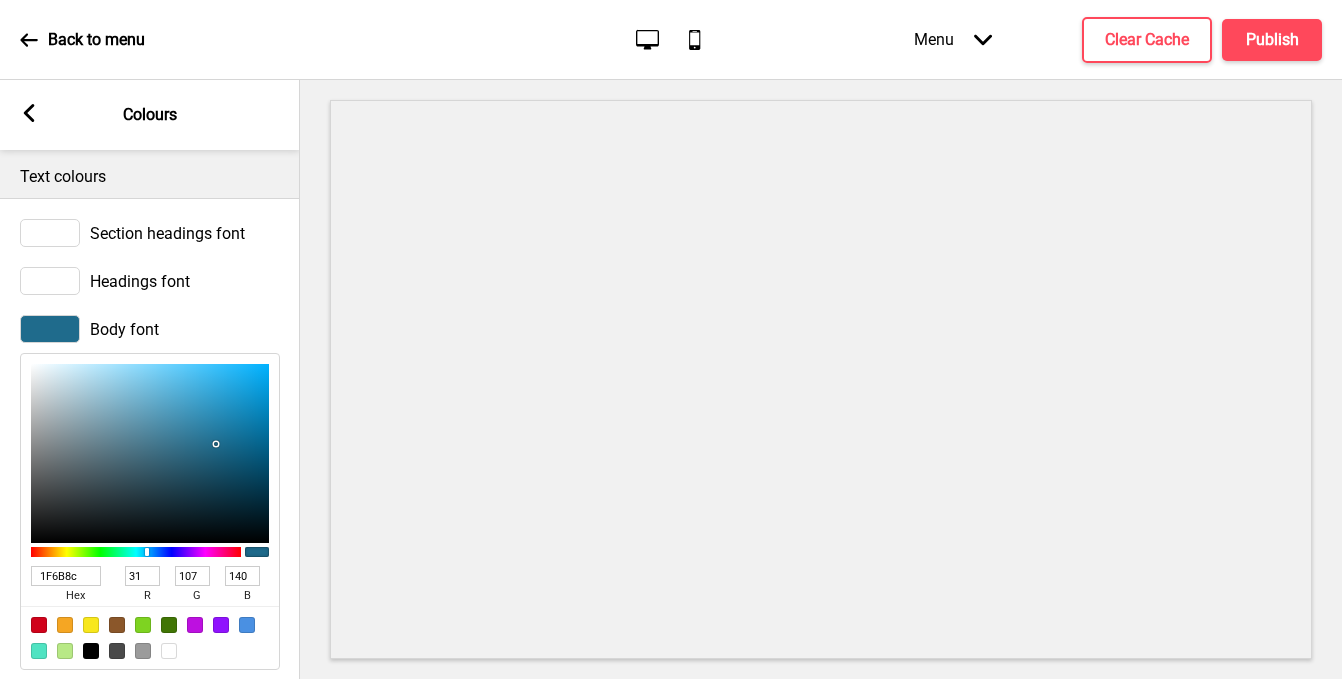 drag, startPoint x: 18, startPoint y: 574, endPoint x: -61, endPoint y: 562, distance: 79.9062 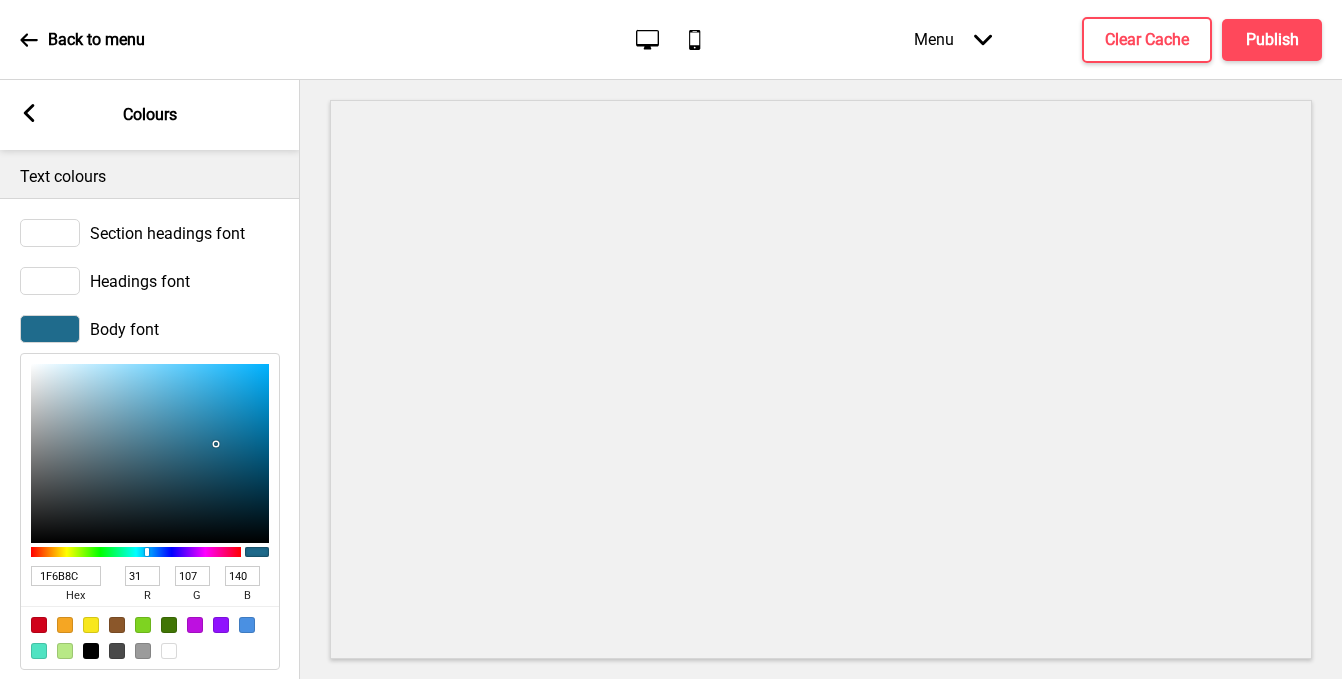 click on "Text colours" at bounding box center (150, 172) 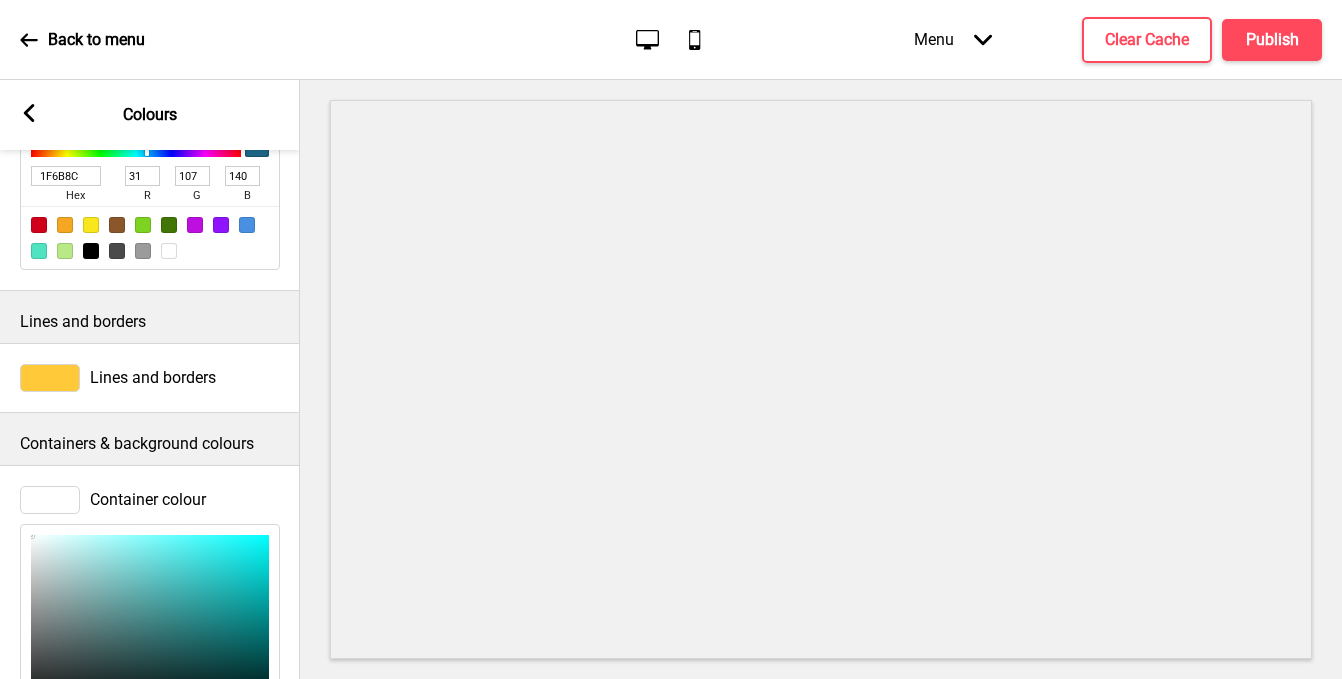 scroll, scrollTop: 421, scrollLeft: 0, axis: vertical 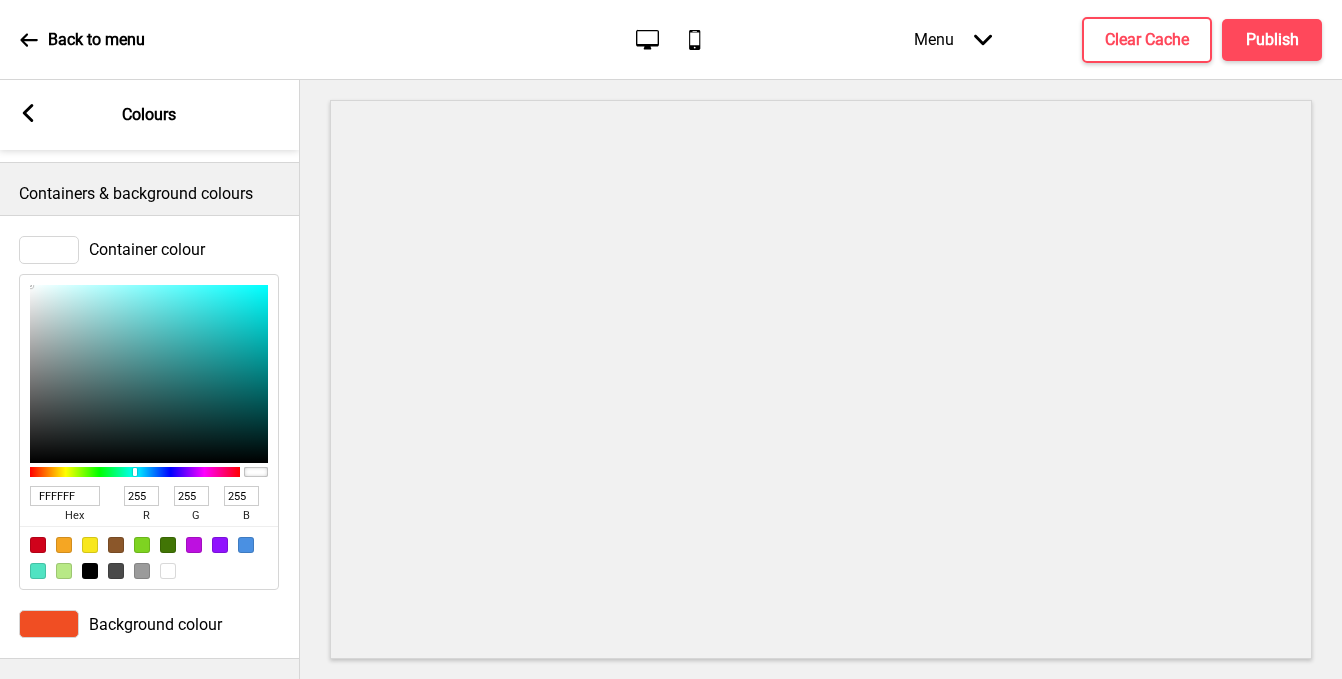 click 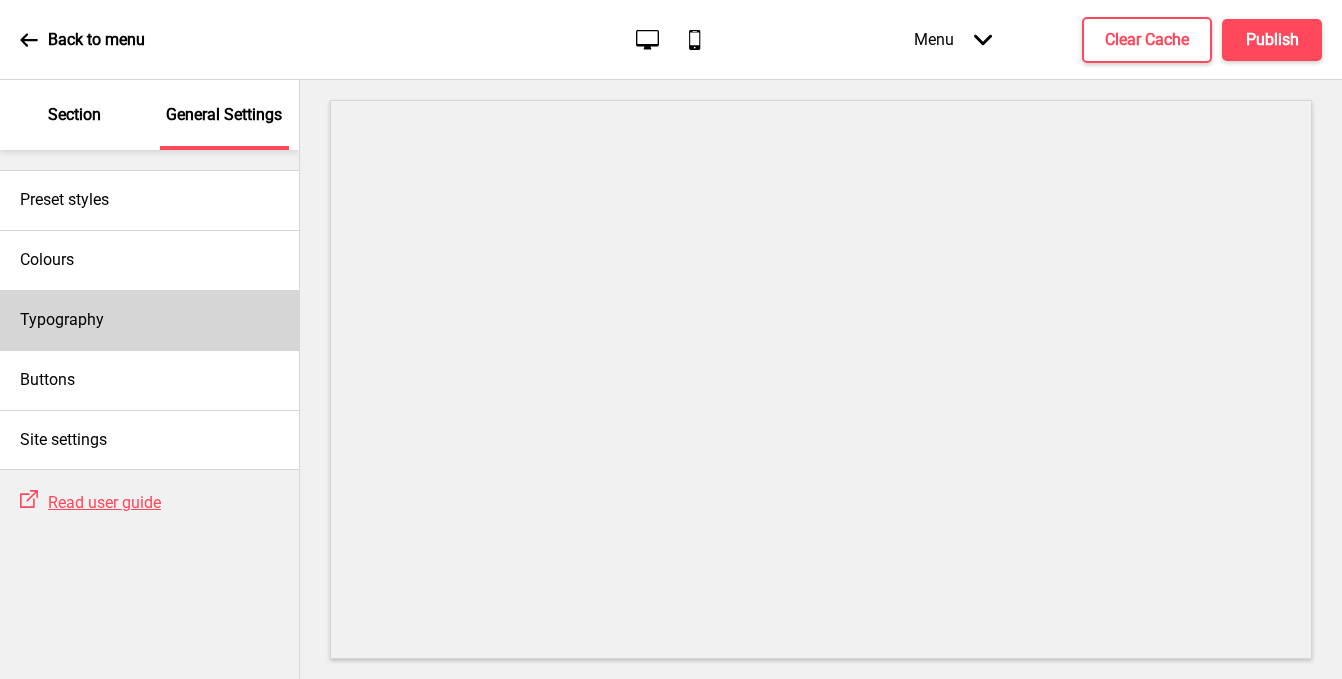 click on "Typography" at bounding box center [149, 320] 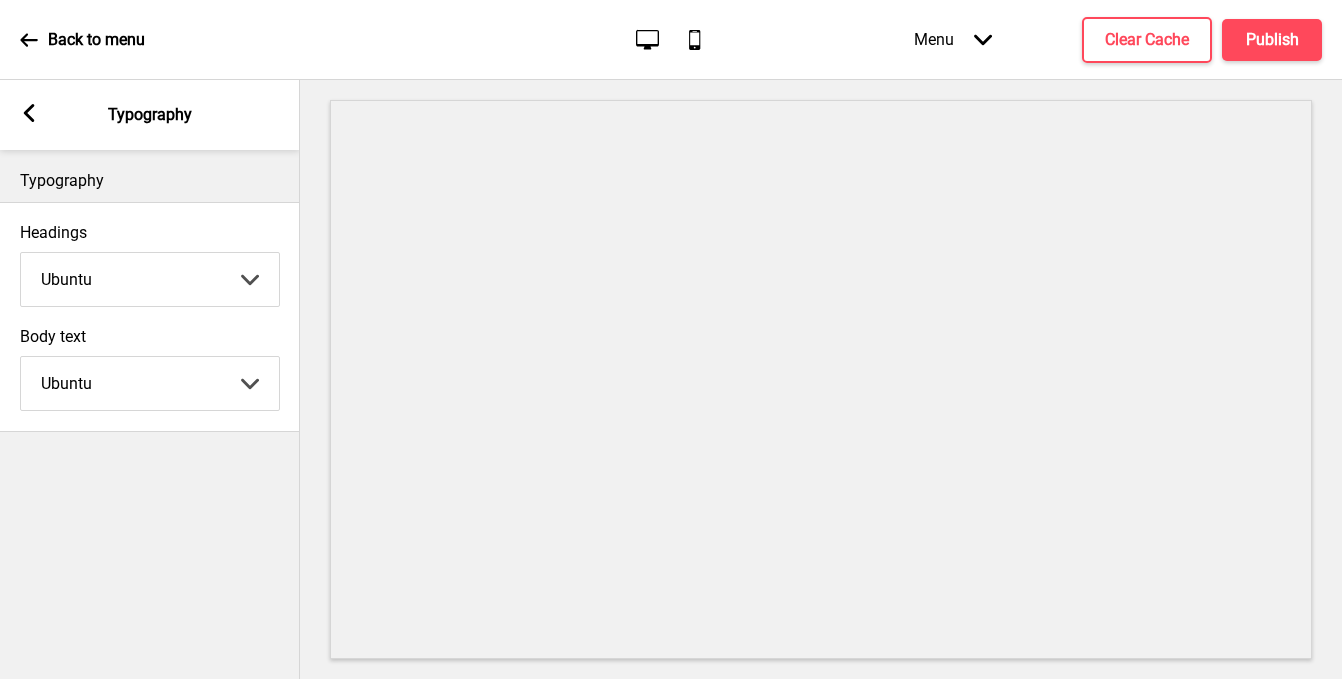 click on "Abhaya Libre Abril Fatface Adobe Garamond Pro Arimo Arsenal Arvo Berkshire Swash Be Vietnam Pro Bitter Bree Serif Cantora One Cabin Courgette Coustard Glegoo Hammersmith One Hind Guntur Josefin Sans Jost Kalam Lato Libre Baskerville Libre Franklin [PERSON_NAME] Nunito Sans Oregano Oswald Pacifico Playfair Display Prata Quattrocento Quicksand Roboto Roboto Slab [PERSON_NAME] Signika Trocchi Ubuntu Vollkorn Yeseva One [PERSON_NAME]細黑體繁 [PERSON_NAME]細圓體繁 [PERSON_NAME]粗明體繁 小米兰亭[PERSON_NAME]嘉丽细圆[PERSON_NAME]睿黑简 [PERSON_NAME]波卡體繁一空陰 [PERSON_NAME]粗圓體繁一雙空 瀨戶字體繁 田氏方筆刷體繁 田氏细笔刷體繁 站酷快乐简体 站酷酷黑 站酷小薇字体简体 Aa晚风 Aa荷包鼓鼓 中文 STSong" at bounding box center (150, 279) 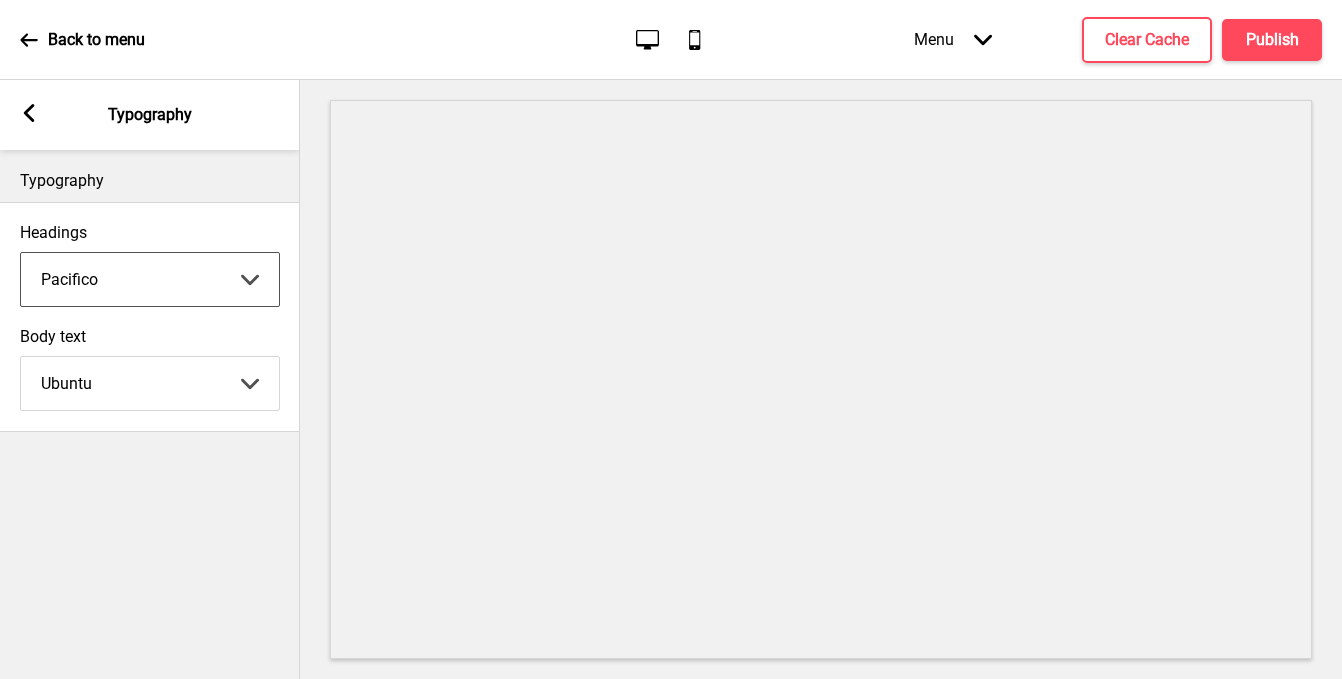 click on "Abhaya Libre Abril Fatface Adobe Garamond Pro Arimo Arsenal Arvo Berkshire Swash Be Vietnam Pro Bitter Bree Serif Cantora One Cabin Courgette Coustard Glegoo Hammersmith One Hind Guntur Josefin Sans Jost Kalam Lato Libre Baskerville Libre Franklin [PERSON_NAME] Nunito Sans Oregano Oswald Pacifico Playfair Display Prata Quattrocento Quicksand Roboto Roboto Slab [PERSON_NAME] Signika Trocchi Ubuntu Vollkorn Yeseva One [PERSON_NAME]細黑體繁 [PERSON_NAME]細圓體繁 [PERSON_NAME]粗明體繁 小米兰亭[PERSON_NAME]嘉丽细圆[PERSON_NAME]睿黑简 [PERSON_NAME]波卡體繁一空陰 [PERSON_NAME]粗圓體繁一雙空 瀨戶字體繁 田氏方筆刷體繁 田氏细笔刷體繁 站酷快乐简体 站酷酷黑 站酷小薇字体简体 Aa晚风 Aa荷包鼓鼓 中文 STSong" at bounding box center [150, 279] 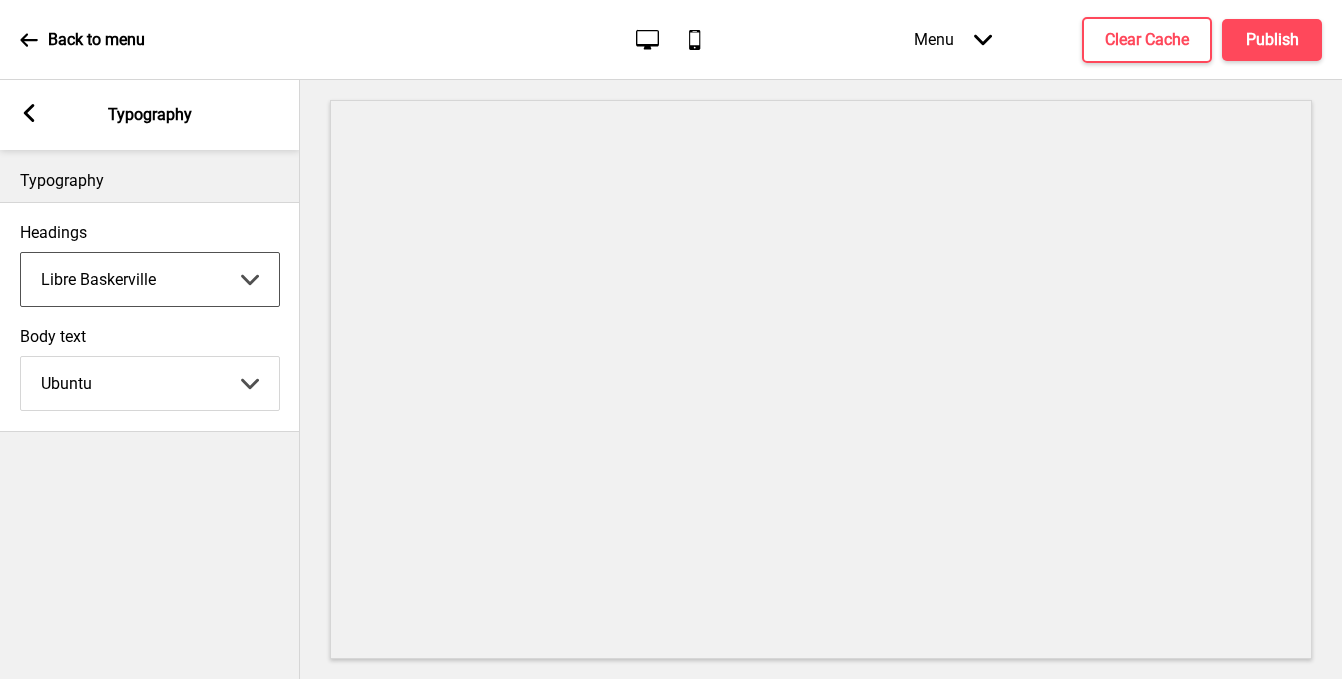 click on "Abhaya Libre Abril Fatface Adobe Garamond Pro Arimo Arsenal Arvo Berkshire Swash Be Vietnam Pro Bitter Bree Serif Cantora One Cabin Courgette Coustard Glegoo Hammersmith One Hind Guntur Josefin Sans Jost Kalam Lato Libre Baskerville Libre Franklin [PERSON_NAME] Nunito Sans Oregano Oswald Pacifico Playfair Display Prata Quattrocento Quicksand Roboto Roboto Slab [PERSON_NAME] Signika Trocchi Ubuntu Vollkorn Yeseva One [PERSON_NAME]細黑體繁 [PERSON_NAME]細圓體繁 [PERSON_NAME]粗明體繁 小米兰亭[PERSON_NAME]嘉丽细圆[PERSON_NAME]睿黑简 [PERSON_NAME]波卡體繁一空陰 [PERSON_NAME]粗圓體繁一雙空 瀨戶字體繁 田氏方筆刷體繁 田氏细笔刷體繁 站酷快乐简体 站酷酷黑 站酷小薇字体简体 Aa晚风 Aa荷包鼓鼓 中文 STSong" at bounding box center [150, 279] 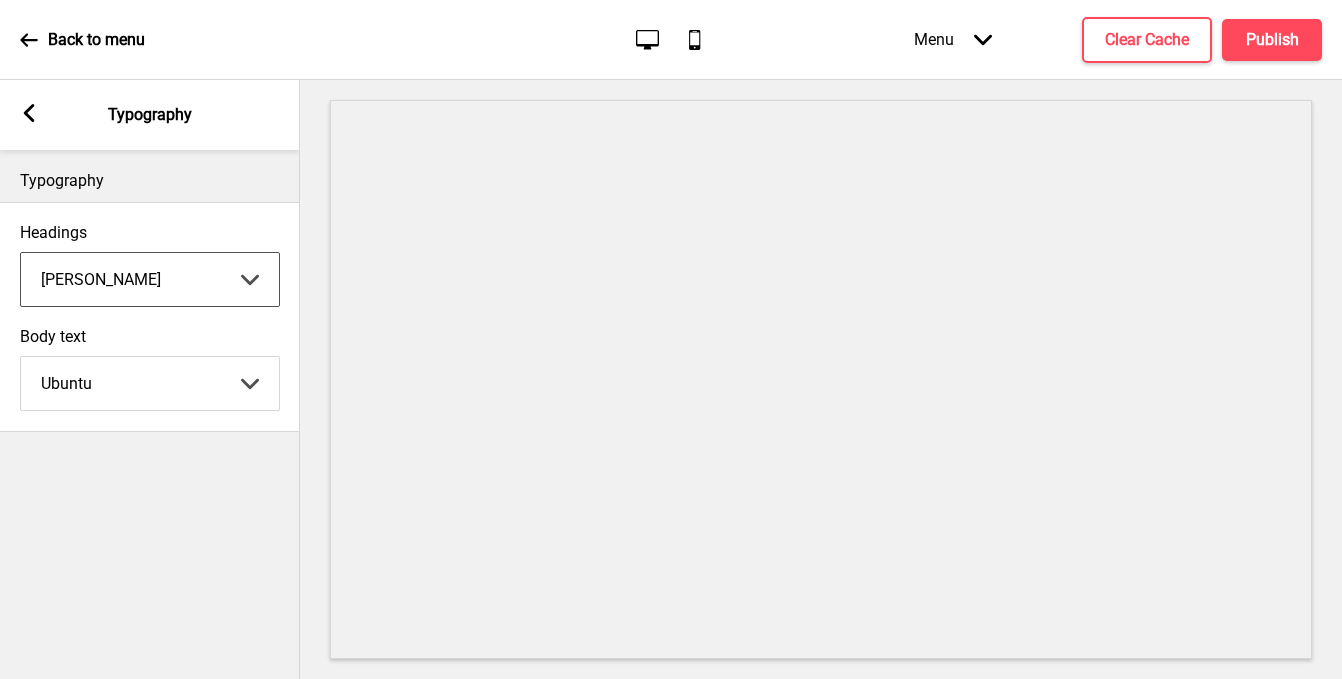 click on "Abhaya Libre Abril Fatface Adobe Garamond Pro Arimo Arsenal Arvo Berkshire Swash Be Vietnam Pro Bitter Bree Serif Cantora One Cabin Courgette Coustard Glegoo Hammersmith One Hind Guntur Josefin Sans Jost Kalam Lato Libre Baskerville Libre Franklin [PERSON_NAME] Nunito Sans Oregano Oswald Pacifico Playfair Display Prata Quattrocento Quicksand Roboto Roboto Slab [PERSON_NAME] Signika Trocchi Ubuntu Vollkorn Yeseva One [PERSON_NAME]細黑體繁 [PERSON_NAME]細圓體繁 [PERSON_NAME]粗明體繁 小米兰亭[PERSON_NAME]嘉丽细圆[PERSON_NAME]睿黑简 [PERSON_NAME]波卡體繁一空陰 [PERSON_NAME]粗圓體繁一雙空 瀨戶字體繁 田氏方筆刷體繁 田氏细笔刷體繁 站酷快乐简体 站酷酷黑 站酷小薇字体简体 Aa晚风 Aa荷包鼓鼓 中文 STSong" at bounding box center [150, 279] 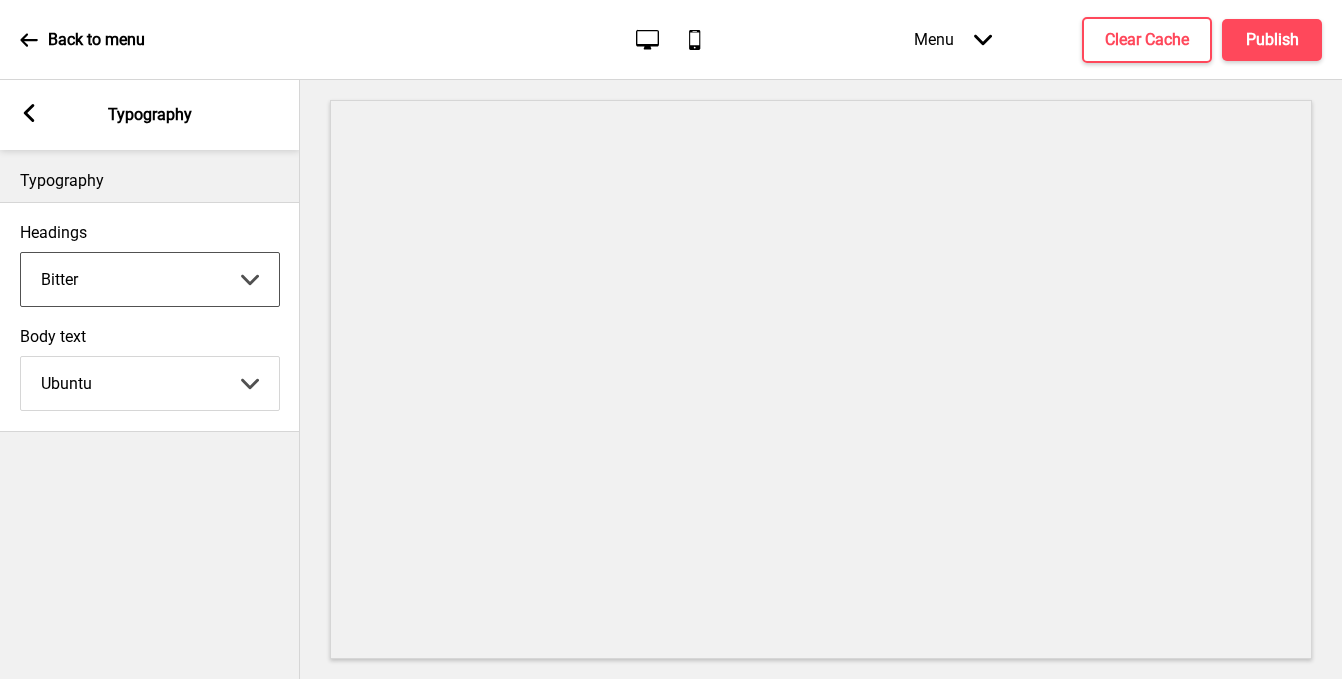 click on "Abhaya Libre Abril Fatface Adobe Garamond Pro Arimo Arsenal Arvo Berkshire Swash Be Vietnam Pro Bitter Bree Serif Cantora One Cabin Courgette Coustard Glegoo Hammersmith One Hind Guntur Josefin Sans Jost Kalam Lato Libre Baskerville Libre Franklin [PERSON_NAME] Nunito Sans Oregano Oswald Pacifico Playfair Display Prata Quattrocento Quicksand Roboto Roboto Slab [PERSON_NAME] Signika Trocchi Ubuntu Vollkorn Yeseva One [PERSON_NAME]細黑體繁 [PERSON_NAME]細圓體繁 [PERSON_NAME]粗明體繁 小米兰亭[PERSON_NAME]嘉丽细圆[PERSON_NAME]睿黑简 [PERSON_NAME]波卡體繁一空陰 [PERSON_NAME]粗圓體繁一雙空 瀨戶字體繁 田氏方筆刷體繁 田氏细笔刷體繁 站酷快乐简体 站酷酷黑 站酷小薇字体简体 Aa晚风 Aa荷包鼓鼓 中文 STSong" at bounding box center [150, 279] 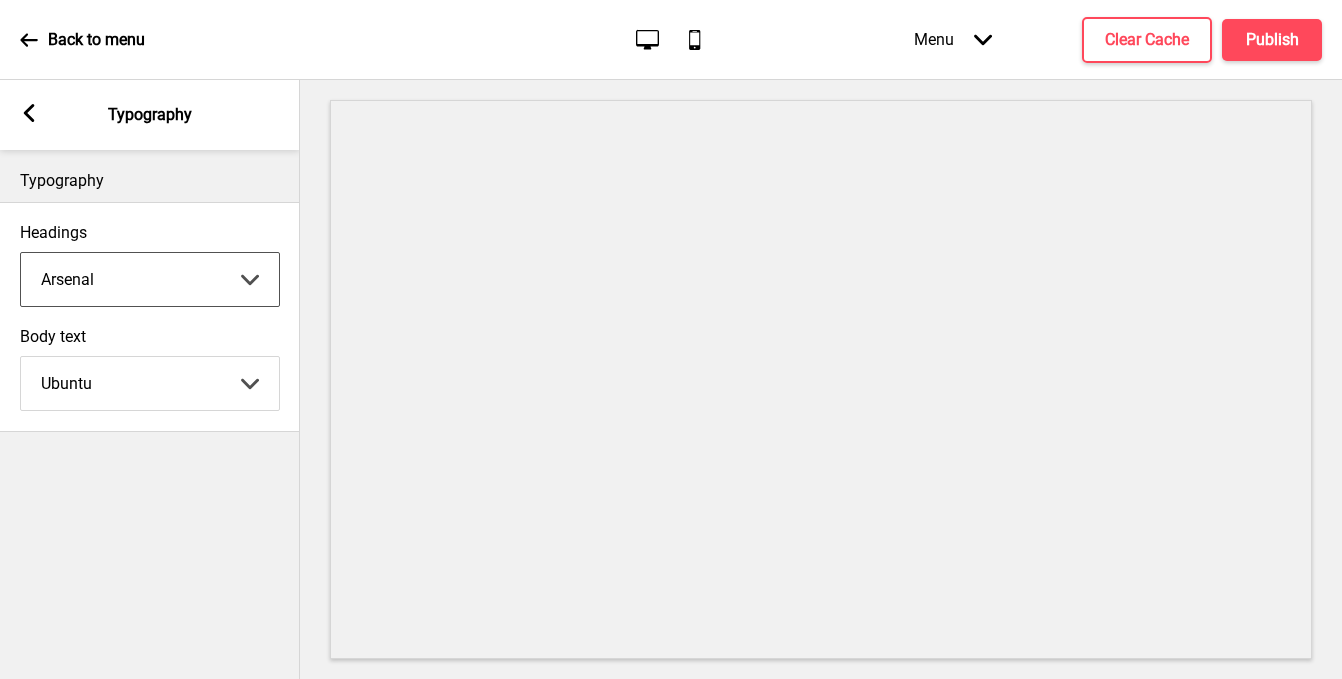 click on "Abhaya Libre Abril Fatface Adobe Garamond Pro Arimo Arsenal Arvo Berkshire Swash Be Vietnam Pro Bitter Bree Serif Cantora One Cabin Courgette Coustard Glegoo Hammersmith One Hind Guntur Josefin Sans Jost Kalam Lato Libre Baskerville Libre Franklin [PERSON_NAME] Nunito Sans Oregano Oswald Pacifico Playfair Display Prata Quattrocento Quicksand Roboto Roboto Slab [PERSON_NAME] Signika Trocchi Ubuntu Vollkorn Yeseva One [PERSON_NAME]細黑體繁 [PERSON_NAME]細圓體繁 [PERSON_NAME]粗明體繁 小米兰亭[PERSON_NAME]嘉丽细圆[PERSON_NAME]睿黑简 [PERSON_NAME]波卡體繁一空陰 [PERSON_NAME]粗圓體繁一雙空 瀨戶字體繁 田氏方筆刷體繁 田氏细笔刷體繁 站酷快乐简体 站酷酷黑 站酷小薇字体简体 Aa晚风 Aa荷包鼓鼓 中文 STSong" at bounding box center [150, 279] 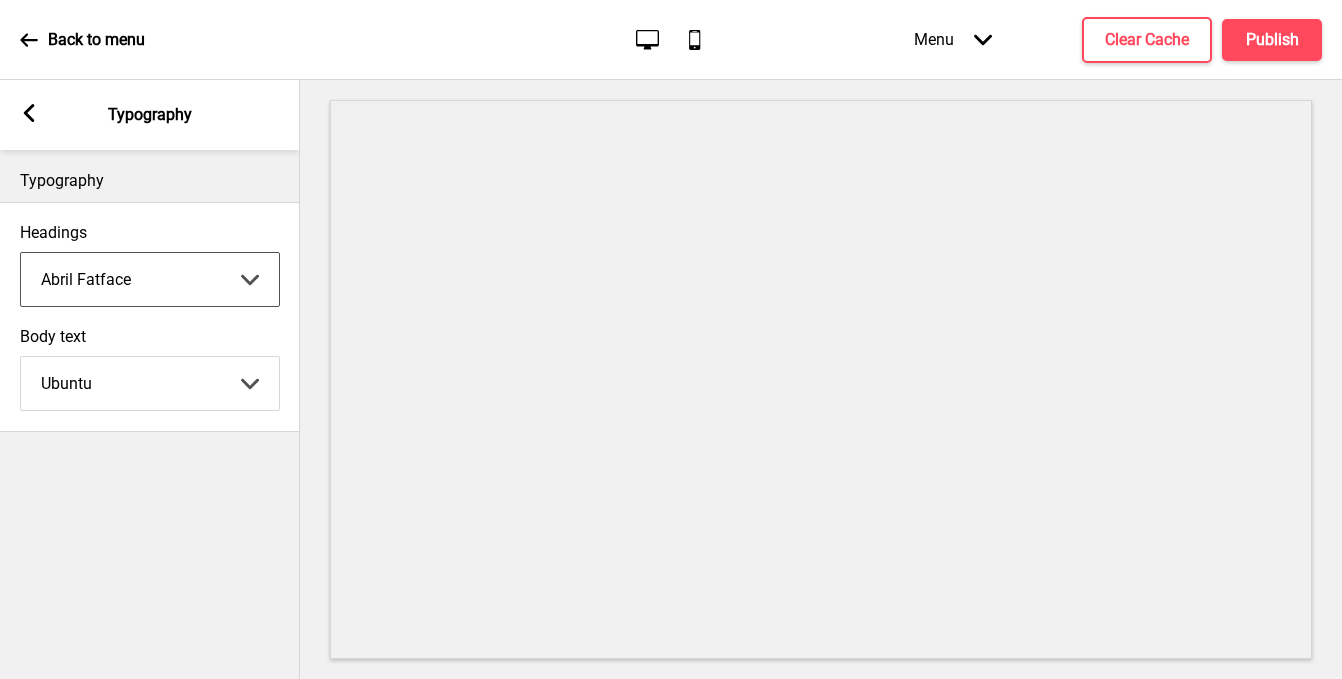 click on "Abhaya Libre Abril Fatface Adobe Garamond Pro Arimo Arsenal Arvo Berkshire Swash Be Vietnam Pro Bitter Bree Serif Cantora One Cabin Courgette Coustard Glegoo Hammersmith One Hind Guntur Josefin Sans Jost Kalam Lato Libre Baskerville Libre Franklin [PERSON_NAME] Nunito Sans Oregano Oswald Pacifico Playfair Display Prata Quattrocento Quicksand Roboto Roboto Slab [PERSON_NAME] Signika Trocchi Ubuntu Vollkorn Yeseva One [PERSON_NAME]細黑體繁 [PERSON_NAME]細圓體繁 [PERSON_NAME]粗明體繁 小米兰亭[PERSON_NAME]嘉丽细圆[PERSON_NAME]睿黑简 [PERSON_NAME]波卡體繁一空陰 [PERSON_NAME]粗圓體繁一雙空 瀨戶字體繁 田氏方筆刷體繁 田氏细笔刷體繁 站酷快乐简体 站酷酷黑 站酷小薇字体简体 Aa晚风 Aa荷包鼓鼓 中文 STSong" at bounding box center (150, 279) 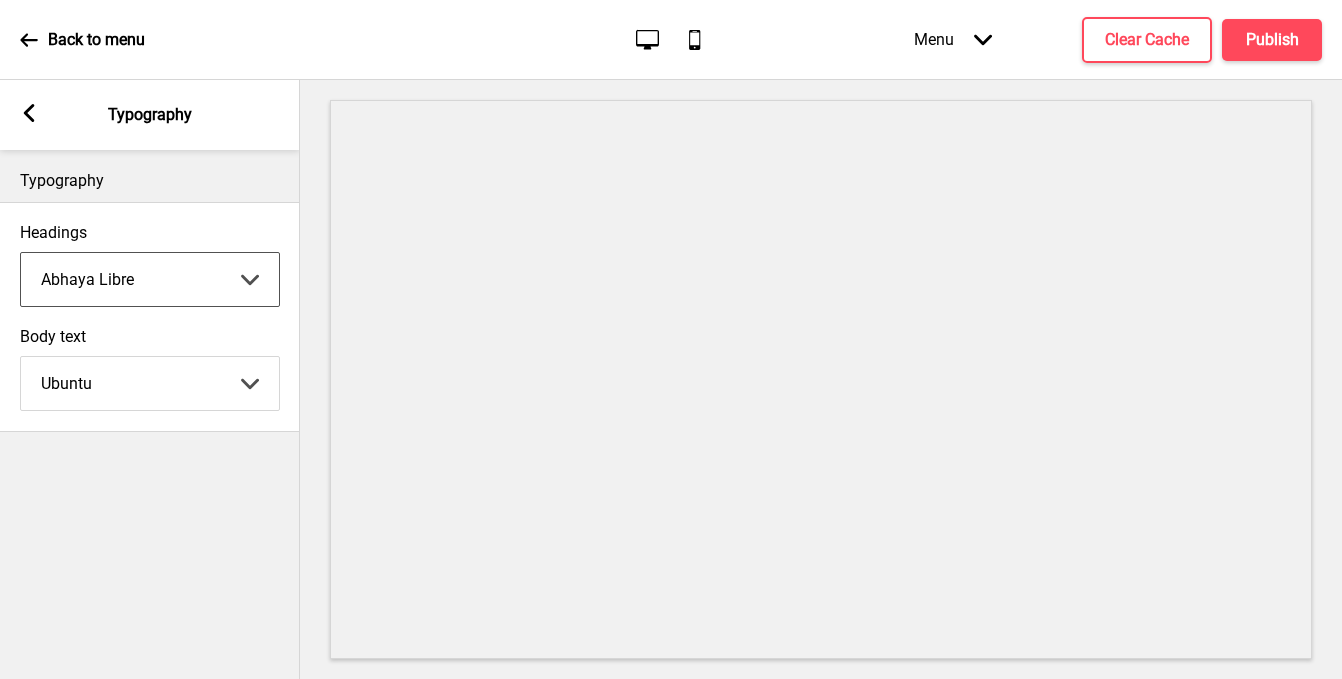 click on "Abhaya Libre Abril Fatface Adobe Garamond Pro Arimo Arsenal Arvo Berkshire Swash Be Vietnam Pro Bitter Bree Serif Cantora One Cabin Courgette Coustard Glegoo Hammersmith One Hind Guntur Josefin Sans Jost Kalam Lato Libre Baskerville Libre Franklin [PERSON_NAME] Nunito Sans Oregano Oswald Pacifico Playfair Display Prata Quattrocento Quicksand Roboto Roboto Slab [PERSON_NAME] Signika Trocchi Ubuntu Vollkorn Yeseva One [PERSON_NAME]細黑體繁 [PERSON_NAME]細圓體繁 [PERSON_NAME]粗明體繁 小米兰亭[PERSON_NAME]嘉丽细圆[PERSON_NAME]睿黑简 [PERSON_NAME]波卡體繁一空陰 [PERSON_NAME]粗圓體繁一雙空 瀨戶字體繁 田氏方筆刷體繁 田氏细笔刷體繁 站酷快乐简体 站酷酷黑 站酷小薇字体简体 Aa晚风 Aa荷包鼓鼓 中文 STSong" at bounding box center [150, 279] 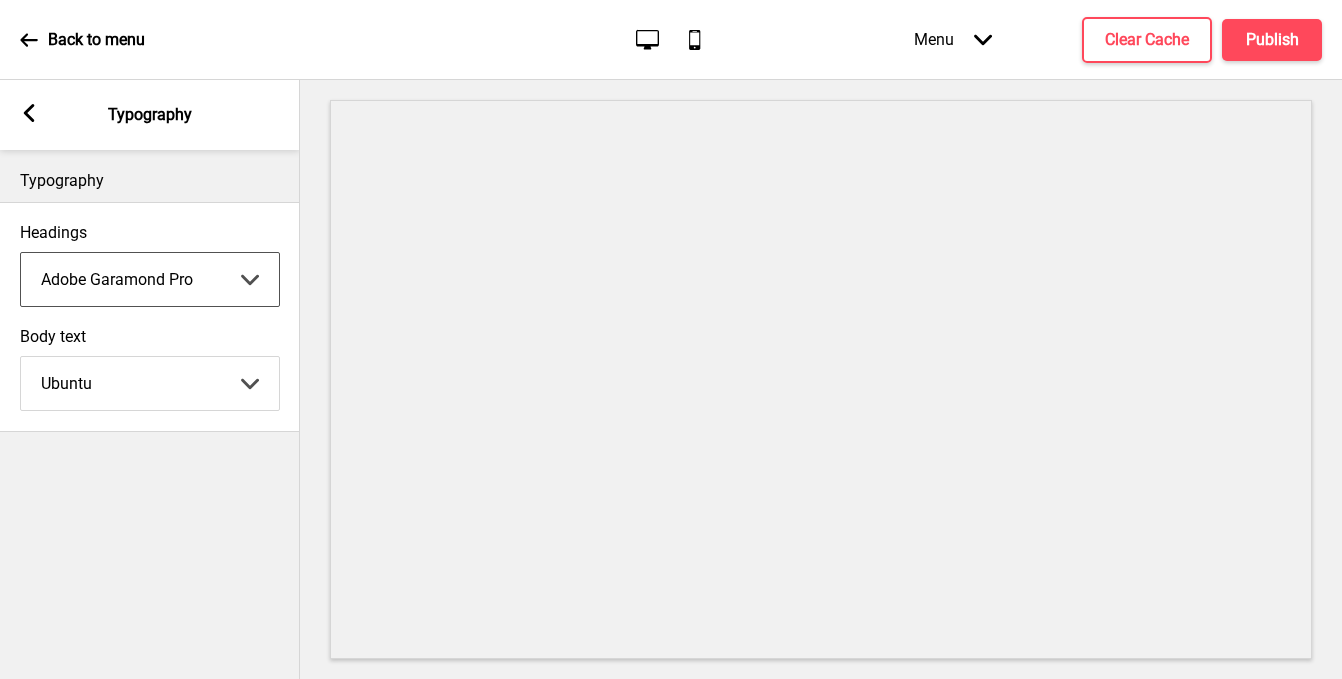 click on "Abhaya Libre Abril Fatface Adobe Garamond Pro Arimo Arsenal Arvo Berkshire Swash Be Vietnam Pro Bitter Bree Serif Cantora One Cabin Courgette Coustard Glegoo Hammersmith One Hind Guntur Josefin Sans Jost Kalam Lato Libre Baskerville Libre Franklin [PERSON_NAME] Nunito Sans Oregano Oswald Pacifico Playfair Display Prata Quattrocento Quicksand Roboto Roboto Slab [PERSON_NAME] Signika Trocchi Ubuntu Vollkorn Yeseva One [PERSON_NAME]細黑體繁 [PERSON_NAME]細圓體繁 [PERSON_NAME]粗明體繁 小米兰亭[PERSON_NAME]嘉丽细圆[PERSON_NAME]睿黑简 [PERSON_NAME]波卡體繁一空陰 [PERSON_NAME]粗圓體繁一雙空 瀨戶字體繁 田氏方筆刷體繁 田氏细笔刷體繁 站酷快乐简体 站酷酷黑 站酷小薇字体简体 Aa晚风 Aa荷包鼓鼓 中文 STSong" at bounding box center (150, 279) 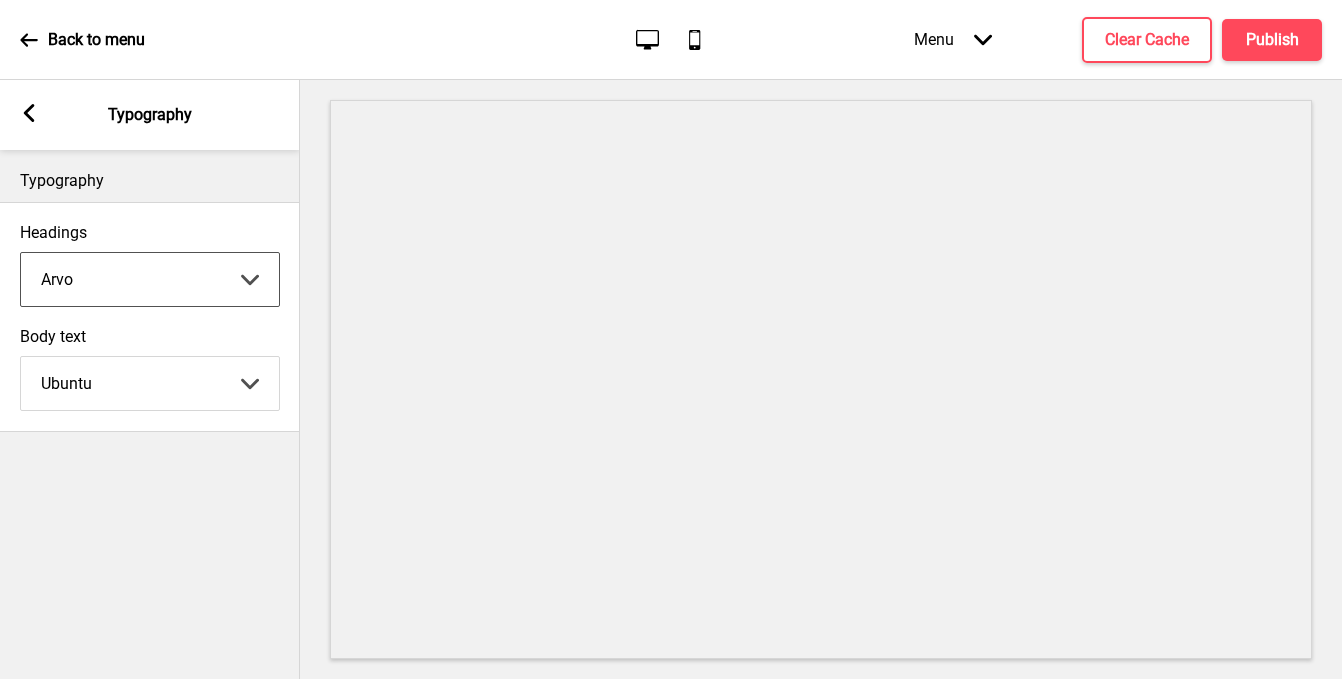 click on "Abhaya Libre Abril Fatface Adobe Garamond Pro Arimo Arsenal Arvo Berkshire Swash Be Vietnam Pro Bitter Bree Serif Cantora One Cabin Courgette Coustard Glegoo Hammersmith One Hind Guntur Josefin Sans Jost Kalam Lato Libre Baskerville Libre Franklin [PERSON_NAME] Nunito Sans Oregano Oswald Pacifico Playfair Display Prata Quattrocento Quicksand Roboto Roboto Slab [PERSON_NAME] Signika Trocchi Ubuntu Vollkorn Yeseva One [PERSON_NAME]細黑體繁 [PERSON_NAME]細圓體繁 [PERSON_NAME]粗明體繁 小米兰亭[PERSON_NAME]嘉丽细圆[PERSON_NAME]睿黑简 [PERSON_NAME]波卡體繁一空陰 [PERSON_NAME]粗圓體繁一雙空 瀨戶字體繁 田氏方筆刷體繁 田氏细笔刷體繁 站酷快乐简体 站酷酷黑 站酷小薇字体简体 Aa晚风 Aa荷包鼓鼓 中文 STSong" at bounding box center [150, 279] 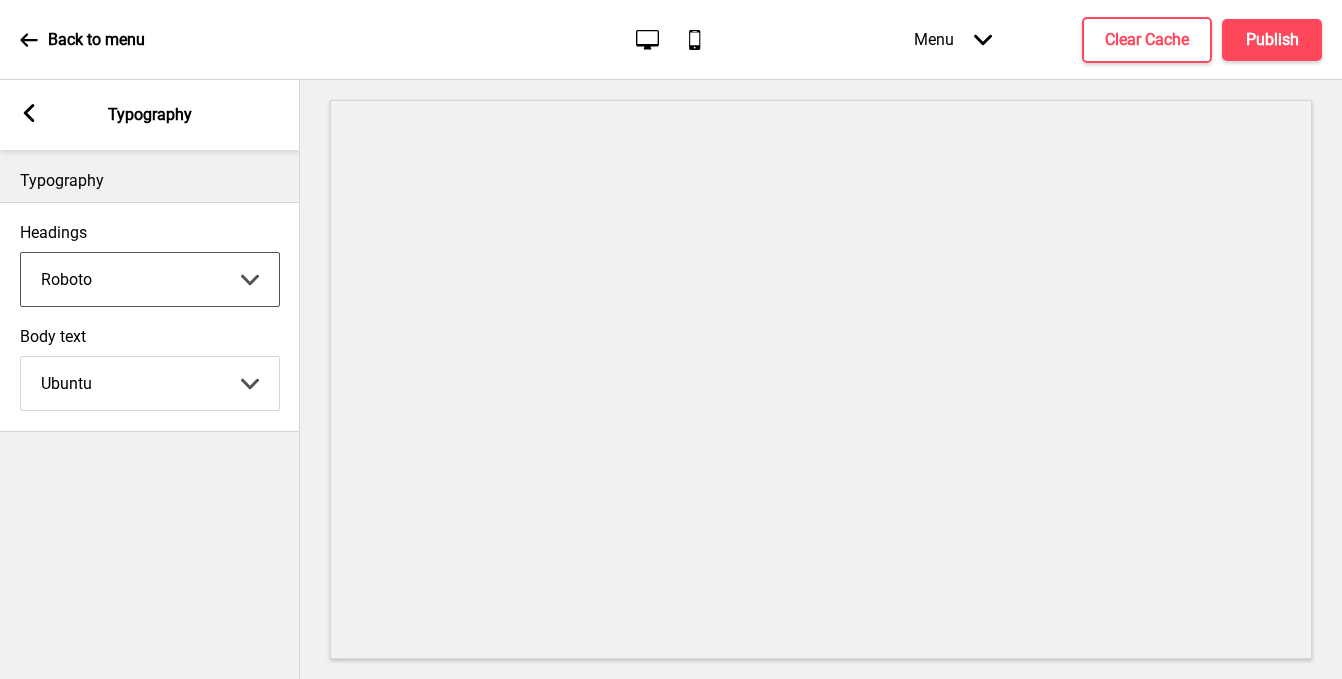 click on "Abhaya Libre Abril Fatface Adobe Garamond Pro Arimo Arsenal Arvo Berkshire Swash Be Vietnam Pro Bitter Bree Serif Cantora One Cabin Courgette Coustard Glegoo Hammersmith One Hind Guntur Josefin Sans Jost Kalam Lato Libre Baskerville Libre Franklin [PERSON_NAME] Nunito Sans Oregano Oswald Pacifico Playfair Display Prata Quattrocento Quicksand Roboto Roboto Slab [PERSON_NAME] Signika Trocchi Ubuntu Vollkorn Yeseva One [PERSON_NAME]細黑體繁 [PERSON_NAME]細圓體繁 [PERSON_NAME]粗明體繁 小米兰亭[PERSON_NAME]嘉丽细圆[PERSON_NAME]睿黑简 [PERSON_NAME]波卡體繁一空陰 [PERSON_NAME]粗圓體繁一雙空 瀨戶字體繁 田氏方筆刷體繁 田氏细笔刷體繁 站酷快乐简体 站酷酷黑 站酷小薇字体简体 Aa晚风 Aa荷包鼓鼓 中文 STSong" at bounding box center [150, 279] 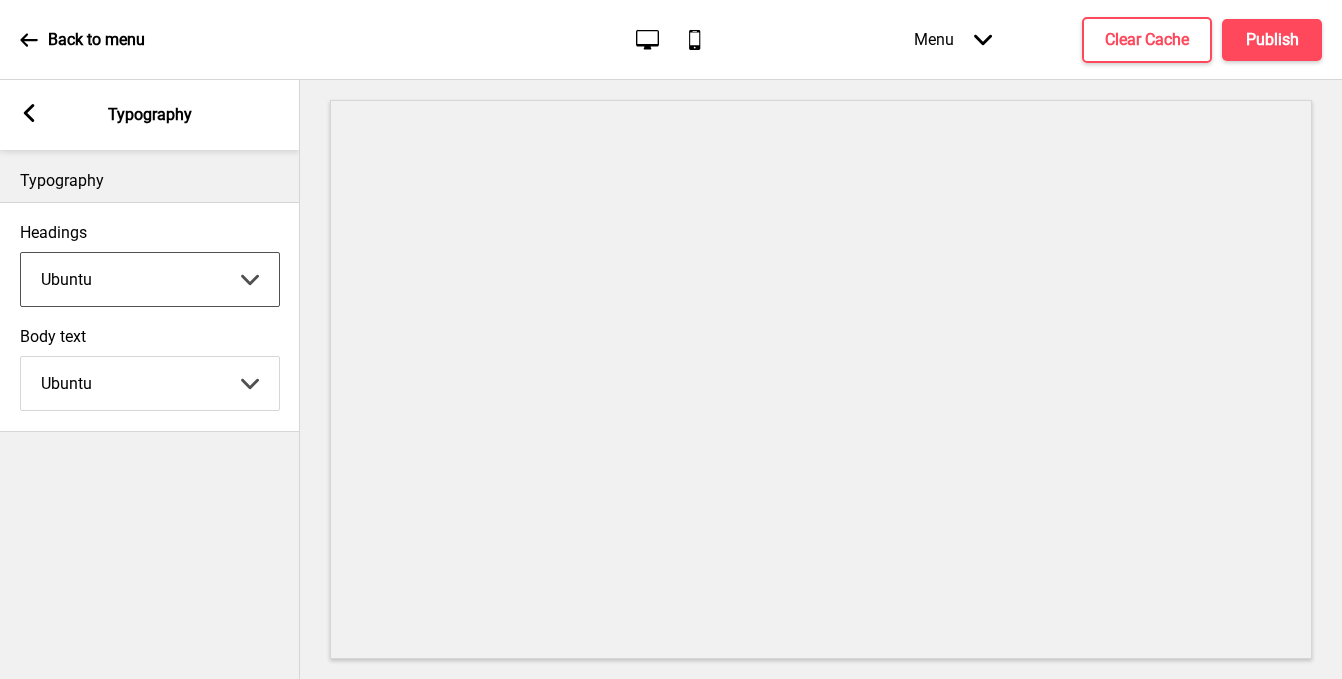 click on "Abhaya Libre Abril Fatface Adobe Garamond Pro Arimo Arsenal Arvo Berkshire Swash Be Vietnam Pro Bitter Bree Serif Cantora One Cabin Courgette Coustard Glegoo Hammersmith One Hind Guntur Josefin Sans Jost Kalam Lato Libre Baskerville Libre Franklin [PERSON_NAME] Nunito Sans Oregano Oswald Pacifico Playfair Display Prata Quattrocento Quicksand Roboto Roboto Slab [PERSON_NAME] Signika Trocchi Ubuntu Vollkorn Yeseva One [PERSON_NAME]細黑體繁 [PERSON_NAME]細圓體繁 [PERSON_NAME]粗明體繁 小米兰亭[PERSON_NAME]嘉丽细圆[PERSON_NAME]睿黑简 [PERSON_NAME]波卡體繁一空陰 [PERSON_NAME]粗圓體繁一雙空 瀨戶字體繁 田氏方筆刷體繁 田氏细笔刷體繁 站酷快乐简体 站酷酷黑 站酷小薇字体简体 Aa晚风 Aa荷包鼓鼓 中文 STSong" at bounding box center (150, 279) 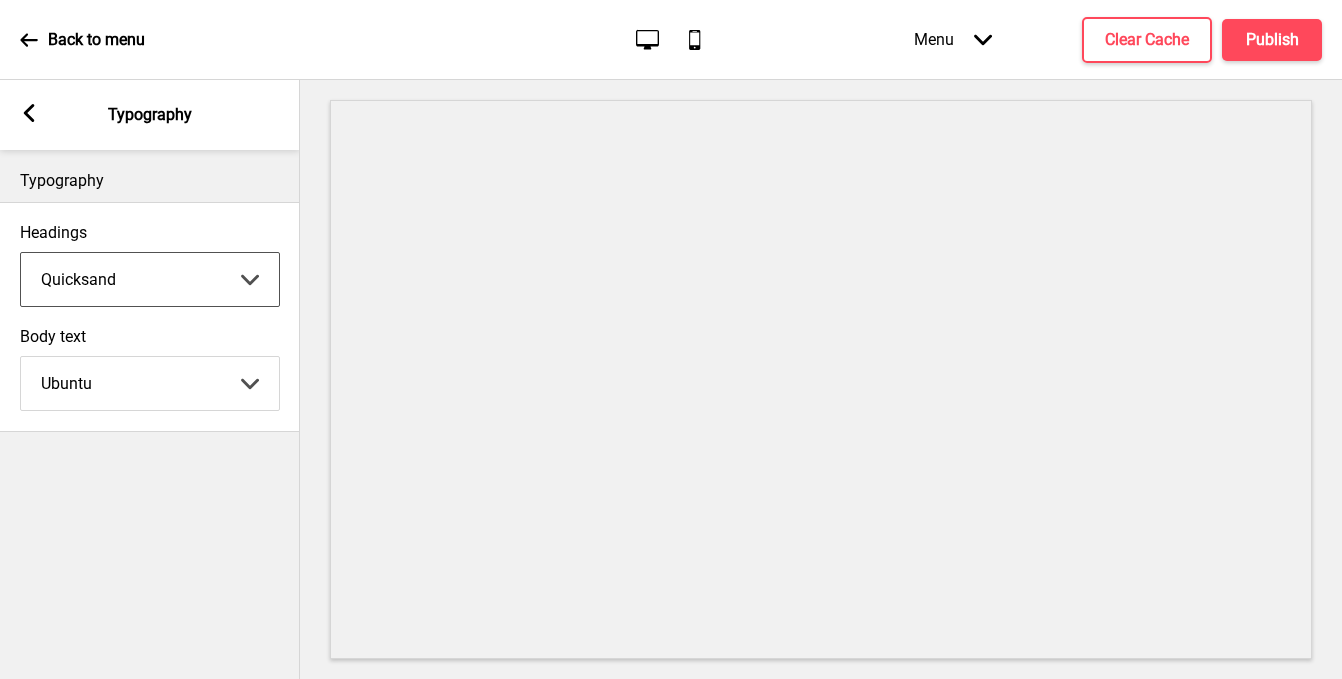 click on "Abhaya Libre Abril Fatface Adobe Garamond Pro Arimo Arsenal Arvo Berkshire Swash Be Vietnam Pro Bitter Bree Serif Cantora One Cabin Courgette Coustard Glegoo Hammersmith One Hind Guntur Josefin Sans Jost Kalam Lato Libre Baskerville Libre Franklin [PERSON_NAME] Nunito Sans Oregano Oswald Pacifico Playfair Display Prata Quattrocento Quicksand Roboto Roboto Slab [PERSON_NAME] Signika Trocchi Ubuntu Vollkorn Yeseva One [PERSON_NAME]細黑體繁 [PERSON_NAME]細圓體繁 [PERSON_NAME]粗明體繁 小米兰亭[PERSON_NAME]嘉丽细圆[PERSON_NAME]睿黑简 [PERSON_NAME]波卡體繁一空陰 [PERSON_NAME]粗圓體繁一雙空 瀨戶字體繁 田氏方筆刷體繁 田氏细笔刷體繁 站酷快乐简体 站酷酷黑 站酷小薇字体简体 Aa晚风 Aa荷包鼓鼓 中文 STSong" at bounding box center [150, 279] 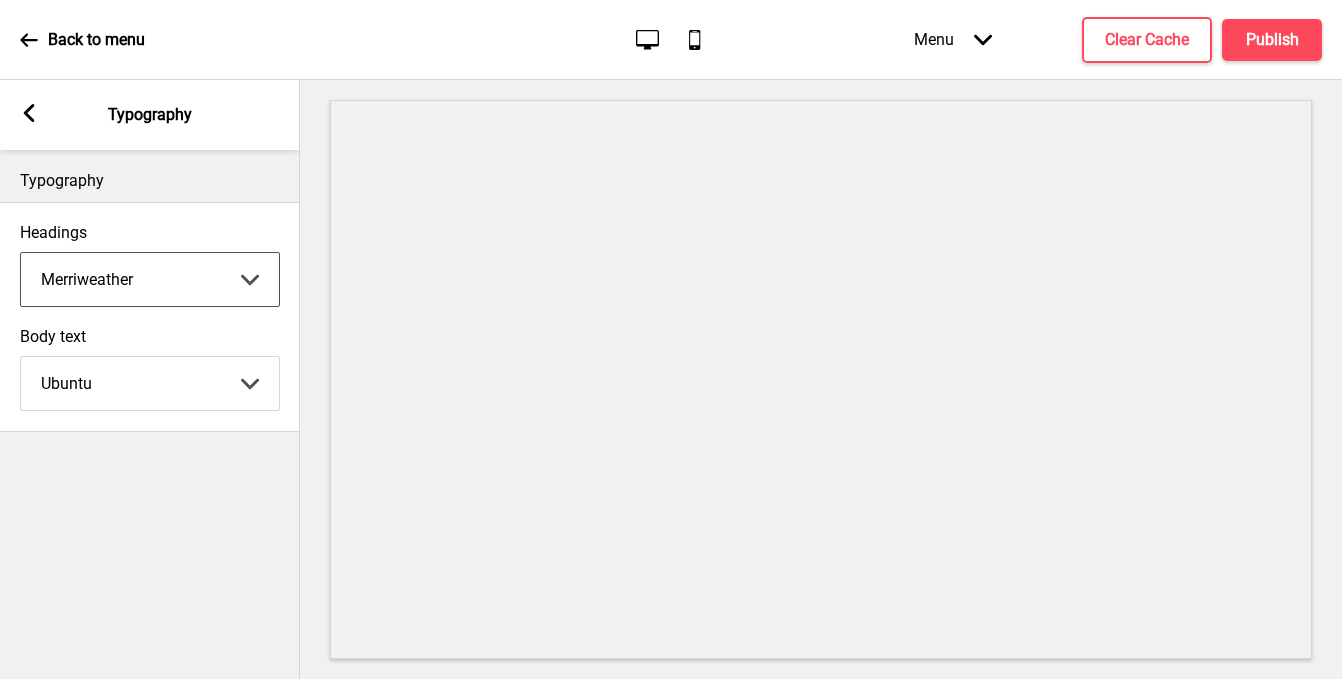 click on "Abhaya Libre Abril Fatface Adobe Garamond Pro Arimo Arsenal Arvo Berkshire Swash Be Vietnam Pro Bitter Bree Serif Cantora One Cabin Courgette Coustard Glegoo Hammersmith One Hind Guntur Josefin Sans Jost Kalam Lato Libre Baskerville Libre Franklin [PERSON_NAME] Nunito Sans Oregano Oswald Pacifico Playfair Display Prata Quattrocento Quicksand Roboto Roboto Slab [PERSON_NAME] Signika Trocchi Ubuntu Vollkorn Yeseva One [PERSON_NAME]細黑體繁 [PERSON_NAME]細圓體繁 [PERSON_NAME]粗明體繁 小米兰亭[PERSON_NAME]嘉丽细圆[PERSON_NAME]睿黑简 [PERSON_NAME]波卡體繁一空陰 [PERSON_NAME]粗圓體繁一雙空 瀨戶字體繁 田氏方筆刷體繁 田氏细笔刷體繁 站酷快乐简体 站酷酷黑 站酷小薇字体简体 Aa晚风 Aa荷包鼓鼓 中文 STSong" at bounding box center (150, 279) 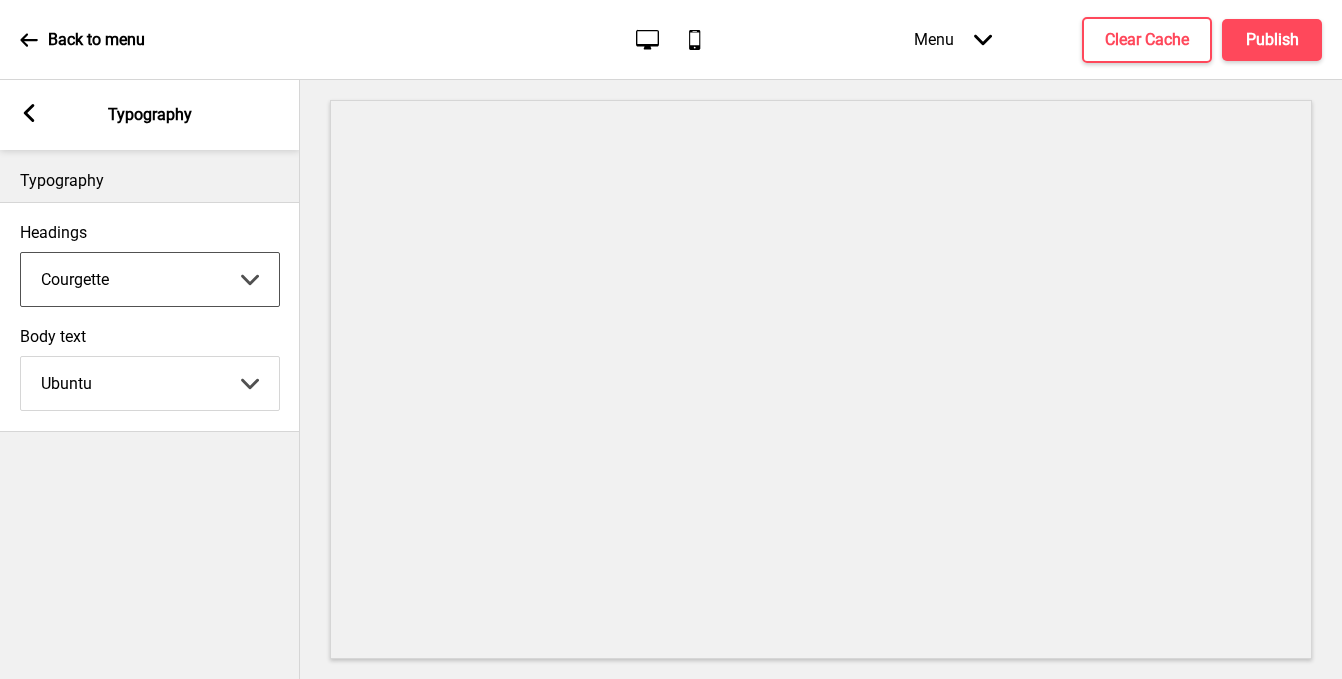 click on "Abhaya Libre Abril Fatface Adobe Garamond Pro Arimo Arsenal Arvo Berkshire Swash Be Vietnam Pro Bitter Bree Serif Cantora One Cabin Courgette Coustard Glegoo Hammersmith One Hind Guntur Josefin Sans Jost Kalam Lato Libre Baskerville Libre Franklin [PERSON_NAME] Nunito Sans Oregano Oswald Pacifico Playfair Display Prata Quattrocento Quicksand Roboto Roboto Slab [PERSON_NAME] Signika Trocchi Ubuntu Vollkorn Yeseva One [PERSON_NAME]細黑體繁 [PERSON_NAME]細圓體繁 [PERSON_NAME]粗明體繁 小米兰亭[PERSON_NAME]嘉丽细圆[PERSON_NAME]睿黑简 [PERSON_NAME]波卡體繁一空陰 [PERSON_NAME]粗圓體繁一雙空 瀨戶字體繁 田氏方筆刷體繁 田氏细笔刷體繁 站酷快乐简体 站酷酷黑 站酷小薇字体简体 Aa晚风 Aa荷包鼓鼓 中文 STSong" at bounding box center (150, 279) 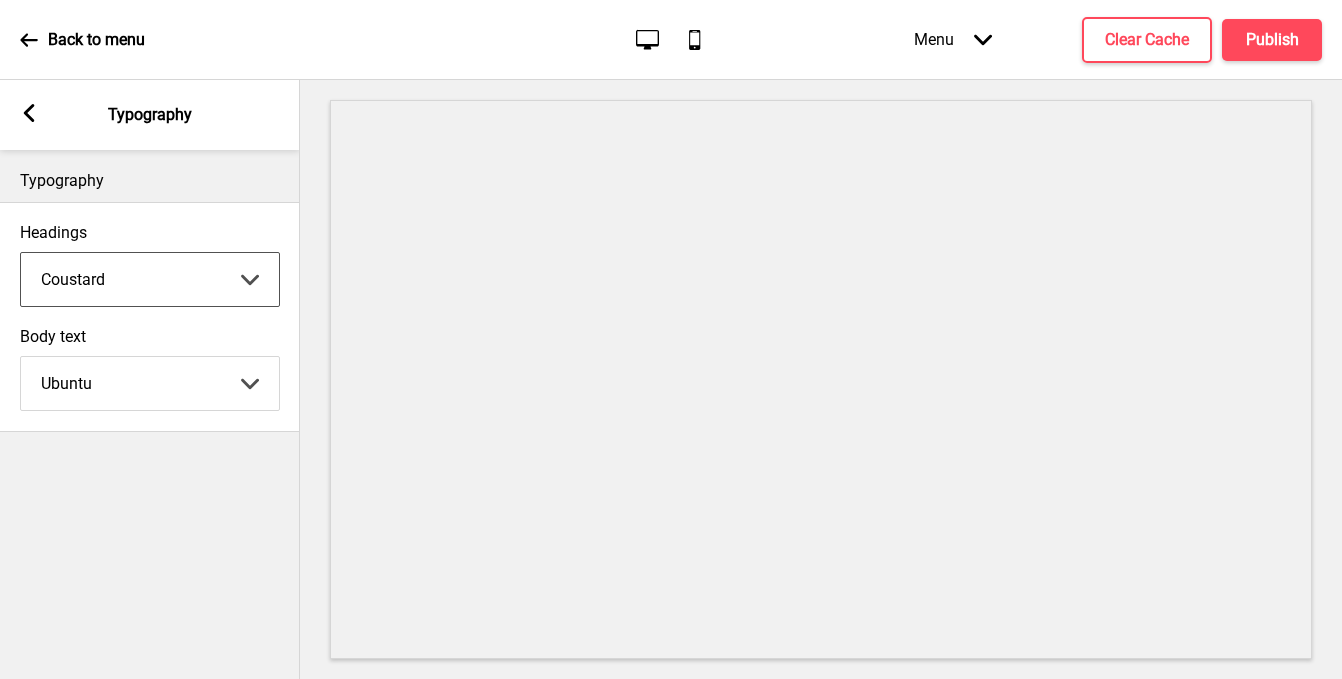 click on "Abhaya Libre Abril Fatface Adobe Garamond Pro Arimo Arsenal Arvo Berkshire Swash Be Vietnam Pro Bitter Bree Serif Cantora One Cabin Courgette Coustard Glegoo Hammersmith One Hind Guntur Josefin Sans Jost Kalam Lato Libre Baskerville Libre Franklin [PERSON_NAME] Nunito Sans Oregano Oswald Pacifico Playfair Display Prata Quattrocento Quicksand Roboto Roboto Slab [PERSON_NAME] Signika Trocchi Ubuntu Vollkorn Yeseva One [PERSON_NAME]細黑體繁 [PERSON_NAME]細圓體繁 [PERSON_NAME]粗明體繁 小米兰亭[PERSON_NAME]嘉丽细圆[PERSON_NAME]睿黑简 [PERSON_NAME]波卡體繁一空陰 [PERSON_NAME]粗圓體繁一雙空 瀨戶字體繁 田氏方筆刷體繁 田氏细笔刷體繁 站酷快乐简体 站酷酷黑 站酷小薇字体简体 Aa晚风 Aa荷包鼓鼓 中文 STSong" at bounding box center [150, 279] 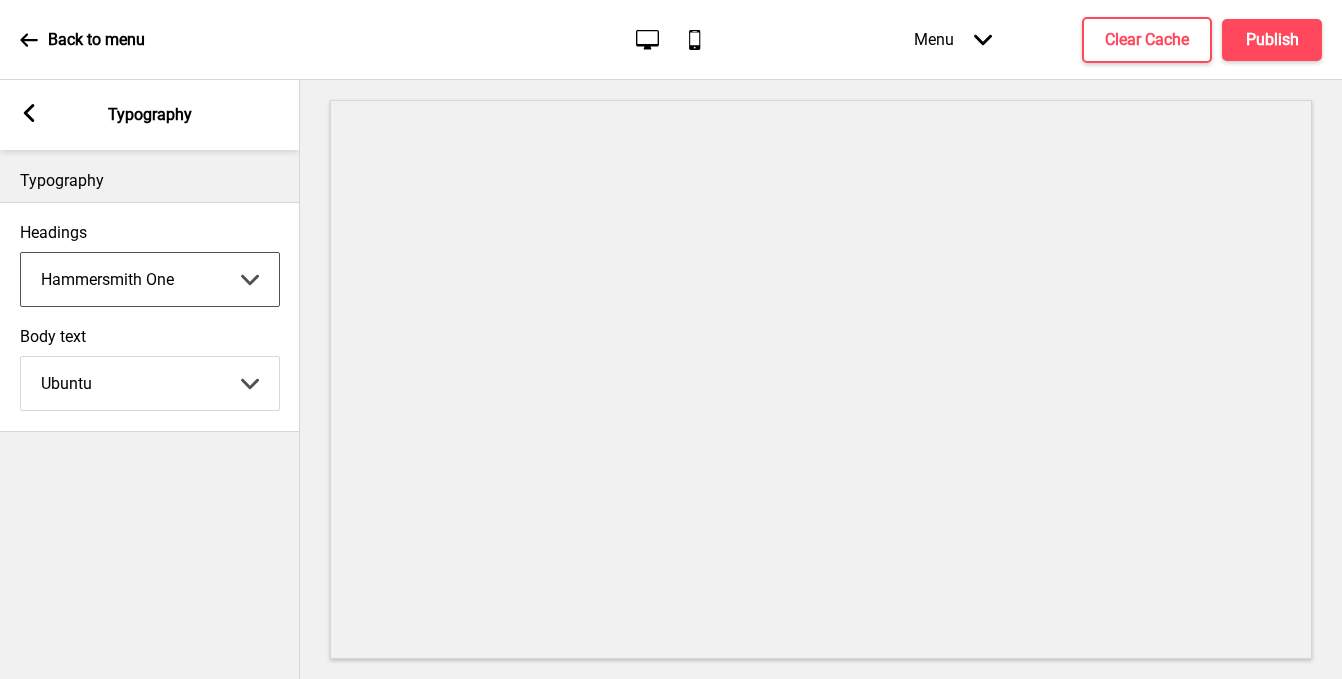 click on "Abhaya Libre Abril Fatface Adobe Garamond Pro Arimo Arsenal Arvo Berkshire Swash Be Vietnam Pro Bitter Bree Serif Cantora One Cabin Courgette Coustard Glegoo Hammersmith One Hind Guntur Josefin Sans Jost Kalam Lato Libre Baskerville Libre Franklin [PERSON_NAME] Nunito Sans Oregano Oswald Pacifico Playfair Display Prata Quattrocento Quicksand Roboto Roboto Slab [PERSON_NAME] Signika Trocchi Ubuntu Vollkorn Yeseva One [PERSON_NAME]細黑體繁 [PERSON_NAME]細圓體繁 [PERSON_NAME]粗明體繁 小米兰亭[PERSON_NAME]嘉丽细圆[PERSON_NAME]睿黑简 [PERSON_NAME]波卡體繁一空陰 [PERSON_NAME]粗圓體繁一雙空 瀨戶字體繁 田氏方筆刷體繁 田氏细笔刷體繁 站酷快乐简体 站酷酷黑 站酷小薇字体简体 Aa晚风 Aa荷包鼓鼓 中文 STSong" at bounding box center (150, 279) 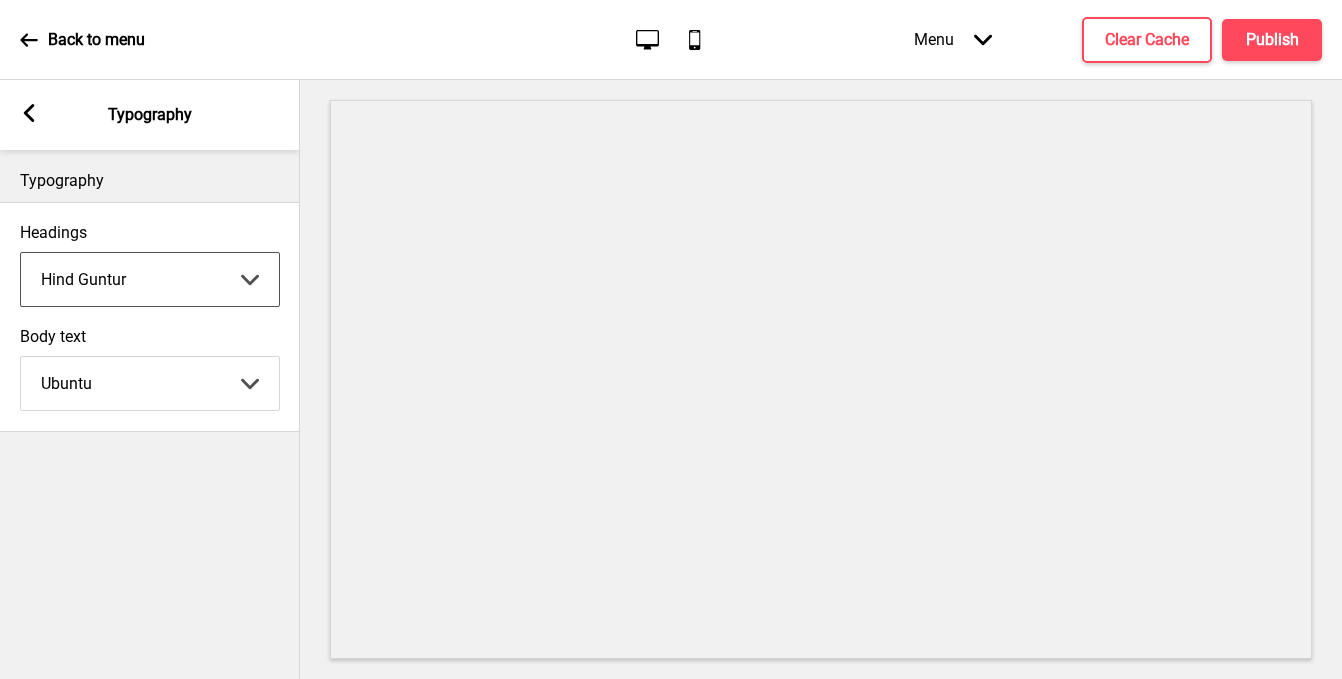 click on "Abhaya Libre Abril Fatface Adobe Garamond Pro Arimo Arsenal Arvo Berkshire Swash Be Vietnam Pro Bitter Bree Serif Cantora One Cabin Courgette Coustard Glegoo Hammersmith One Hind Guntur Josefin Sans Jost Kalam Lato Libre Baskerville Libre Franklin [PERSON_NAME] Nunito Sans Oregano Oswald Pacifico Playfair Display Prata Quattrocento Quicksand Roboto Roboto Slab [PERSON_NAME] Signika Trocchi Ubuntu Vollkorn Yeseva One [PERSON_NAME]細黑體繁 [PERSON_NAME]細圓體繁 [PERSON_NAME]粗明體繁 小米兰亭[PERSON_NAME]嘉丽细圆[PERSON_NAME]睿黑简 [PERSON_NAME]波卡體繁一空陰 [PERSON_NAME]粗圓體繁一雙空 瀨戶字體繁 田氏方筆刷體繁 田氏细笔刷體繁 站酷快乐简体 站酷酷黑 站酷小薇字体简体 Aa晚风 Aa荷包鼓鼓 中文 STSong" at bounding box center [150, 279] 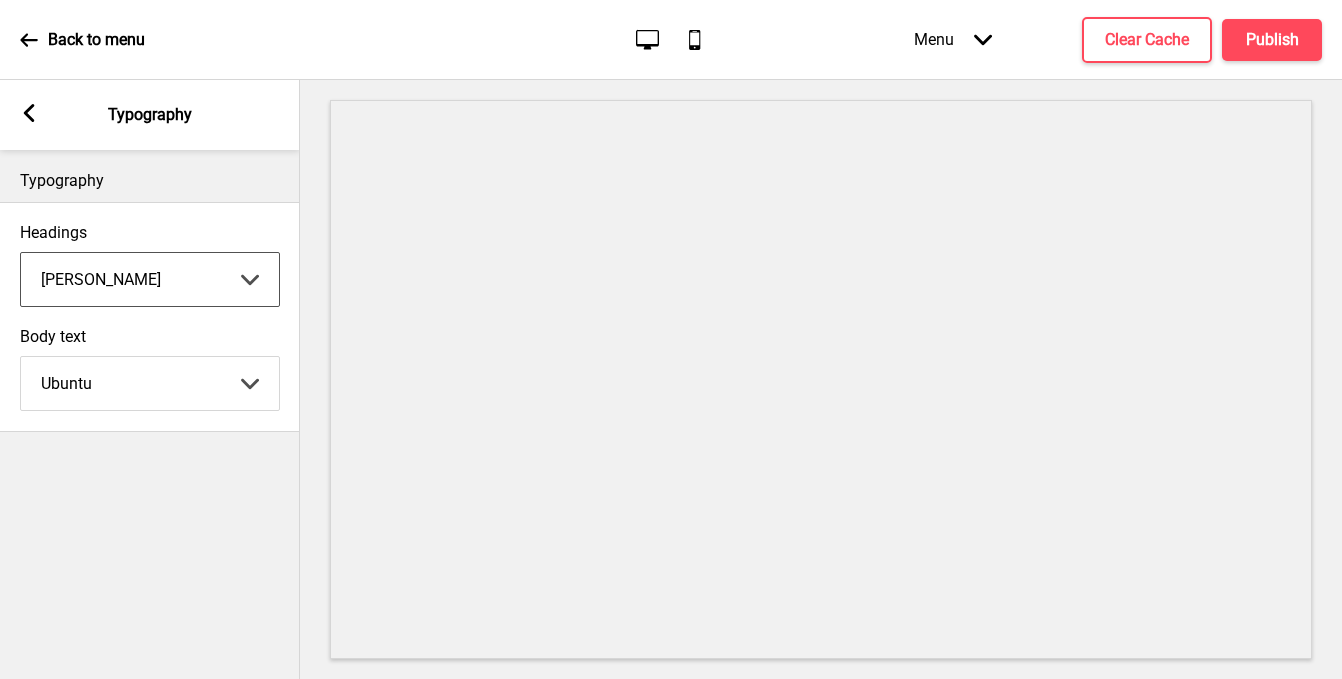 click on "Abhaya Libre Abril Fatface Adobe Garamond Pro Arimo Arsenal Arvo Berkshire Swash Be Vietnam Pro Bitter Bree Serif Cantora One Cabin Courgette Coustard Glegoo Hammersmith One Hind Guntur Josefin Sans Jost Kalam Lato Libre Baskerville Libre Franklin [PERSON_NAME] Nunito Sans Oregano Oswald Pacifico Playfair Display Prata Quattrocento Quicksand Roboto Roboto Slab [PERSON_NAME] Signika Trocchi Ubuntu Vollkorn Yeseva One [PERSON_NAME]細黑體繁 [PERSON_NAME]細圓體繁 [PERSON_NAME]粗明體繁 小米兰亭[PERSON_NAME]嘉丽细圆[PERSON_NAME]睿黑简 [PERSON_NAME]波卡體繁一空陰 [PERSON_NAME]粗圓體繁一雙空 瀨戶字體繁 田氏方筆刷體繁 田氏细笔刷體繁 站酷快乐简体 站酷酷黑 站酷小薇字体简体 Aa晚风 Aa荷包鼓鼓 中文 STSong" at bounding box center [150, 279] 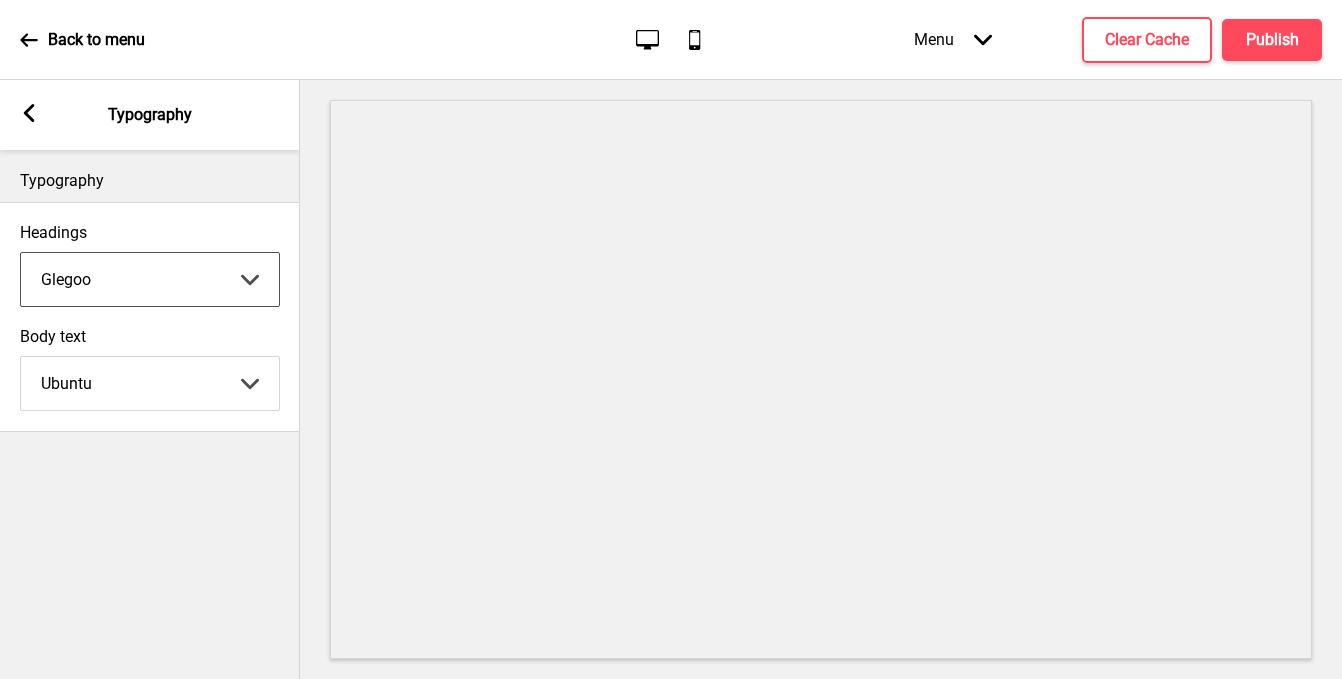 click on "Abhaya Libre Abril Fatface Adobe Garamond Pro Arimo Arsenal Arvo Berkshire Swash Be Vietnam Pro Bitter Bree Serif Cantora One Cabin Courgette Coustard Glegoo Hammersmith One Hind Guntur Josefin Sans Jost Kalam Lato Libre Baskerville Libre Franklin [PERSON_NAME] Nunito Sans Oregano Oswald Pacifico Playfair Display Prata Quattrocento Quicksand Roboto Roboto Slab [PERSON_NAME] Signika Trocchi Ubuntu Vollkorn Yeseva One [PERSON_NAME]細黑體繁 [PERSON_NAME]細圓體繁 [PERSON_NAME]粗明體繁 小米兰亭[PERSON_NAME]嘉丽细圆[PERSON_NAME]睿黑简 [PERSON_NAME]波卡體繁一空陰 [PERSON_NAME]粗圓體繁一雙空 瀨戶字體繁 田氏方筆刷體繁 田氏细笔刷體繁 站酷快乐简体 站酷酷黑 站酷小薇字体简体 Aa晚风 Aa荷包鼓鼓 中文 STSong" at bounding box center [150, 279] 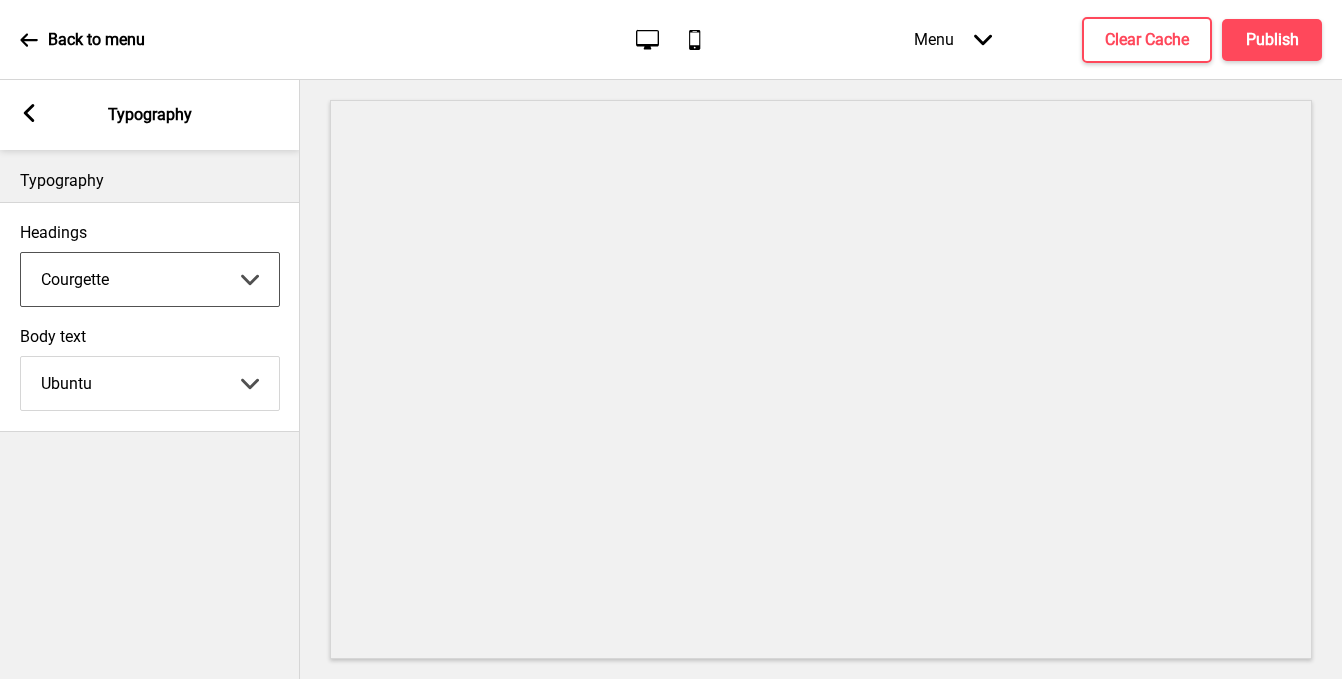 click on "Abhaya Libre Abril Fatface Adobe Garamond Pro Arimo Arsenal Arvo Berkshire Swash Be Vietnam Pro Bitter Bree Serif Cantora One Cabin Courgette Coustard Glegoo Hammersmith One Hind Guntur Josefin Sans Jost Kalam Lato Libre Baskerville Libre Franklin [PERSON_NAME] Nunito Sans Oregano Oswald Pacifico Playfair Display Prata Quattrocento Quicksand Roboto Roboto Slab [PERSON_NAME] Signika Trocchi Ubuntu Vollkorn Yeseva One [PERSON_NAME]細黑體繁 [PERSON_NAME]細圓體繁 [PERSON_NAME]粗明體繁 小米兰亭[PERSON_NAME]嘉丽细圆[PERSON_NAME]睿黑简 [PERSON_NAME]波卡體繁一空陰 [PERSON_NAME]粗圓體繁一雙空 瀨戶字體繁 田氏方筆刷體繁 田氏细笔刷體繁 站酷快乐简体 站酷酷黑 站酷小薇字体简体 Aa晚风 Aa荷包鼓鼓 中文 STSong" at bounding box center (150, 279) 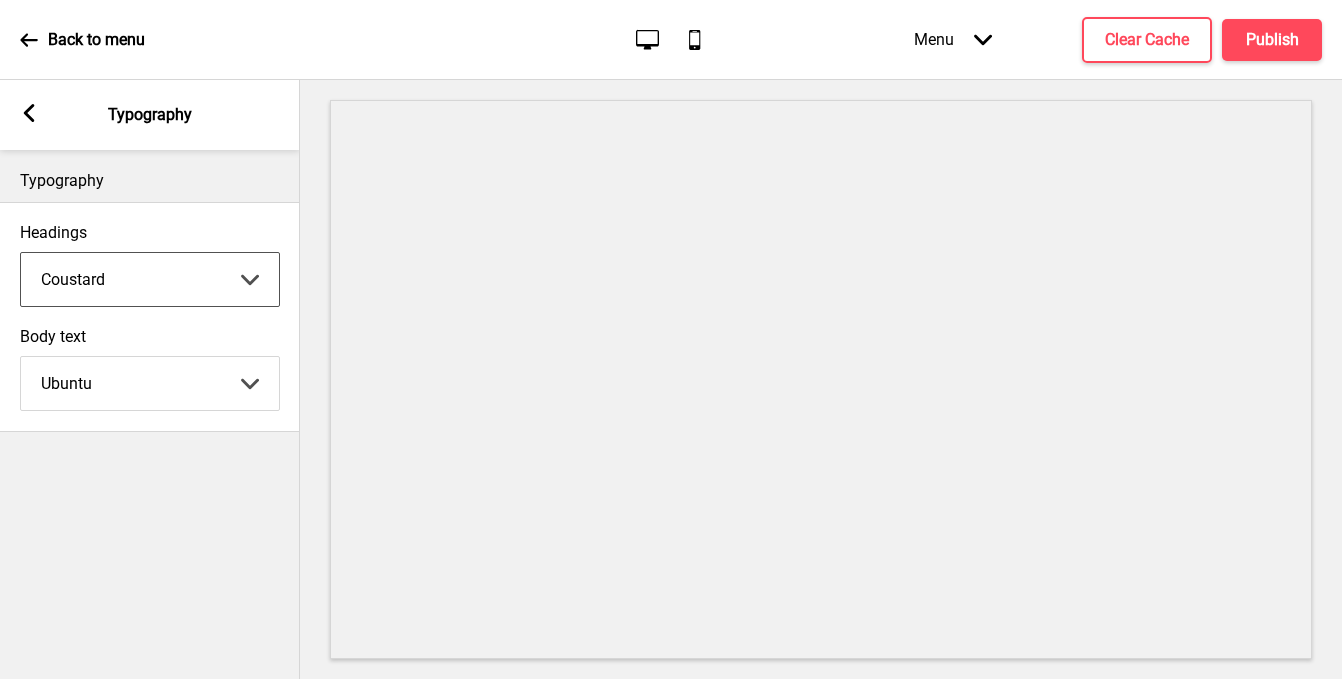 click on "Abhaya Libre Abril Fatface Adobe Garamond Pro Arimo Arsenal Arvo Berkshire Swash Be Vietnam Pro Bitter Bree Serif Cantora One Cabin Courgette Coustard Glegoo Hammersmith One Hind Guntur Josefin Sans Jost Kalam Lato Libre Baskerville Libre Franklin [PERSON_NAME] Nunito Sans Oregano Oswald Pacifico Playfair Display Prata Quattrocento Quicksand Roboto Roboto Slab [PERSON_NAME] Signika Trocchi Ubuntu Vollkorn Yeseva One [PERSON_NAME]細黑體繁 [PERSON_NAME]細圓體繁 [PERSON_NAME]粗明體繁 小米兰亭[PERSON_NAME]嘉丽细圆[PERSON_NAME]睿黑简 [PERSON_NAME]波卡體繁一空陰 [PERSON_NAME]粗圓體繁一雙空 瀨戶字體繁 田氏方筆刷體繁 田氏细笔刷體繁 站酷快乐简体 站酷酷黑 站酷小薇字体简体 Aa晚风 Aa荷包鼓鼓 中文 STSong" at bounding box center [150, 279] 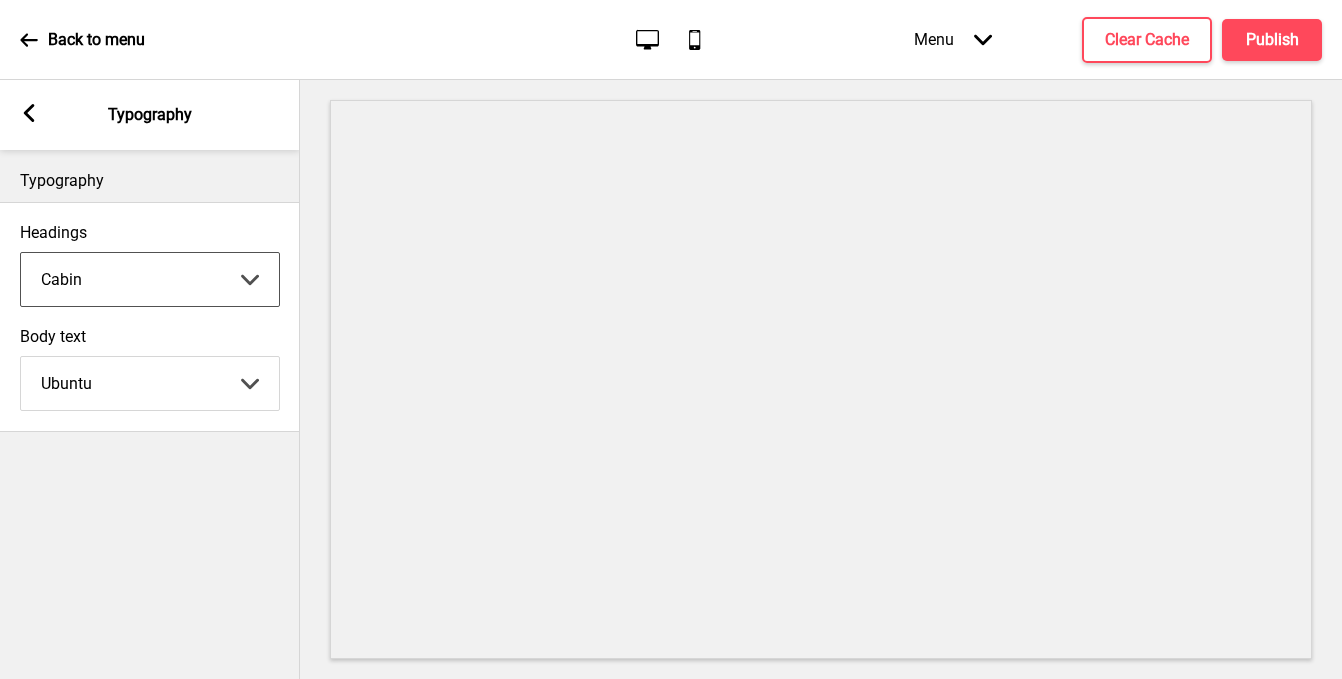 click on "Abhaya Libre Abril Fatface Adobe Garamond Pro Arimo Arsenal Arvo Berkshire Swash Be Vietnam Pro Bitter Bree Serif Cantora One Cabin Courgette Coustard Glegoo Hammersmith One Hind Guntur Josefin Sans Jost Kalam Lato Libre Baskerville Libre Franklin [PERSON_NAME] Nunito Sans Oregano Oswald Pacifico Playfair Display Prata Quattrocento Quicksand Roboto Roboto Slab [PERSON_NAME] Signika Trocchi Ubuntu Vollkorn Yeseva One [PERSON_NAME]細黑體繁 [PERSON_NAME]細圓體繁 [PERSON_NAME]粗明體繁 小米兰亭[PERSON_NAME]嘉丽细圆[PERSON_NAME]睿黑简 [PERSON_NAME]波卡體繁一空陰 [PERSON_NAME]粗圓體繁一雙空 瀨戶字體繁 田氏方筆刷體繁 田氏细笔刷體繁 站酷快乐简体 站酷酷黑 站酷小薇字体简体 Aa晚风 Aa荷包鼓鼓 中文 STSong" at bounding box center (150, 279) 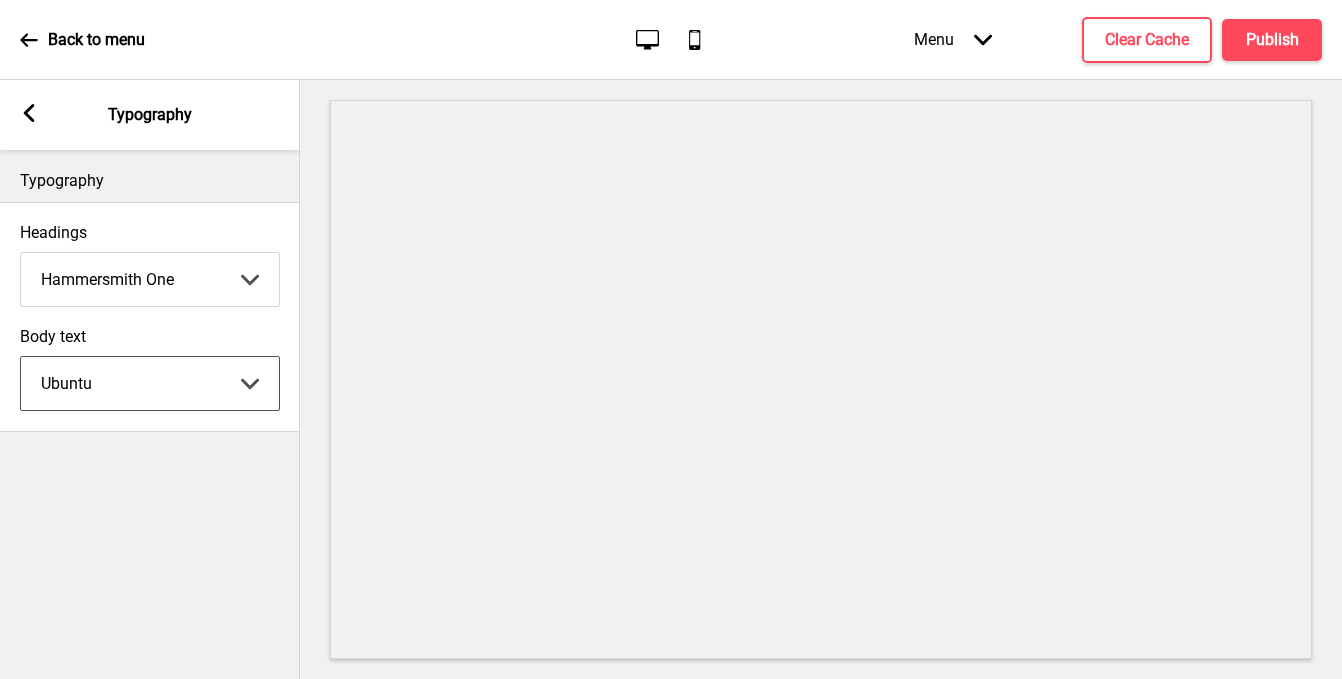 click on "Abhaya Libre Abril Fatface Adobe Garamond Pro Arimo Arsenal Arvo Berkshire Swash Be Vietnam Pro Bitter Bree Serif Cantora One Cabin Courgette Coustard Glegoo Hammersmith One Hind Guntur Josefin Sans Jost Kalam Lato Libre Baskerville Libre Franklin [PERSON_NAME] Nunito Sans Oregano Oswald Pacifico Playfair Display Prata Quattrocento Quicksand Roboto Roboto Slab [PERSON_NAME] Signika Trocchi Ubuntu Vollkorn Yeseva One [PERSON_NAME]細黑體繁 [PERSON_NAME]細圓體繁 [PERSON_NAME]粗明體繁 小米兰亭[PERSON_NAME]嘉丽细圆[PERSON_NAME]睿黑简 [PERSON_NAME]波卡體繁一空陰 [PERSON_NAME]粗圓體繁一雙空 瀨戶字體繁 田氏方筆刷體繁 田氏细笔刷體繁 站酷快乐简体 站酷酷黑 站酷小薇字体简体 Aa晚风 Aa荷包鼓鼓 中文 STSong" at bounding box center (150, 383) 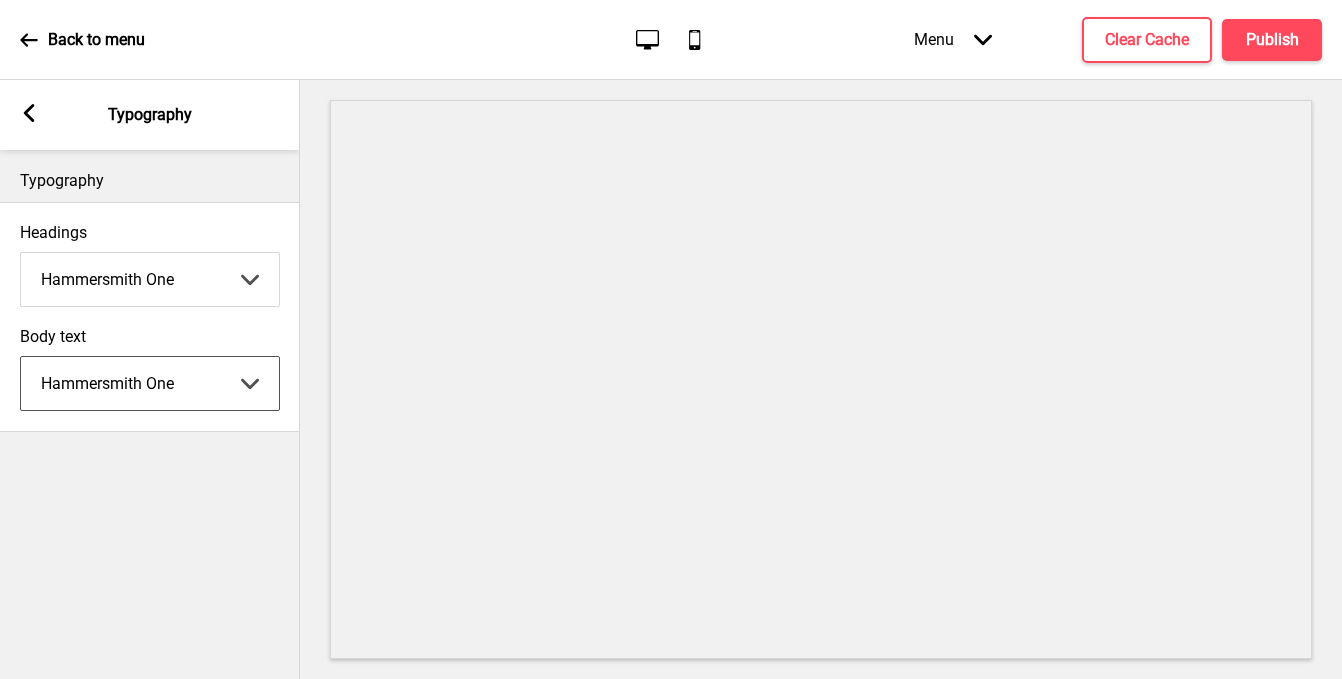 click on "Abhaya Libre Abril Fatface Adobe Garamond Pro Arimo Arsenal Arvo Berkshire Swash Be Vietnam Pro Bitter Bree Serif Cantora One Cabin Courgette Coustard Glegoo Hammersmith One Hind Guntur Josefin Sans Jost Kalam Lato Libre Baskerville Libre Franklin [PERSON_NAME] Nunito Sans Oregano Oswald Pacifico Playfair Display Prata Quattrocento Quicksand Roboto Roboto Slab [PERSON_NAME] Signika Trocchi Ubuntu Vollkorn Yeseva One [PERSON_NAME]細黑體繁 [PERSON_NAME]細圓體繁 [PERSON_NAME]粗明體繁 小米兰亭[PERSON_NAME]嘉丽细圆[PERSON_NAME]睿黑简 [PERSON_NAME]波卡體繁一空陰 [PERSON_NAME]粗圓體繁一雙空 瀨戶字體繁 田氏方筆刷體繁 田氏细笔刷體繁 站酷快乐简体 站酷酷黑 站酷小薇字体简体 Aa晚风 Aa荷包鼓鼓 中文 STSong" at bounding box center (150, 383) 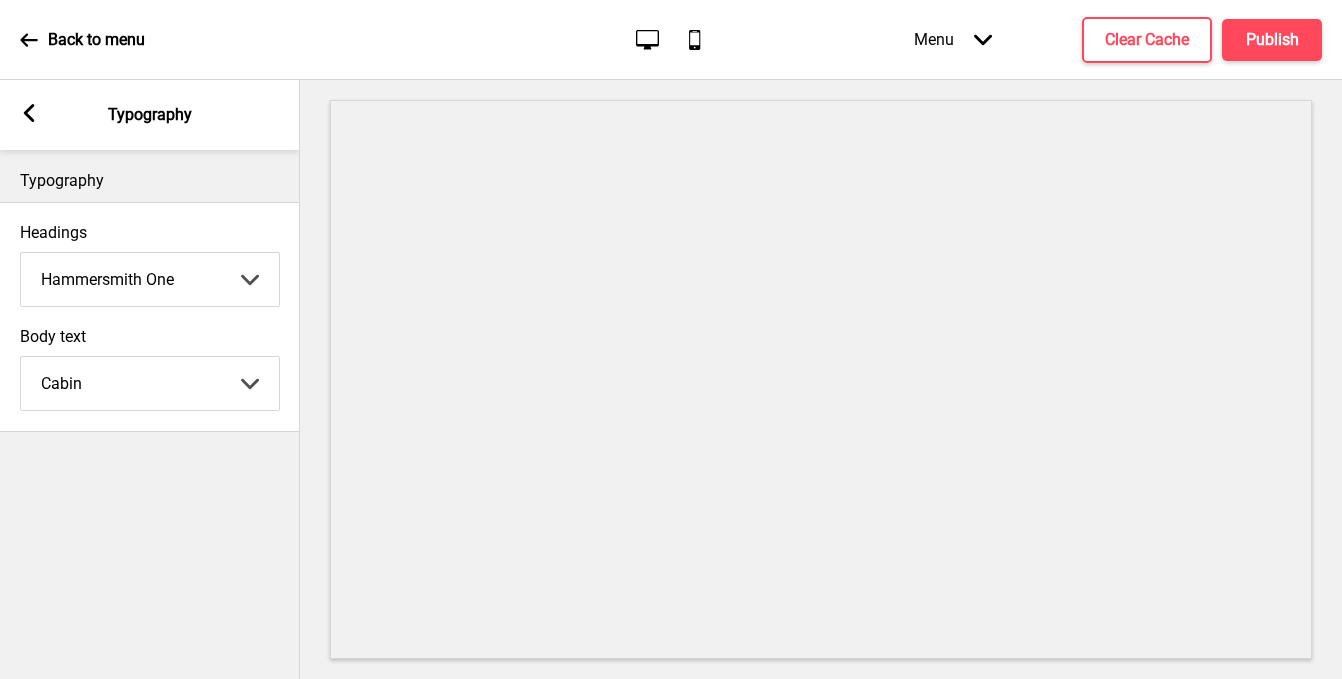 drag, startPoint x: 74, startPoint y: 113, endPoint x: 41, endPoint y: 114, distance: 33.01515 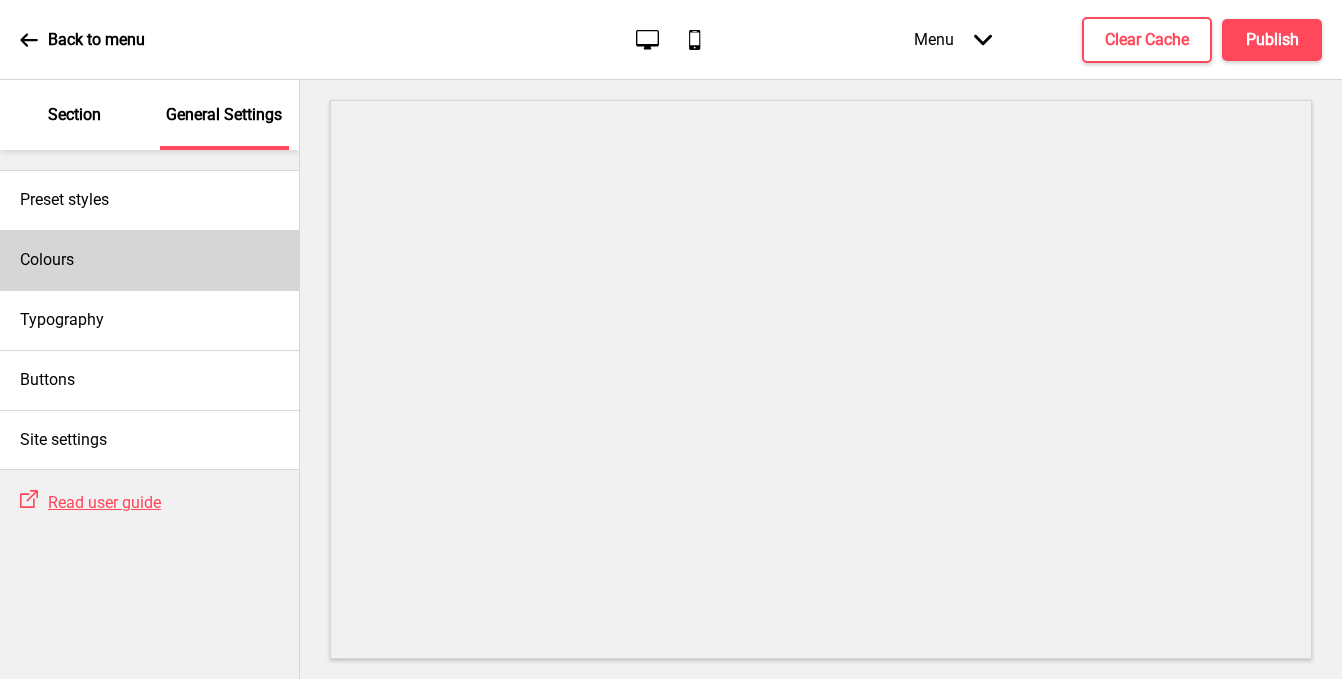 click on "Colours" at bounding box center (149, 260) 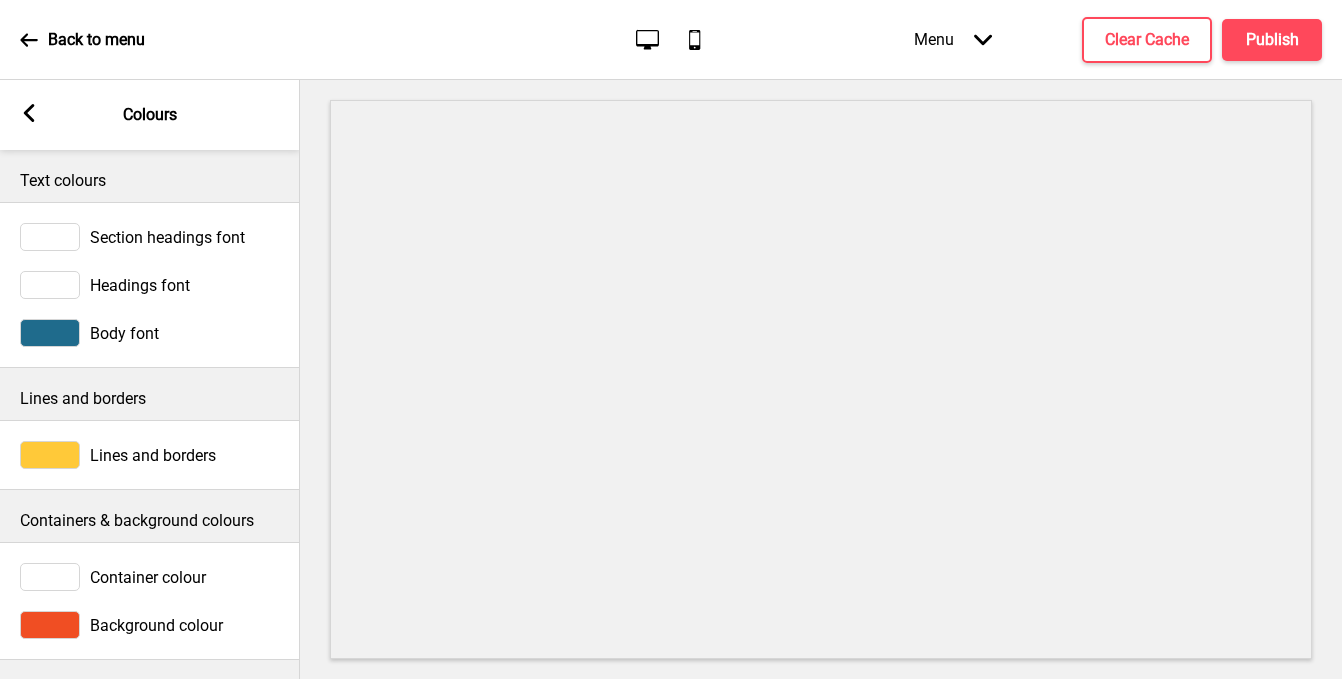 scroll, scrollTop: 0, scrollLeft: 1, axis: horizontal 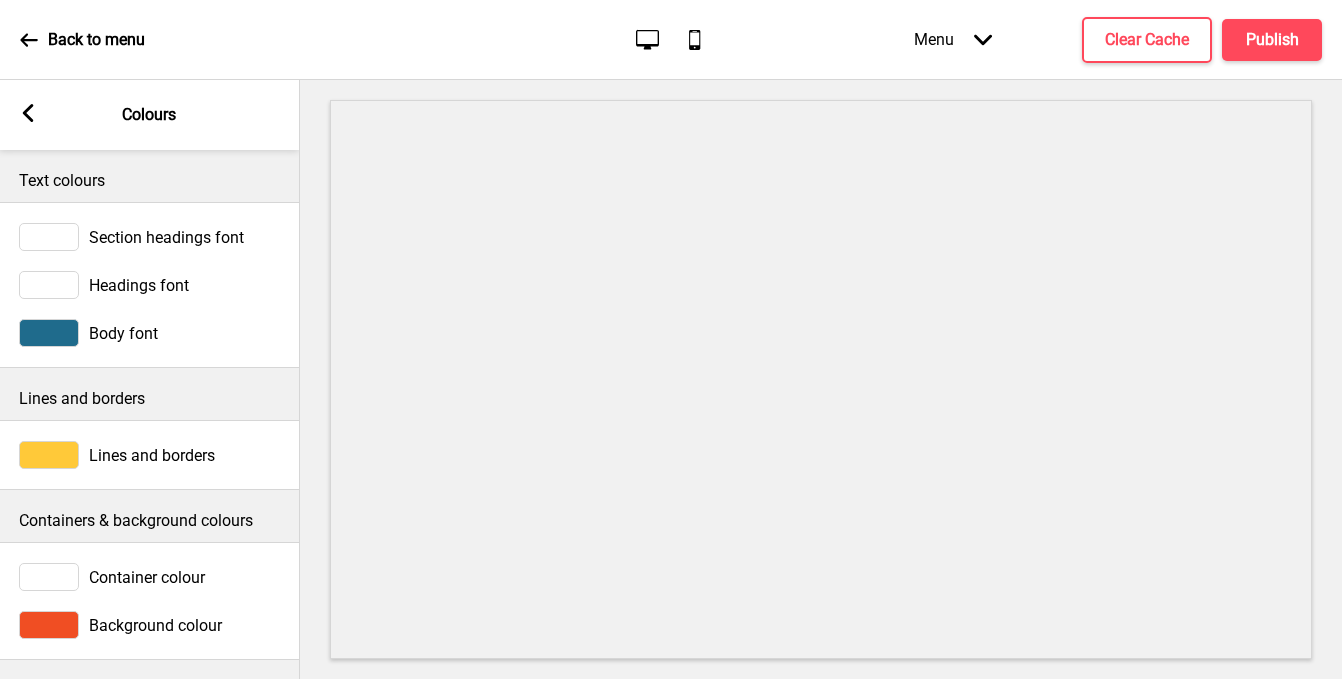 click at bounding box center [49, 237] 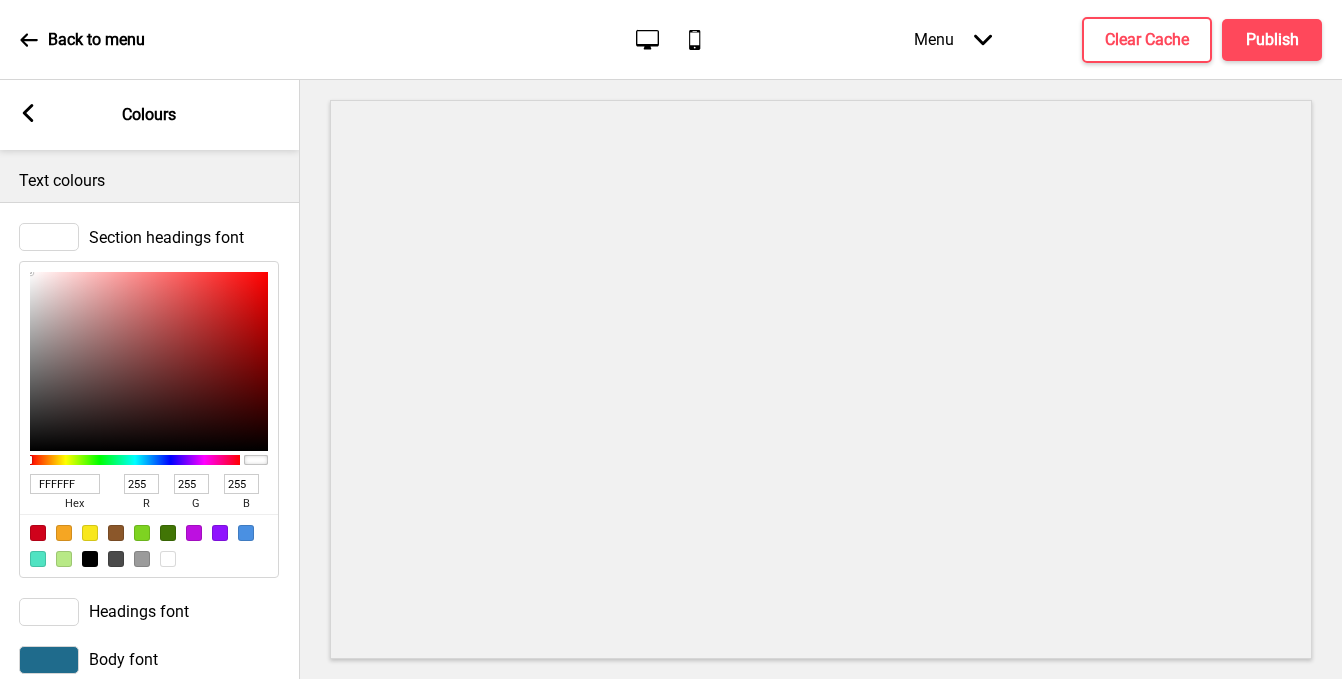 scroll, scrollTop: 2, scrollLeft: 0, axis: vertical 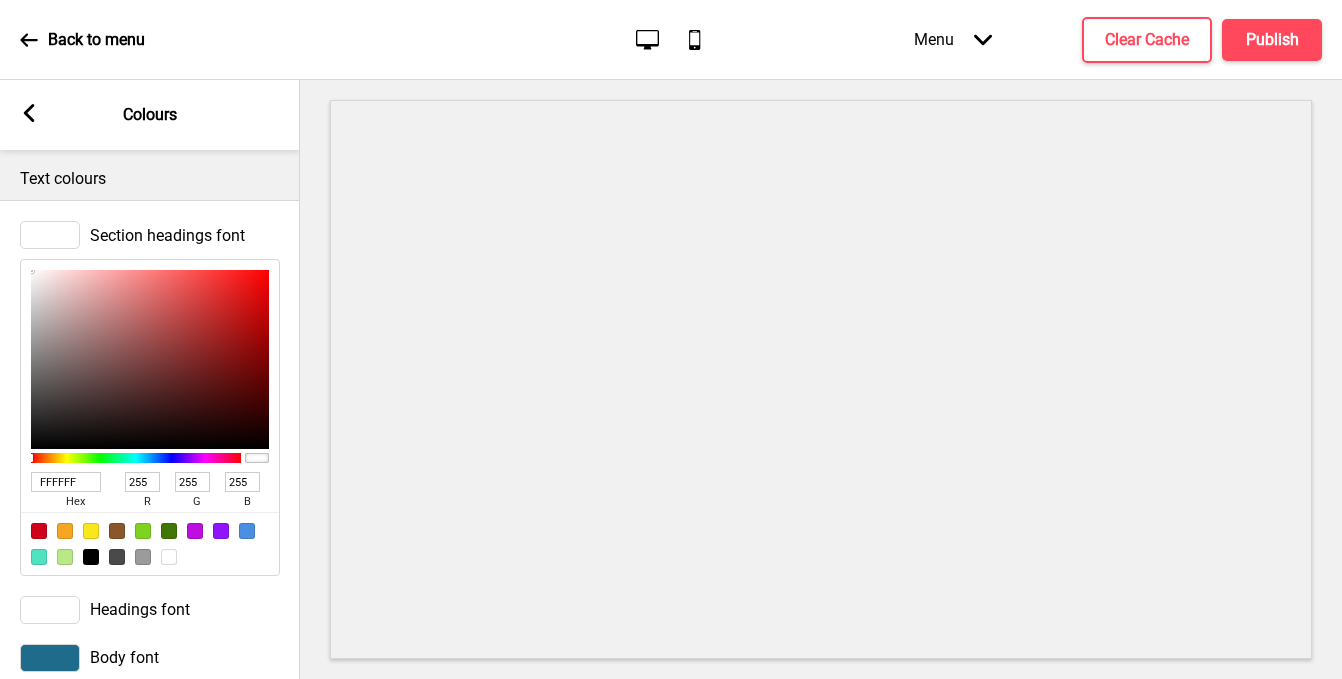 drag, startPoint x: 78, startPoint y: 484, endPoint x: -12, endPoint y: 472, distance: 90.79648 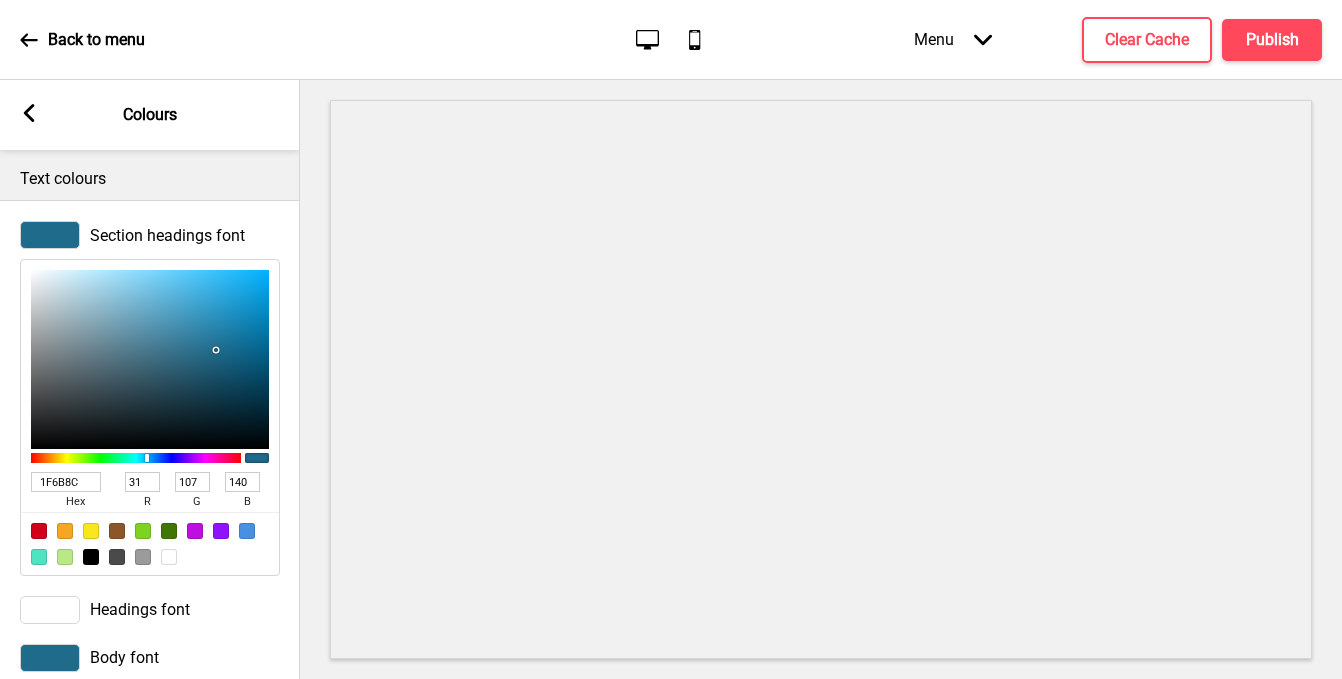 drag, startPoint x: 1312, startPoint y: 78, endPoint x: 1284, endPoint y: 100, distance: 35.608986 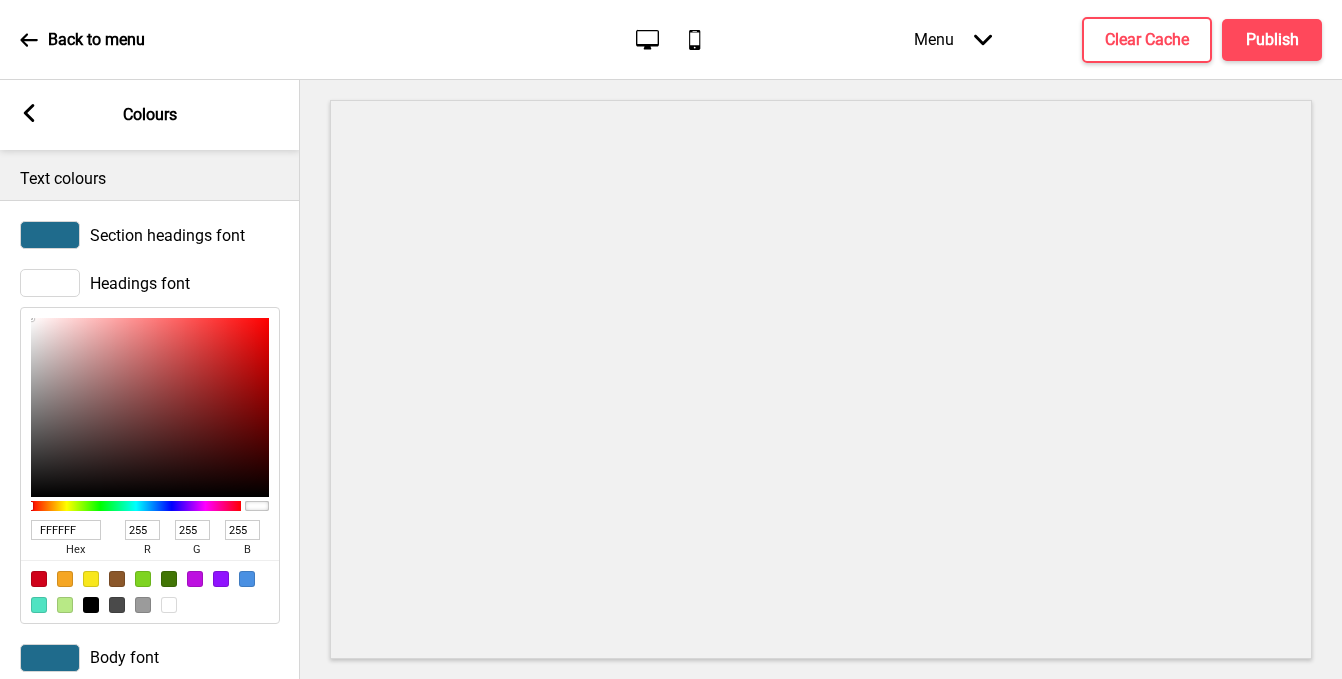 drag, startPoint x: 82, startPoint y: 529, endPoint x: -14, endPoint y: 509, distance: 98.0612 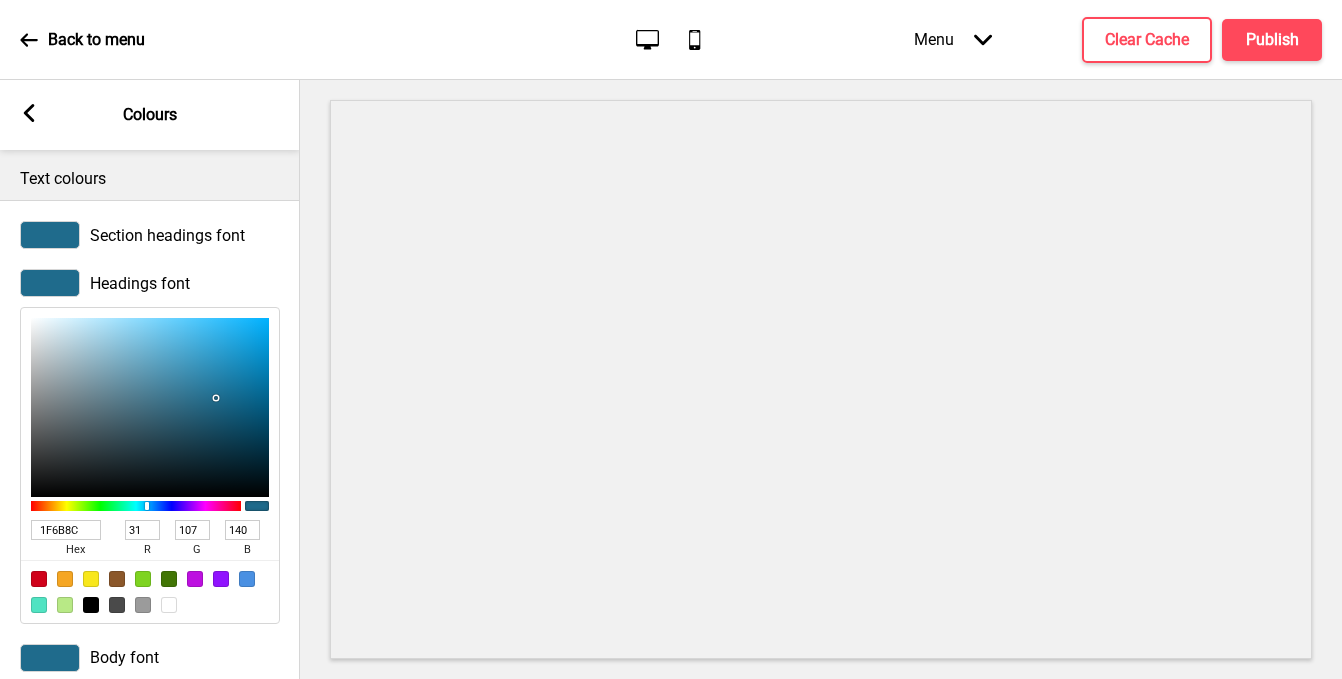 click at bounding box center [50, 235] 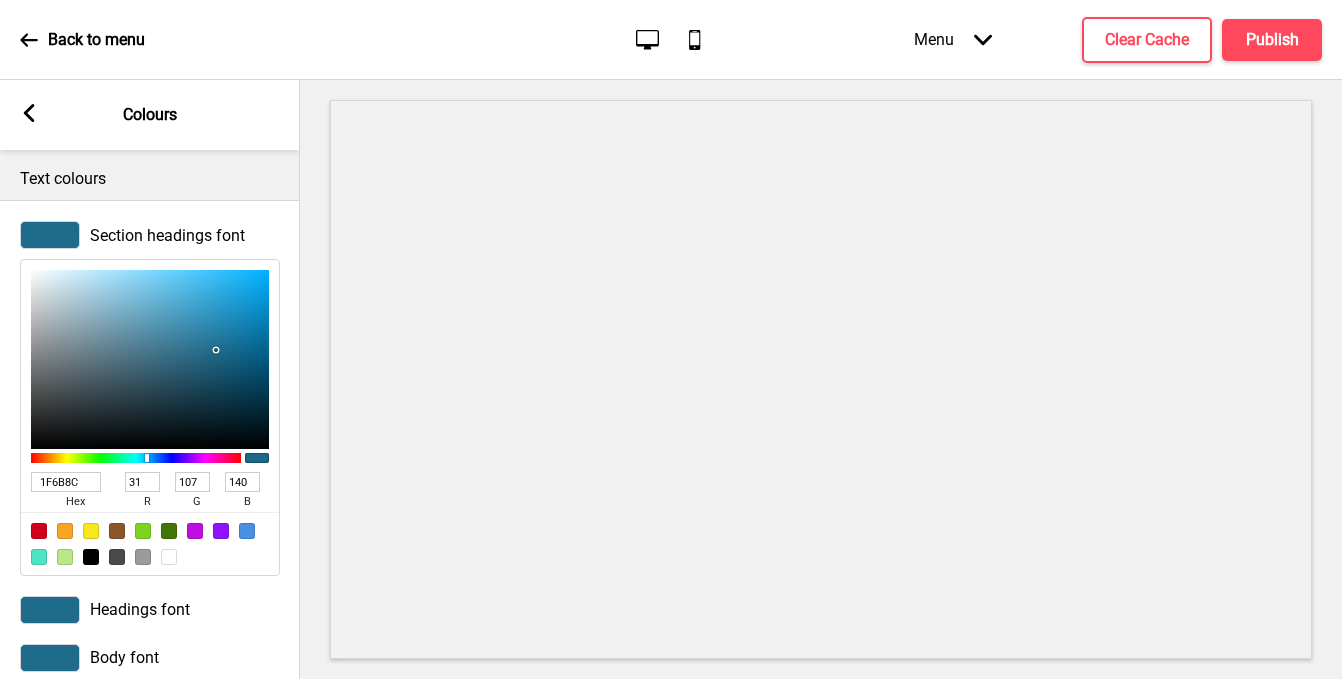 scroll, scrollTop: 9, scrollLeft: 0, axis: vertical 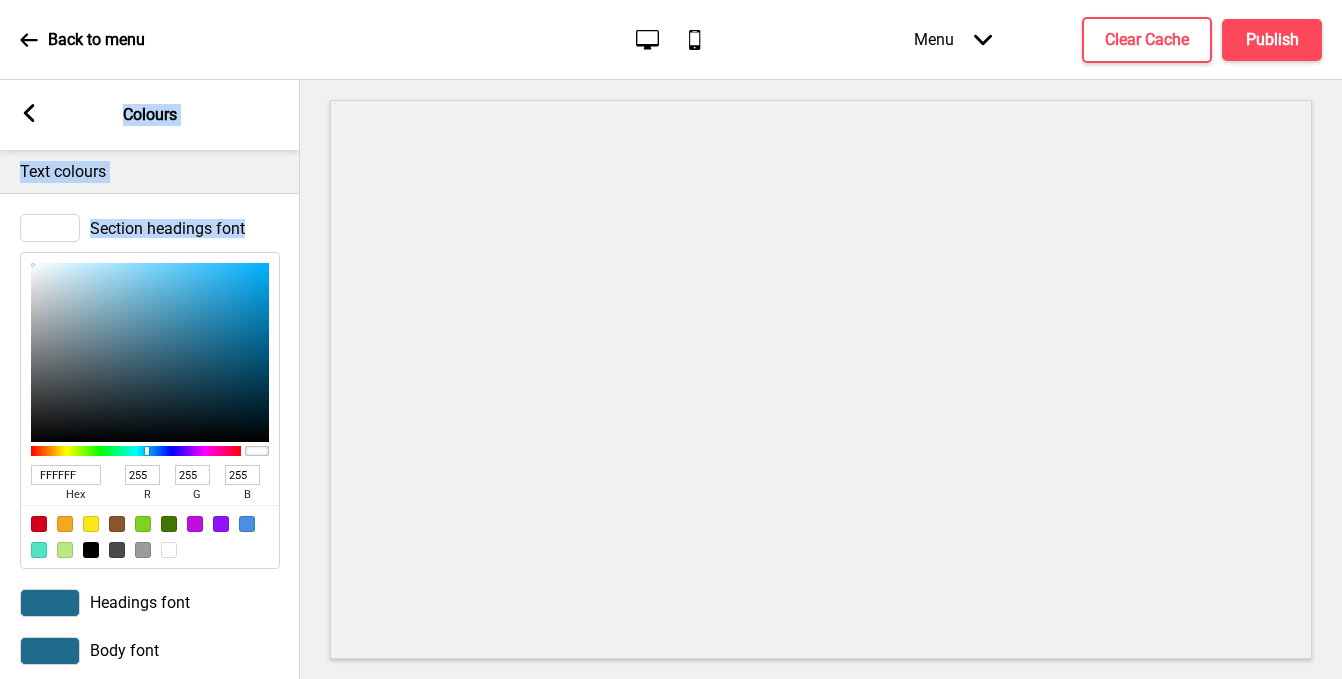 drag, startPoint x: 81, startPoint y: 307, endPoint x: -8, endPoint y: 232, distance: 116.38728 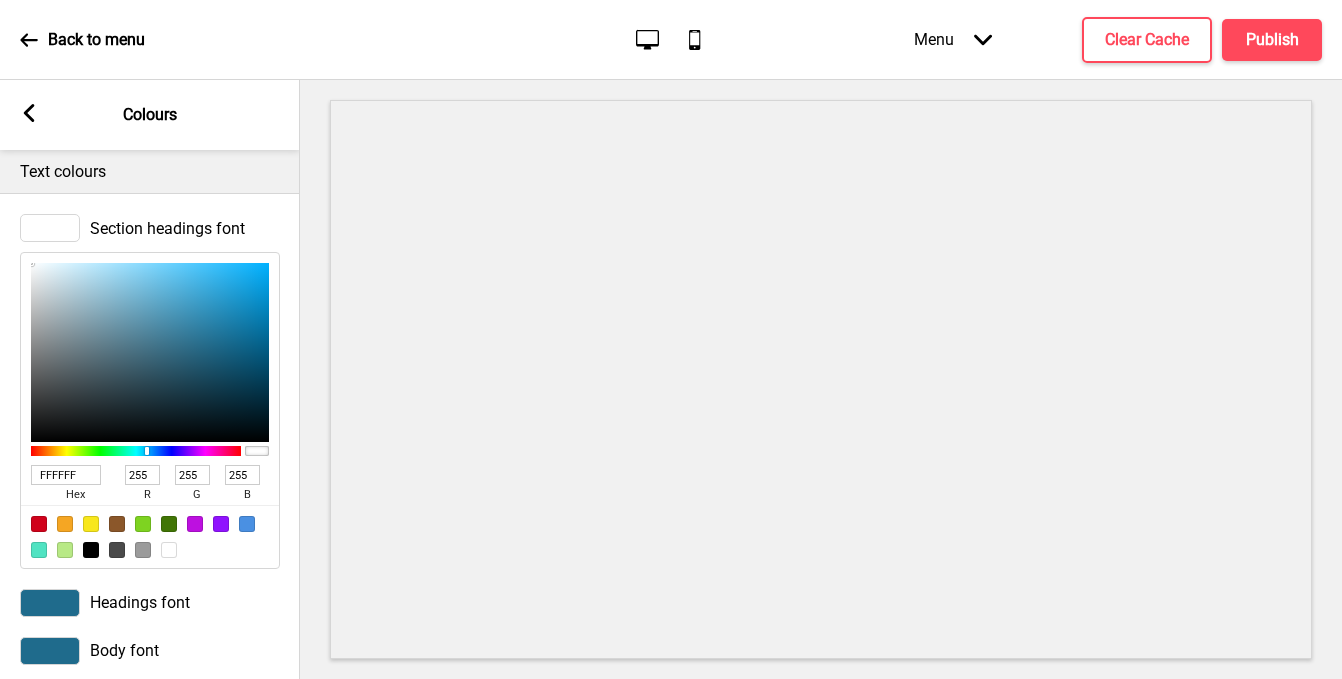 click on "Text colours" at bounding box center (150, 167) 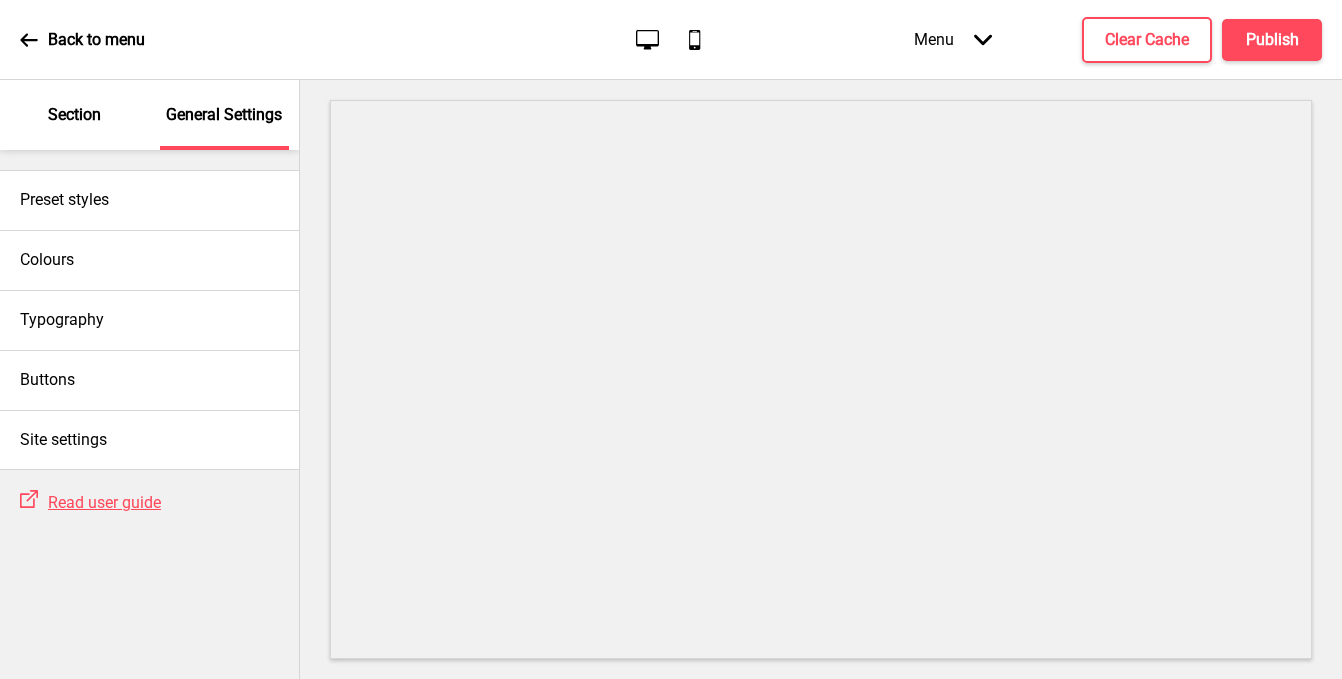 click on "Section" at bounding box center (74, 115) 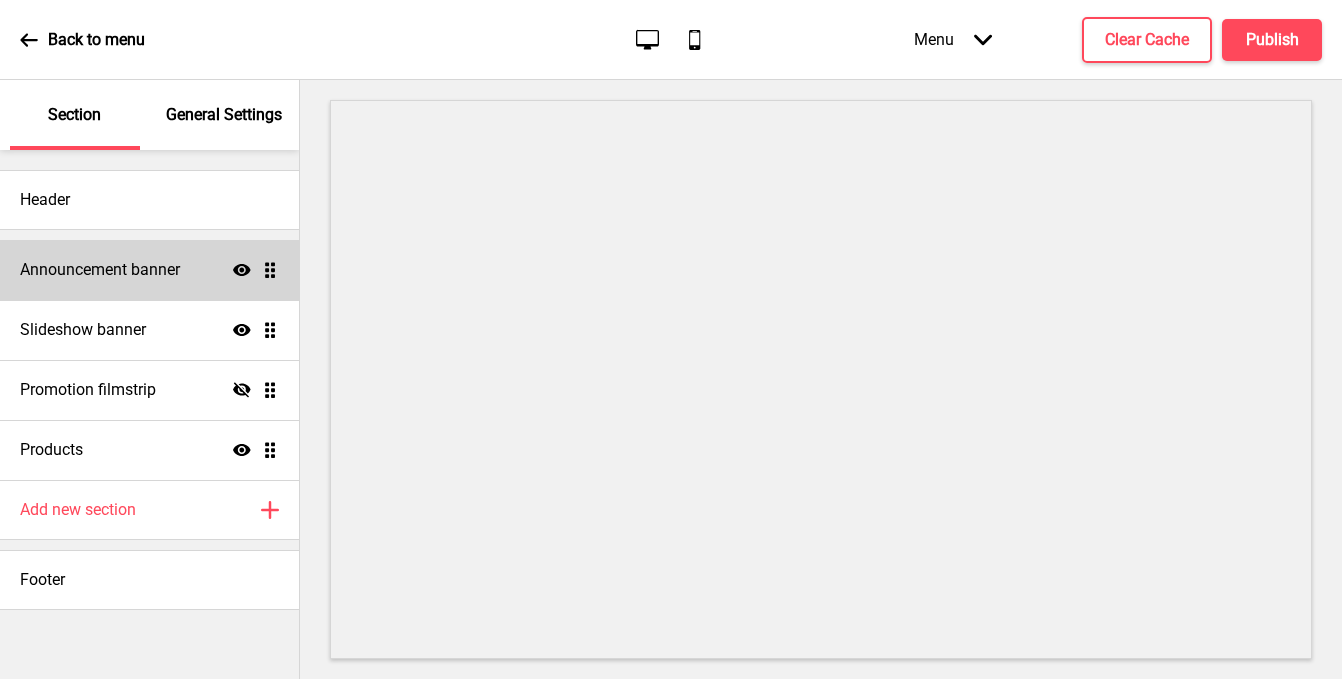 click on "Announcement banner Show Drag" at bounding box center [149, 270] 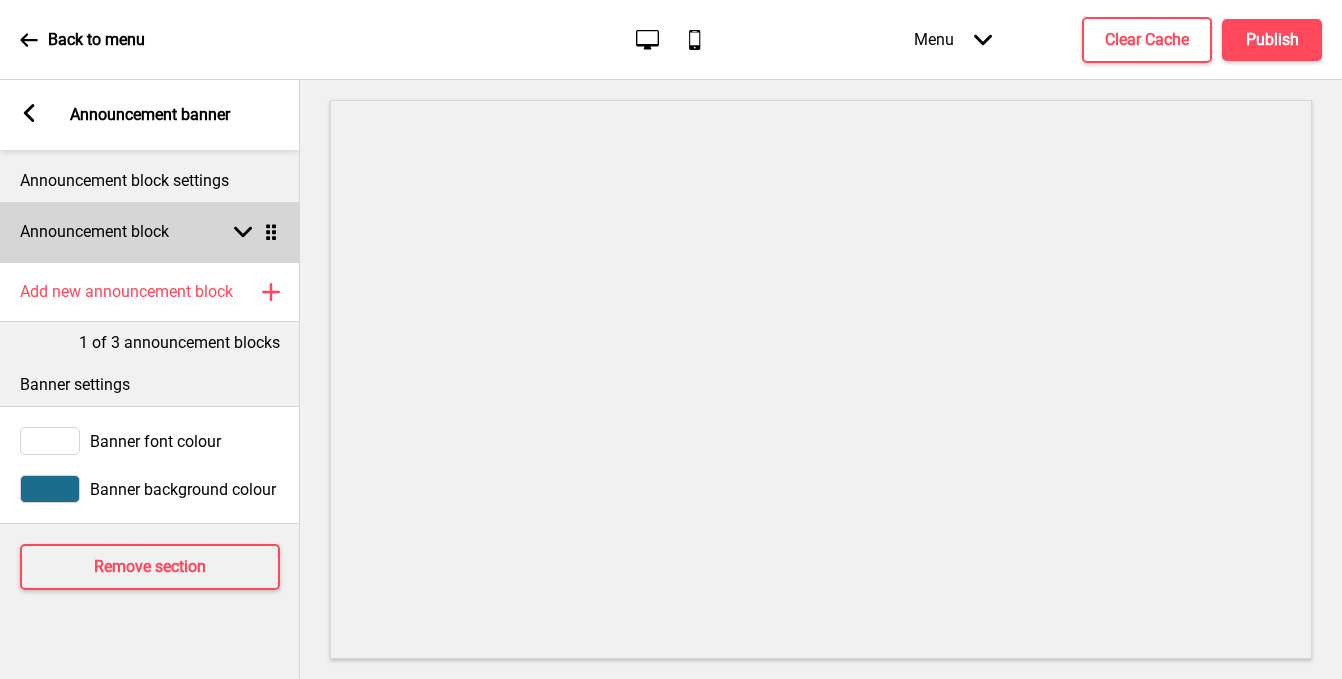 click on "Announcement block Arrow down Drag" at bounding box center (150, 232) 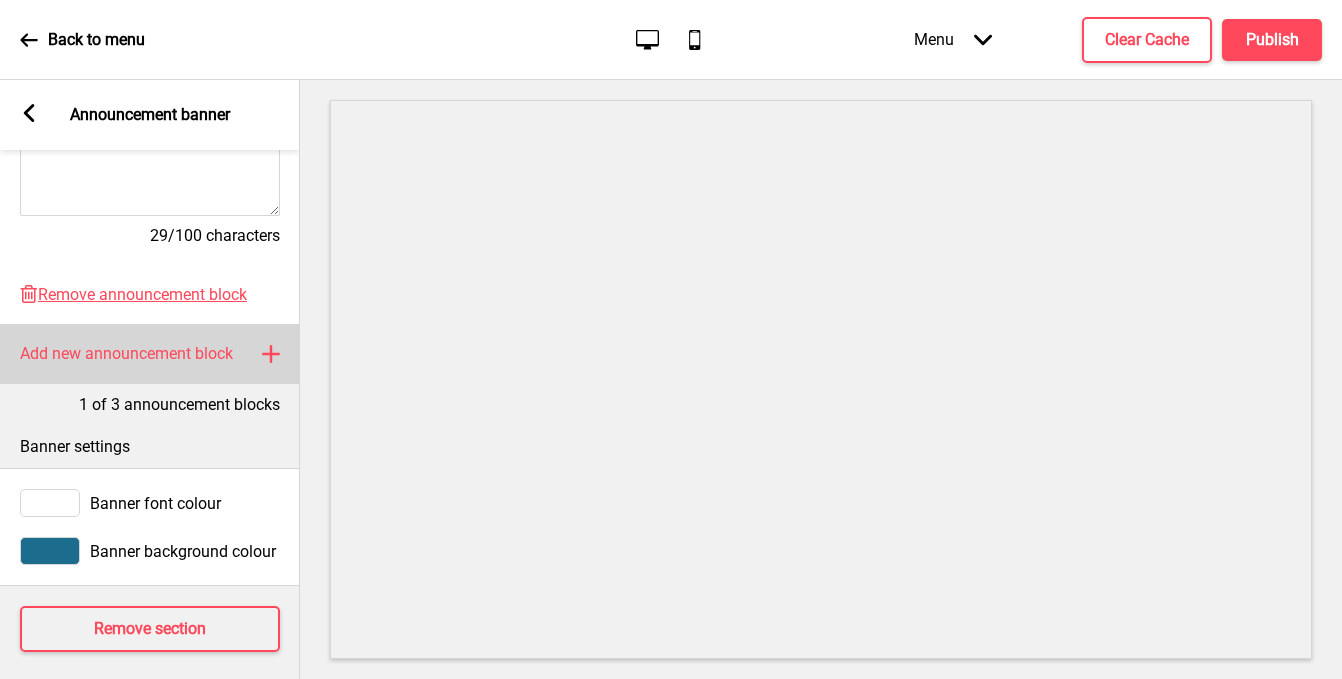 scroll, scrollTop: 613, scrollLeft: 0, axis: vertical 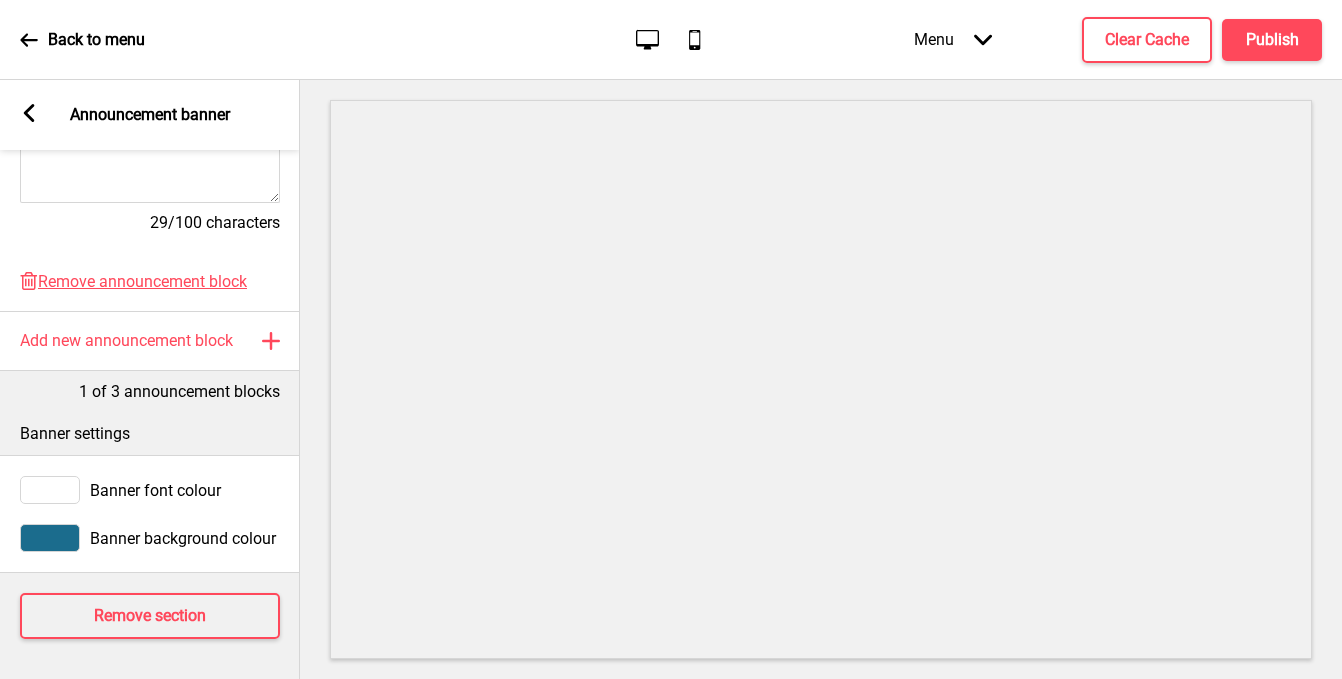 click on "Arrow left Announcement banner" at bounding box center (150, 115) 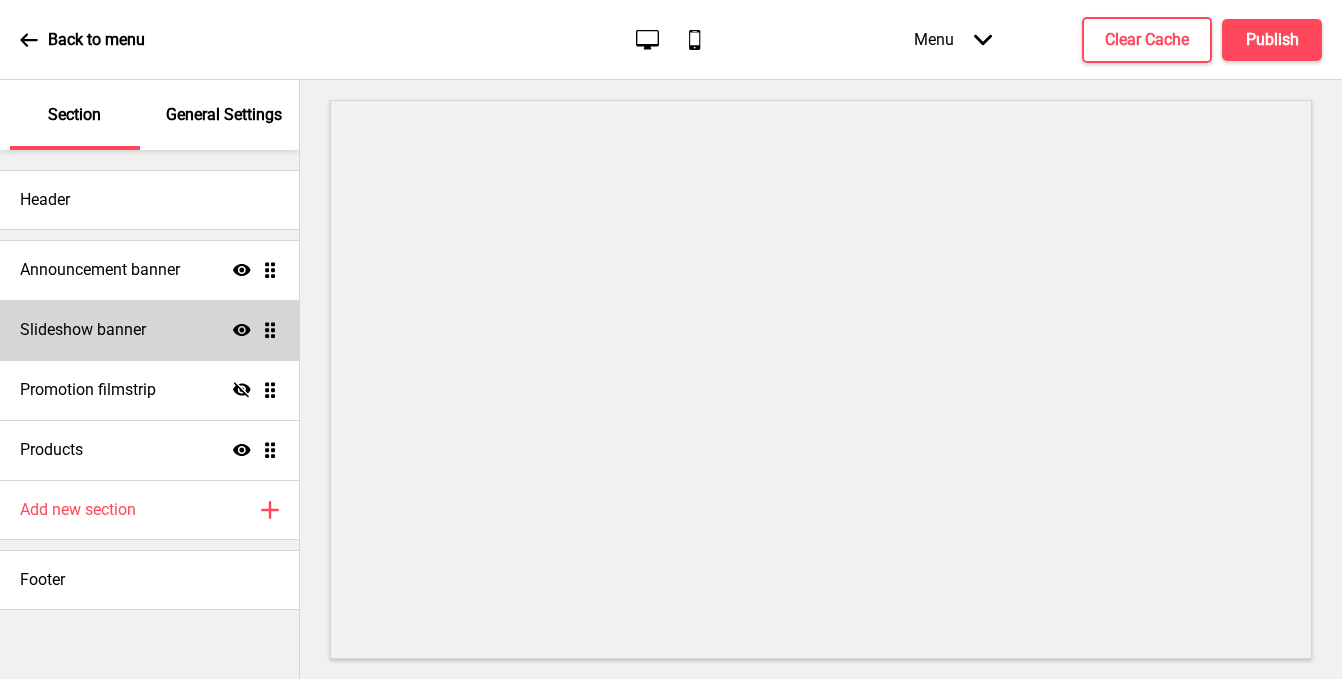click on "Slideshow banner" at bounding box center (83, 330) 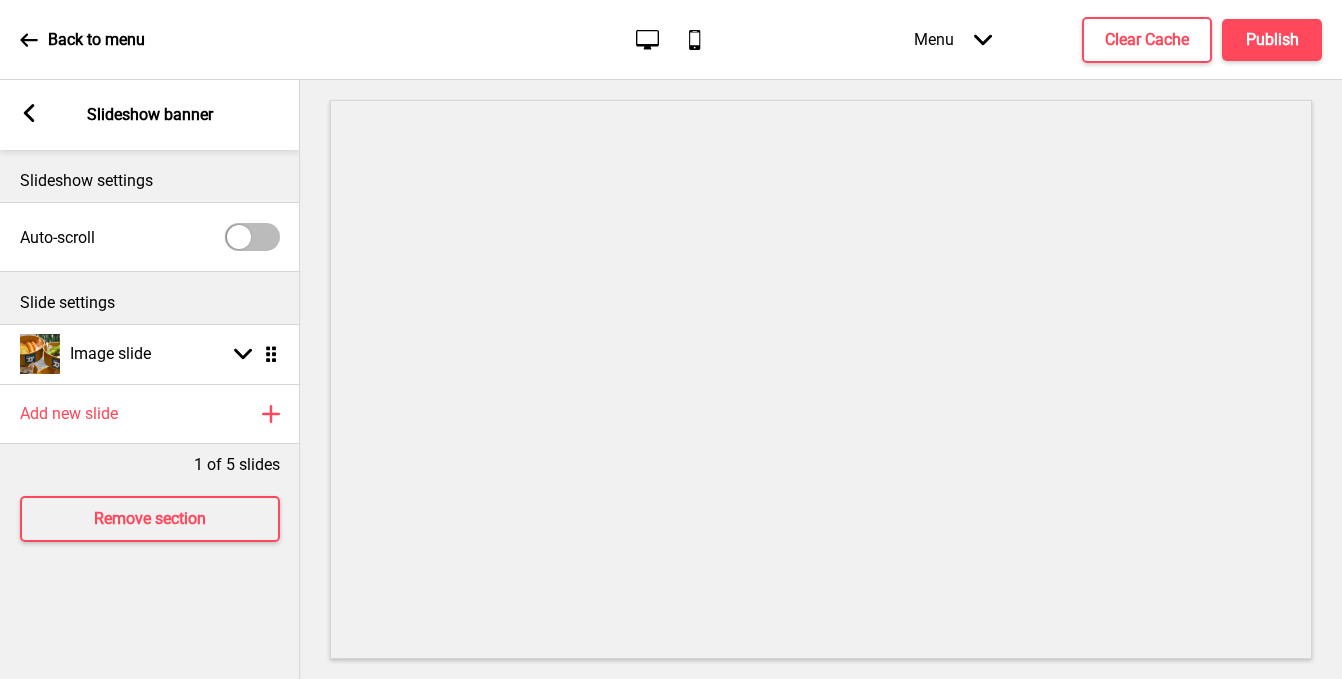 click 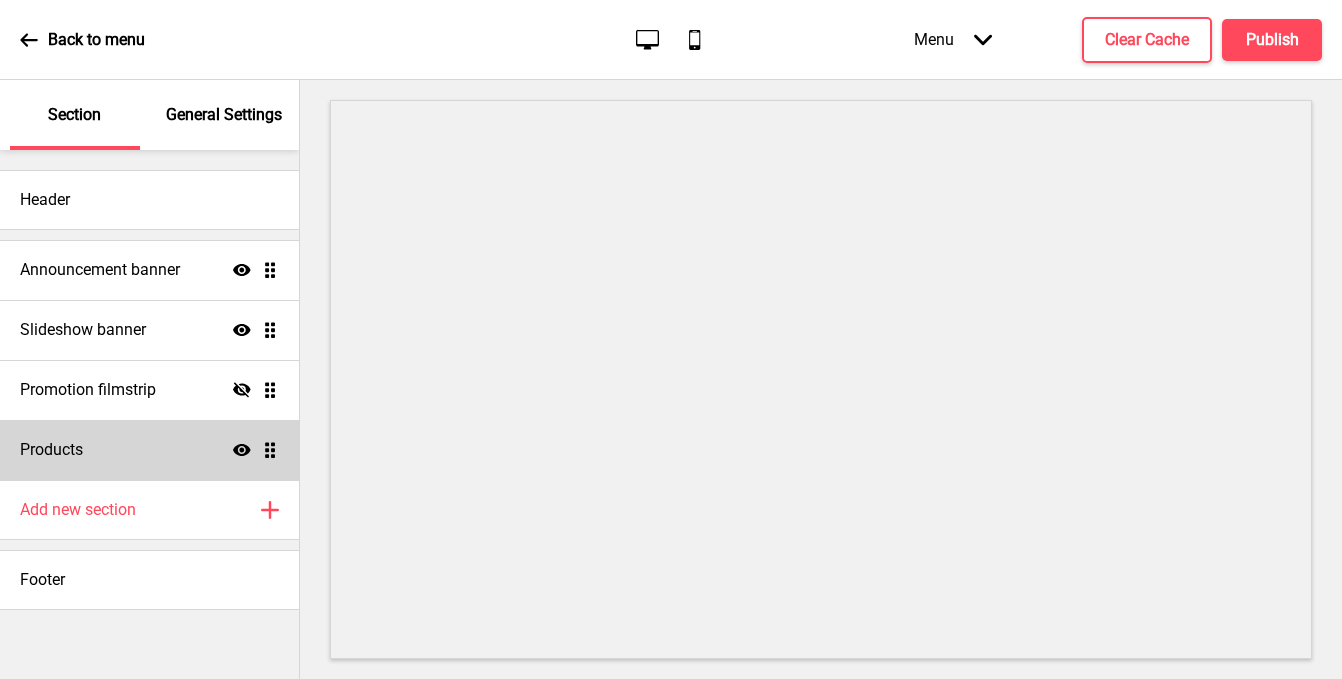 click on "Products Show Drag" at bounding box center (149, 450) 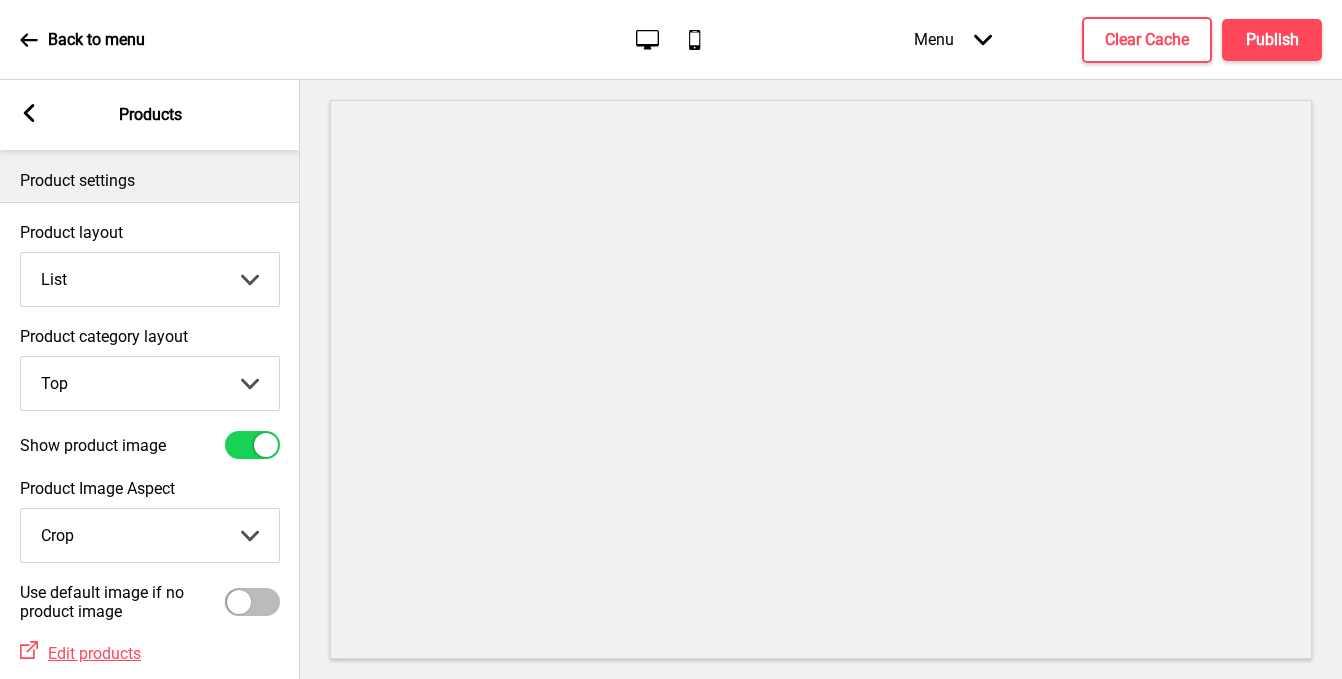 click on "Grid List" at bounding box center (150, 279) 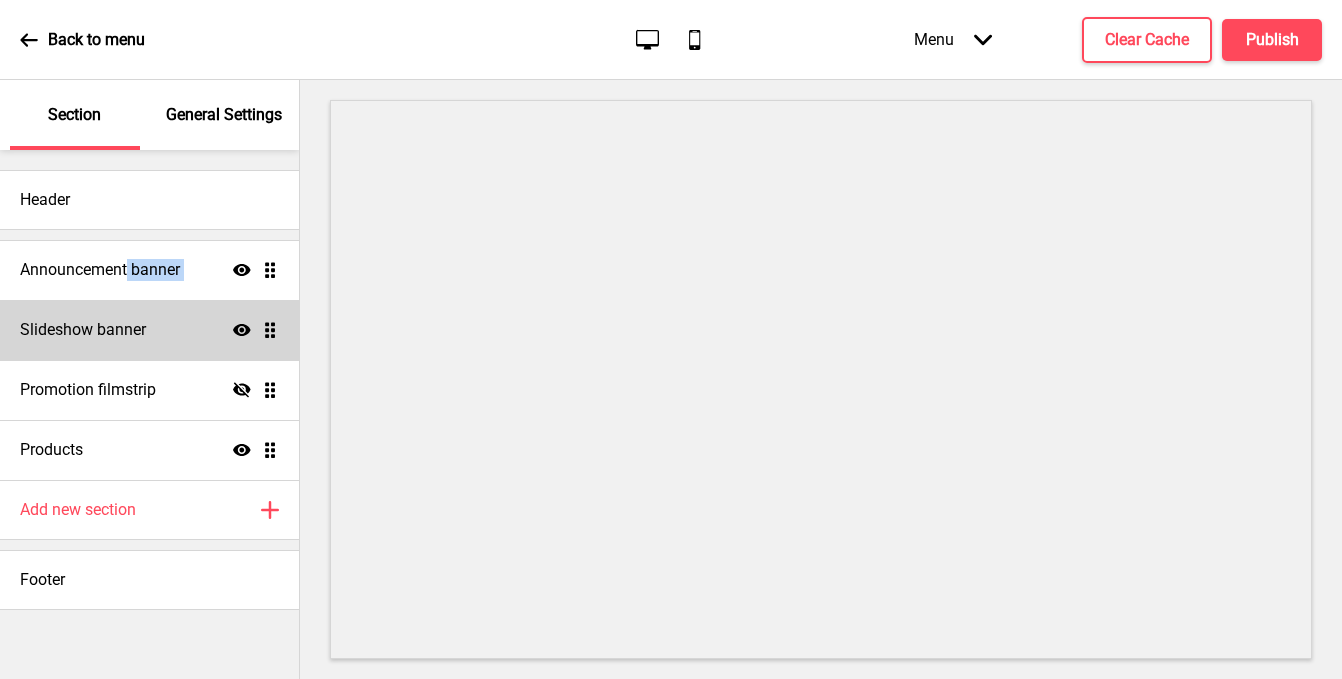 drag, startPoint x: 129, startPoint y: 267, endPoint x: 92, endPoint y: 309, distance: 55.97321 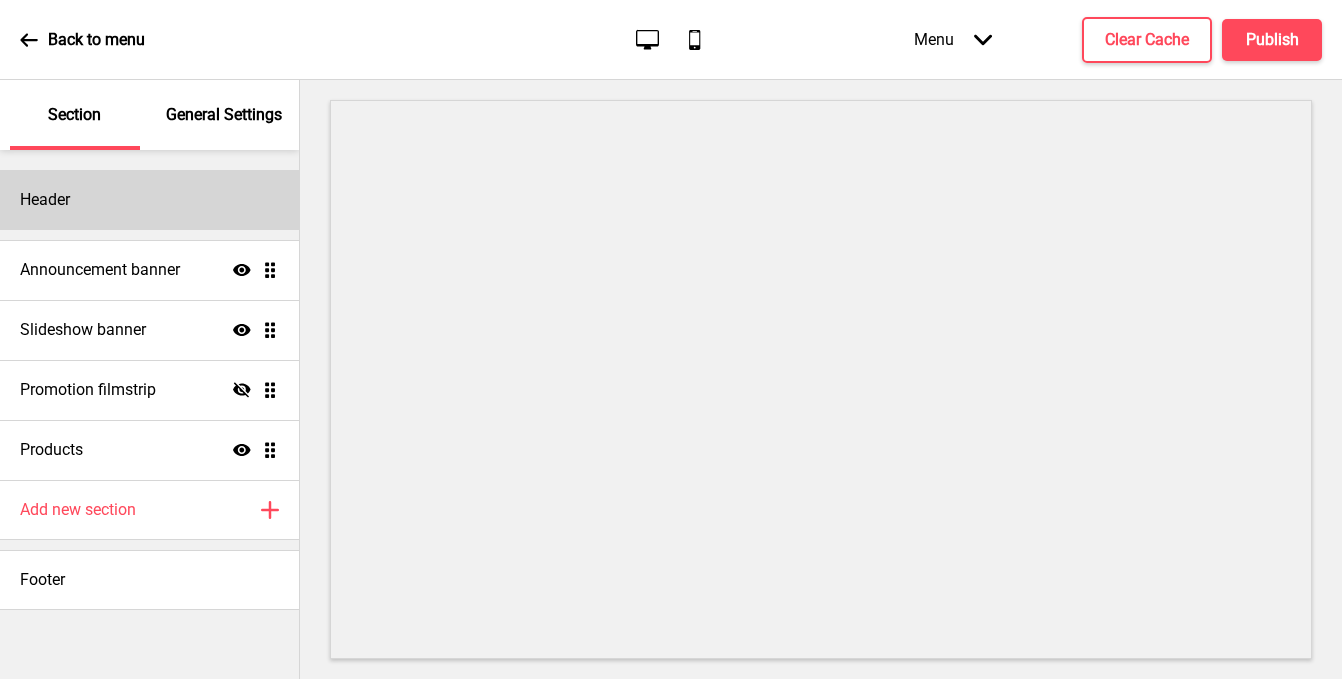 click on "Header" at bounding box center (149, 200) 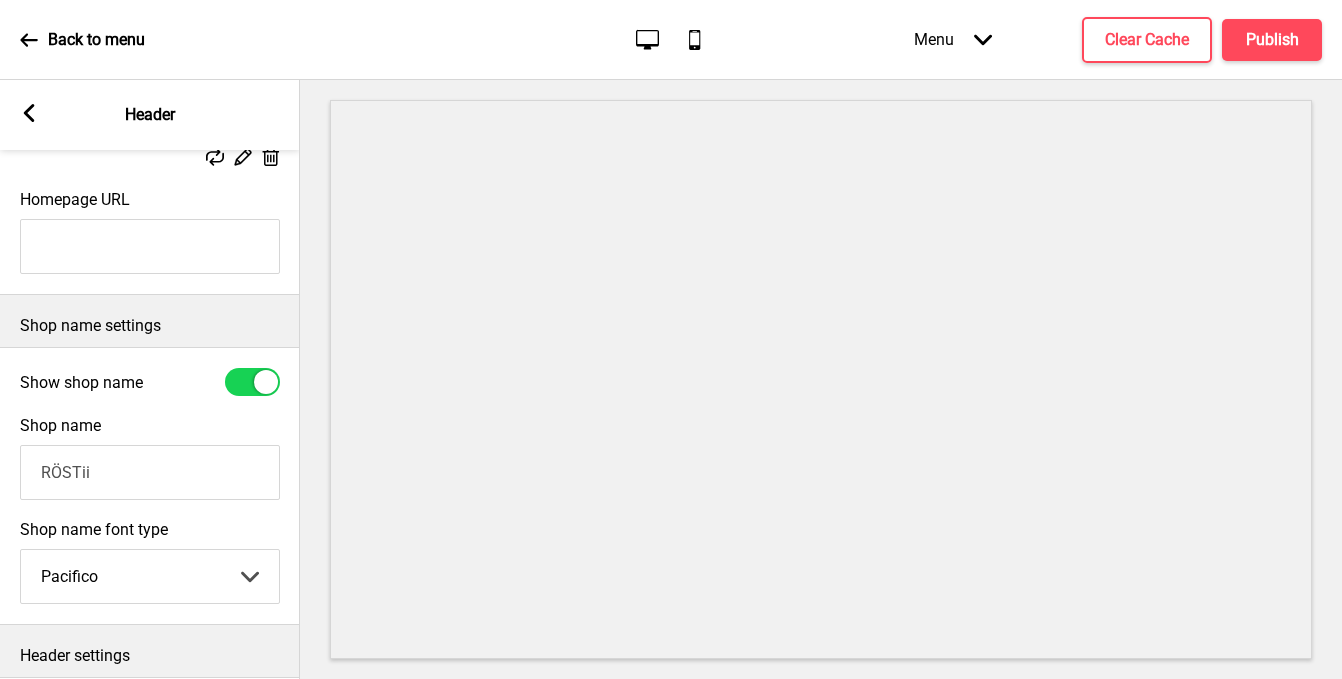 scroll, scrollTop: 459, scrollLeft: 0, axis: vertical 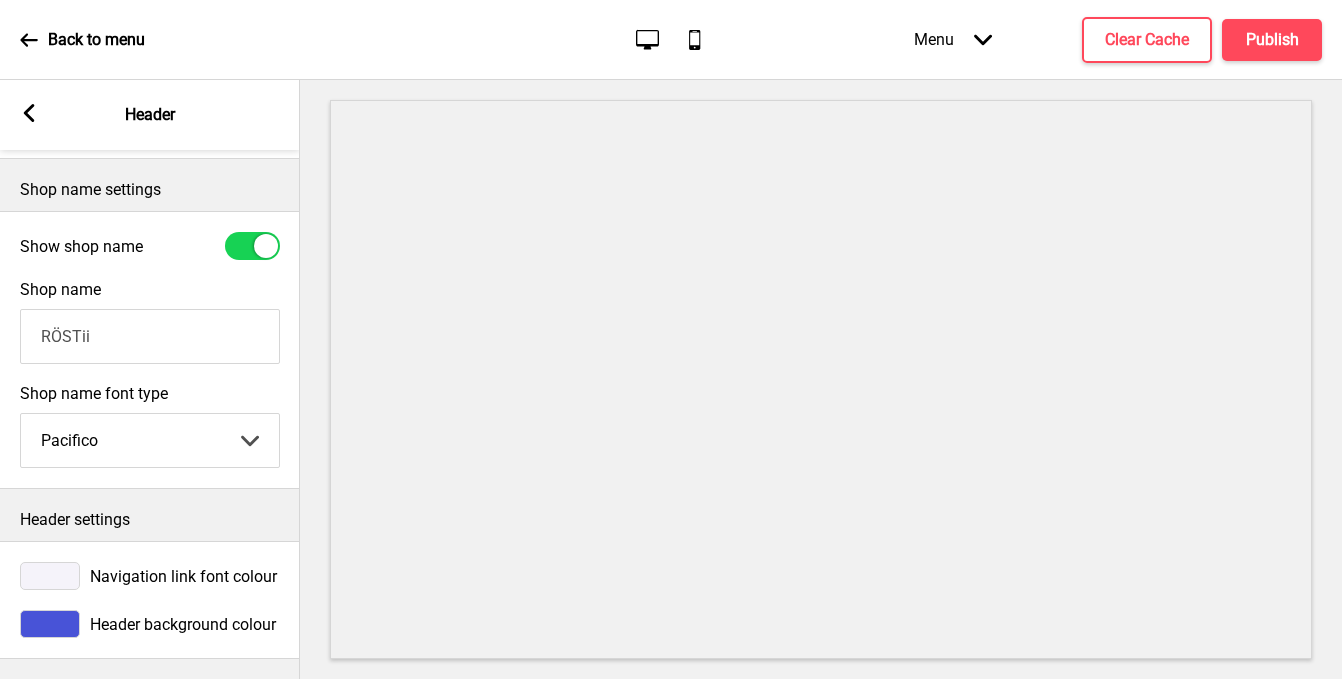 click at bounding box center [50, 624] 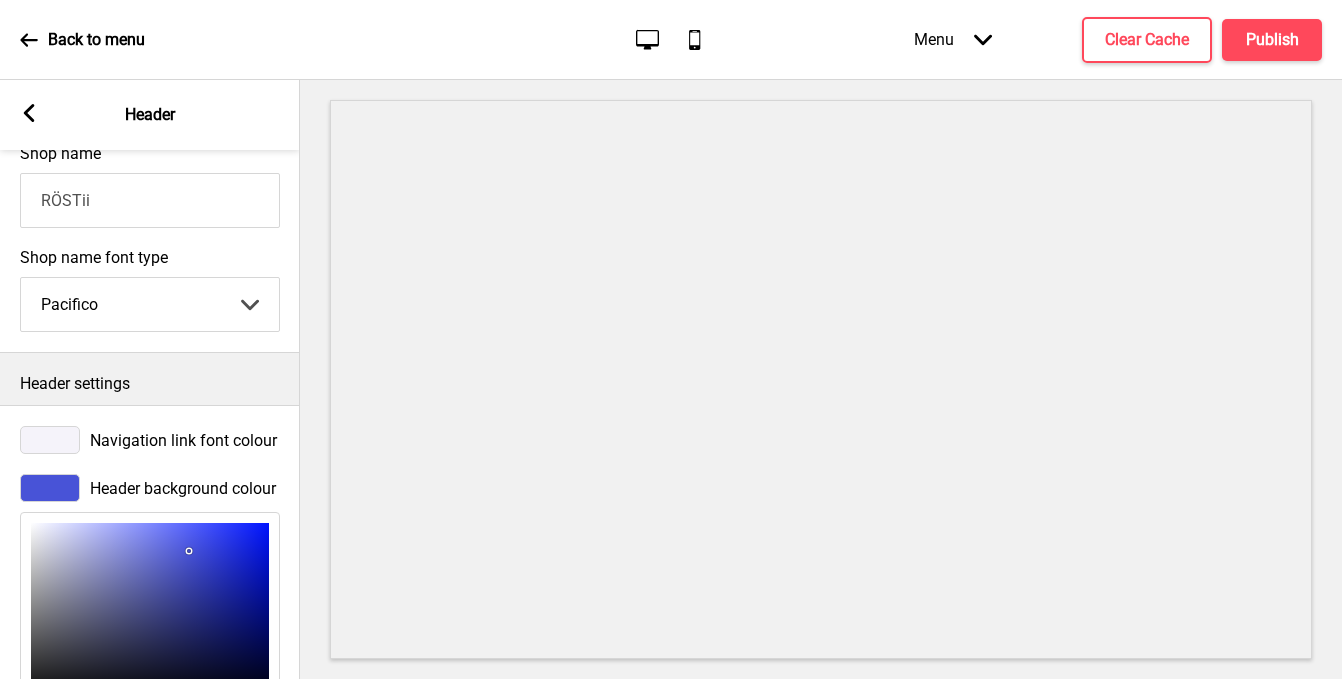 scroll, scrollTop: 625, scrollLeft: 0, axis: vertical 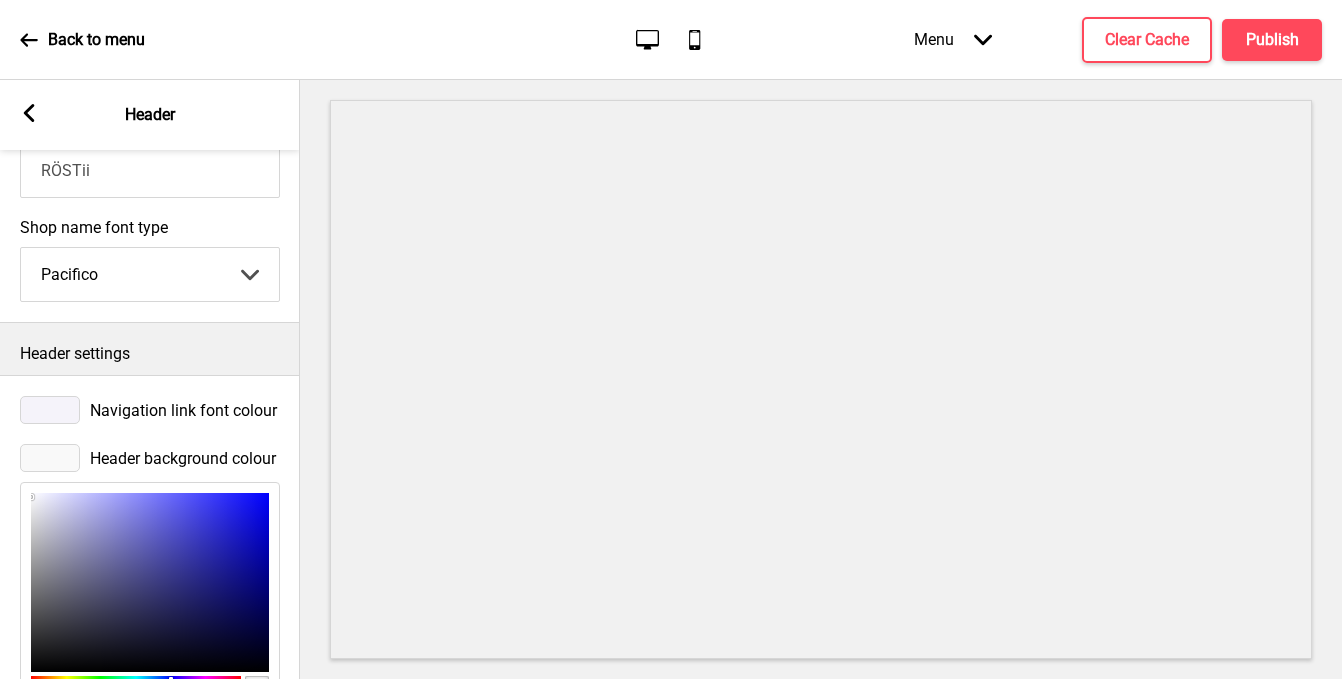 drag, startPoint x: 71, startPoint y: 531, endPoint x: 31, endPoint y: 497, distance: 52.49762 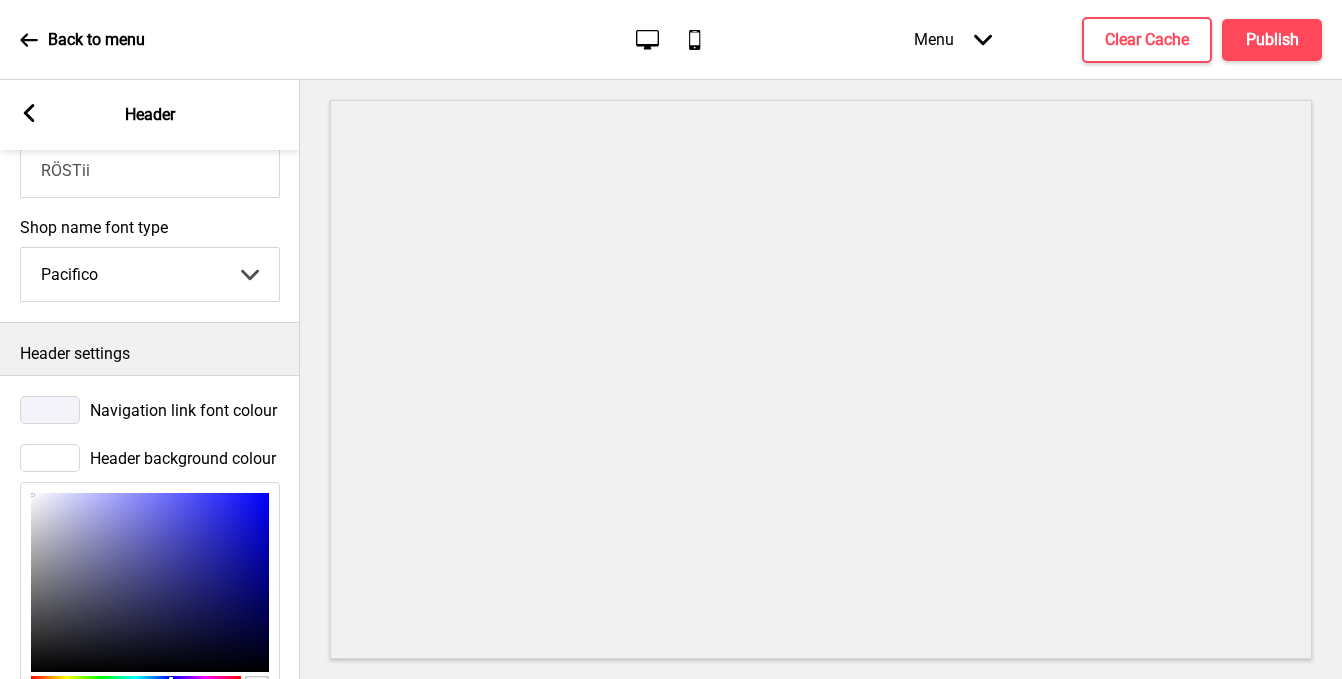 drag, startPoint x: 35, startPoint y: 499, endPoint x: 20, endPoint y: 487, distance: 19.209373 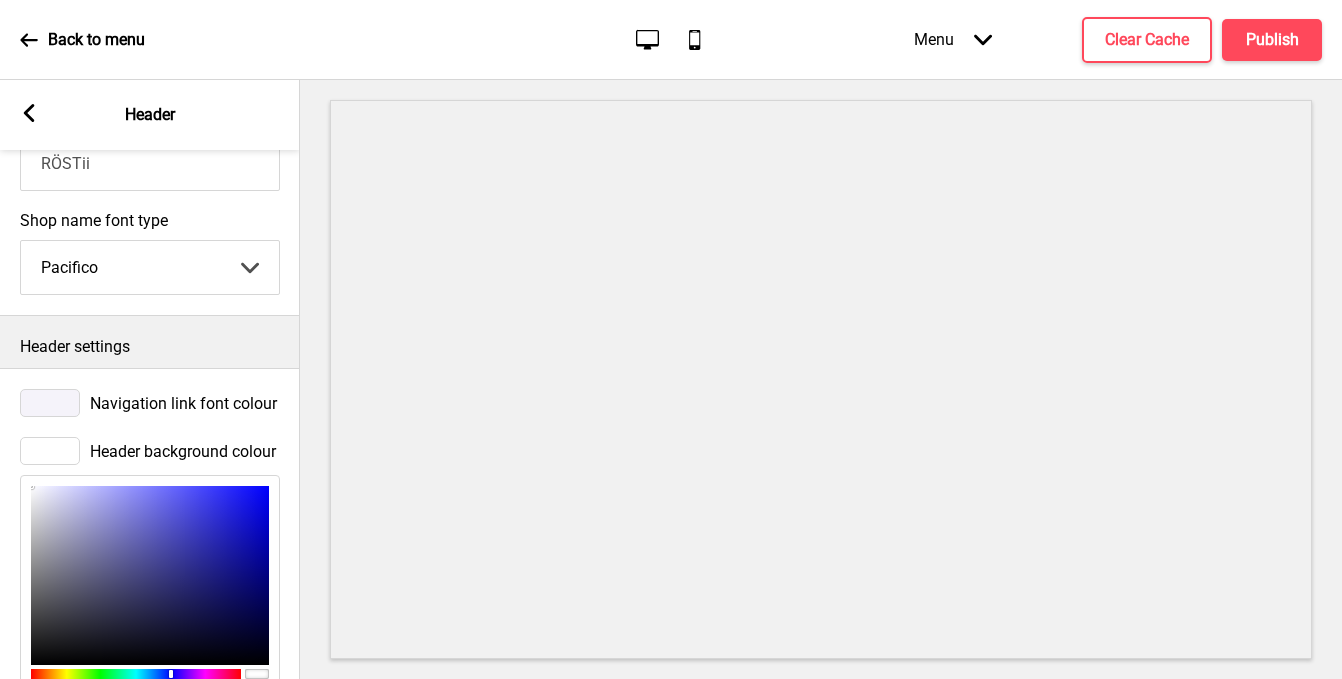 scroll, scrollTop: 634, scrollLeft: 0, axis: vertical 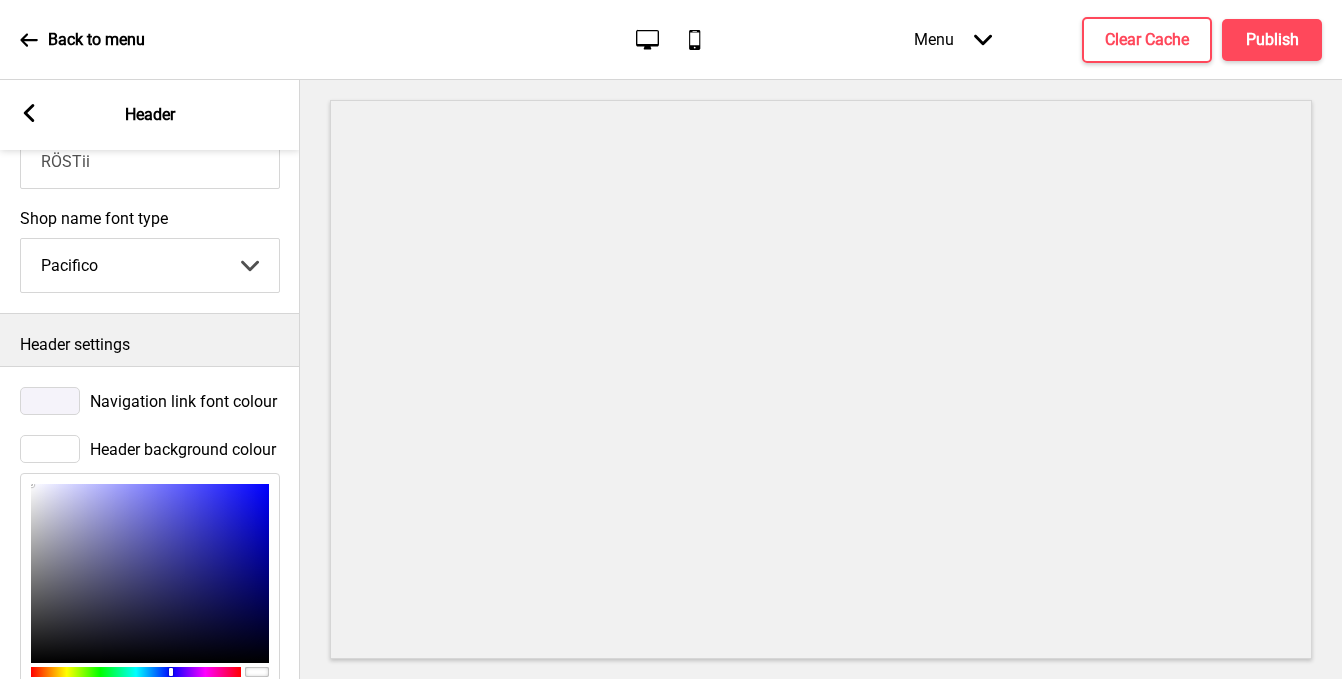 click at bounding box center [50, 401] 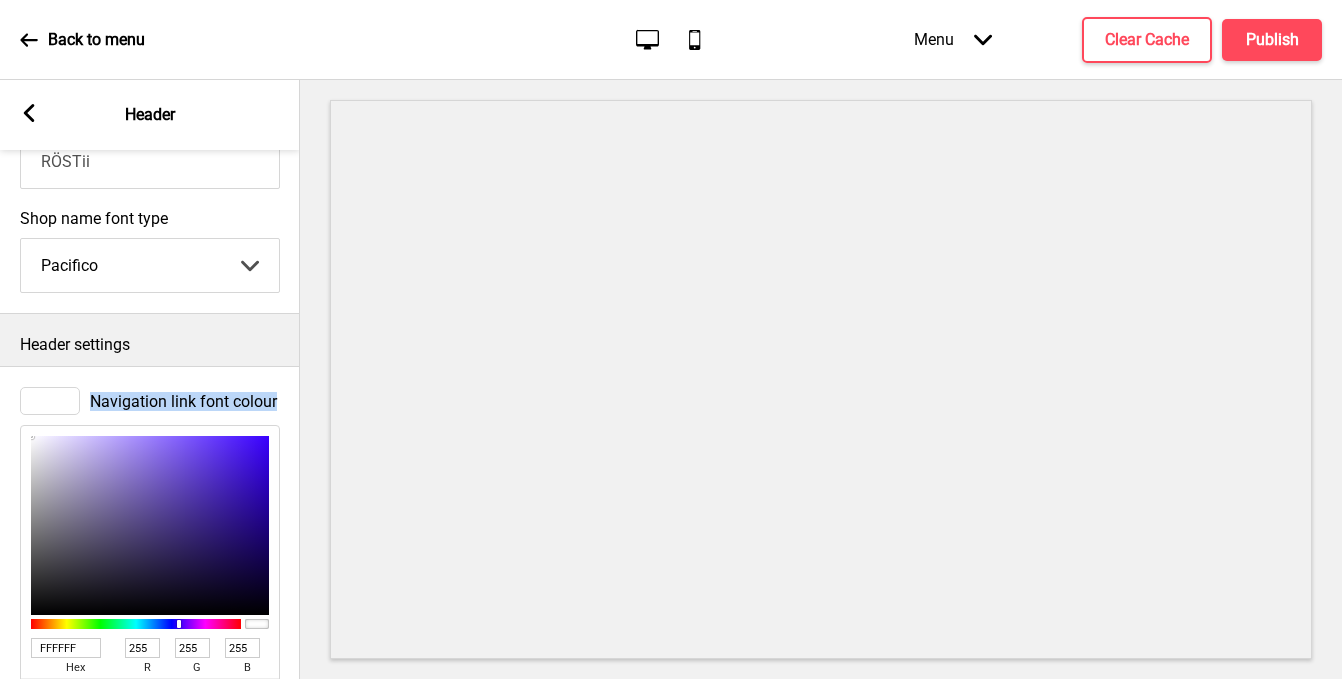 drag, startPoint x: 30, startPoint y: 442, endPoint x: 6, endPoint y: 406, distance: 43.266617 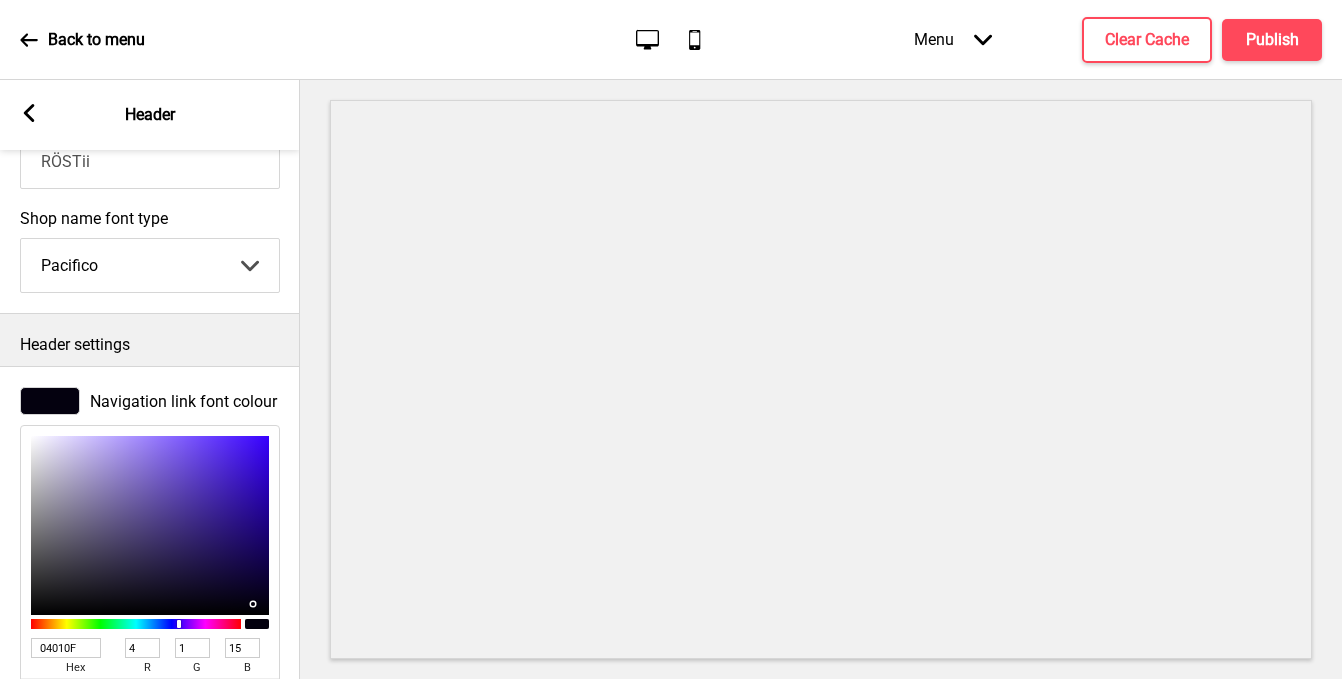 drag, startPoint x: 96, startPoint y: 482, endPoint x: 261, endPoint y: 604, distance: 205.20477 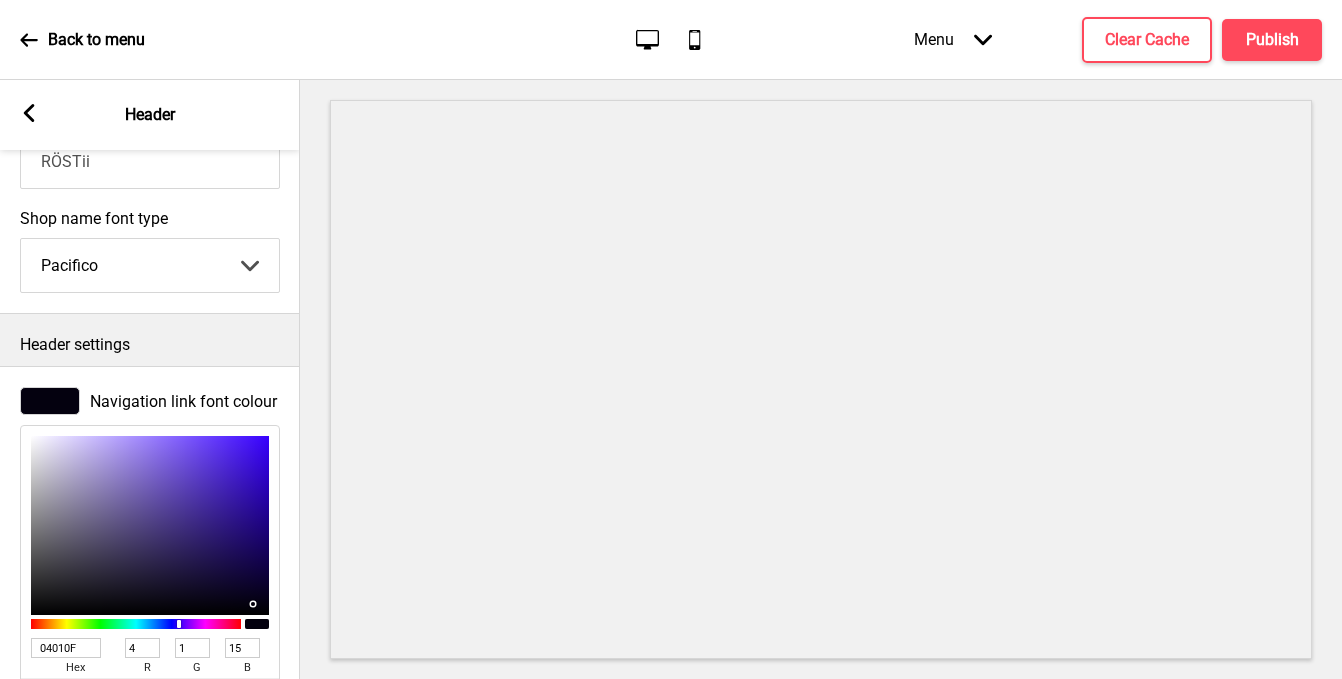 drag, startPoint x: 82, startPoint y: 646, endPoint x: -61, endPoint y: 631, distance: 143.78456 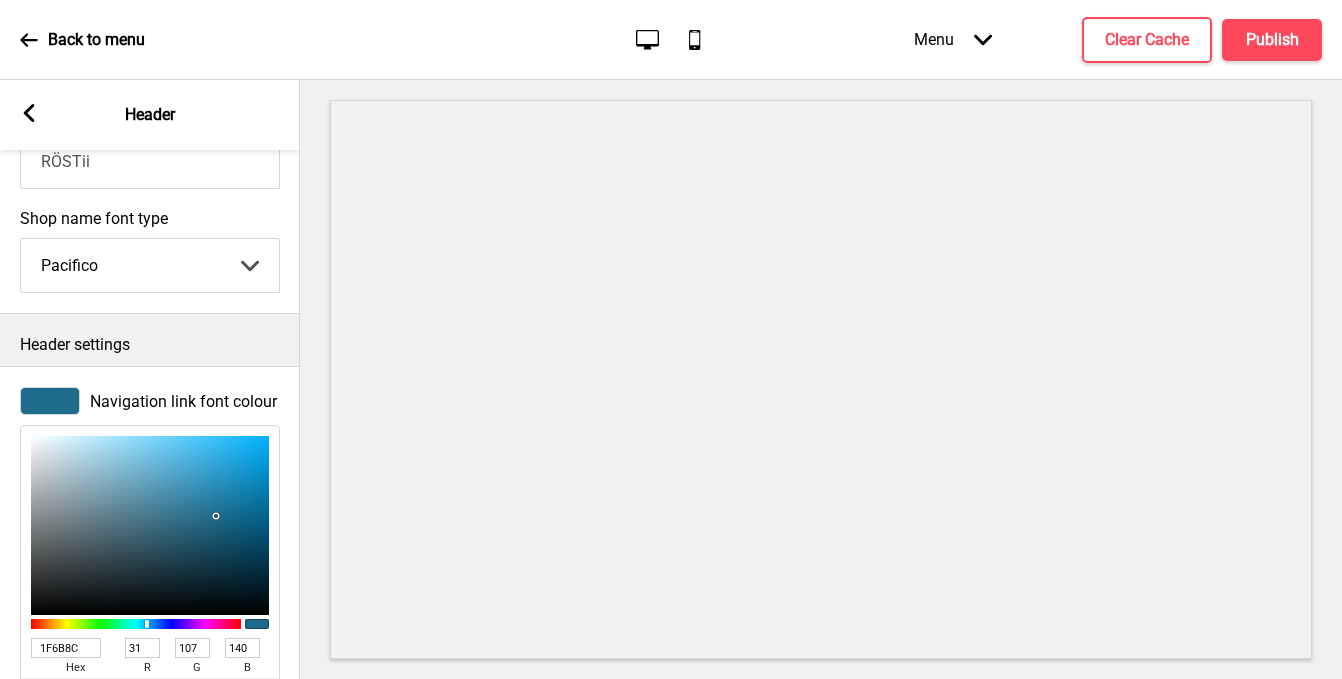click on "Header settings" at bounding box center (150, 345) 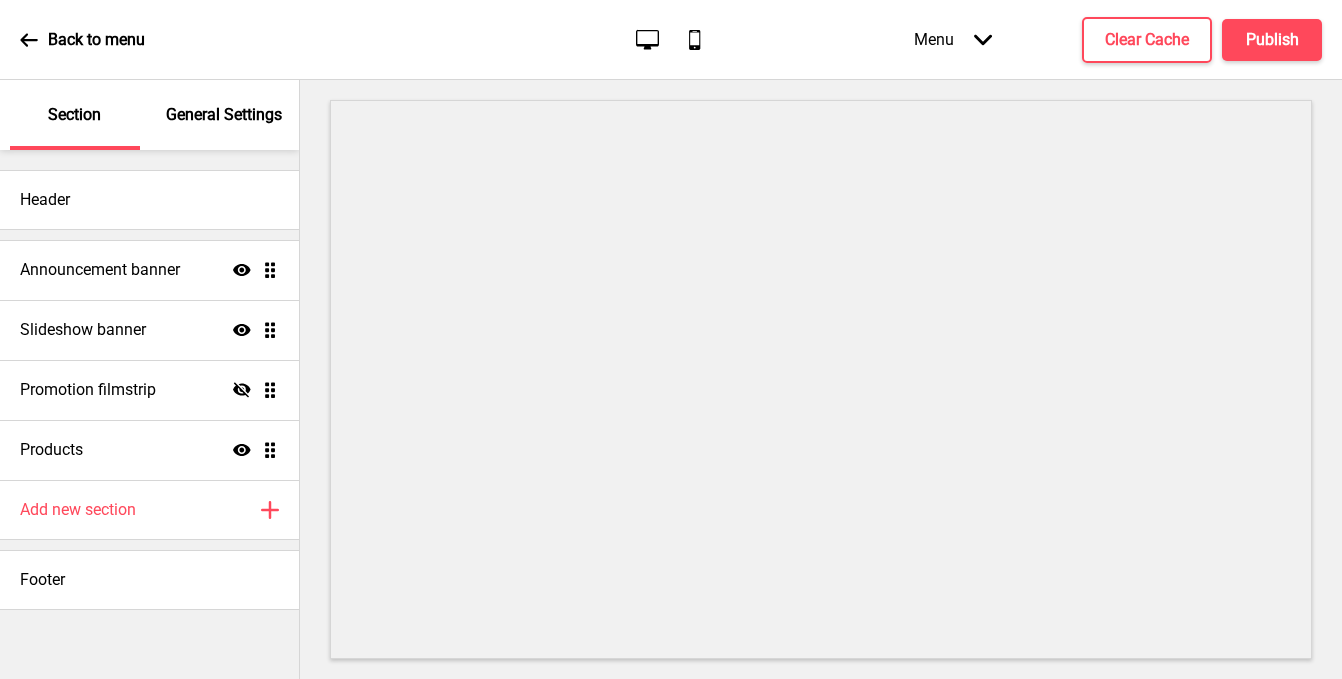 click on "General Settings" at bounding box center (224, 115) 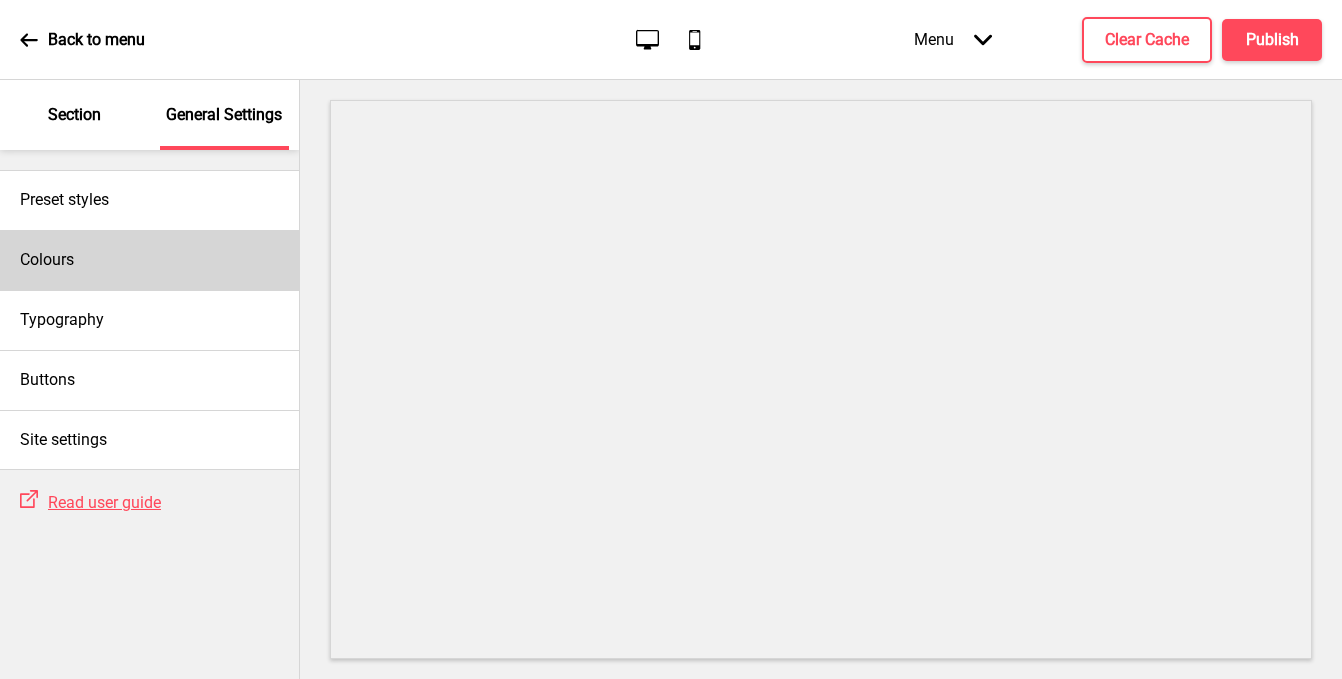 click on "Colours" at bounding box center [149, 260] 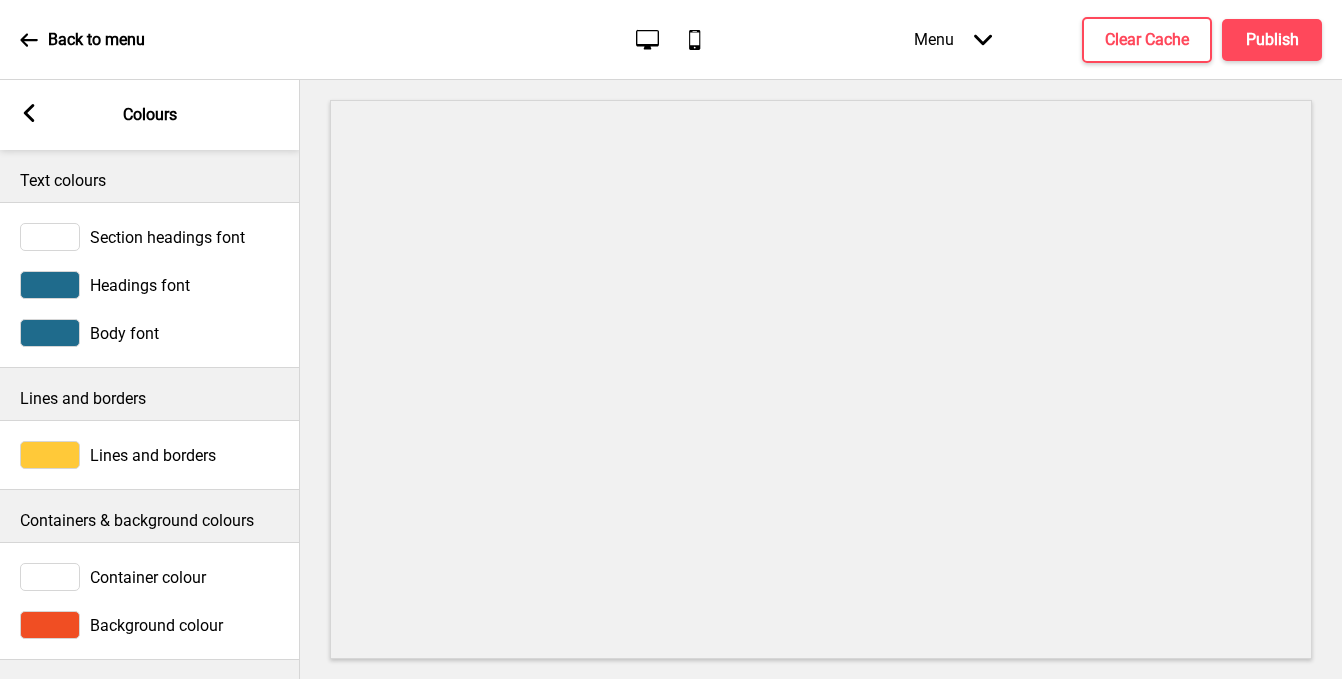 scroll, scrollTop: 1, scrollLeft: 0, axis: vertical 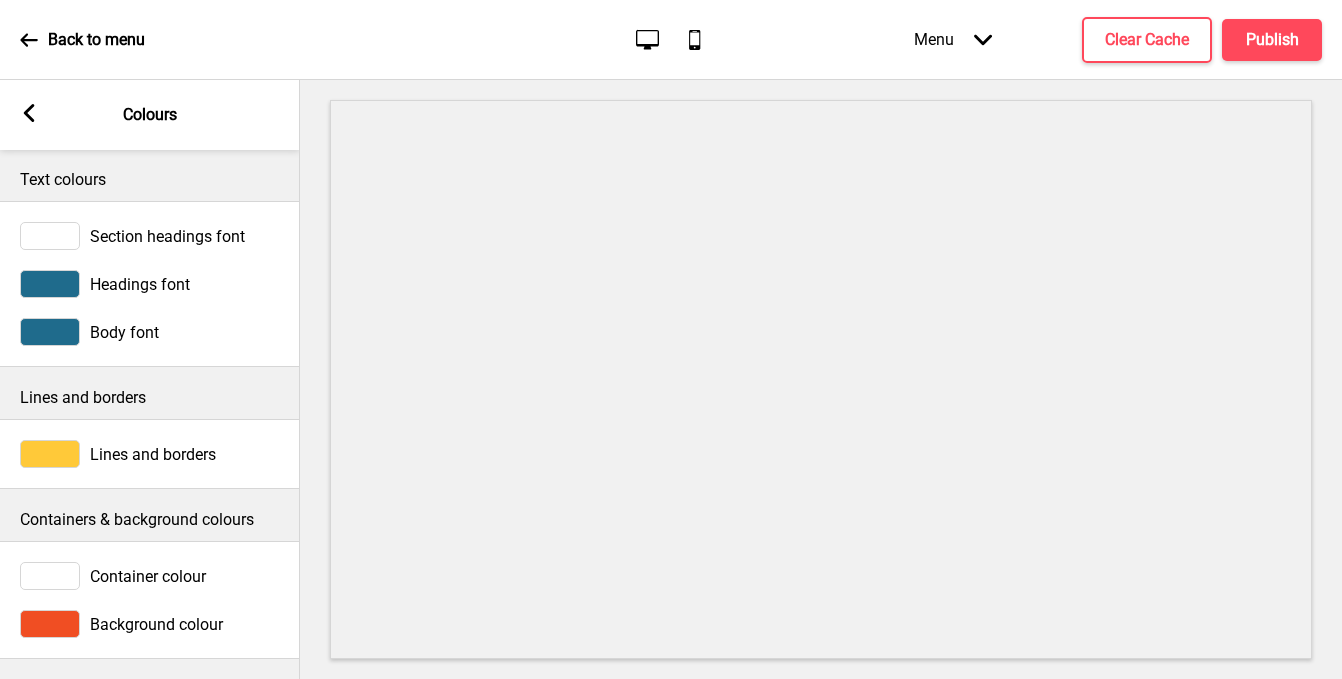 click at bounding box center (50, 624) 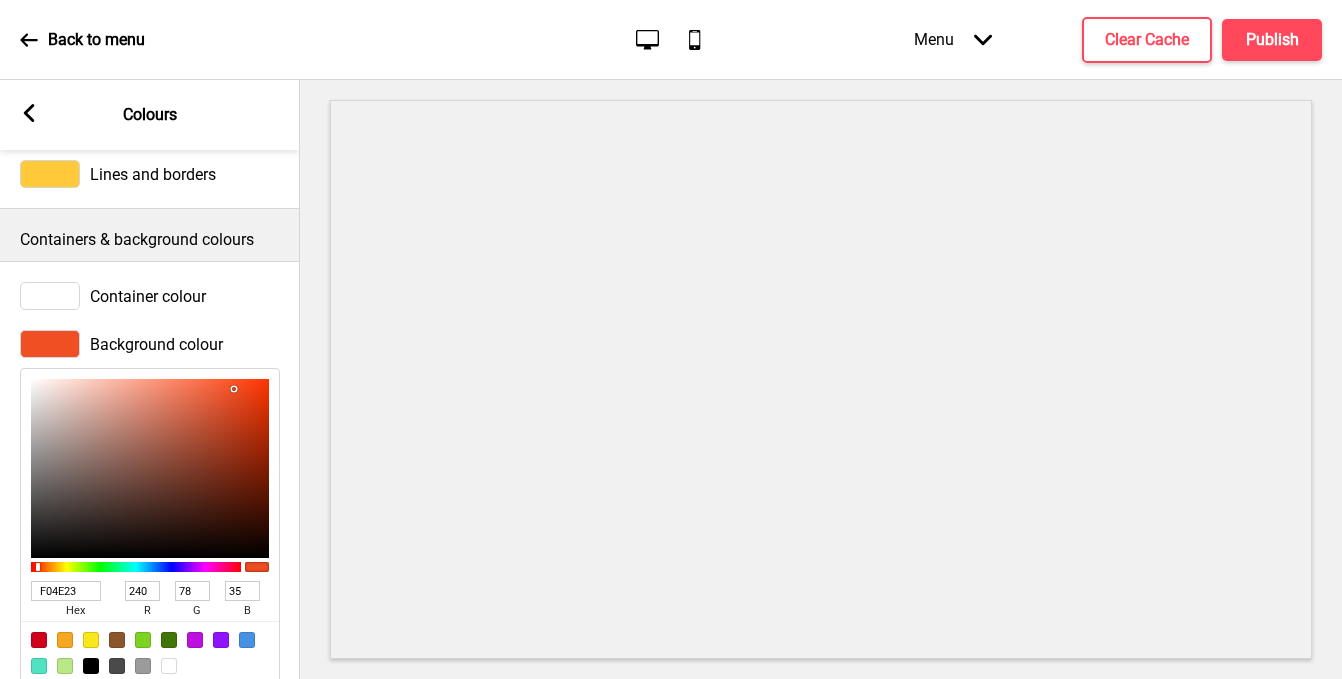 scroll, scrollTop: 287, scrollLeft: 0, axis: vertical 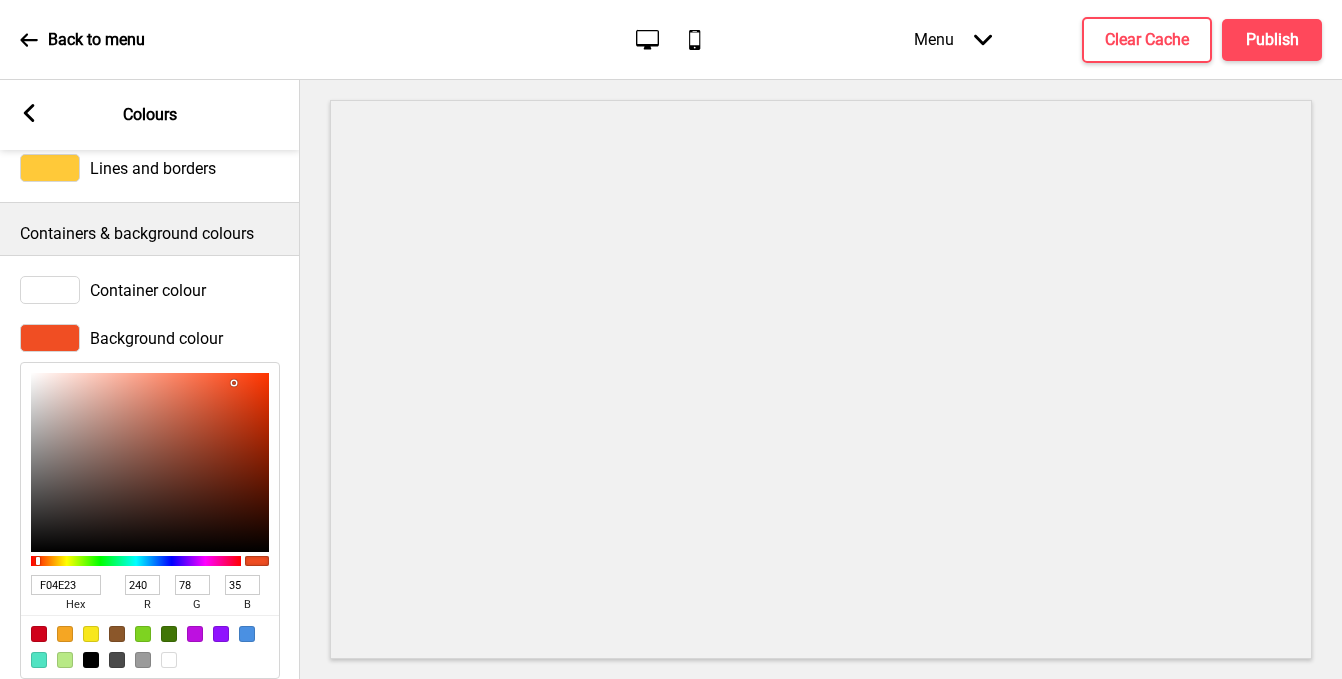 drag, startPoint x: 84, startPoint y: 585, endPoint x: -61, endPoint y: 555, distance: 148.07092 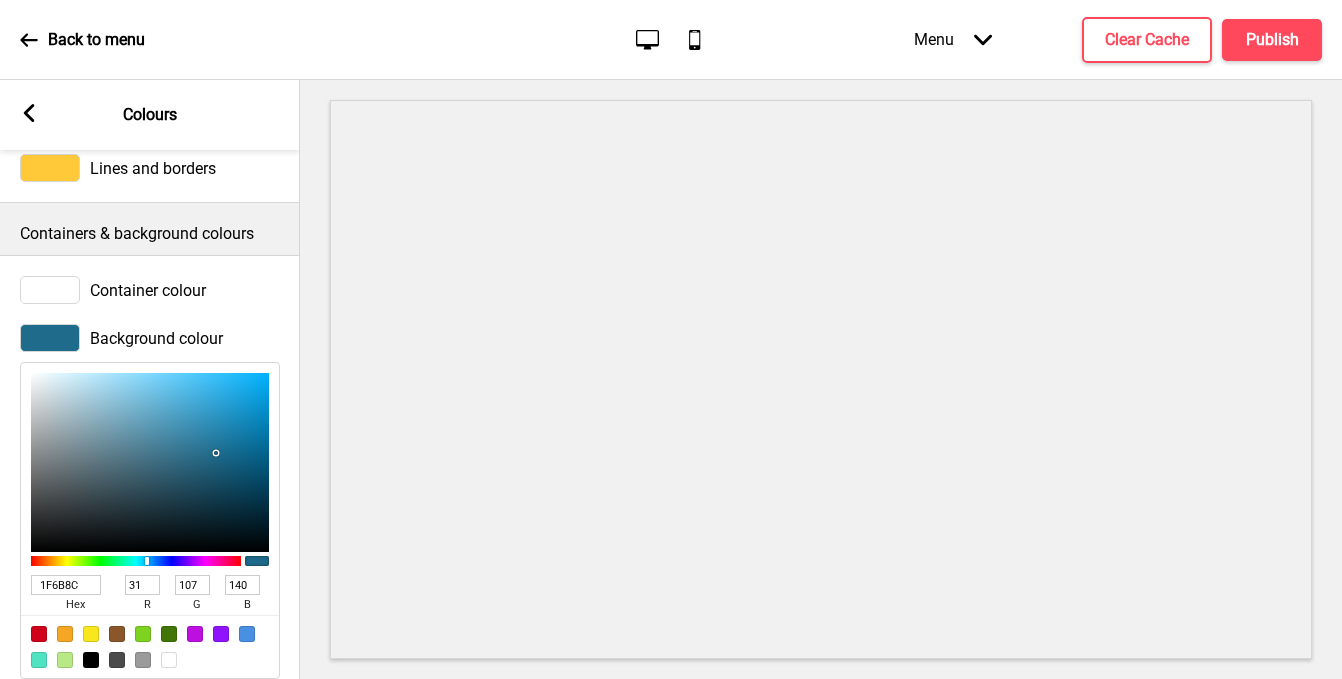 click 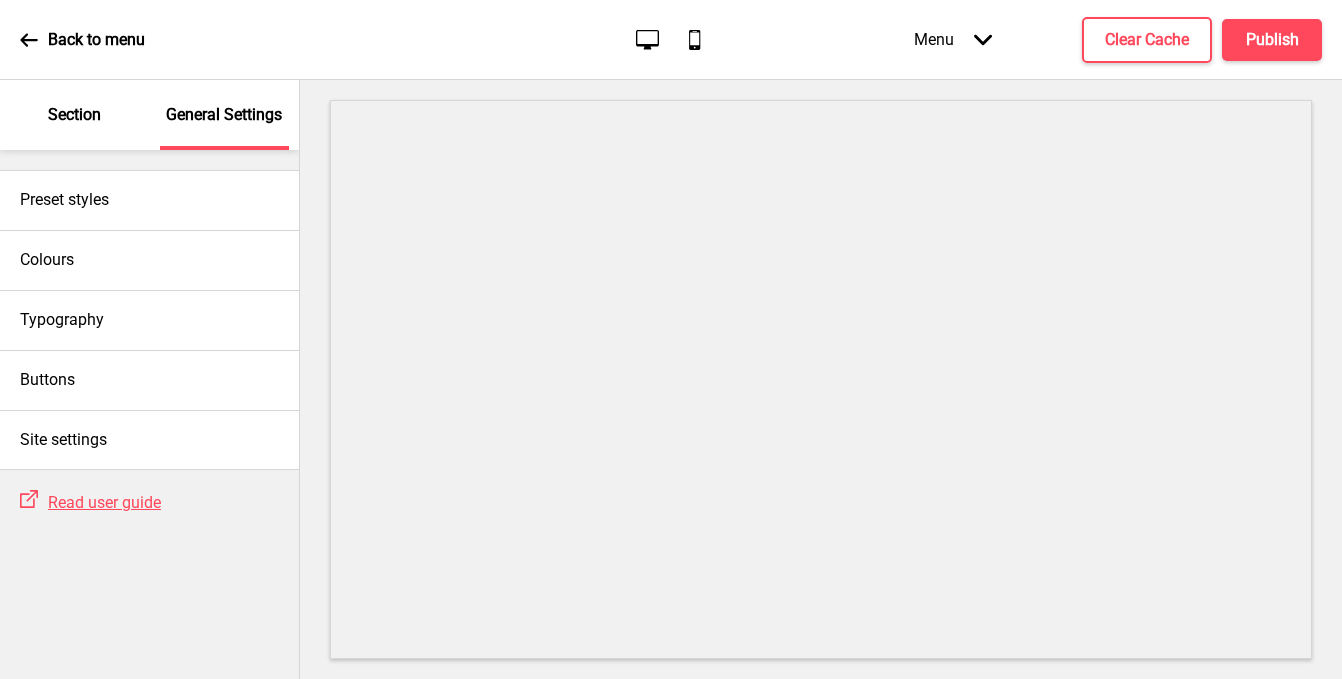 click on "Section" at bounding box center [75, 115] 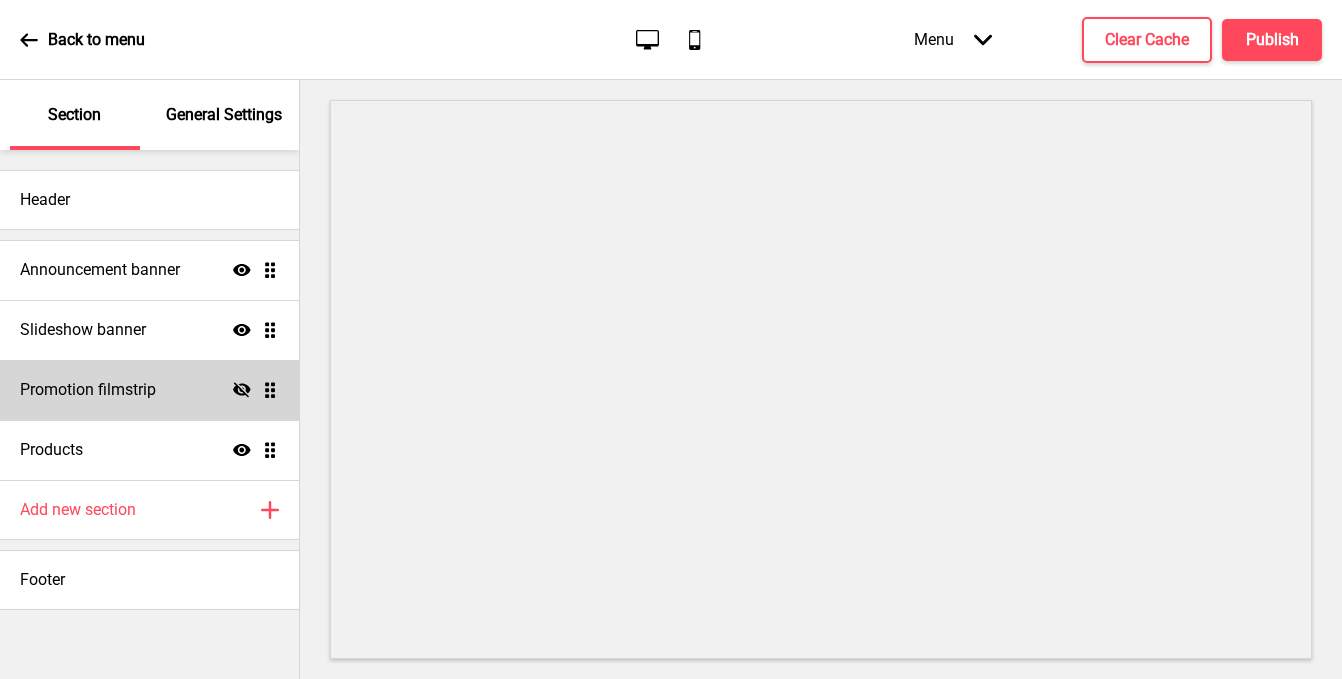 click on "Promotion filmstrip Hide Drag" at bounding box center (149, 390) 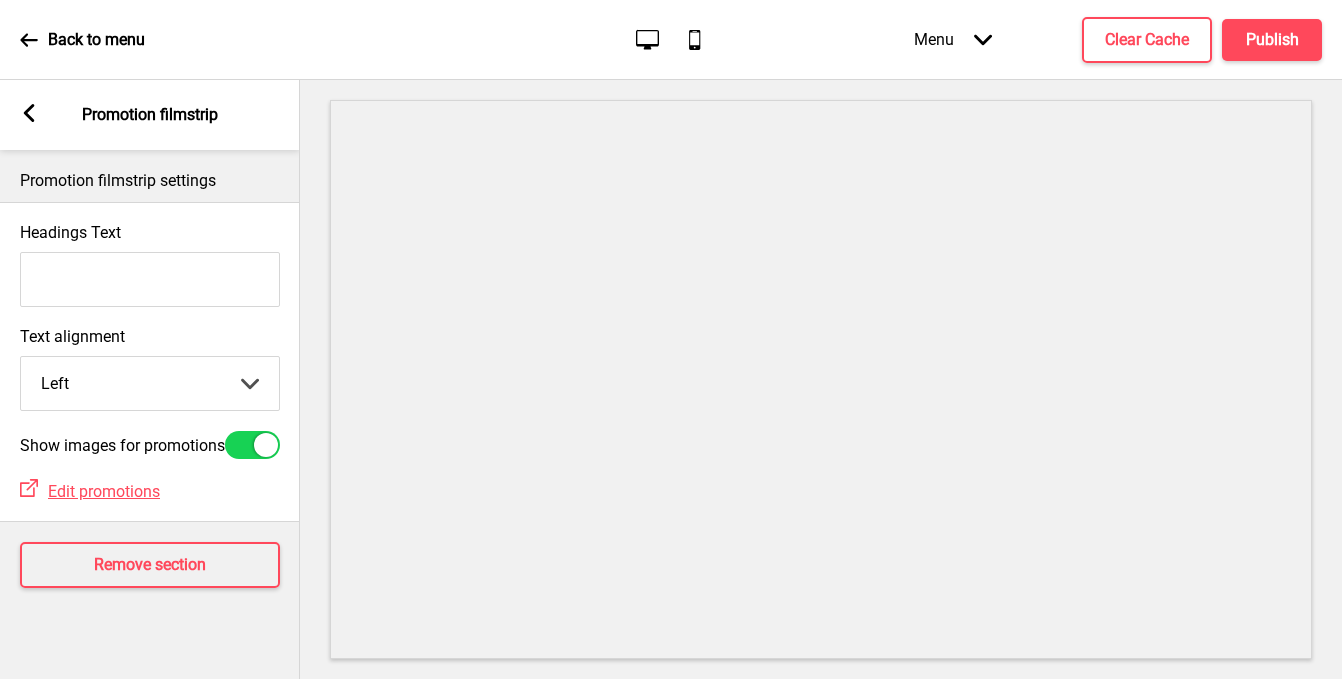 click on "Arrow left Promotion filmstrip" at bounding box center (150, 115) 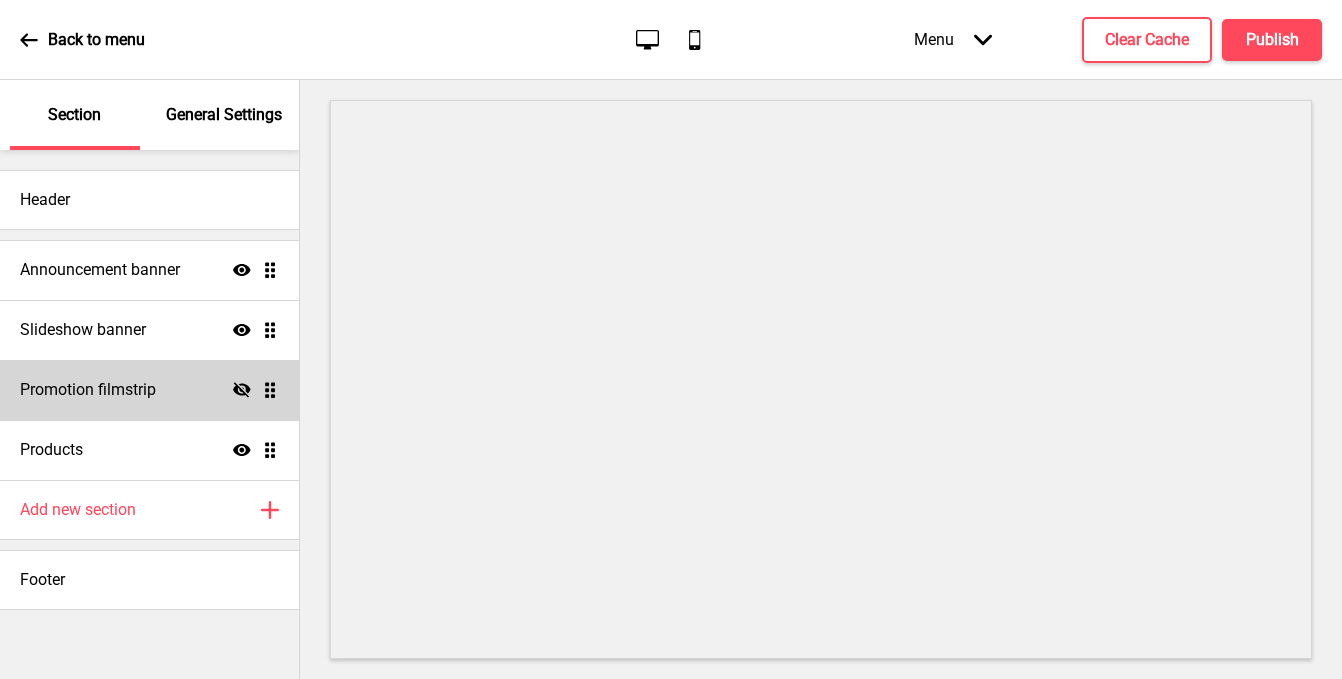 click 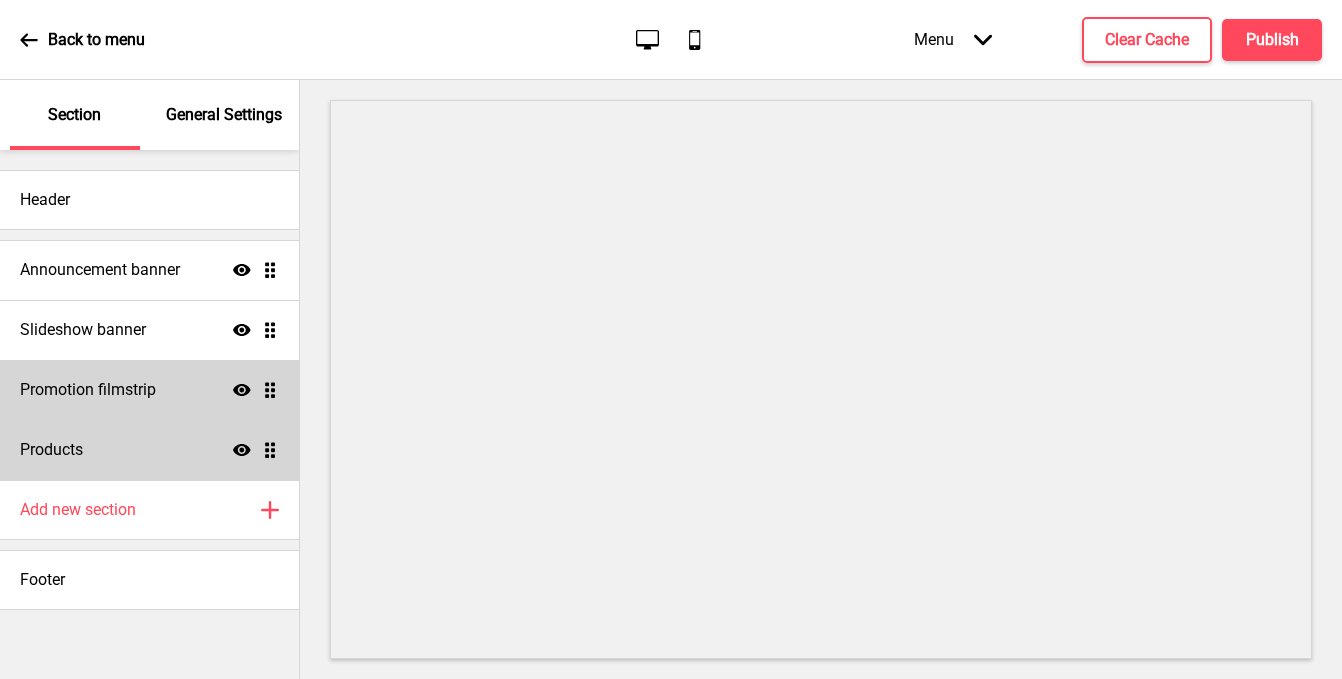 click 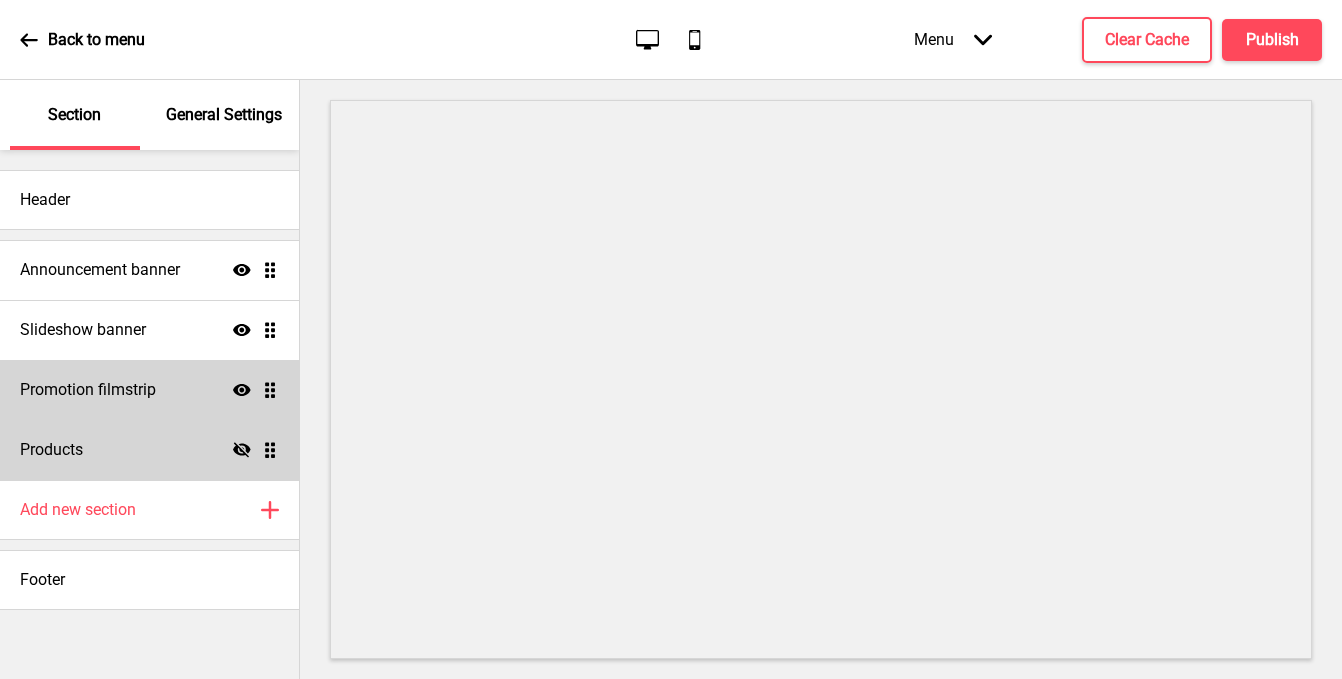 click on "Hide" 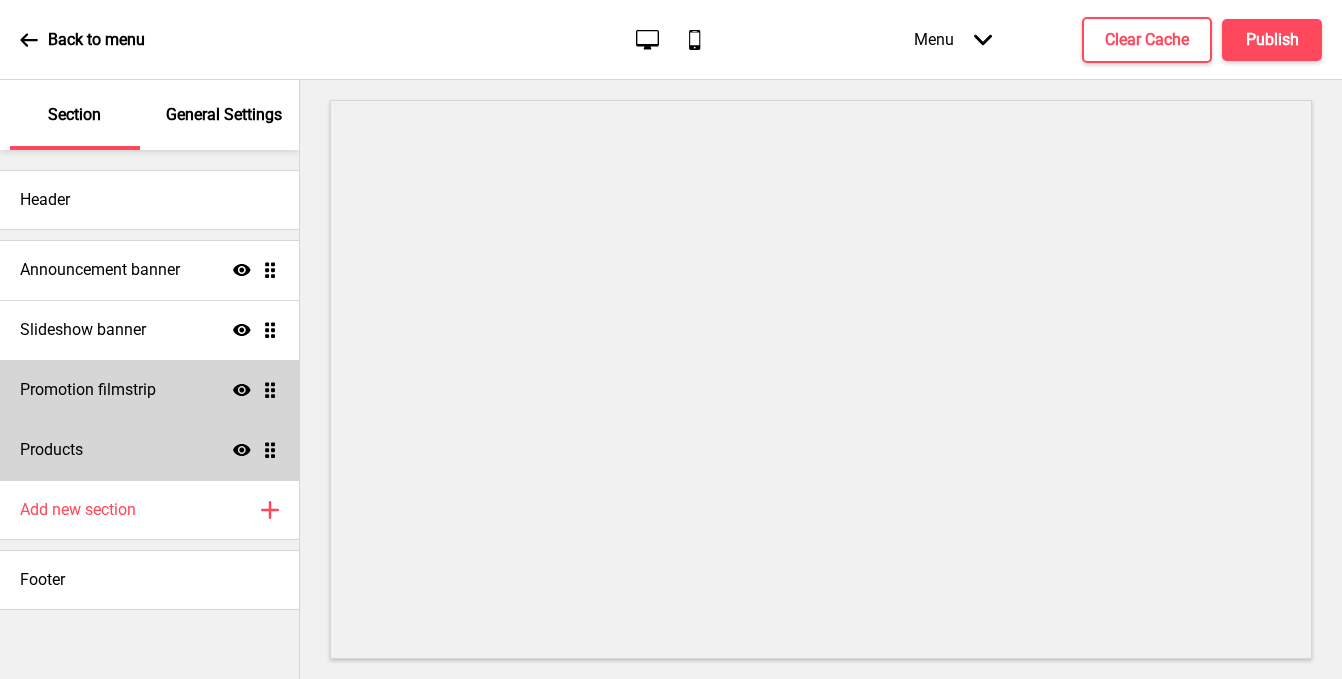click on "Show" 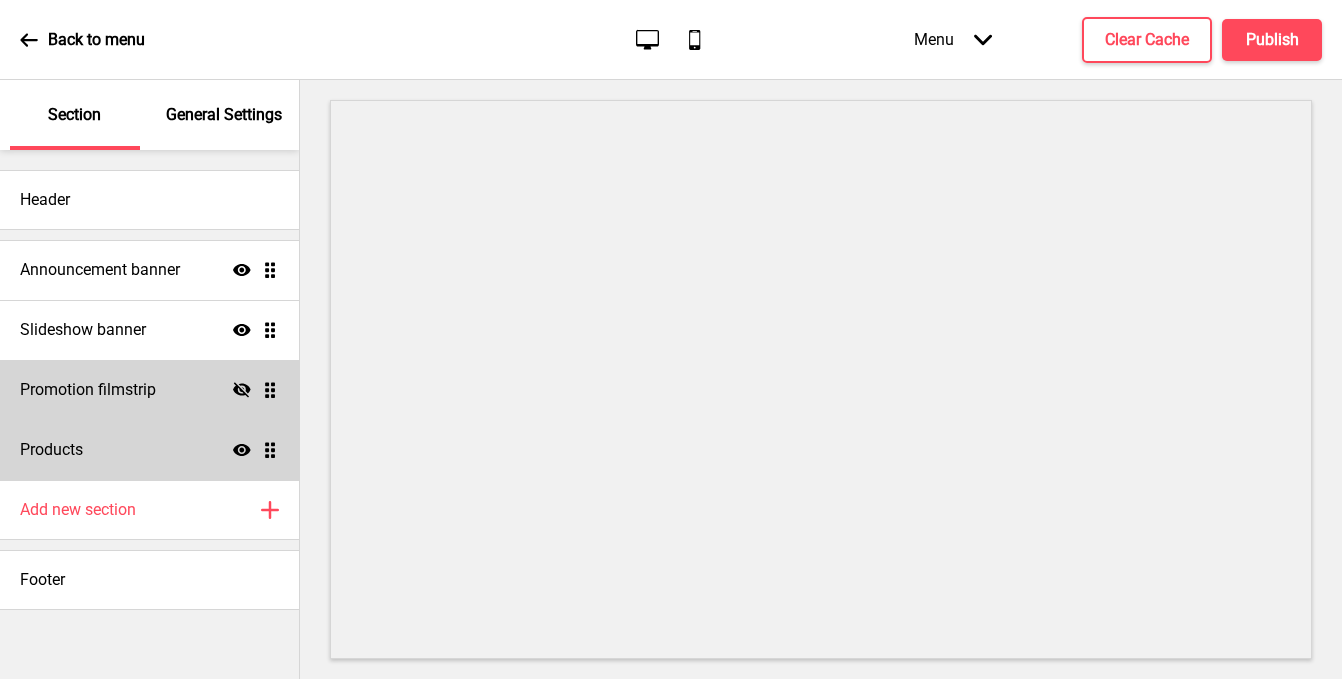 click on "Hide" 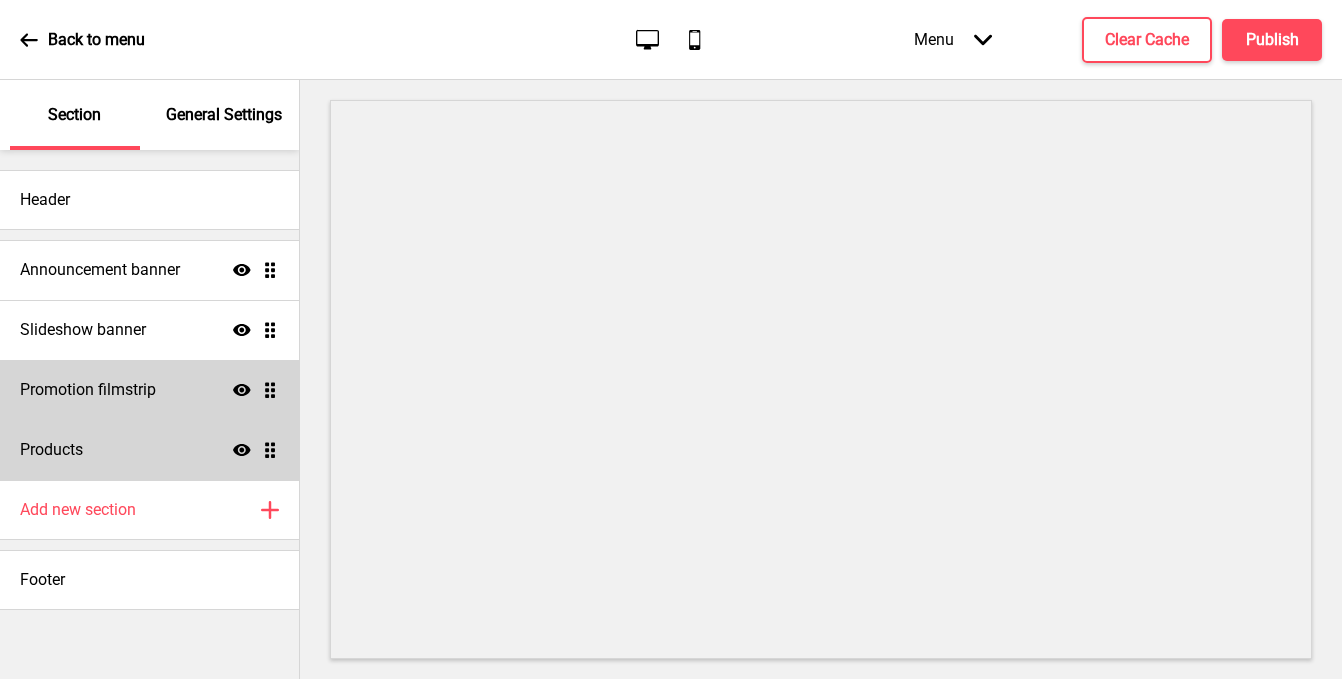 click on "Show" 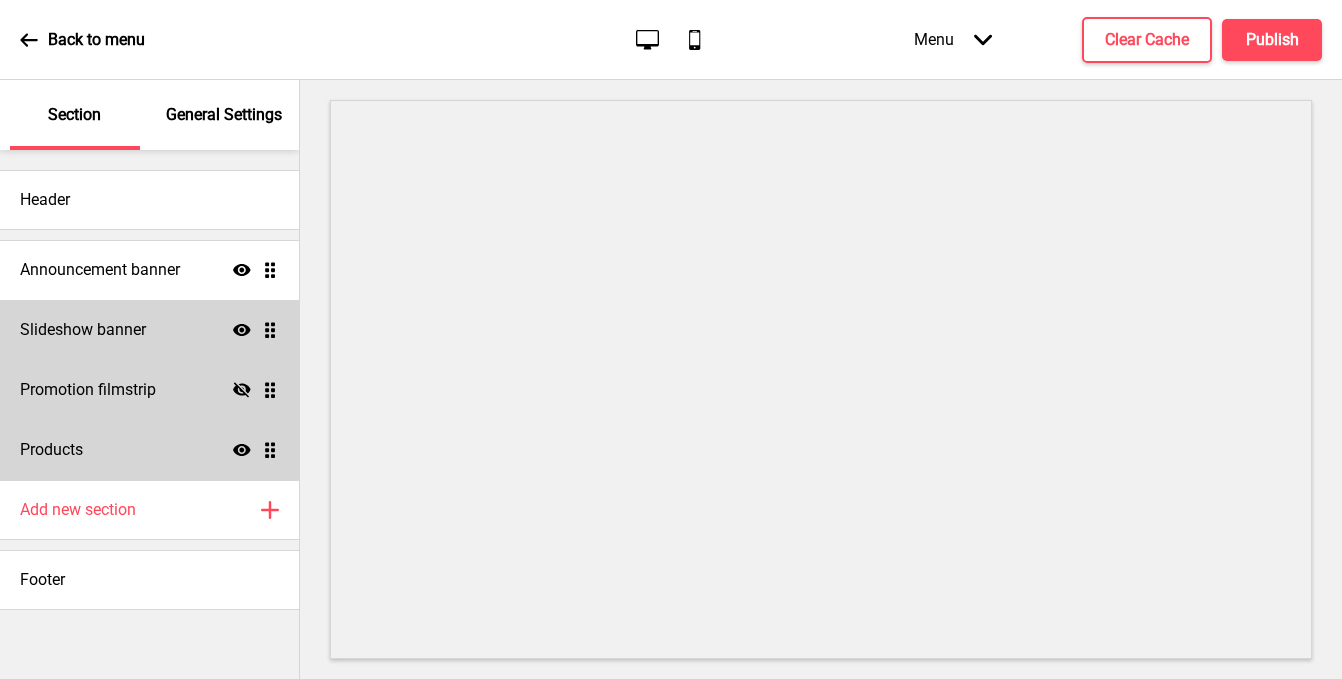 click on "Slideshow banner Show Drag" at bounding box center [149, 330] 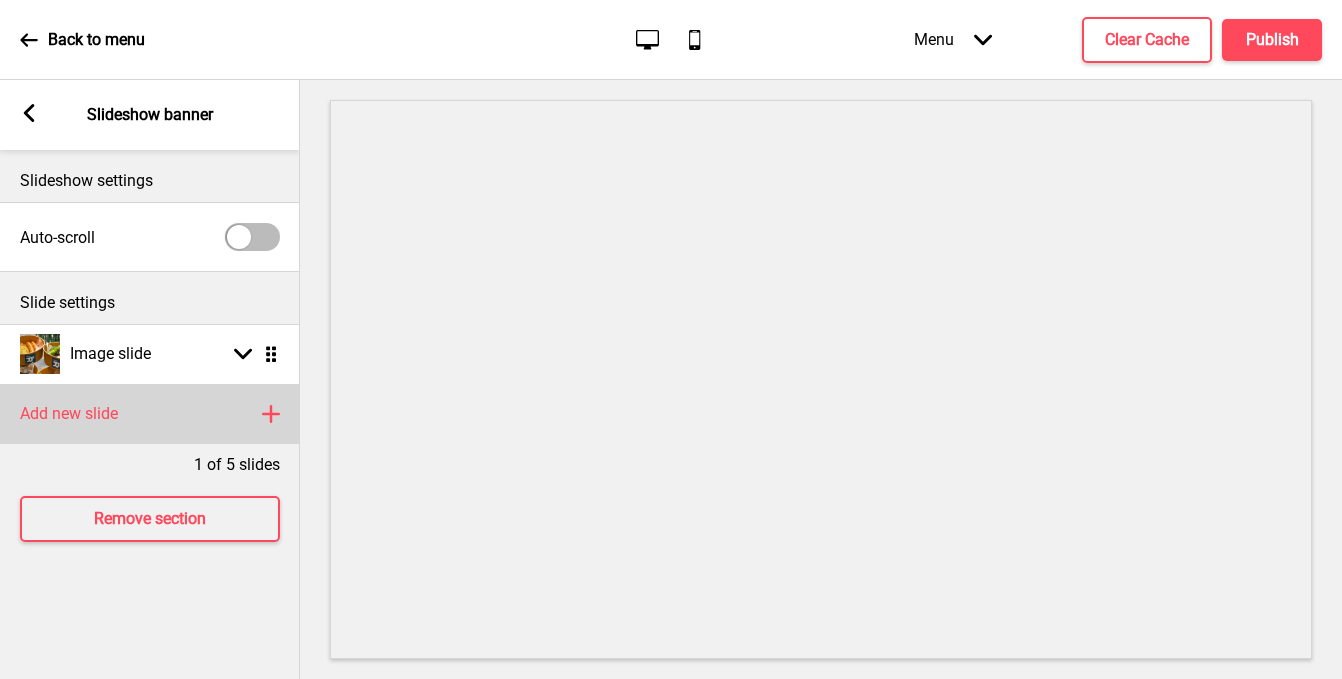click on "Add new slide Plus" at bounding box center [150, 414] 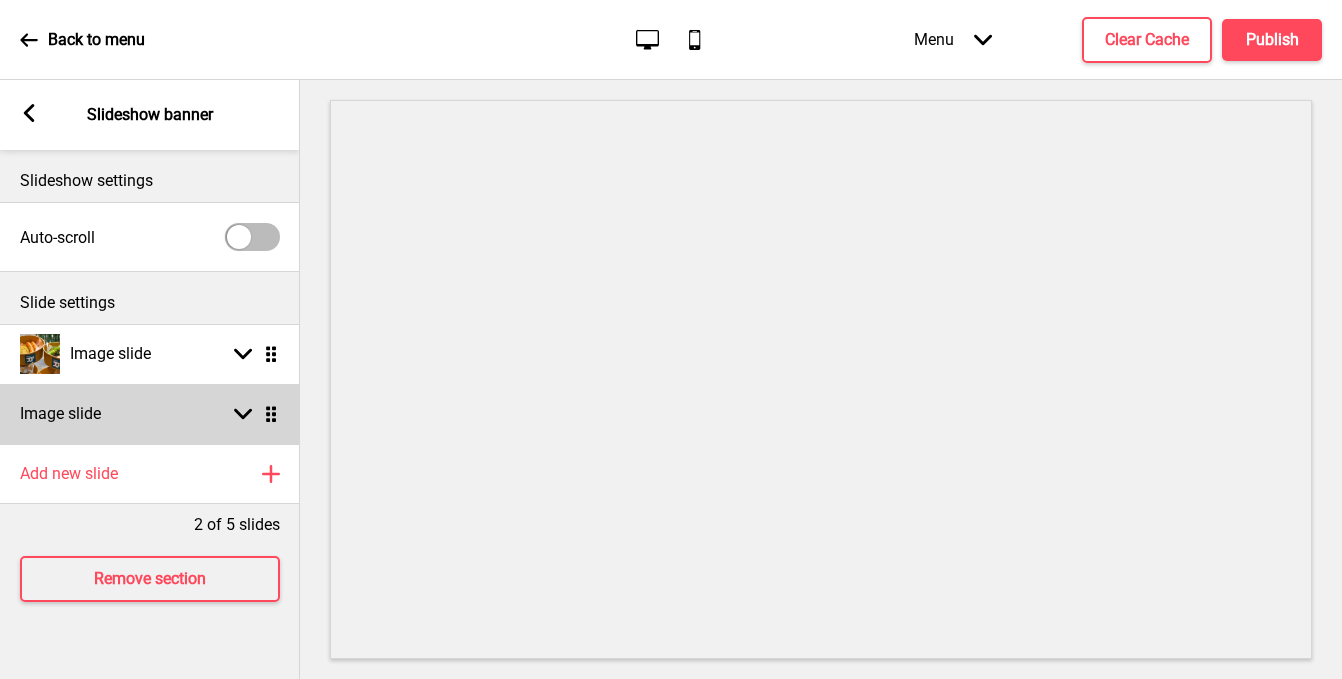 click on "Image slide Arrow down Drag" at bounding box center (150, 414) 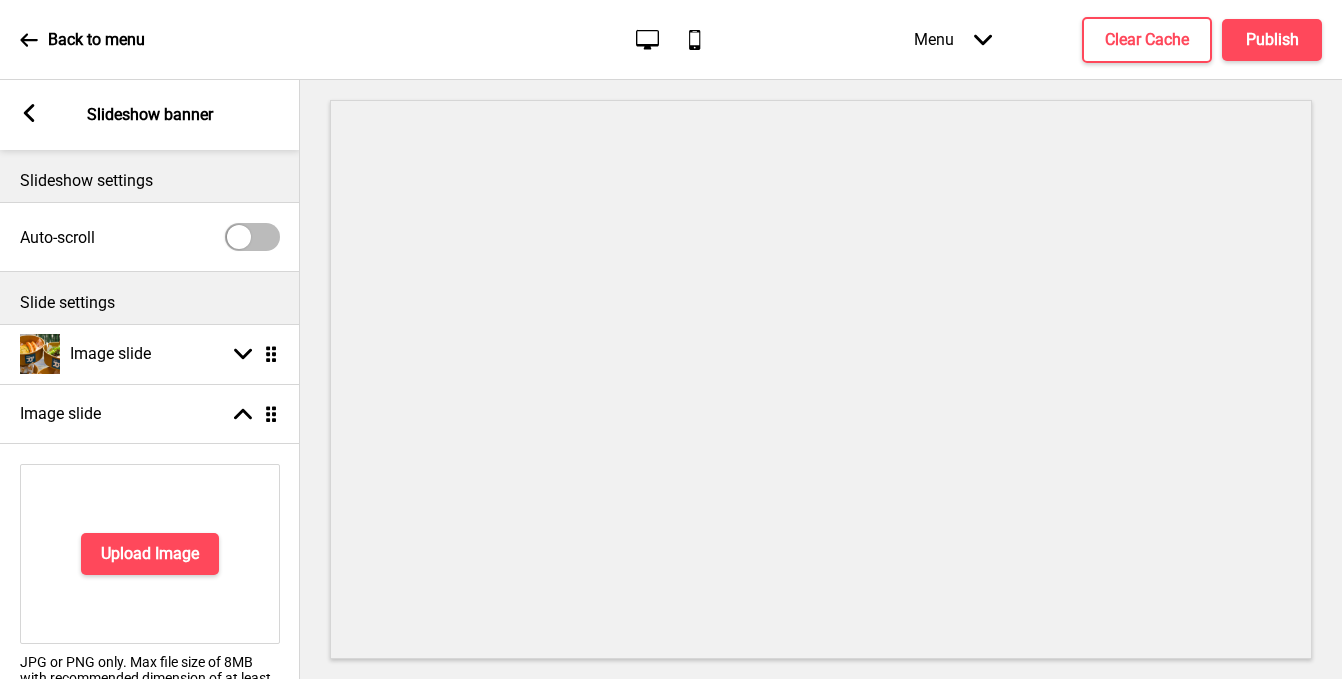 click on "Upload Image" at bounding box center (150, 554) 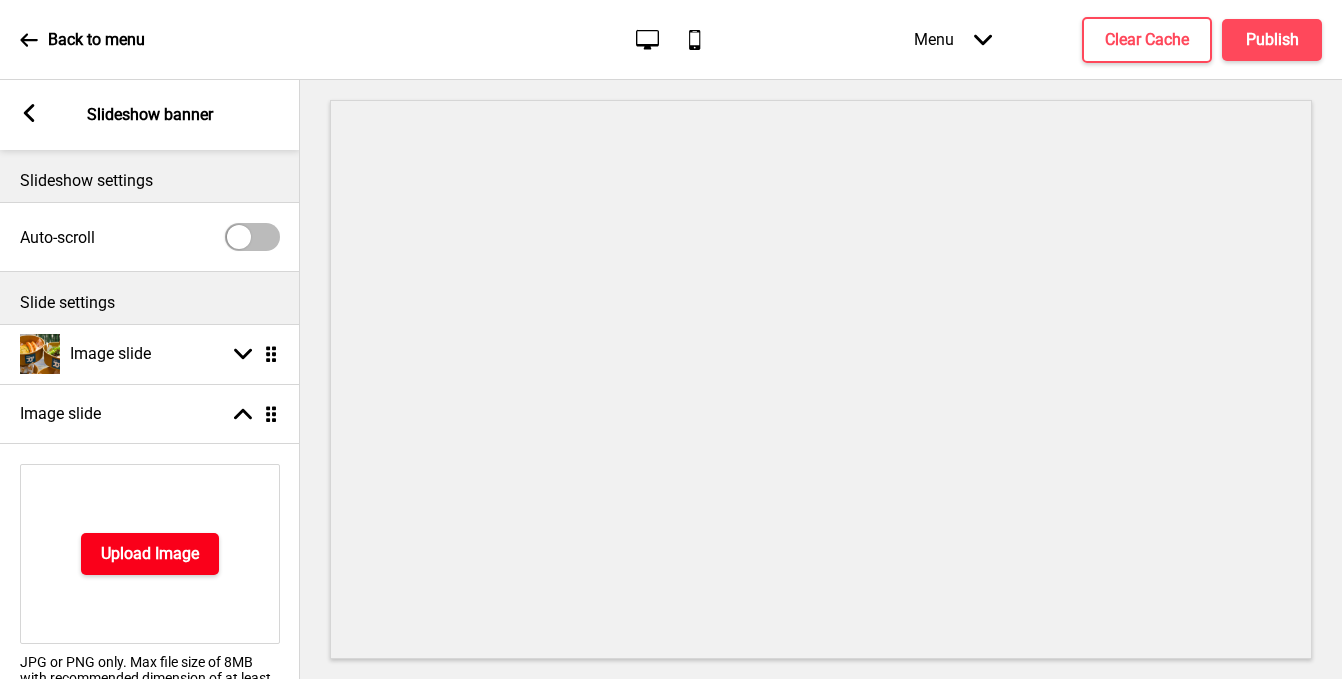 click on "Upload Image" at bounding box center (150, 554) 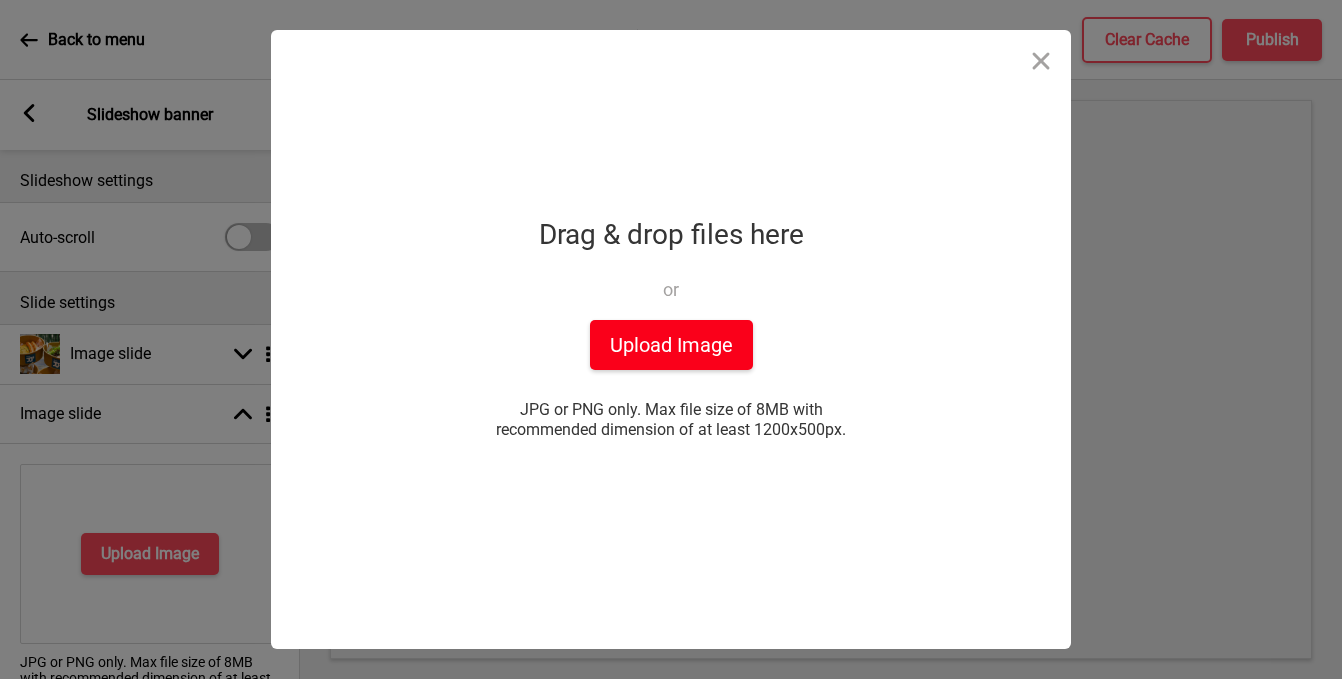 click on "Upload Image" at bounding box center (671, 345) 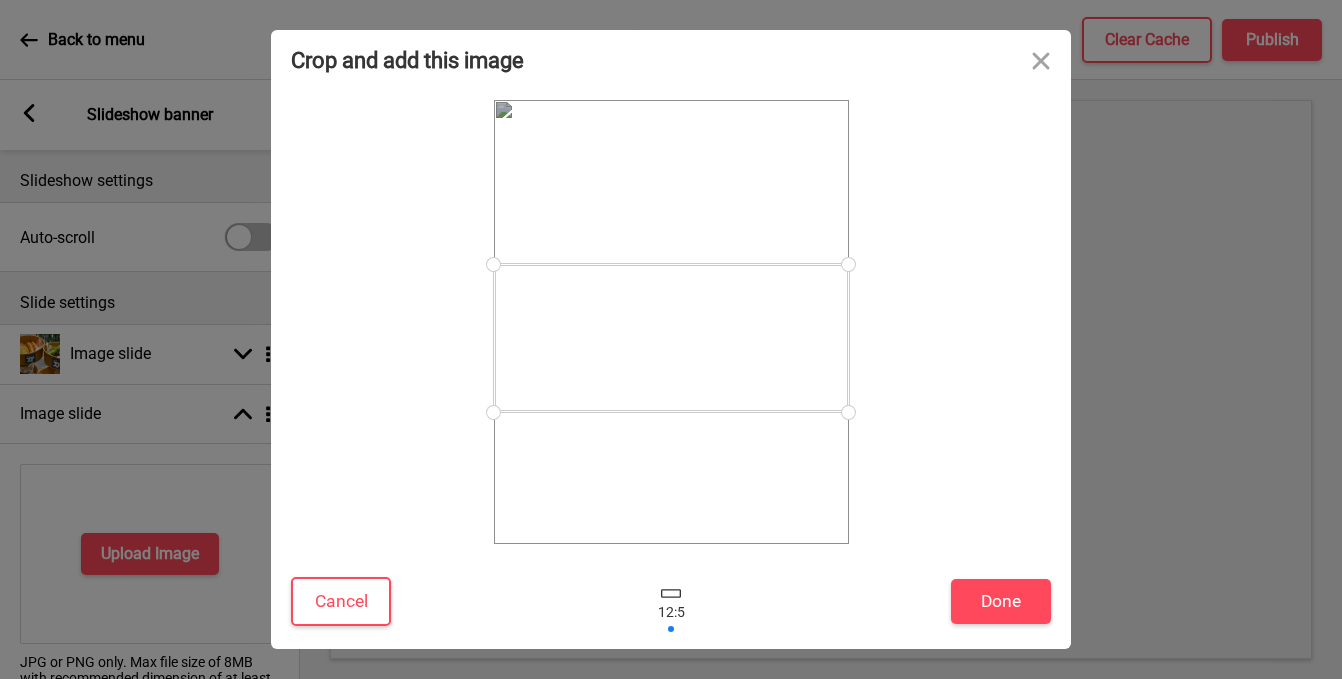 drag, startPoint x: 729, startPoint y: 336, endPoint x: 722, endPoint y: 352, distance: 17.464249 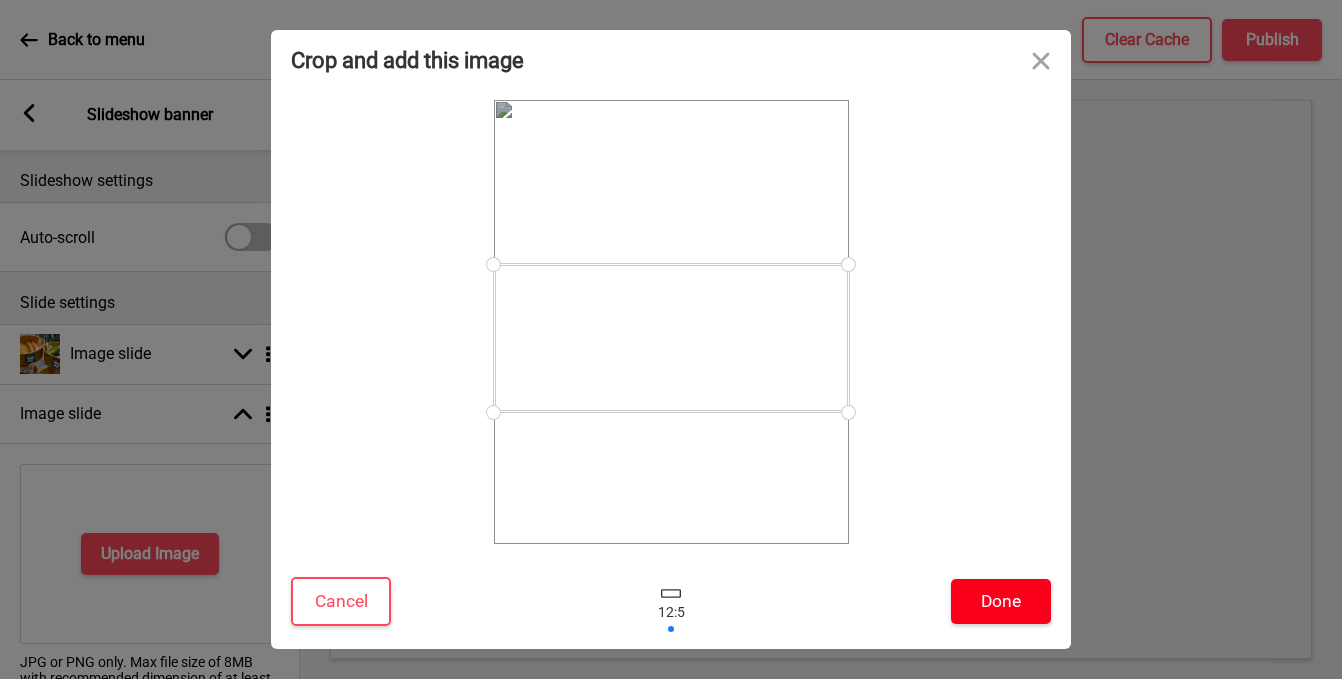 click on "Done" at bounding box center [1001, 601] 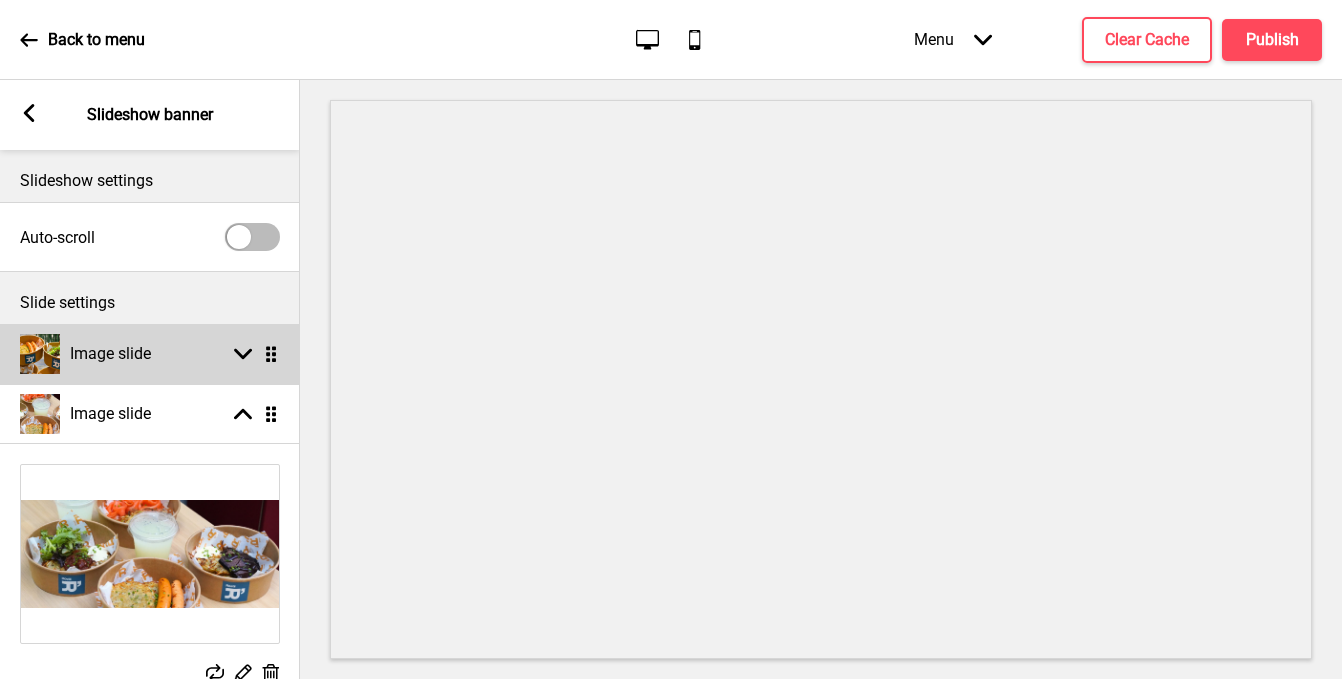 scroll, scrollTop: 0, scrollLeft: 1, axis: horizontal 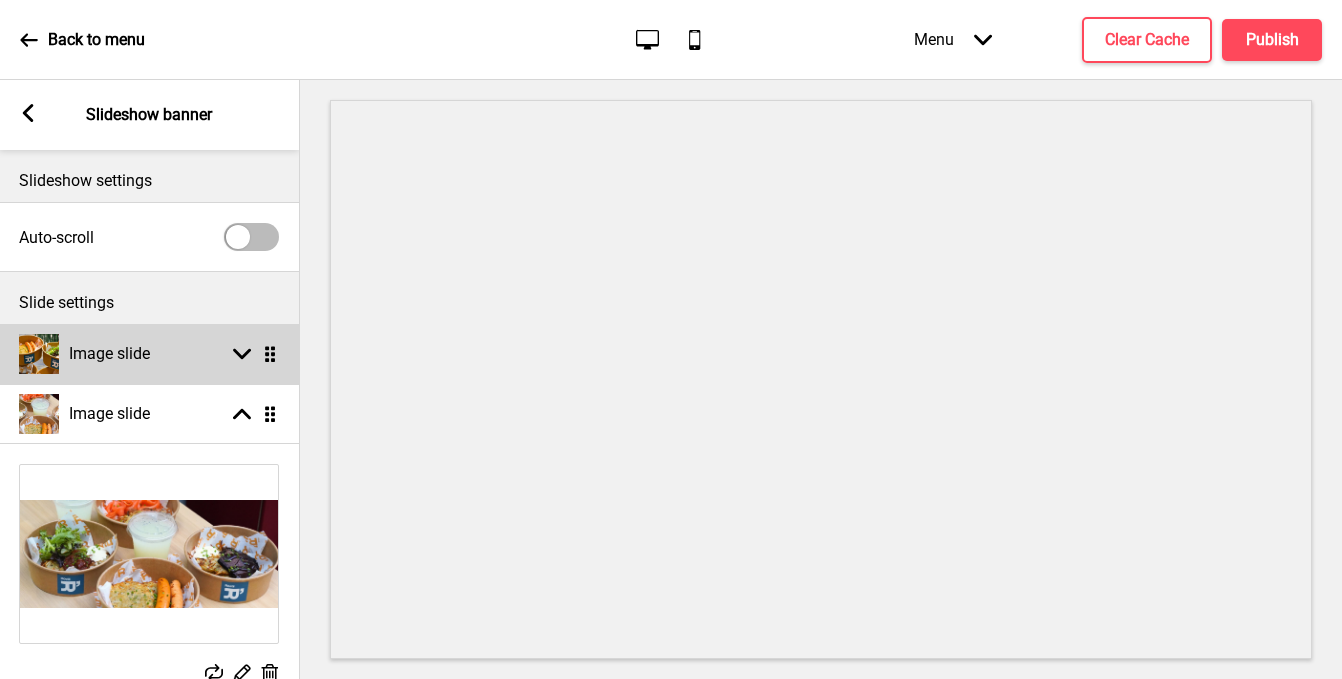 click on "Image slide" at bounding box center (84, 354) 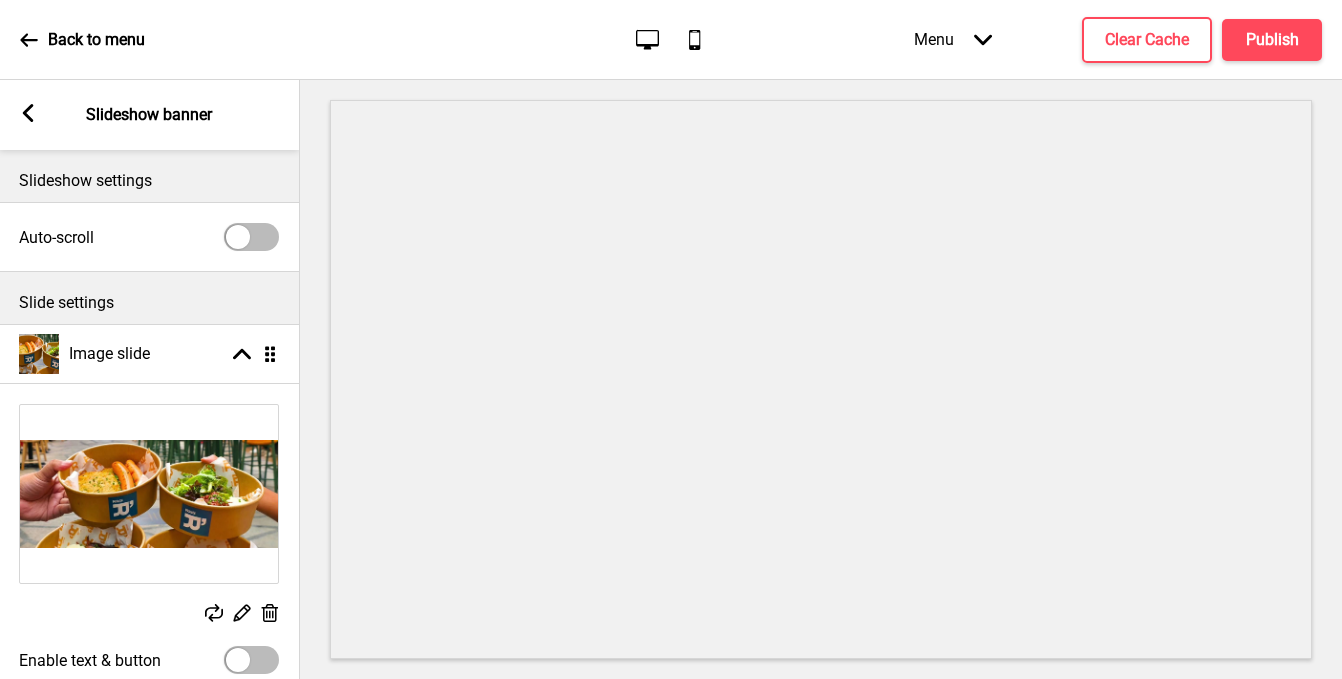 click 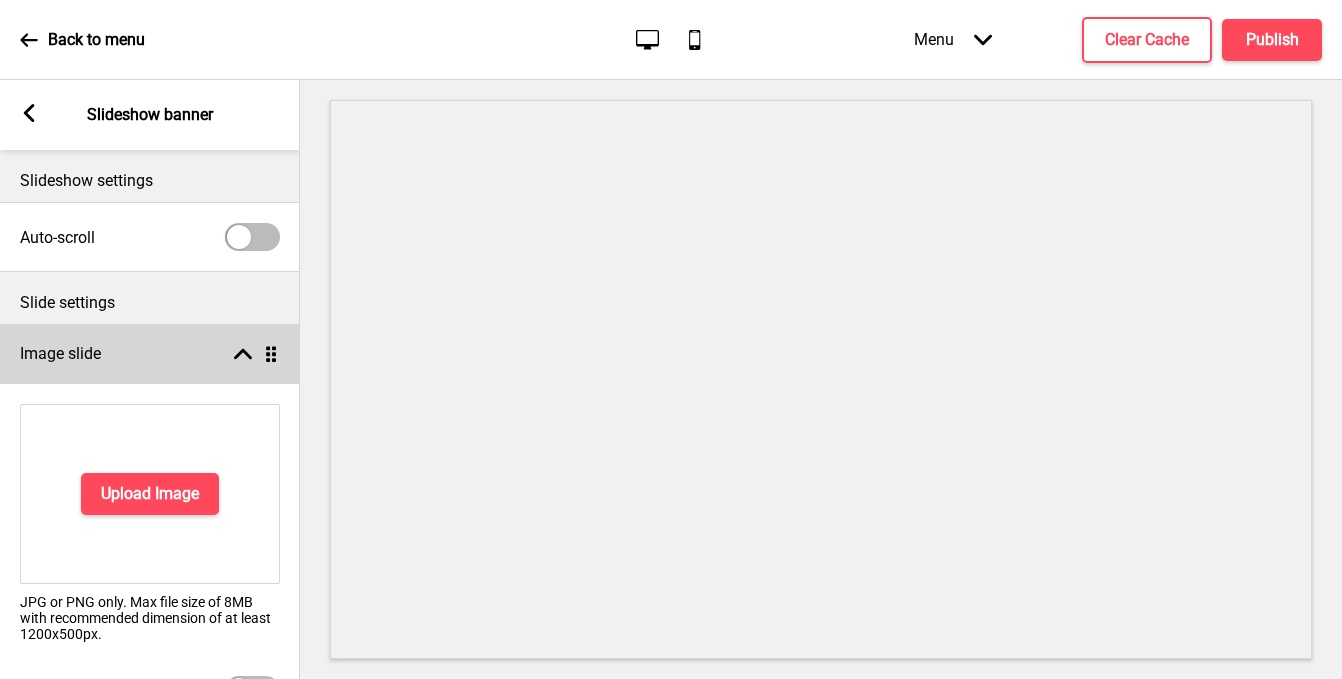 click on "Image slide Arrow up Drag" at bounding box center [150, 354] 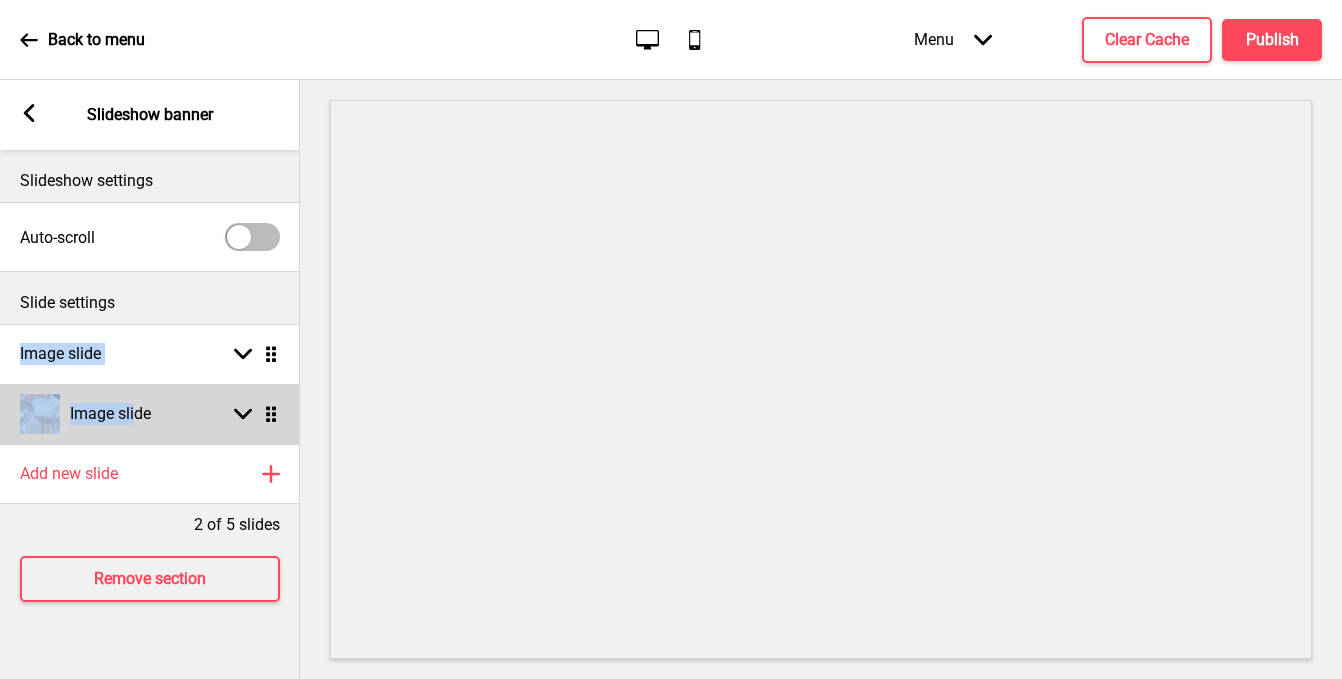 drag, startPoint x: 138, startPoint y: 423, endPoint x: 243, endPoint y: 425, distance: 105.01904 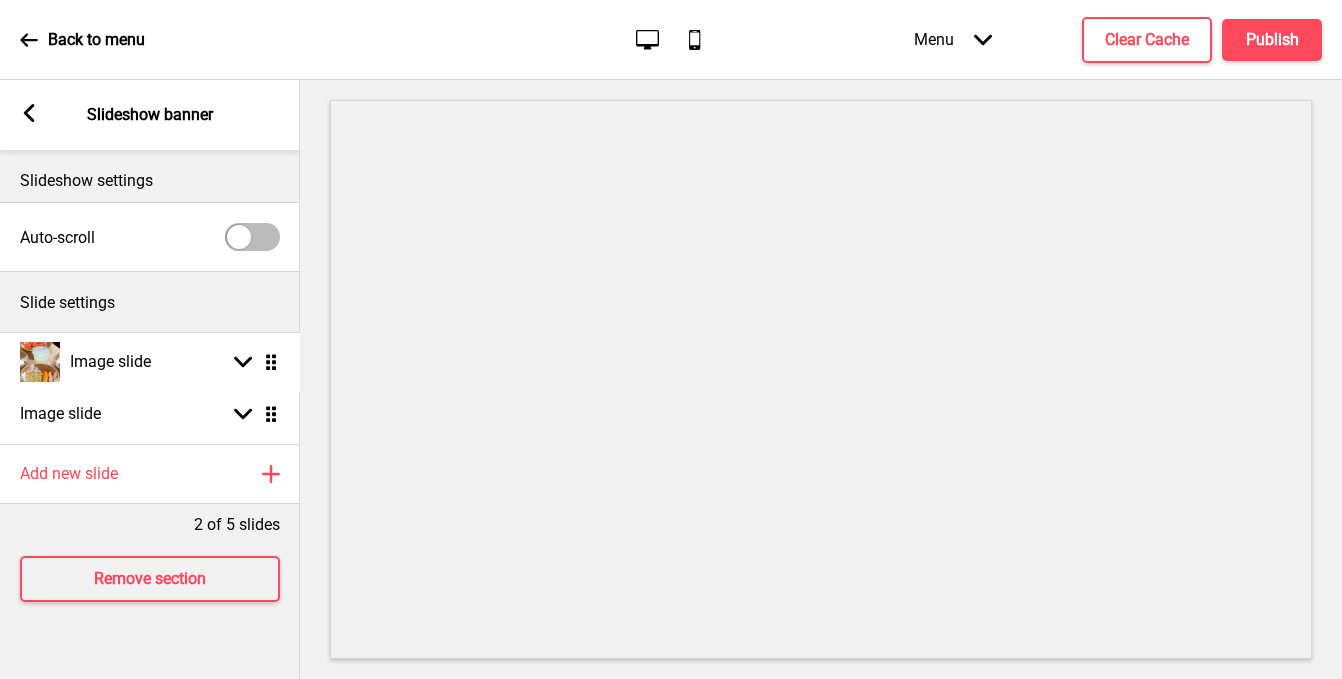 drag, startPoint x: 278, startPoint y: 407, endPoint x: 275, endPoint y: 355, distance: 52.086468 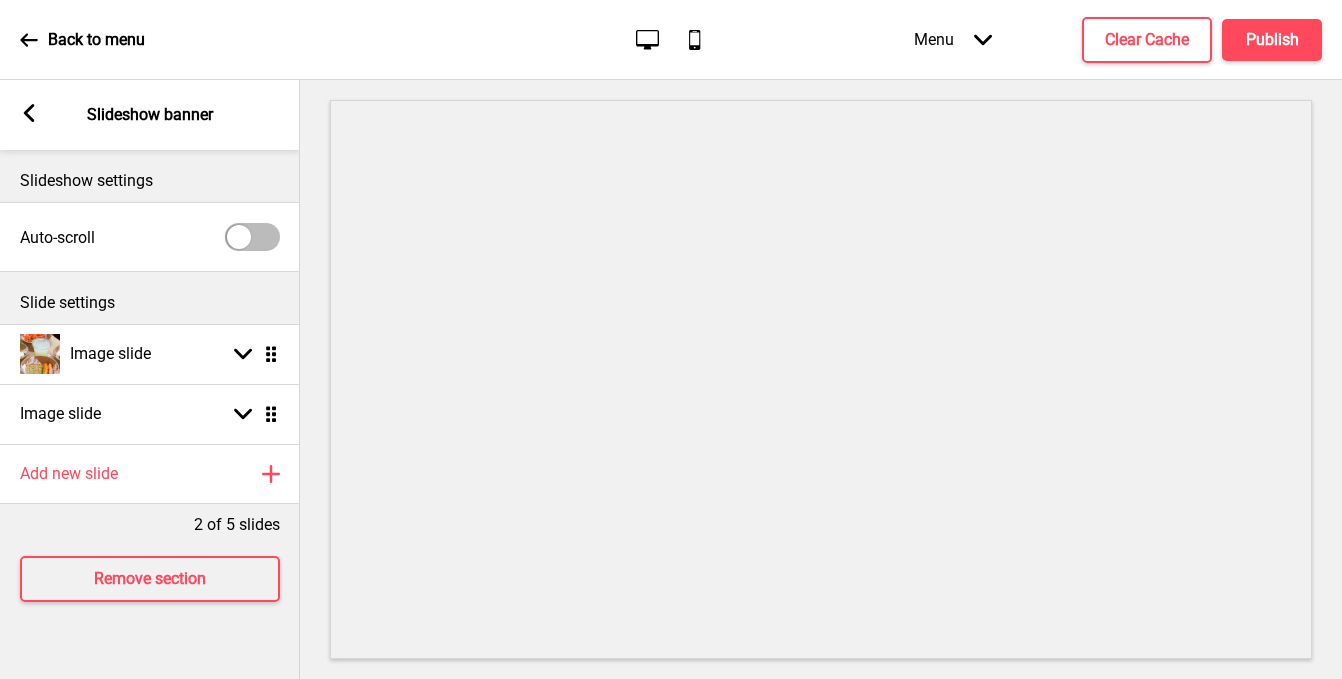 click 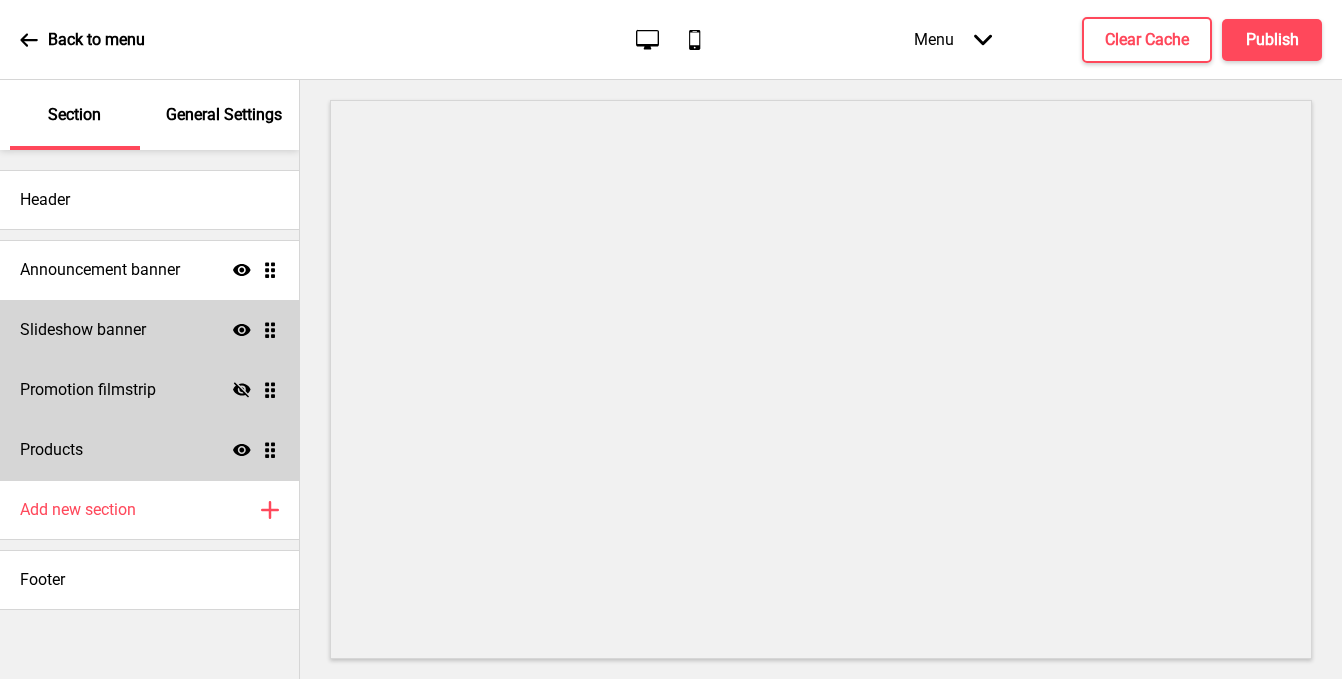 click on "Slideshow banner Show Drag" at bounding box center (149, 330) 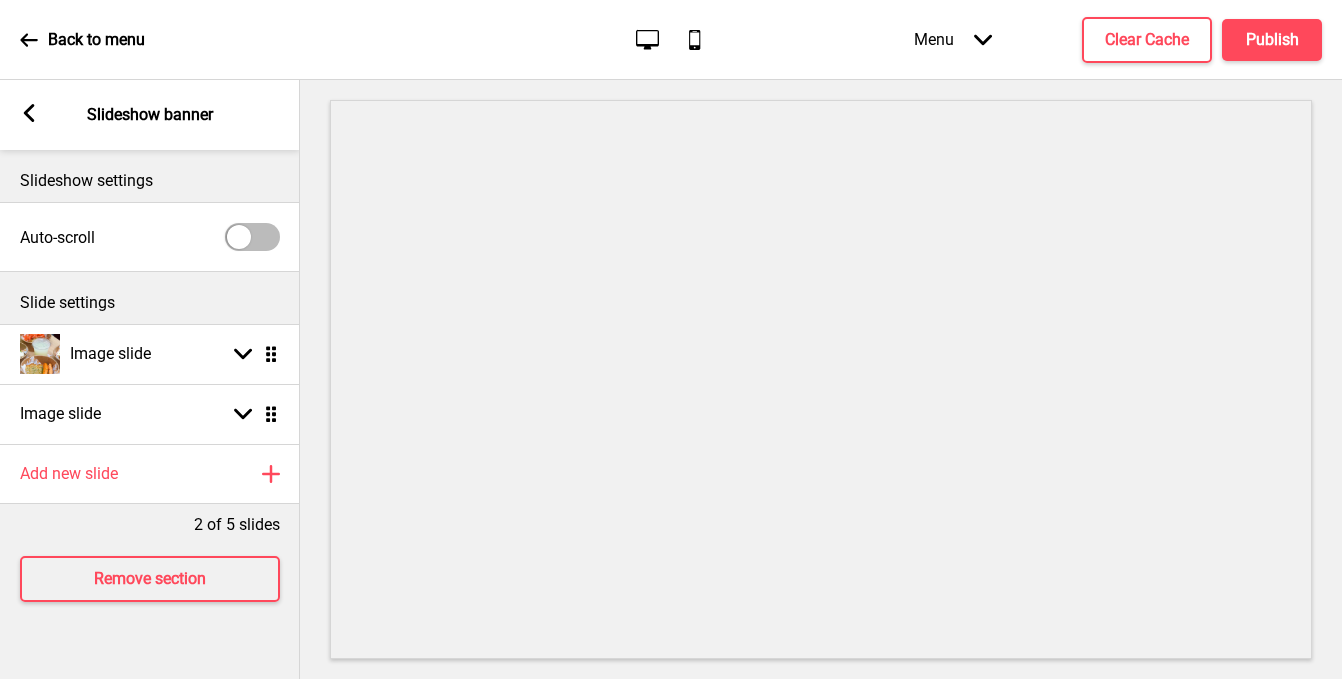 click on "Slide settings" at bounding box center (150, 298) 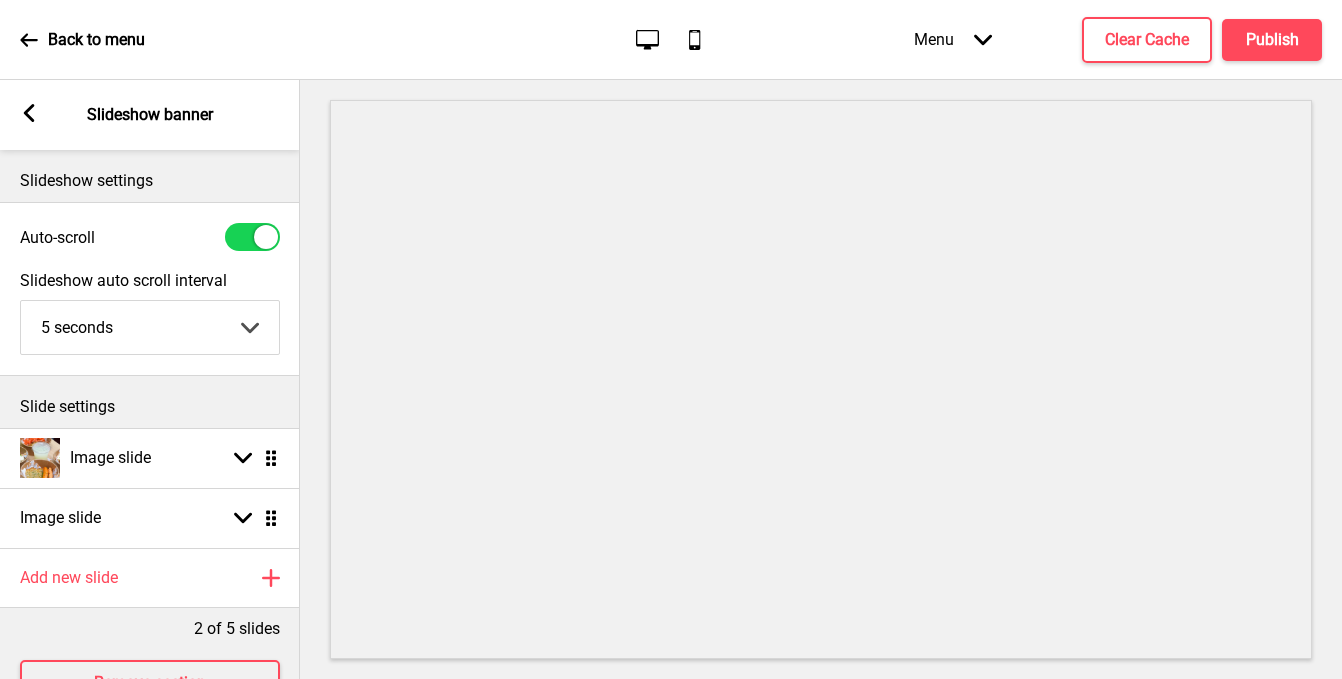 click on "5 seconds 6 seconds 7 seconds 8 seconds 9 seconds 10 seconds" at bounding box center (150, 327) 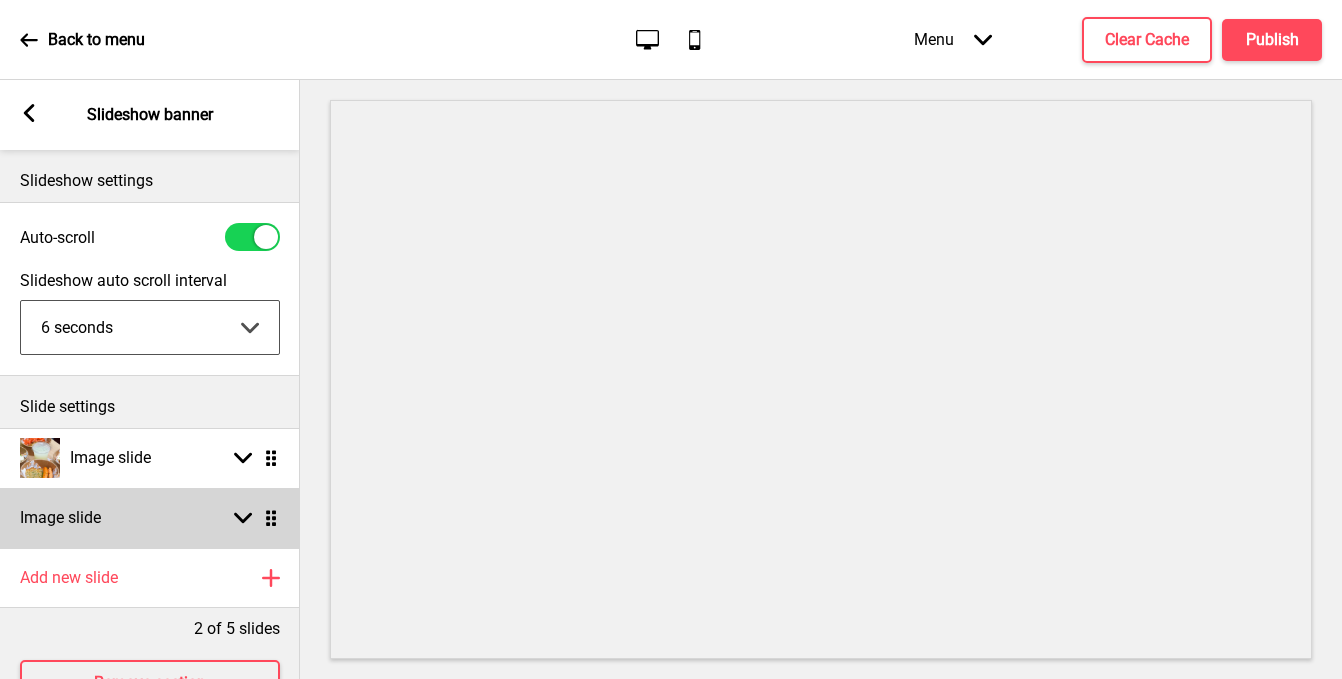 click on "Image slide Arrow down Drag" at bounding box center [150, 518] 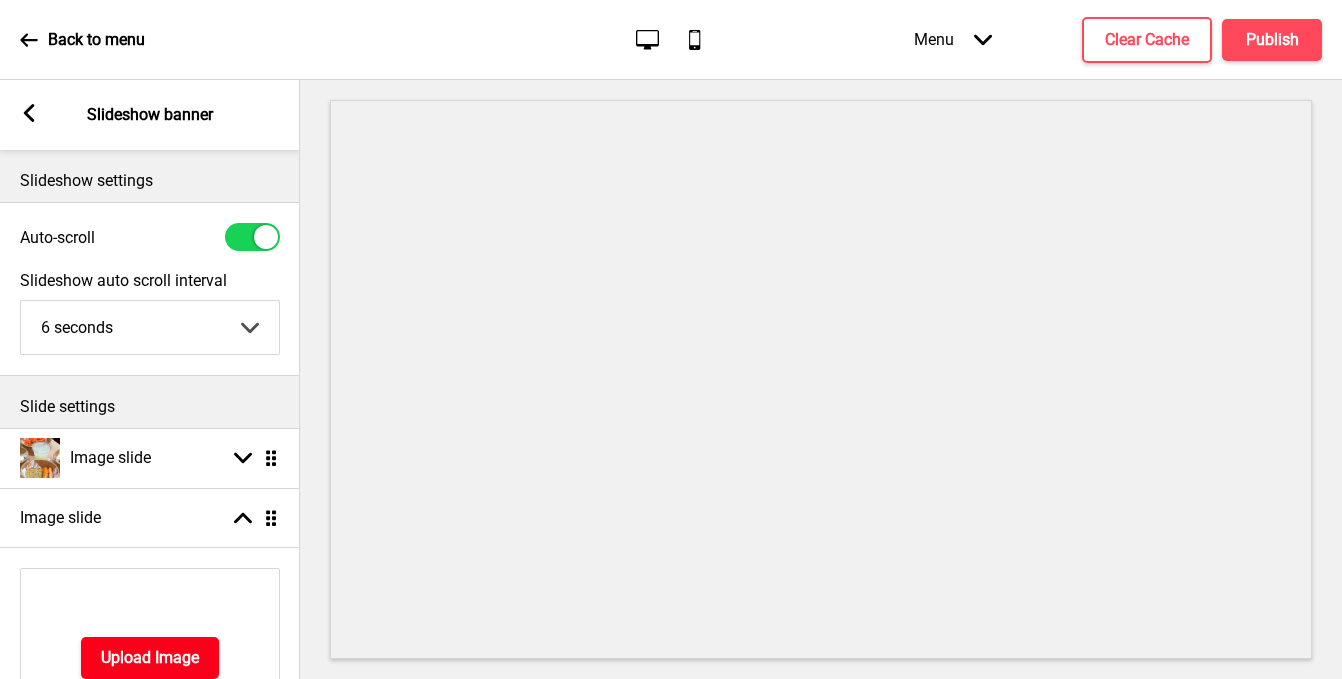 click on "Upload Image" at bounding box center [150, 658] 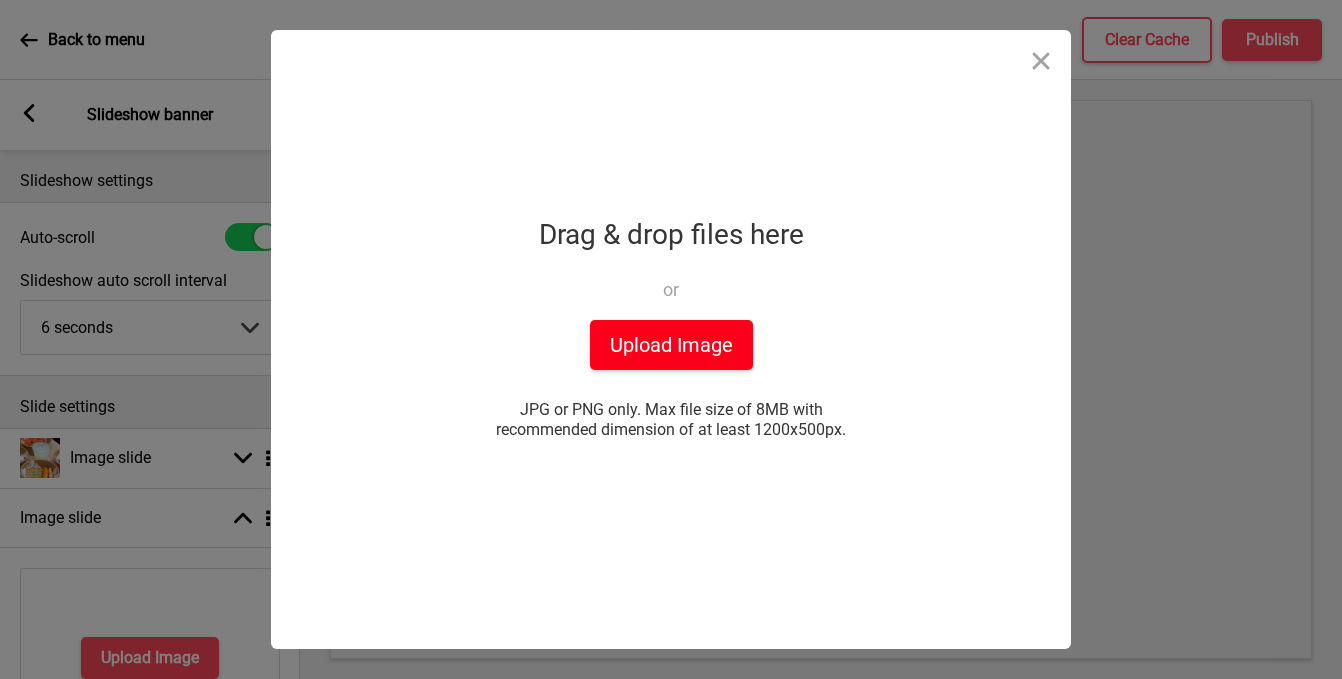 click on "Upload Image" at bounding box center [671, 345] 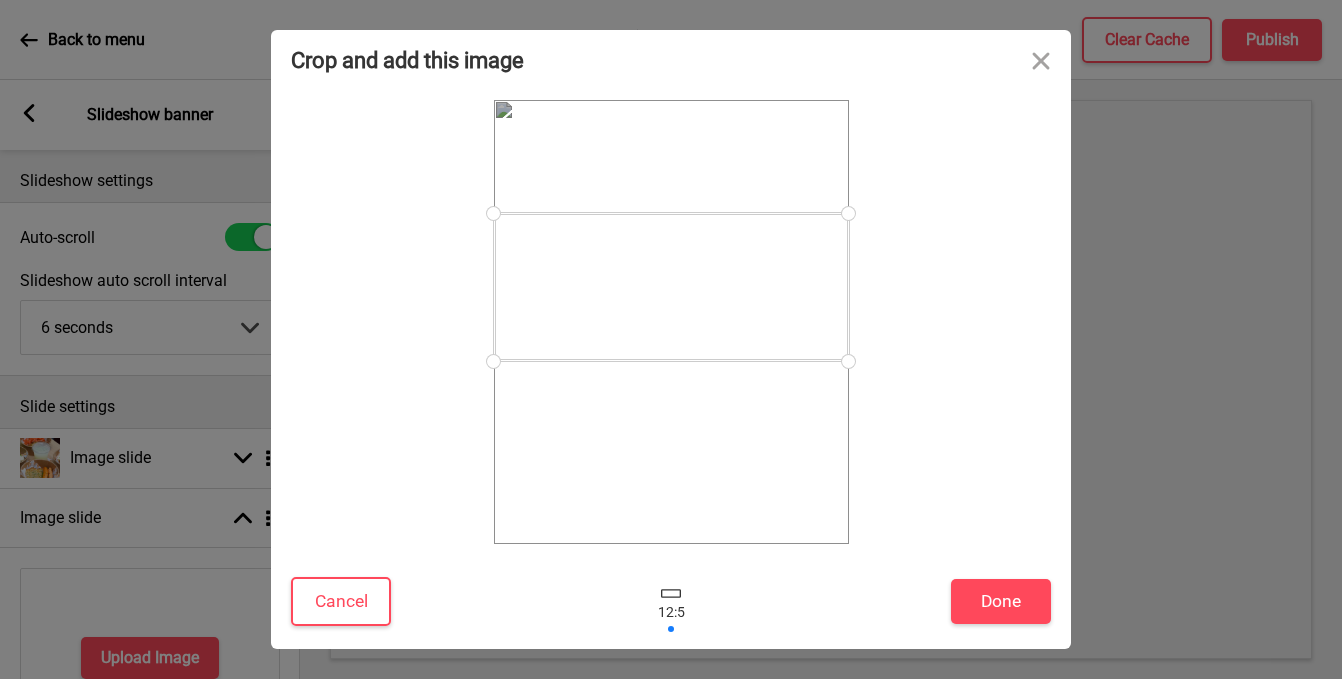 drag, startPoint x: 712, startPoint y: 374, endPoint x: 716, endPoint y: 336, distance: 38.209946 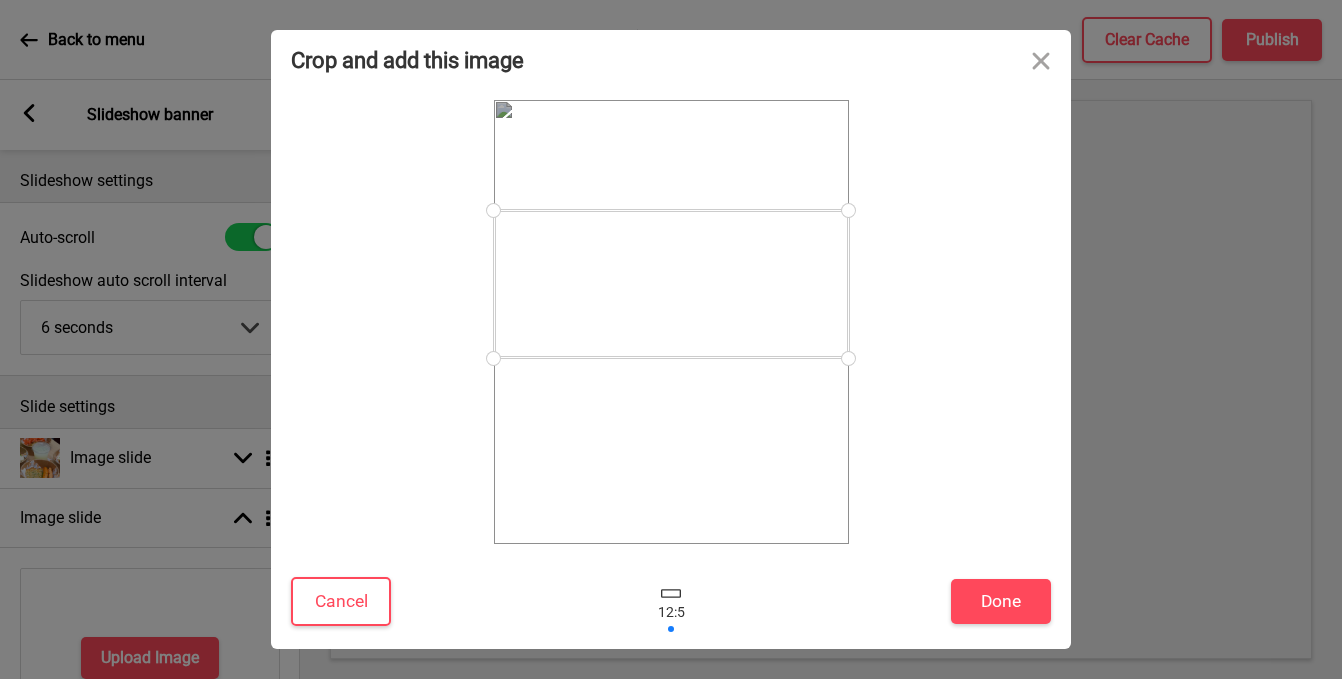 drag, startPoint x: 851, startPoint y: 360, endPoint x: 828, endPoint y: 426, distance: 69.89278 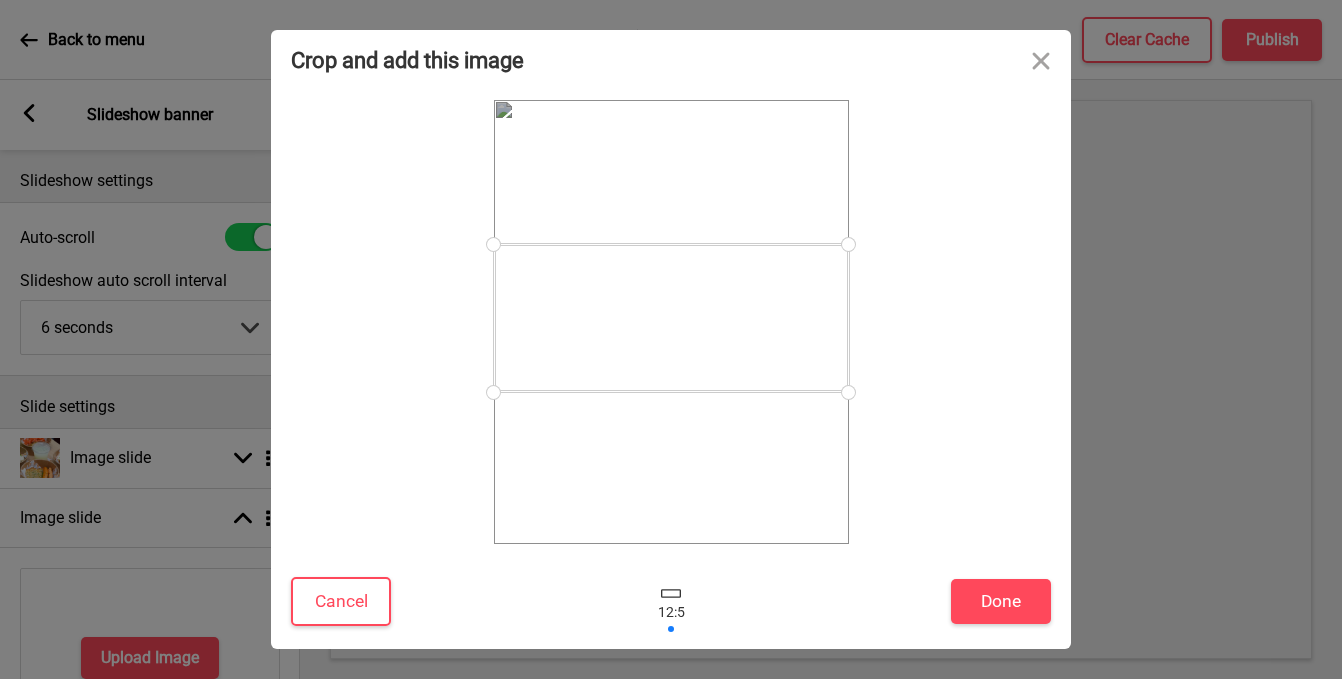 drag, startPoint x: 741, startPoint y: 300, endPoint x: 720, endPoint y: 334, distance: 39.962482 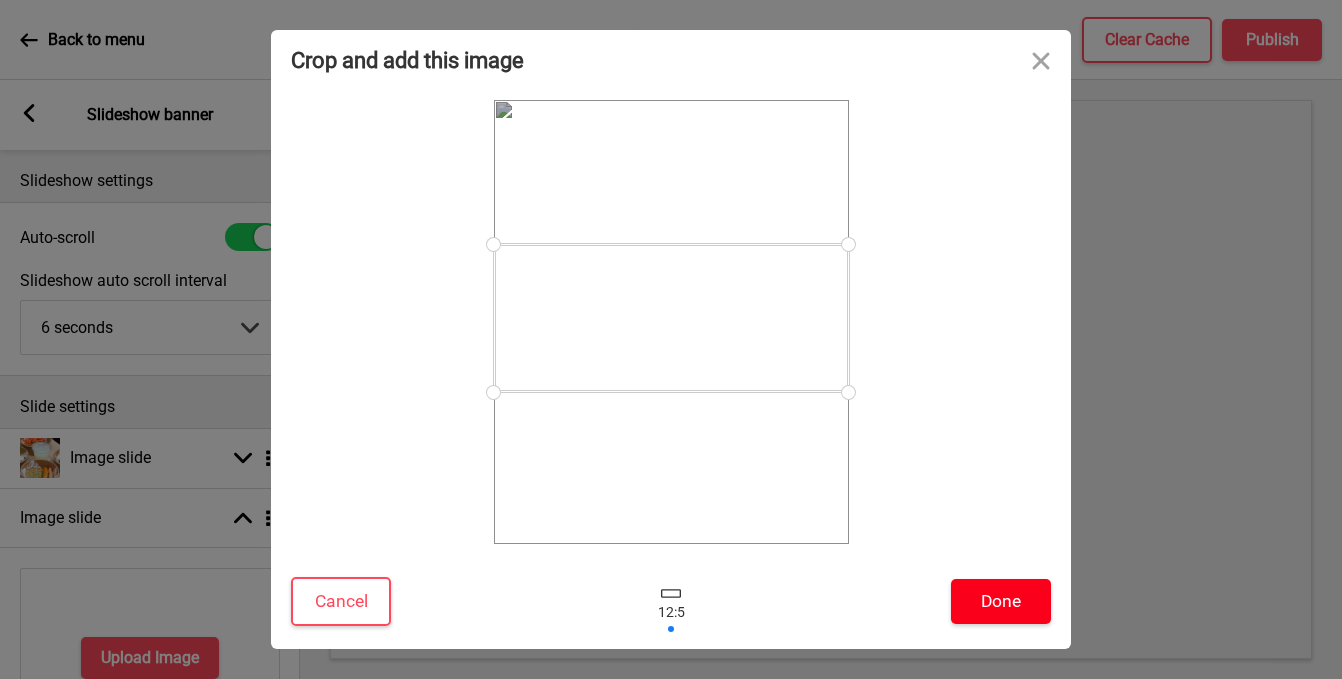 click on "Done" at bounding box center (1001, 601) 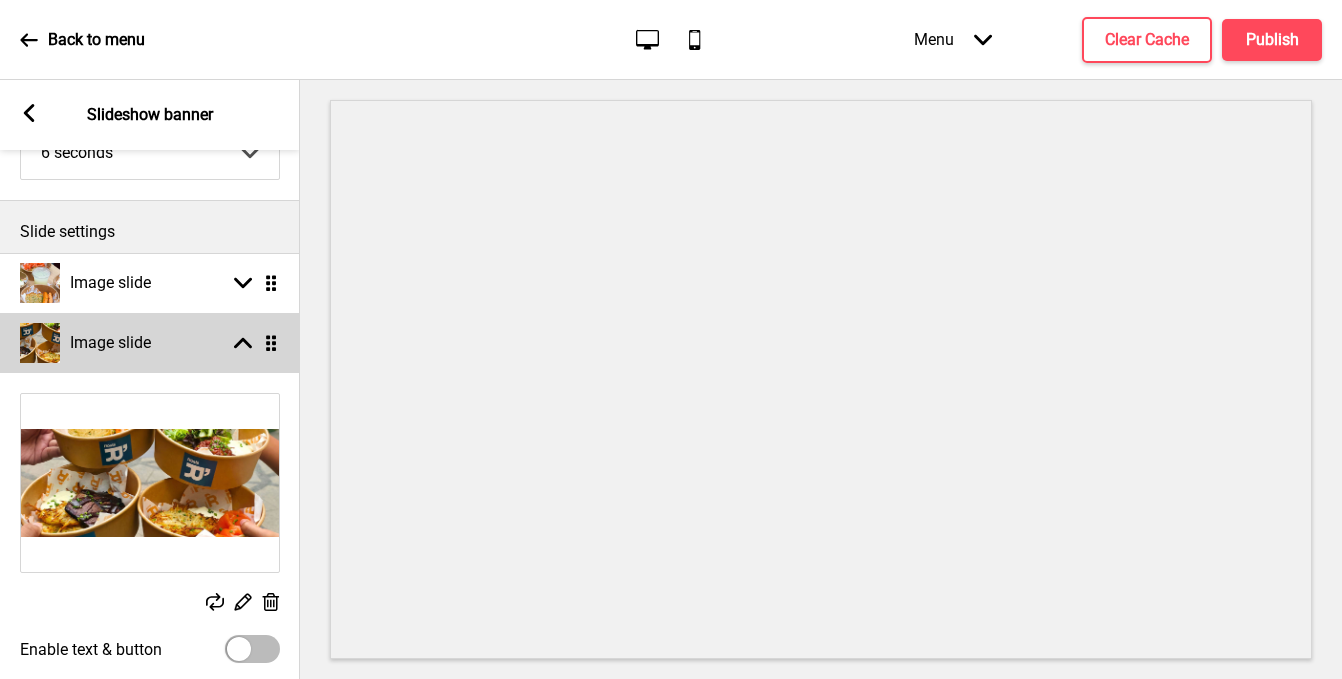 click 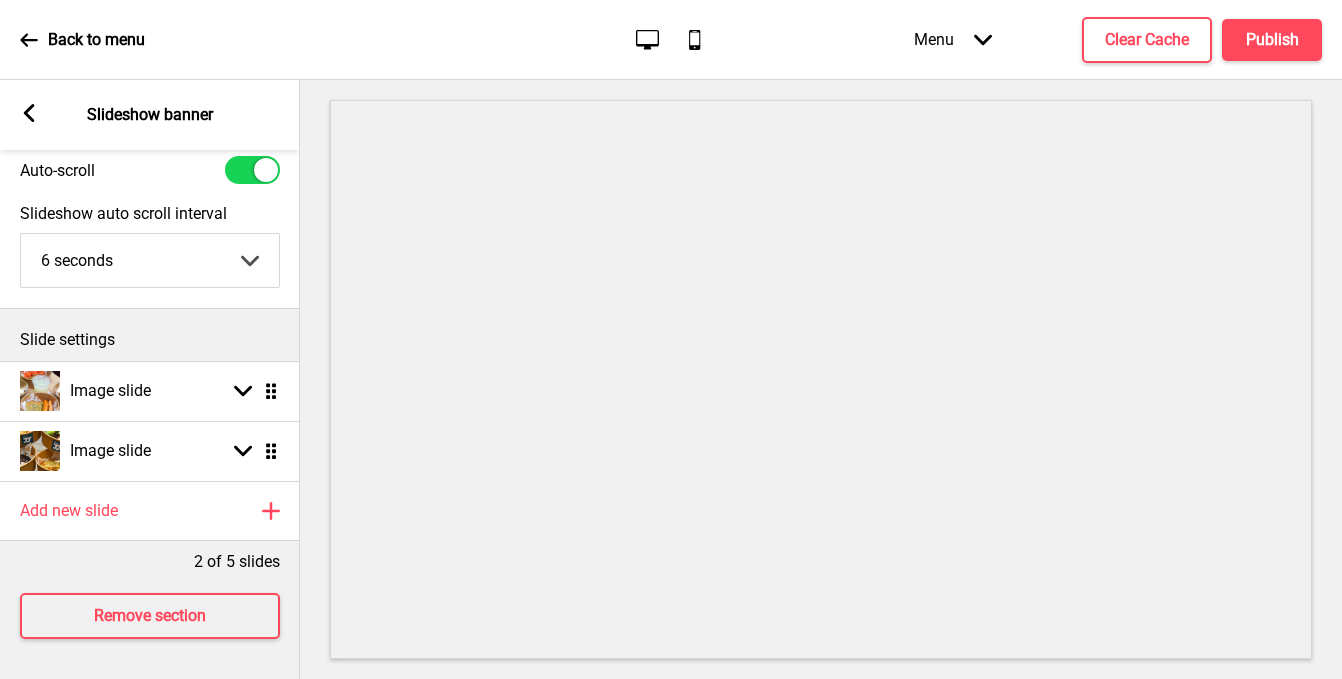 scroll, scrollTop: 67, scrollLeft: 0, axis: vertical 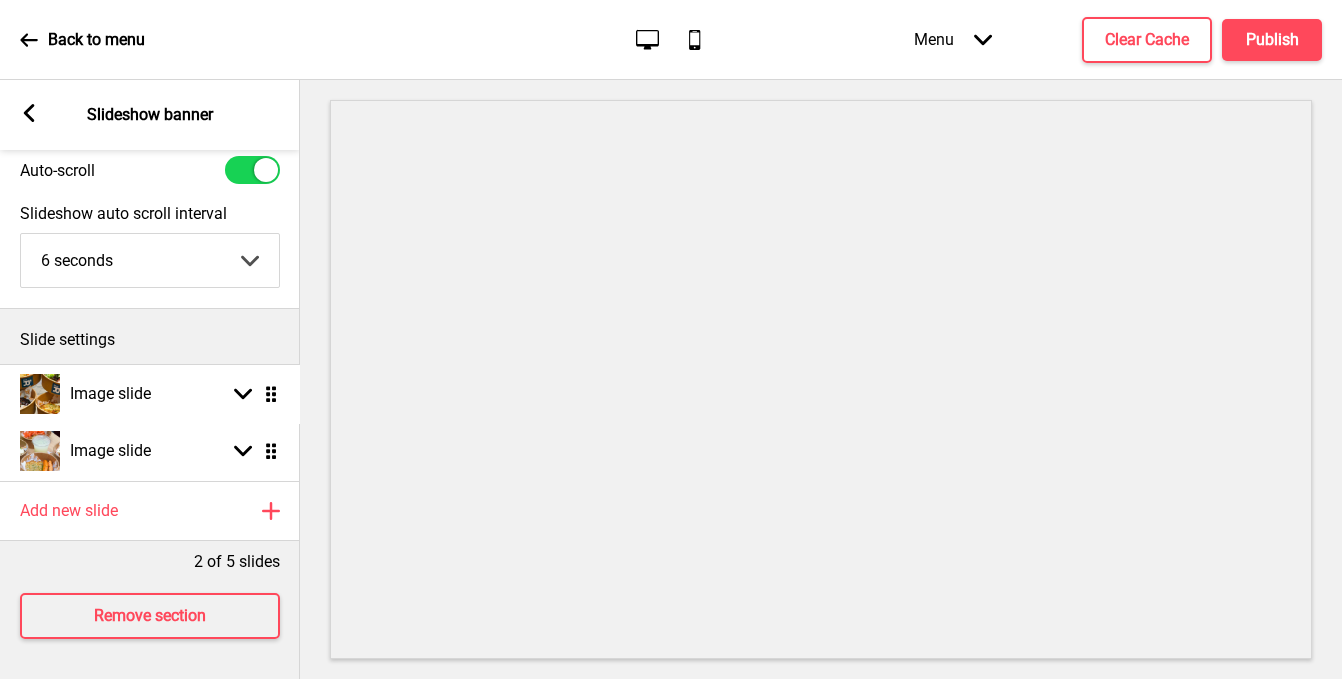 drag, startPoint x: 267, startPoint y: 444, endPoint x: 264, endPoint y: 387, distance: 57.07889 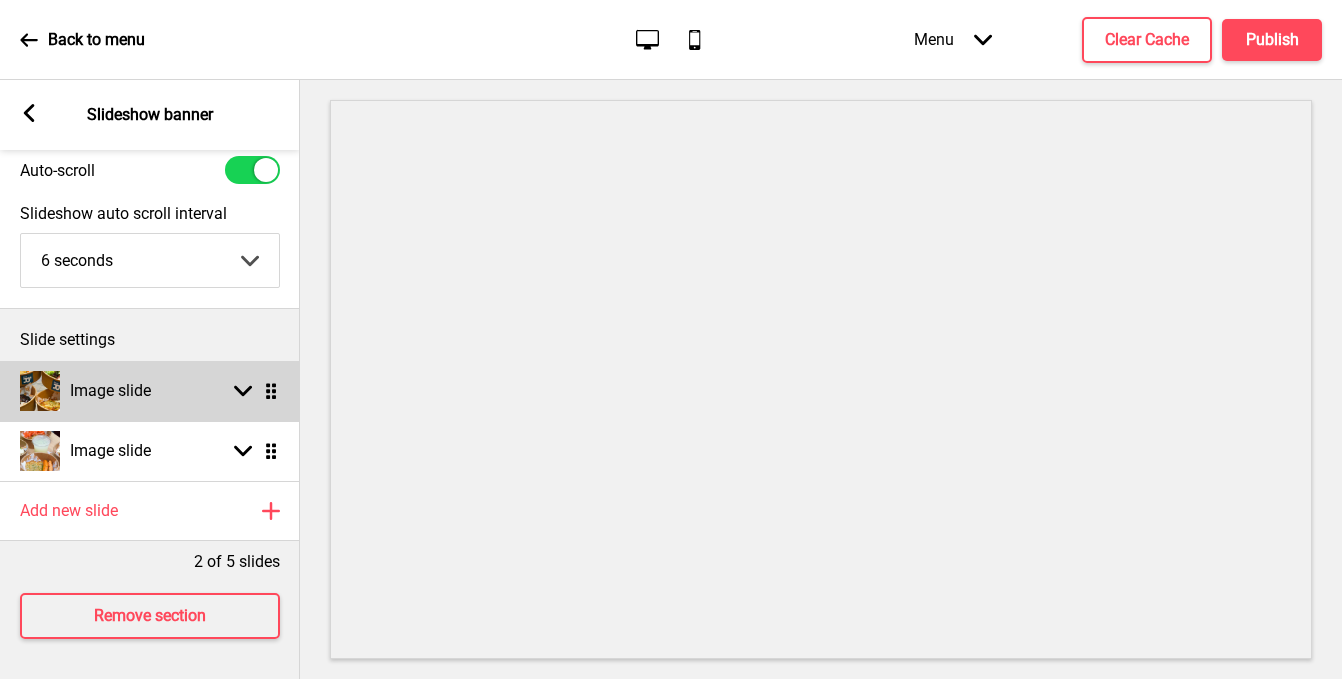 click on "Image slide" at bounding box center [110, 391] 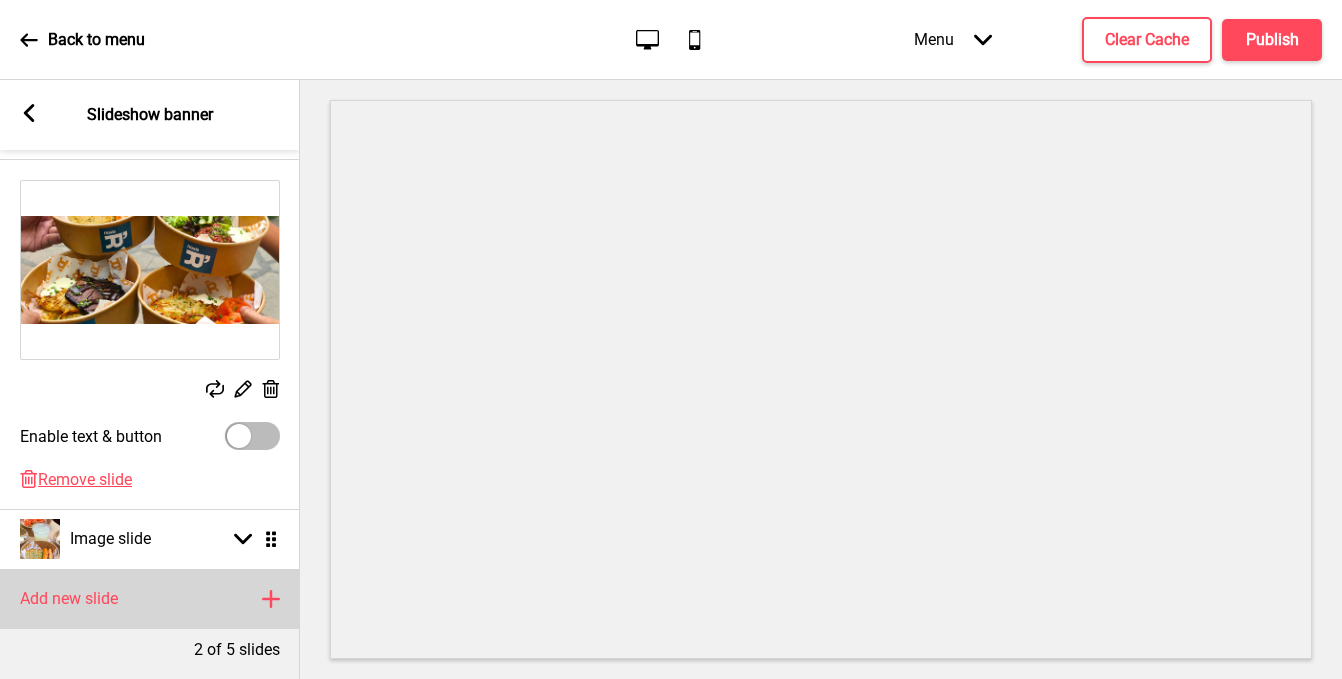 scroll, scrollTop: 349, scrollLeft: 0, axis: vertical 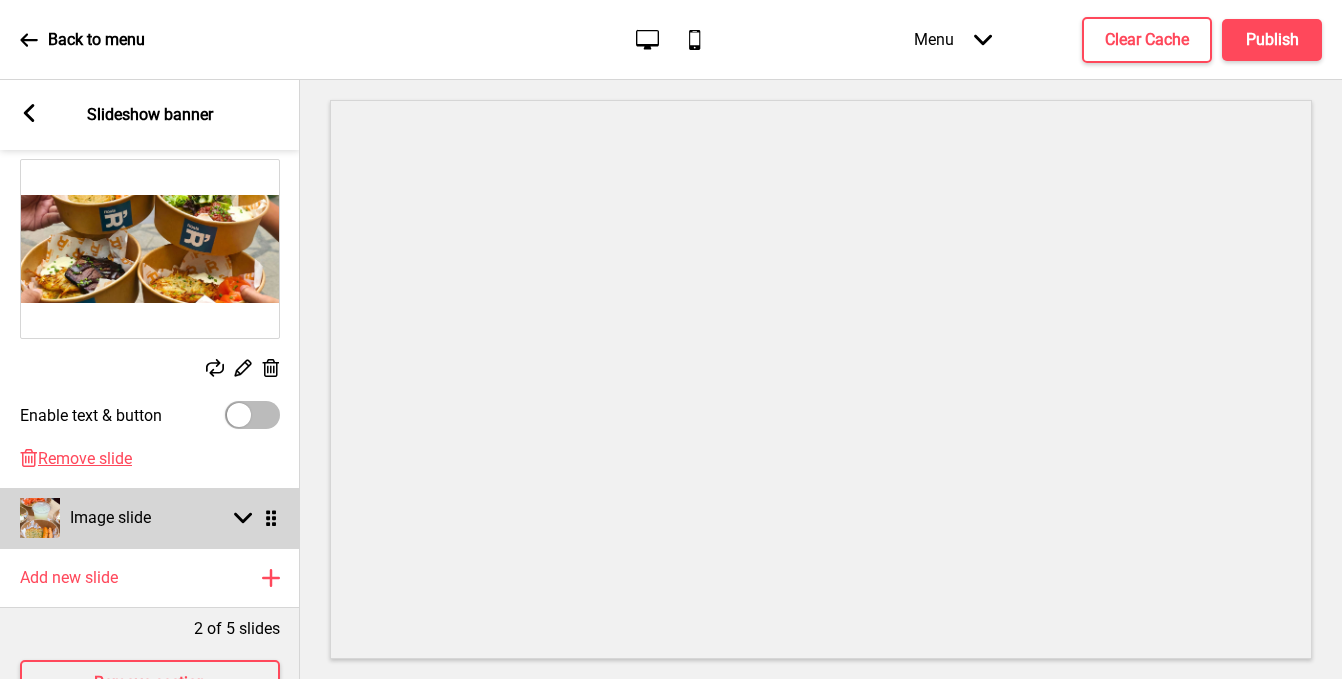 click on "Image slide Arrow down Drag" at bounding box center (150, 518) 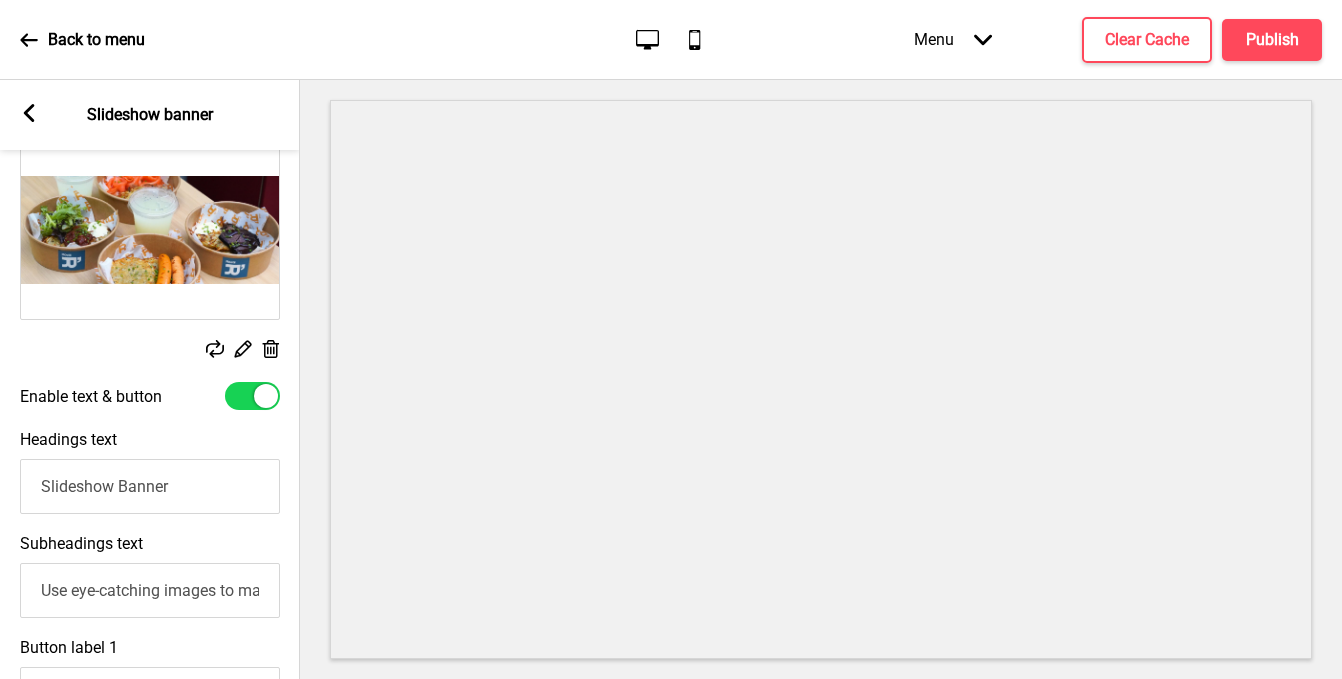 scroll, scrollTop: 468, scrollLeft: 0, axis: vertical 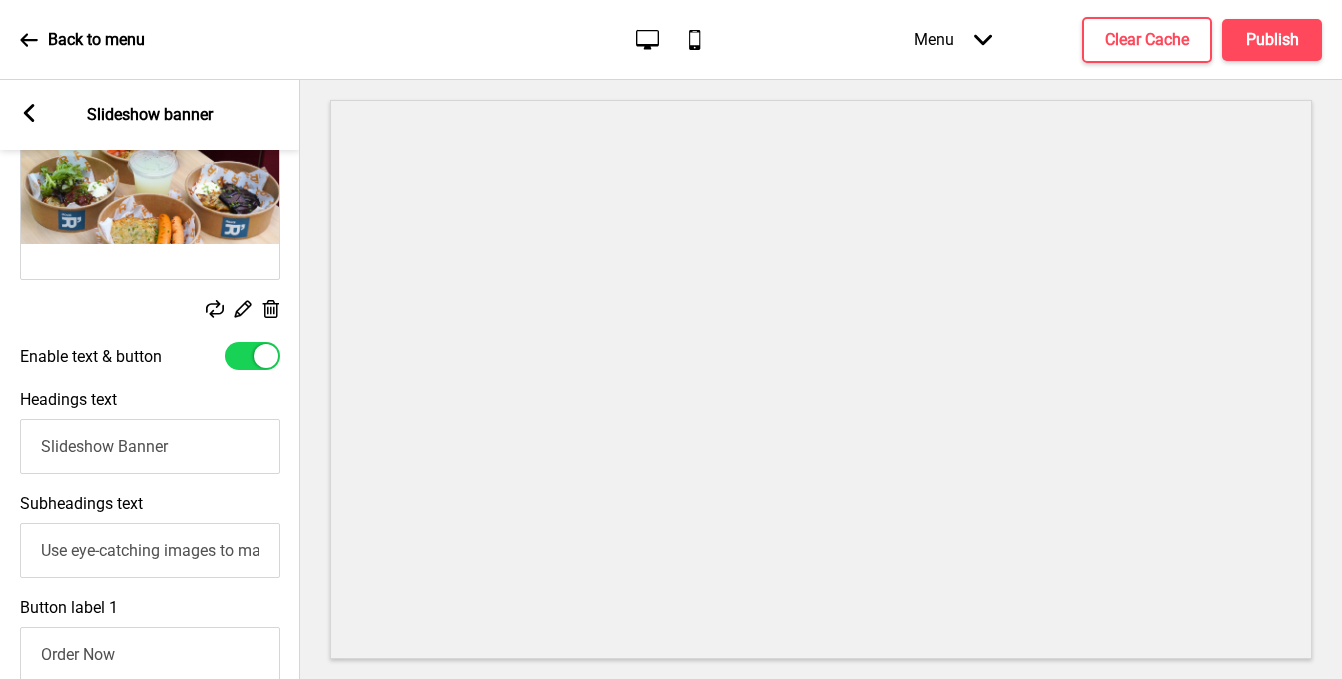 click at bounding box center [252, 356] 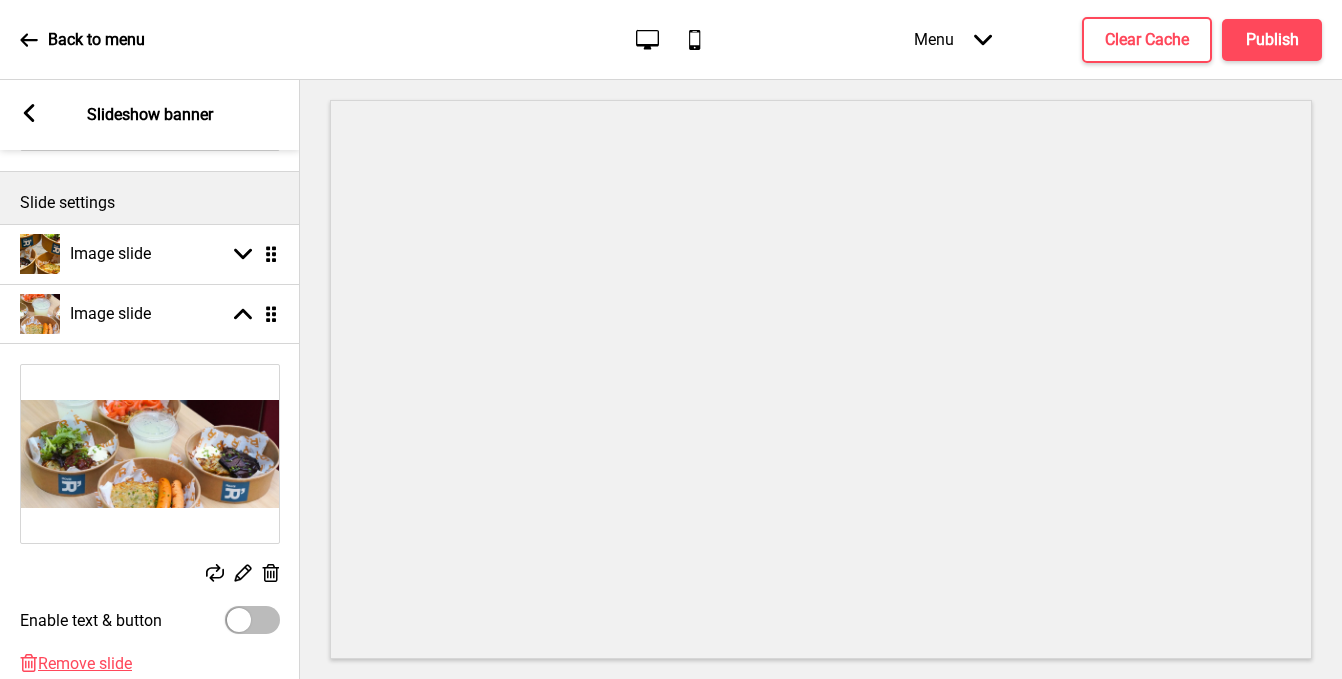 scroll, scrollTop: 205, scrollLeft: 0, axis: vertical 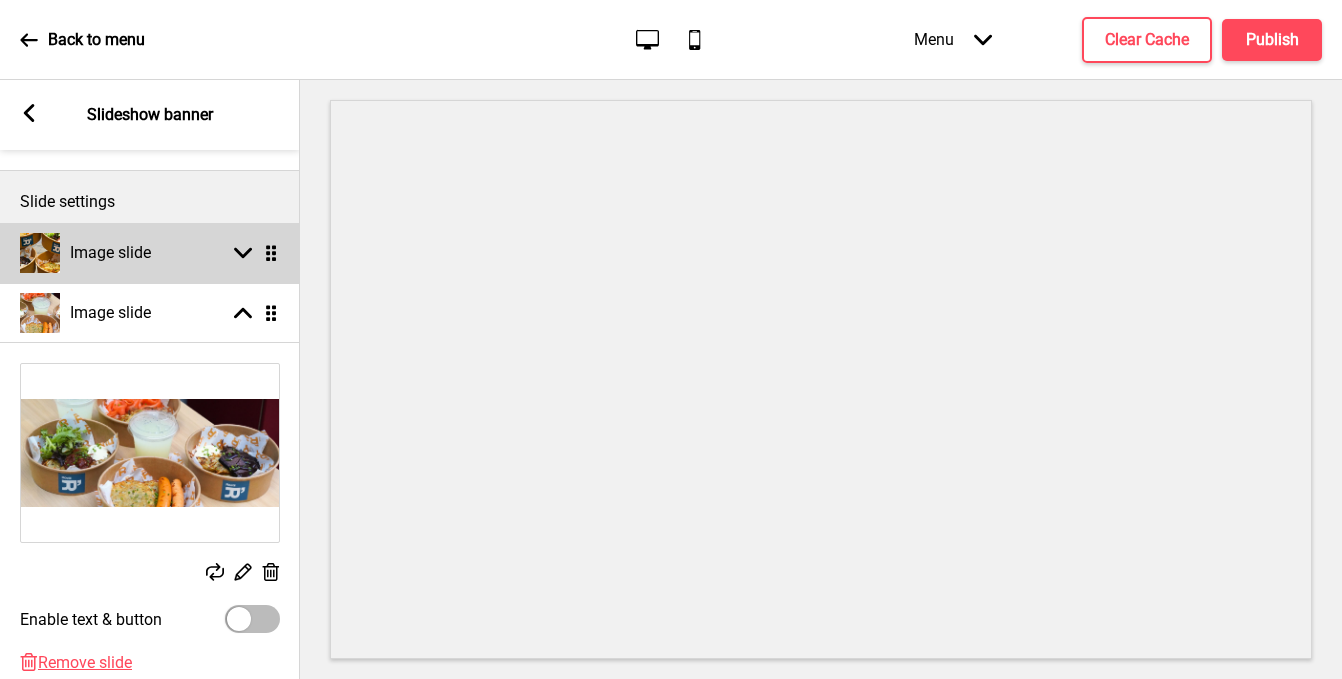 click on "Image slide Arrow down Drag" at bounding box center (150, 253) 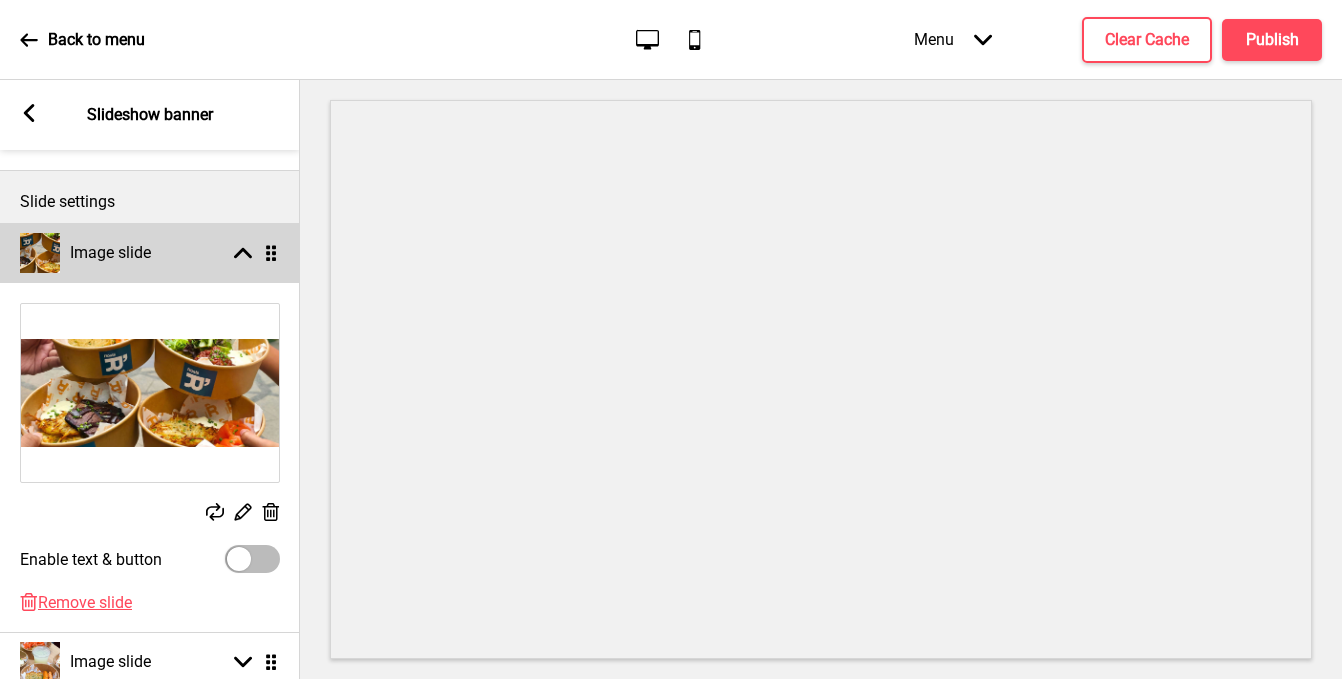 click on "Image slide Arrow up Drag" at bounding box center (150, 253) 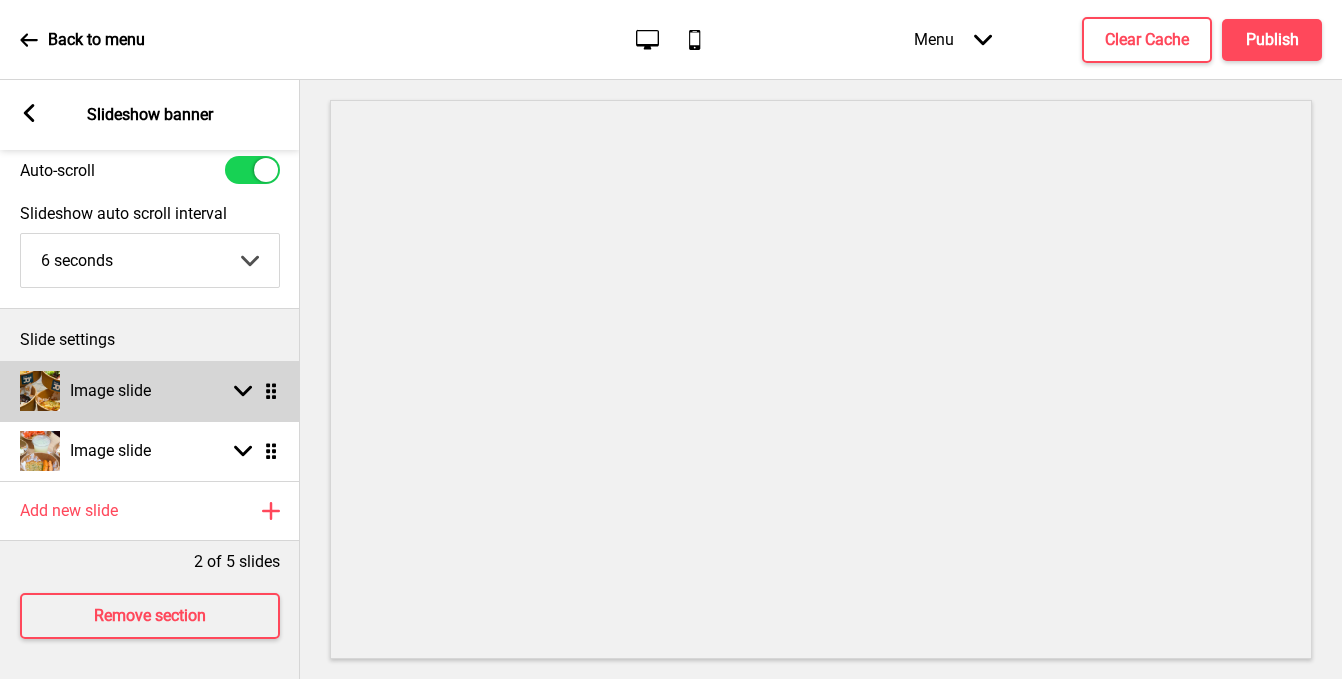 scroll, scrollTop: 67, scrollLeft: 0, axis: vertical 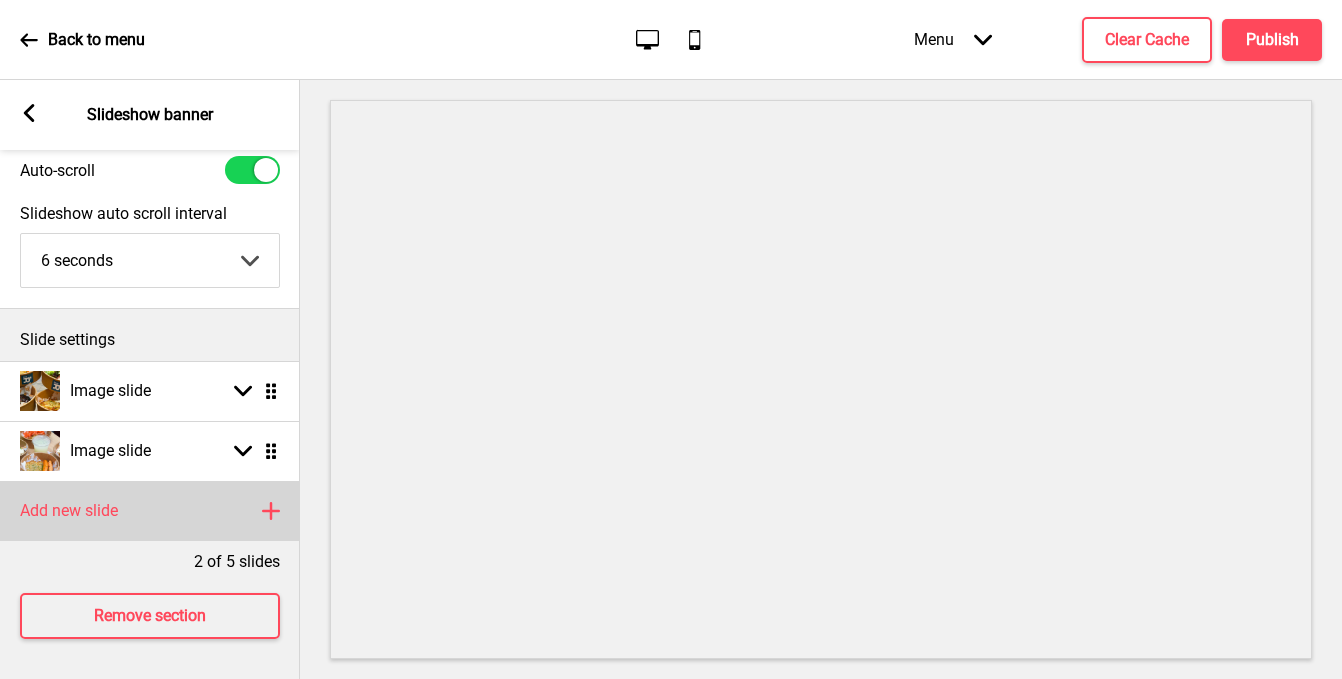drag, startPoint x: 273, startPoint y: 500, endPoint x: 256, endPoint y: 488, distance: 20.808653 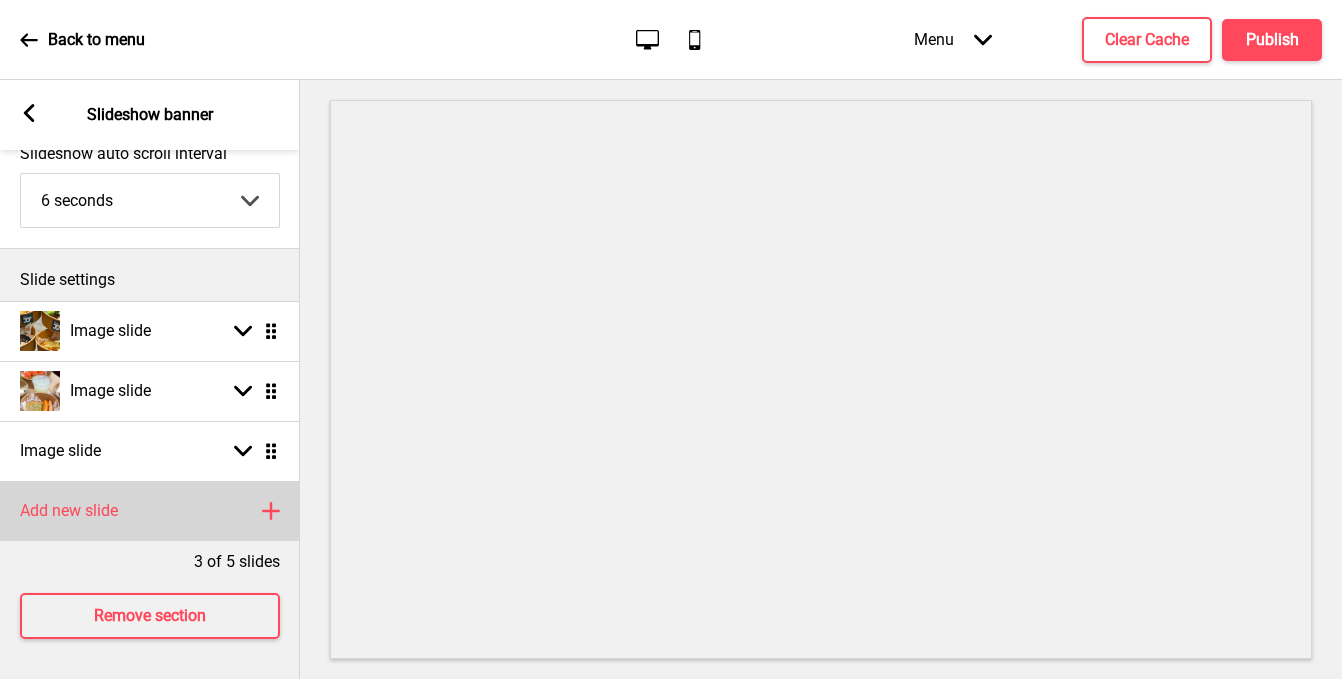 click on "Add new slide" at bounding box center [69, 511] 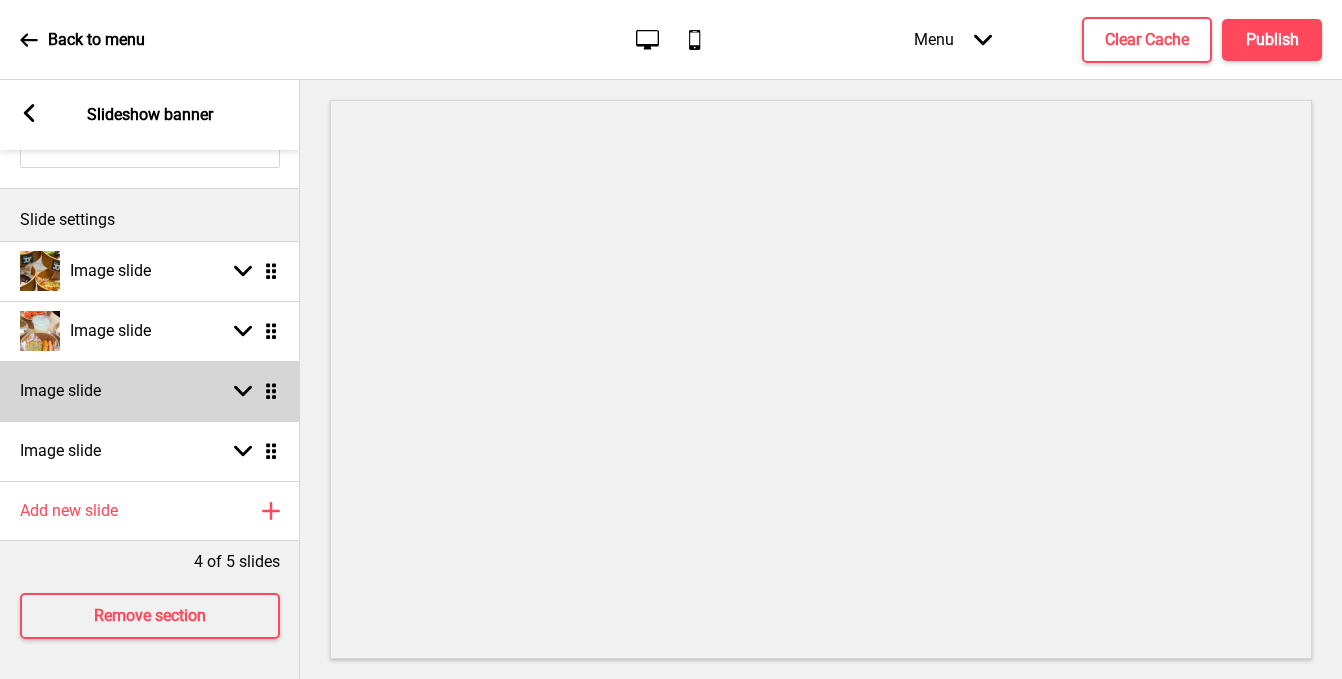 click on "Image slide Arrow down Drag" at bounding box center (150, 391) 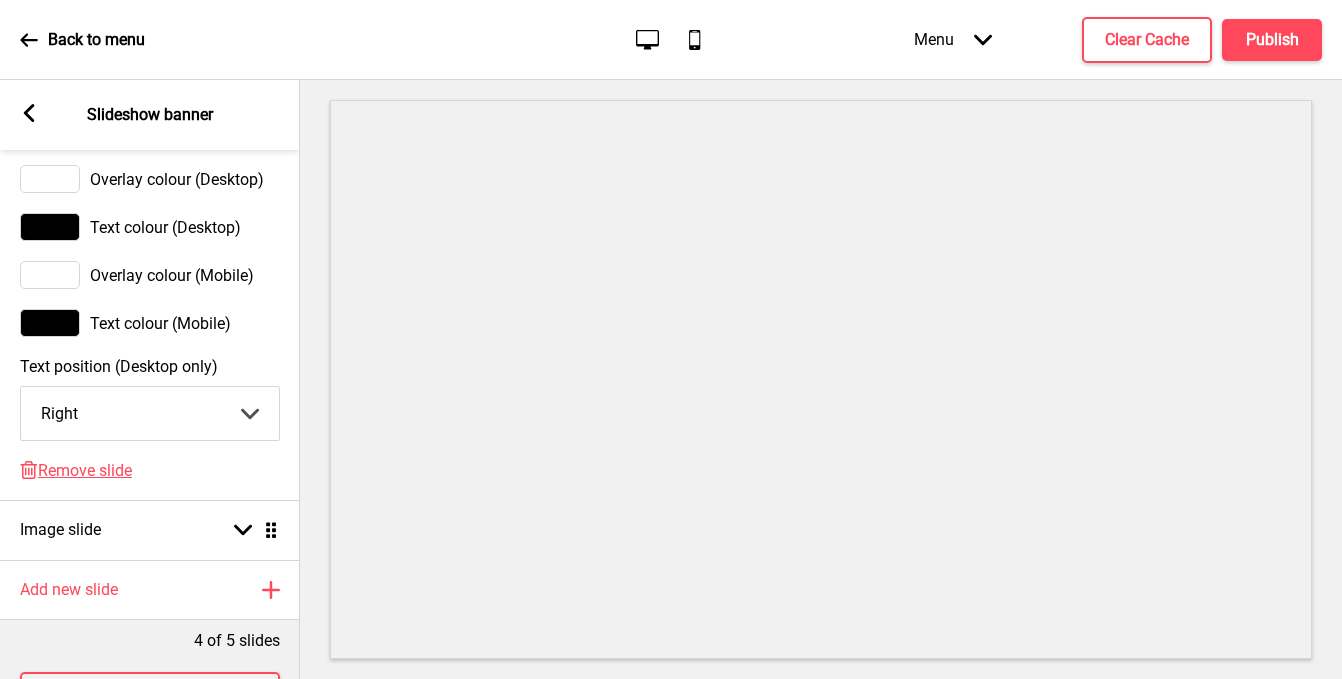 scroll, scrollTop: 1479, scrollLeft: 0, axis: vertical 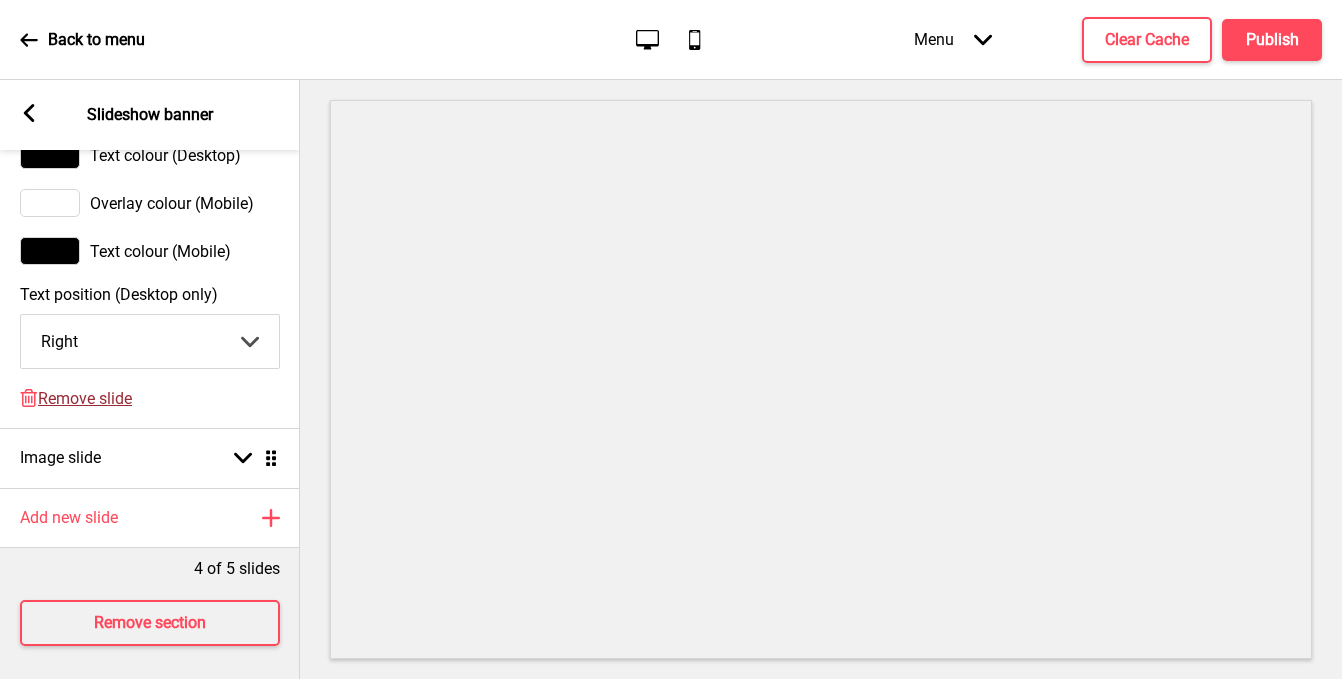 click on "Remove slide" at bounding box center (85, 398) 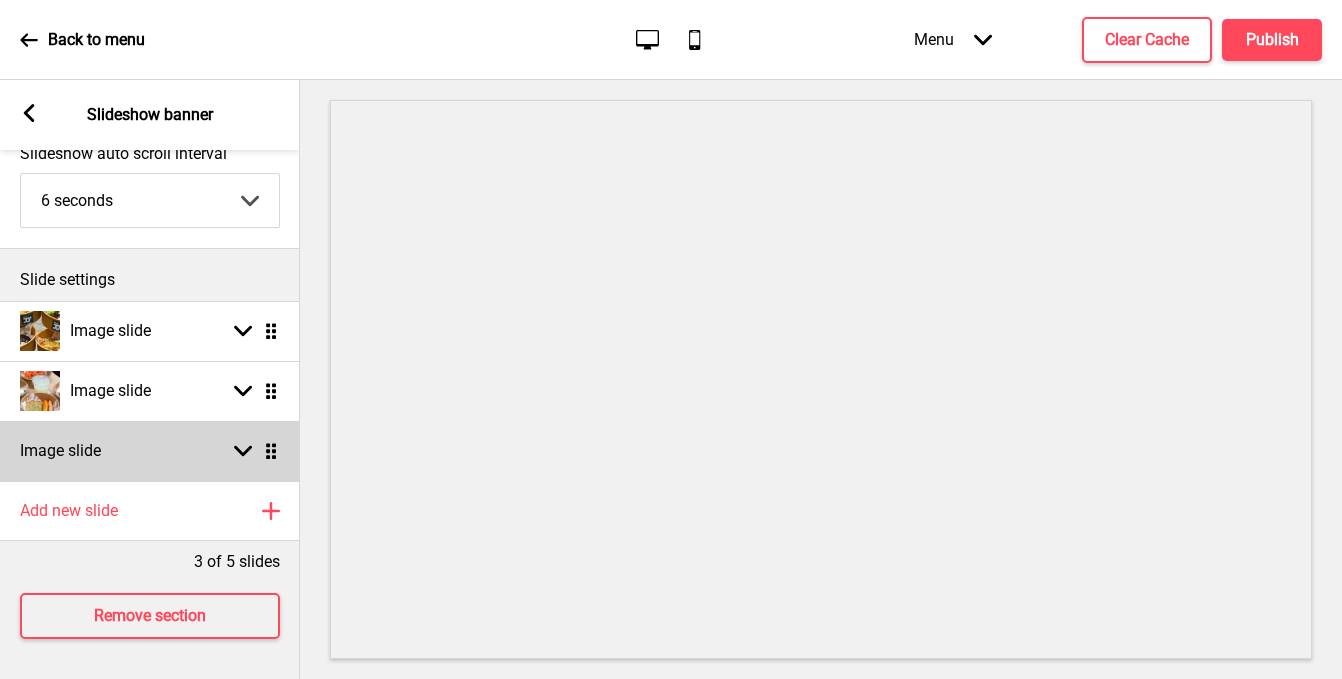 click on "Image slide Arrow down Drag" at bounding box center [150, 451] 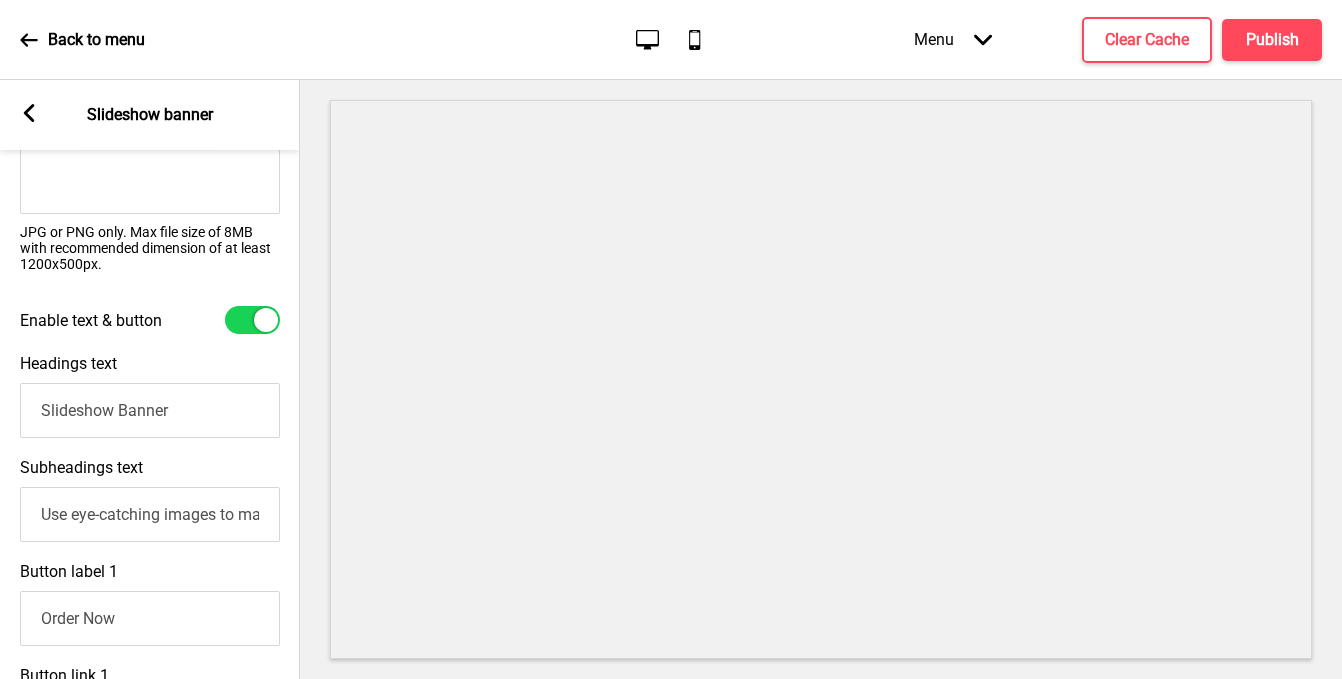scroll, scrollTop: 468, scrollLeft: 0, axis: vertical 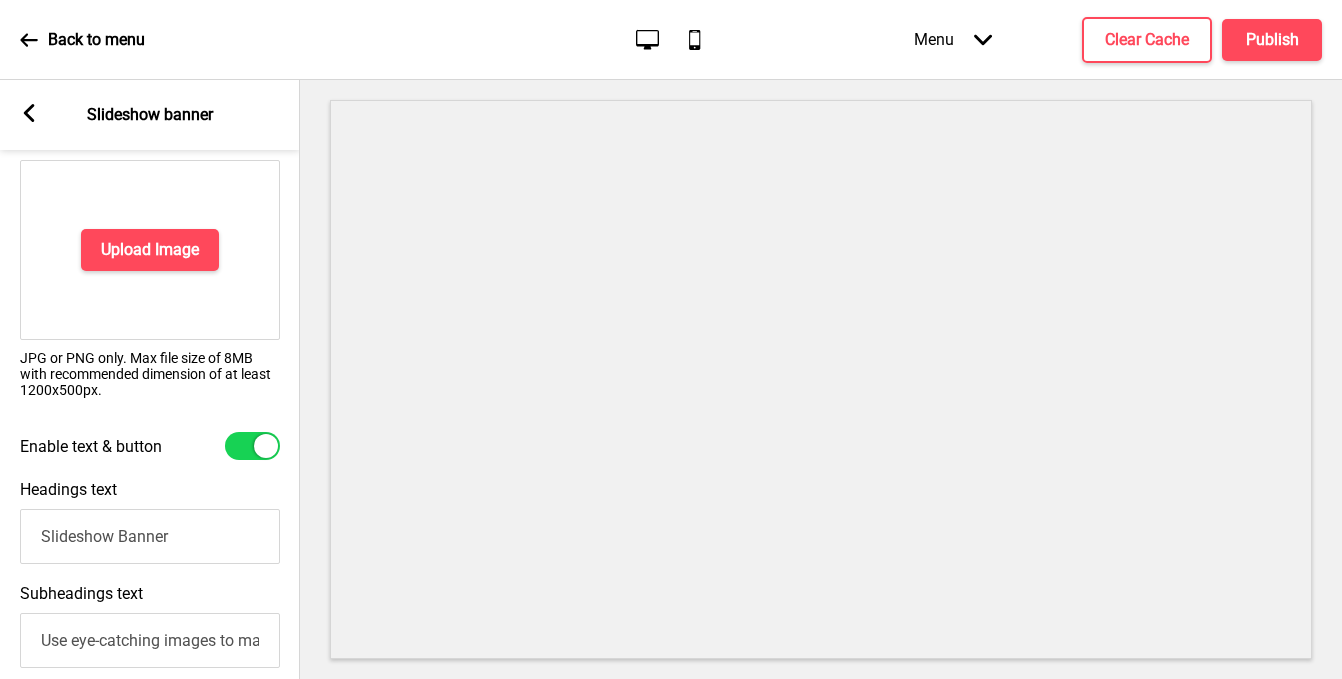 click at bounding box center (252, 446) 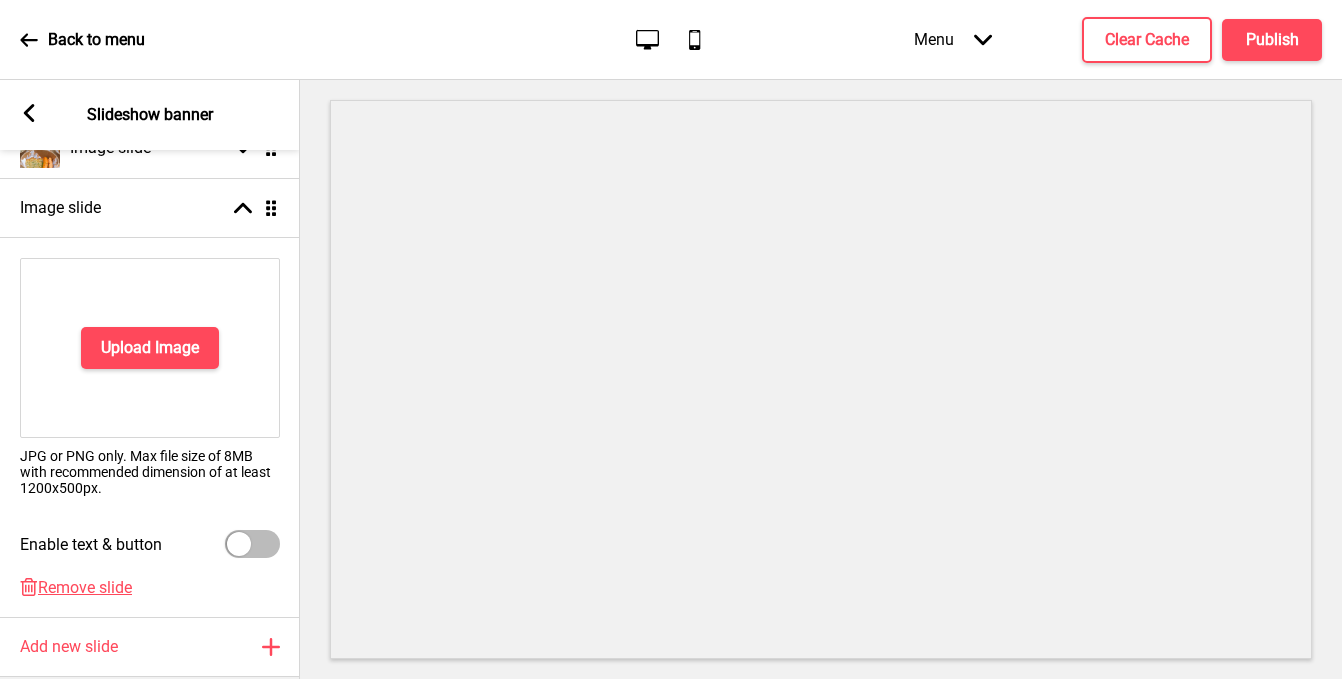 scroll, scrollTop: 355, scrollLeft: 0, axis: vertical 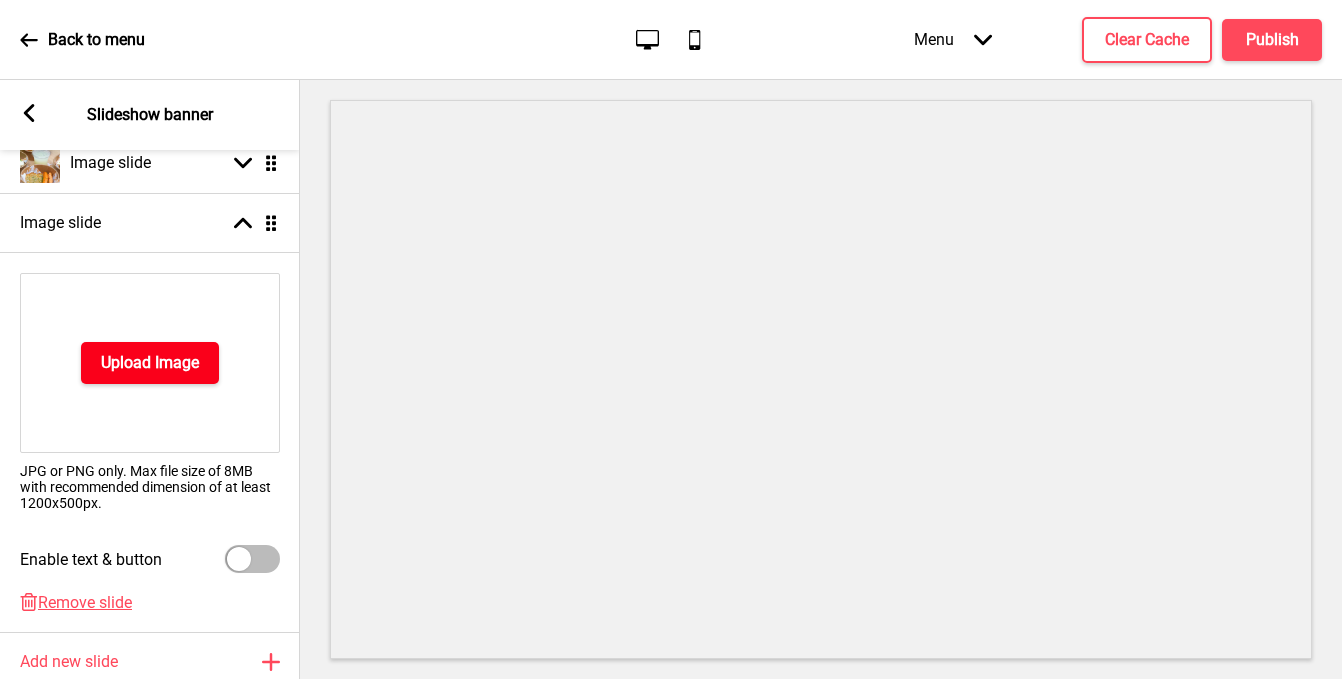 click on "Upload Image" at bounding box center (150, 363) 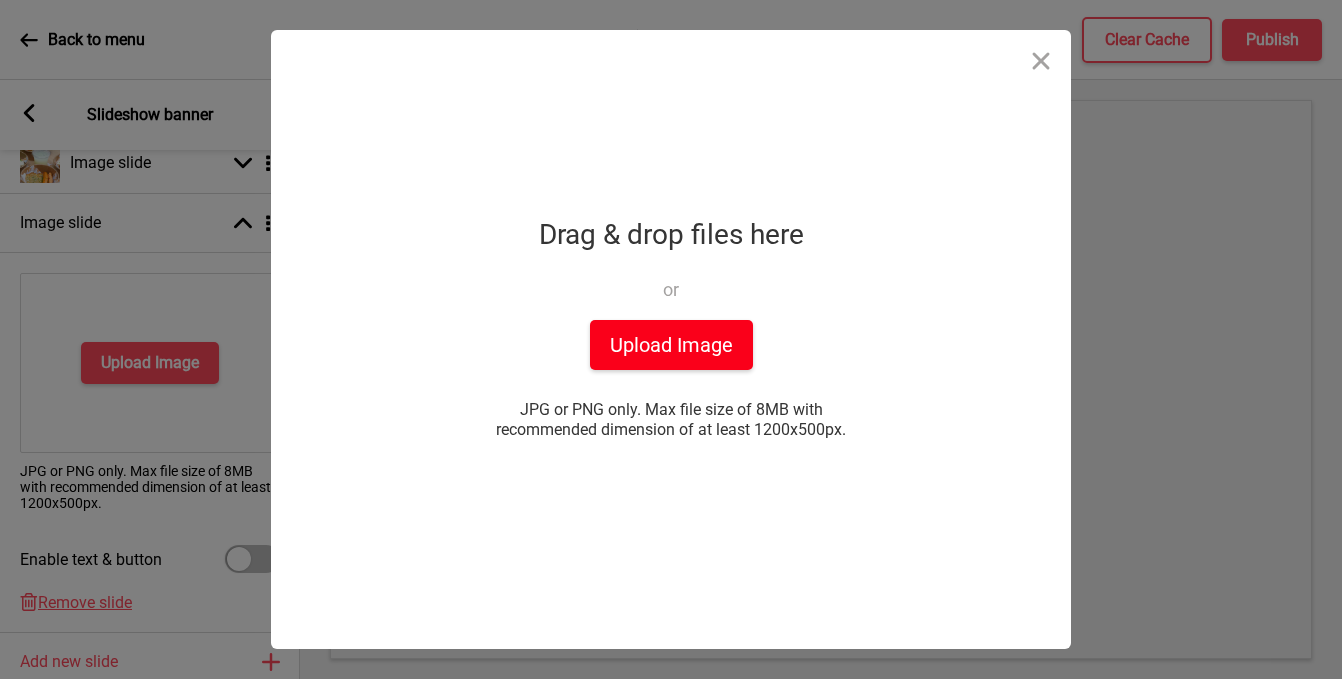 click on "Upload Image" at bounding box center [671, 345] 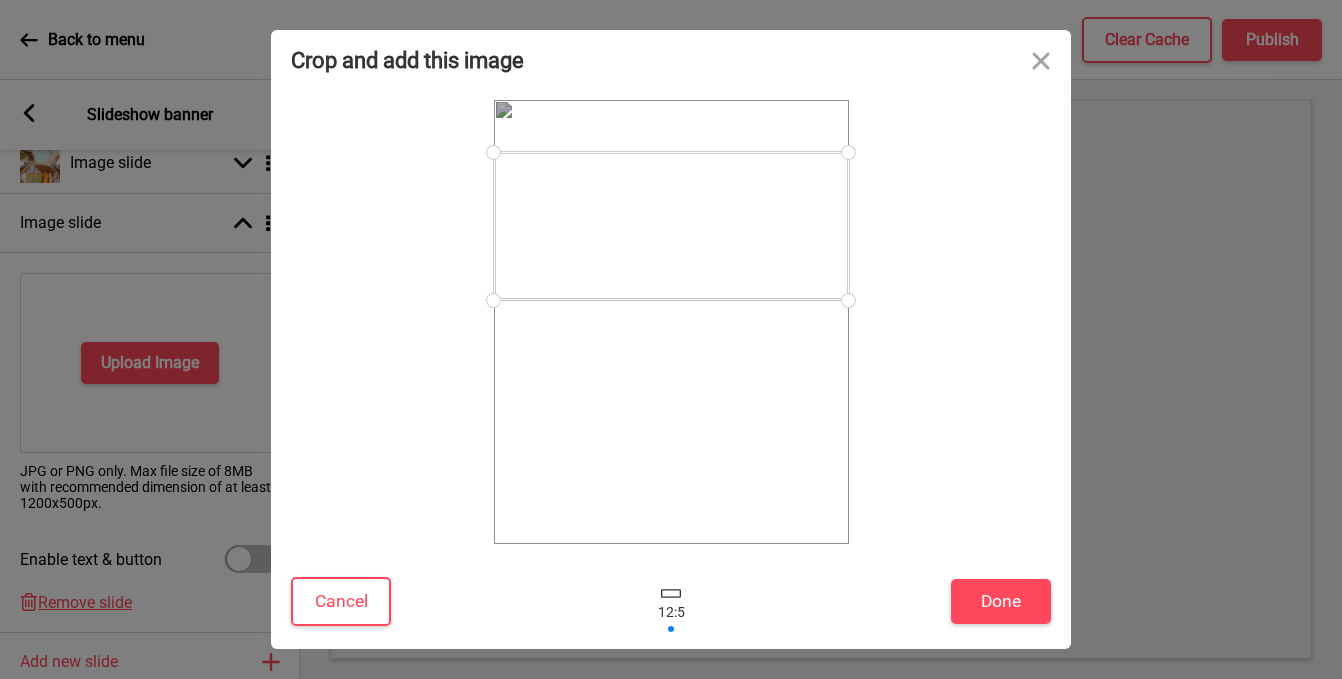 drag, startPoint x: 627, startPoint y: 364, endPoint x: 673, endPoint y: 314, distance: 67.941154 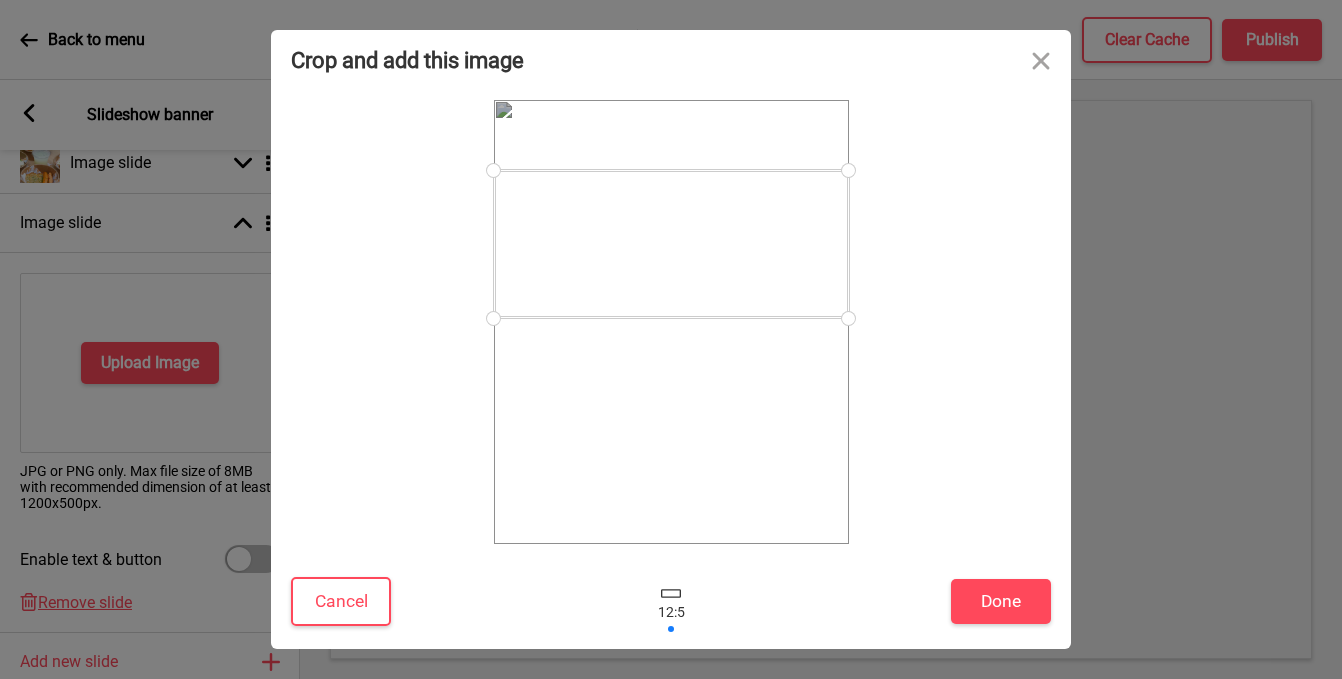 click at bounding box center [671, 244] 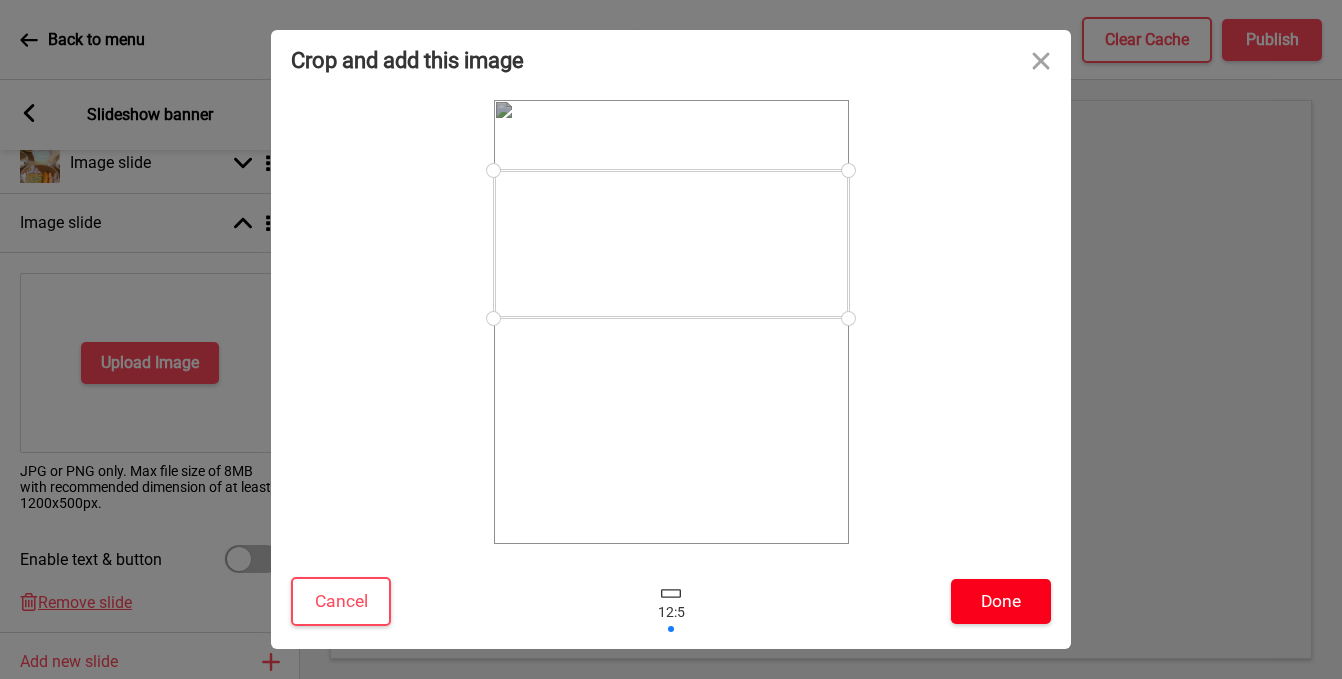 click on "Done" at bounding box center [1001, 601] 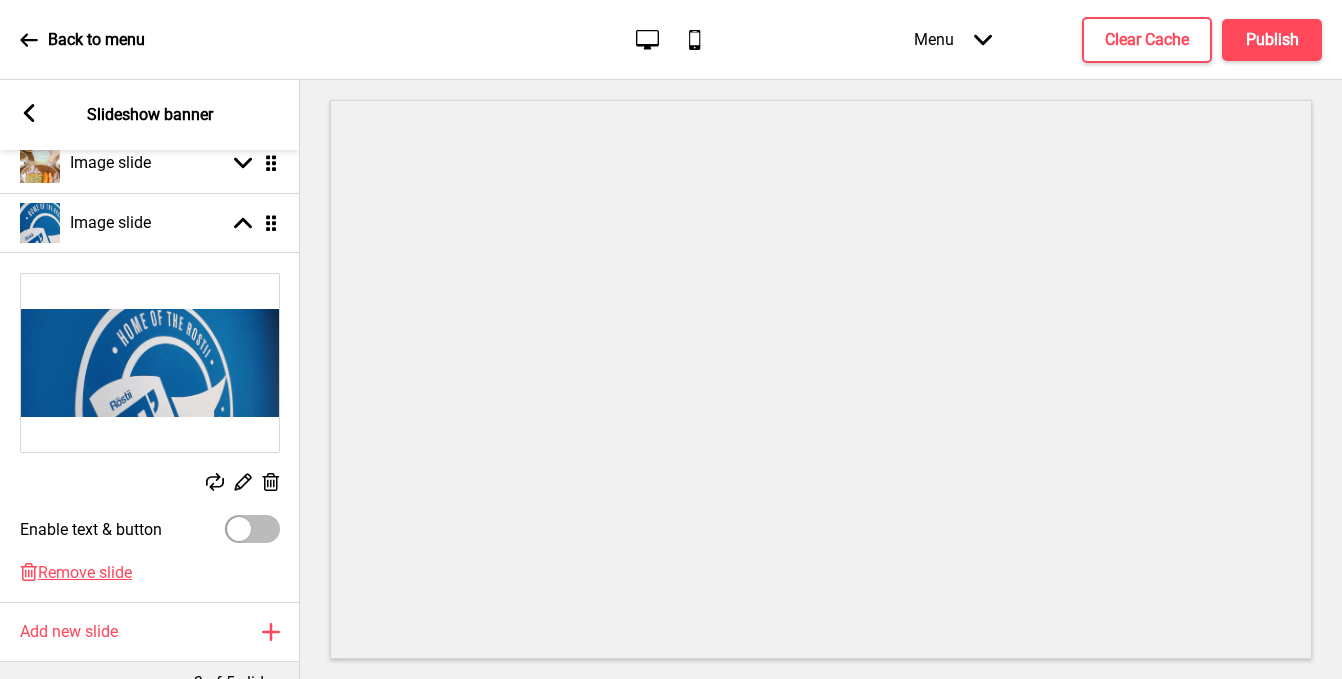 click 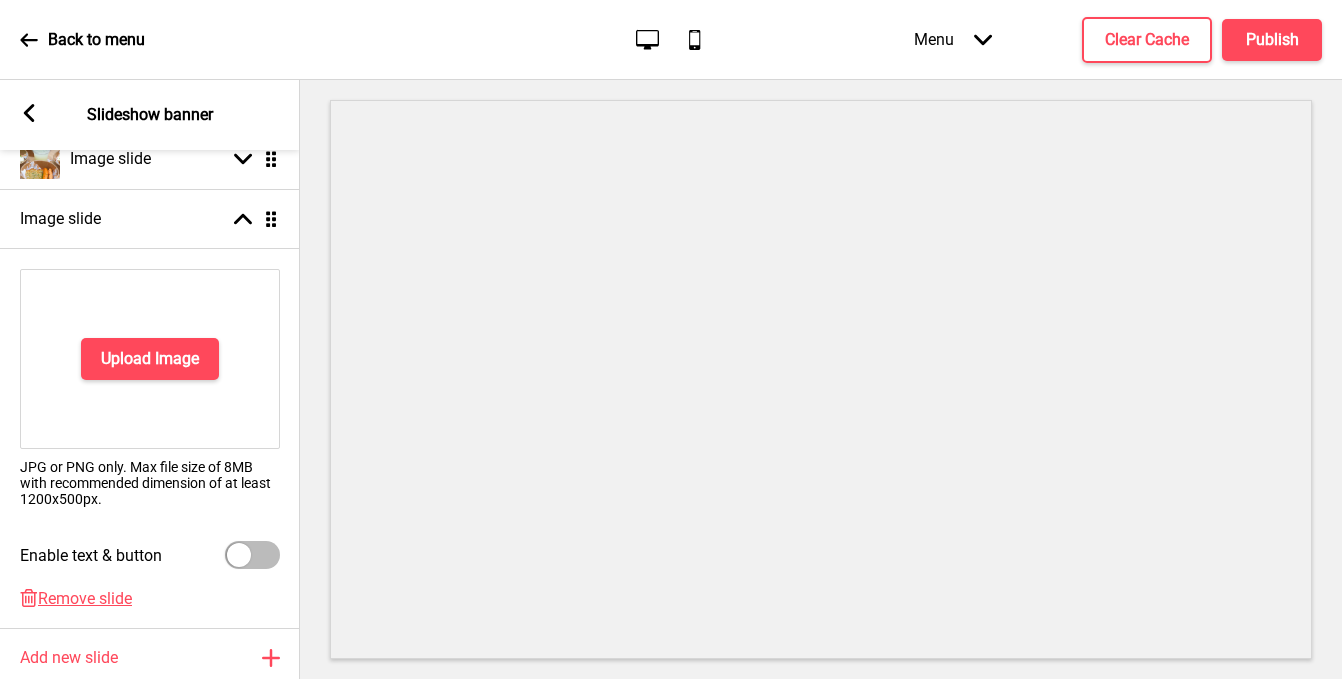 scroll, scrollTop: 364, scrollLeft: 0, axis: vertical 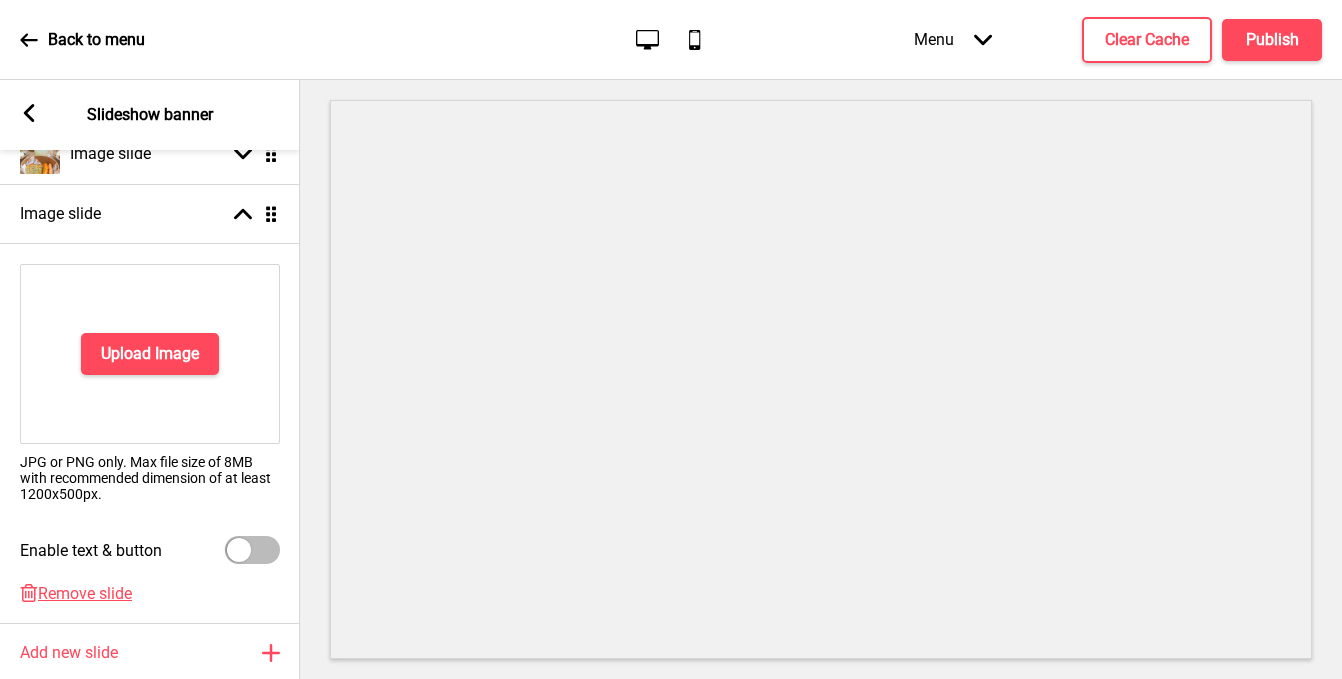 click on "Upload Image" at bounding box center [150, 354] 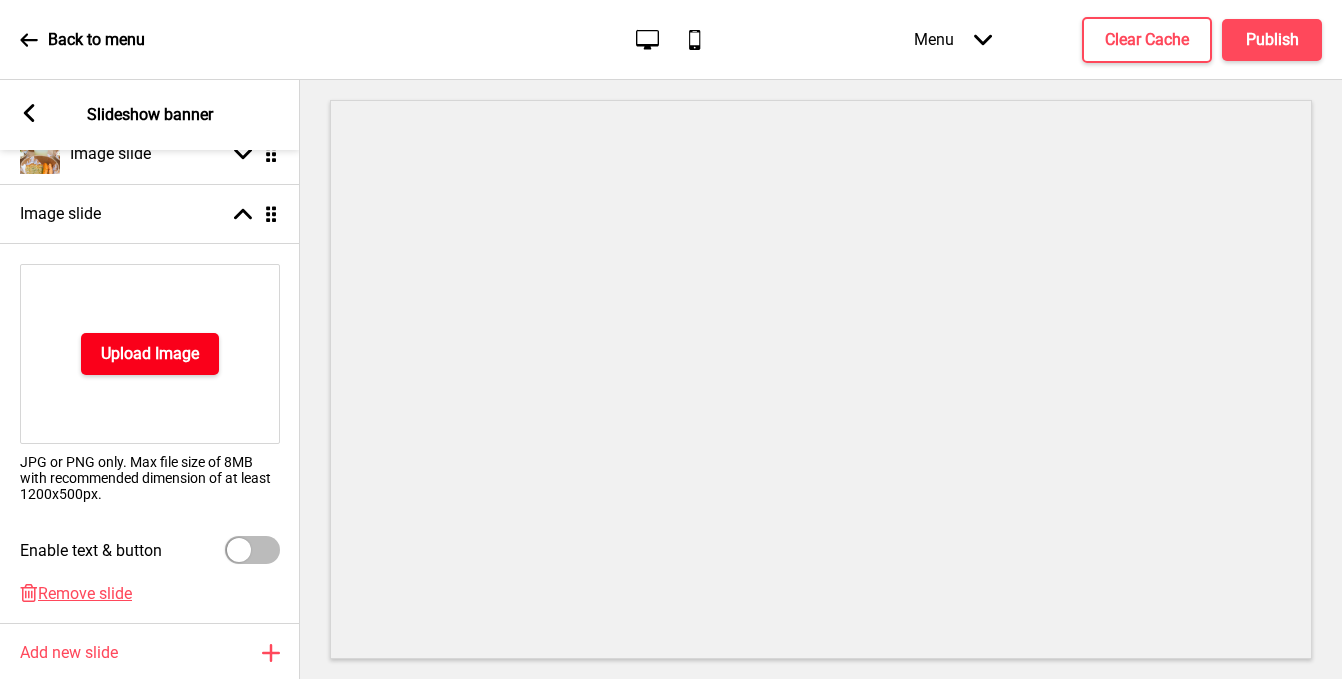 click on "Upload Image" at bounding box center (150, 354) 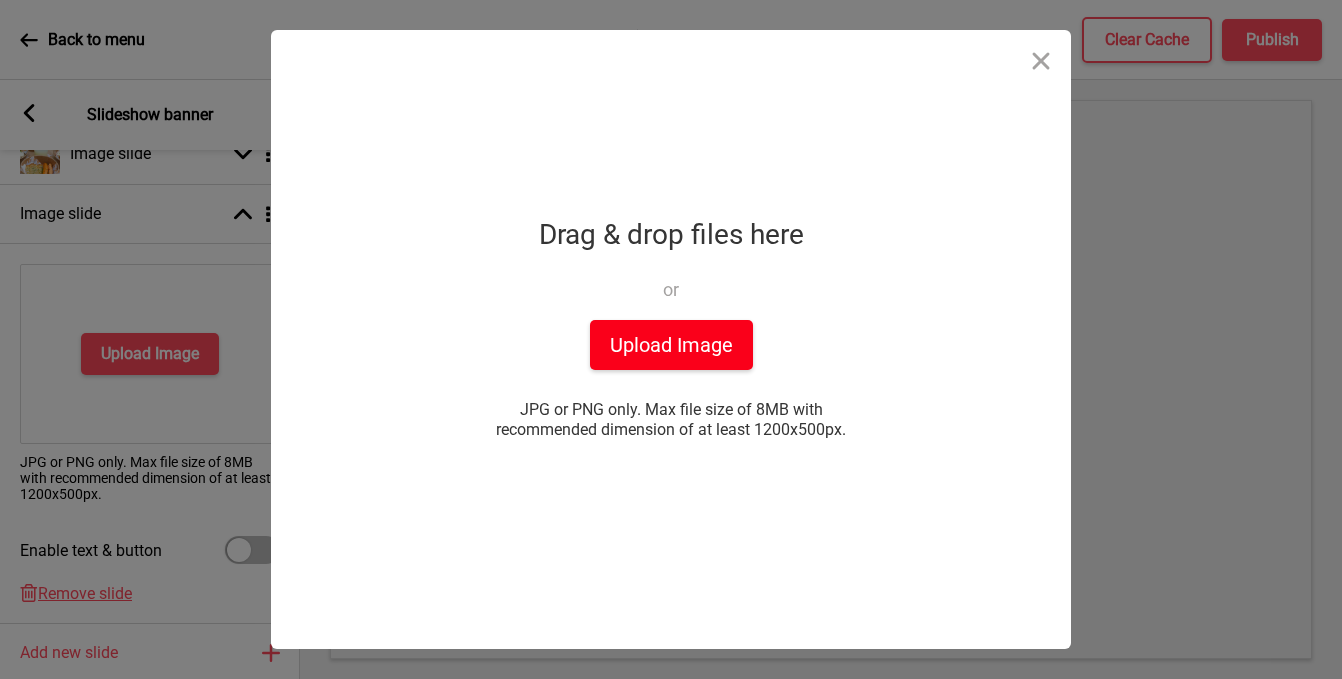 click on "Upload Image" at bounding box center [671, 345] 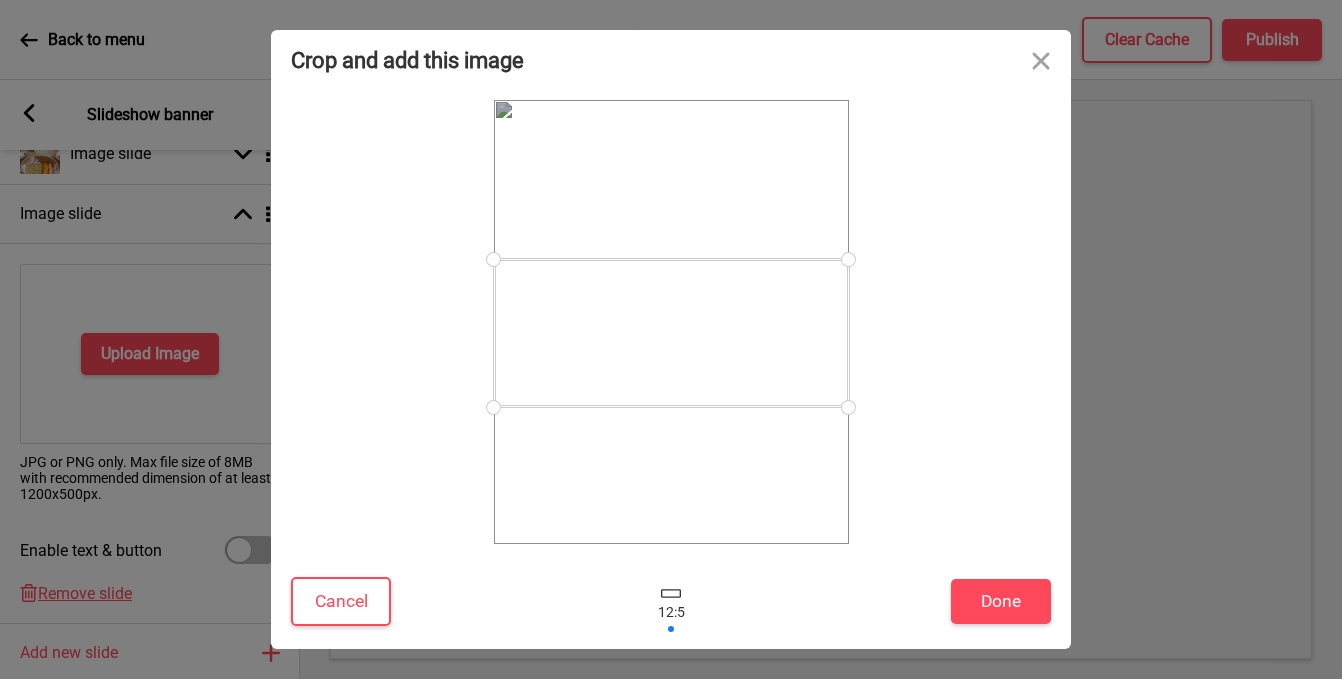 drag, startPoint x: 778, startPoint y: 357, endPoint x: 774, endPoint y: 370, distance: 13.601471 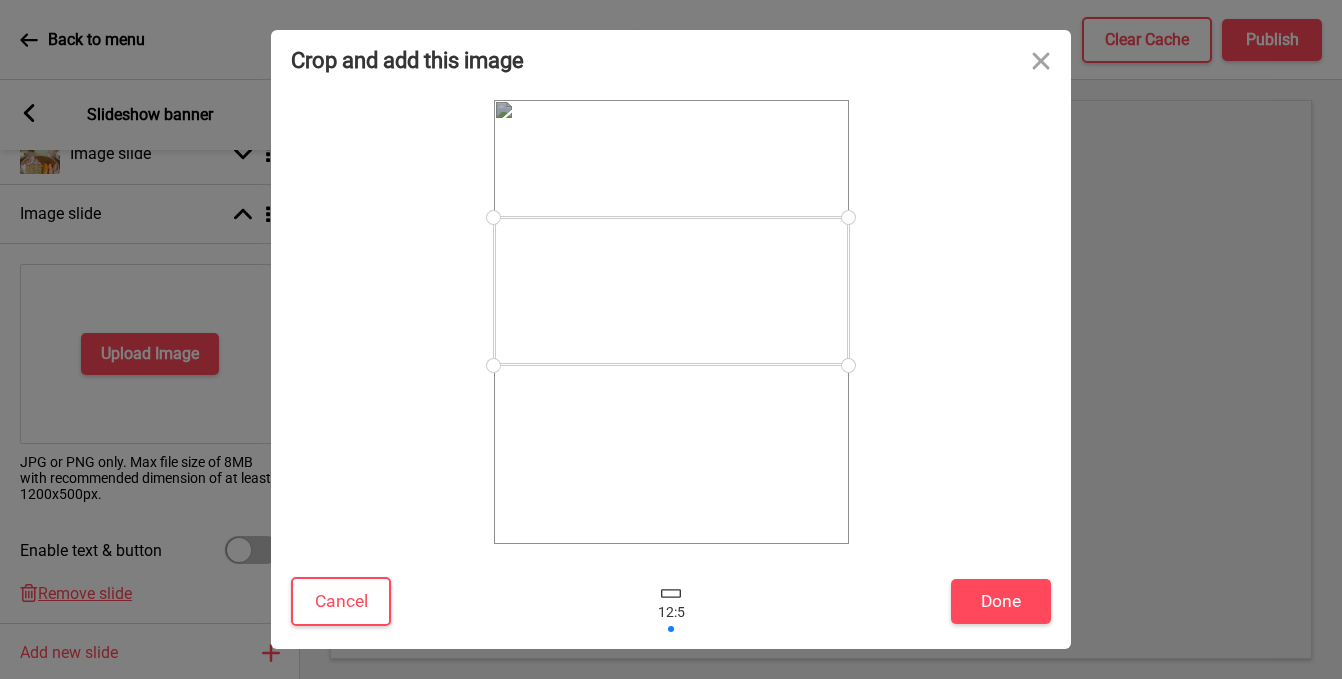 drag, startPoint x: 793, startPoint y: 377, endPoint x: 780, endPoint y: 334, distance: 44.922153 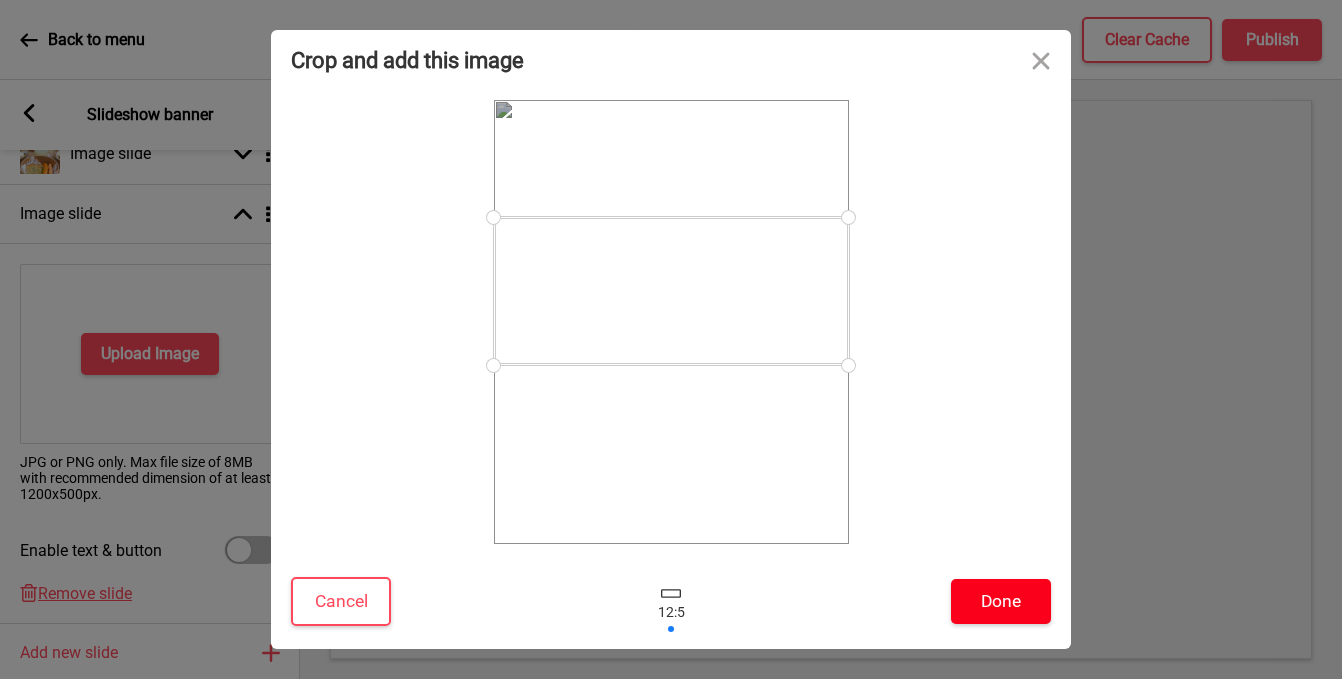 click on "Done" at bounding box center (1001, 601) 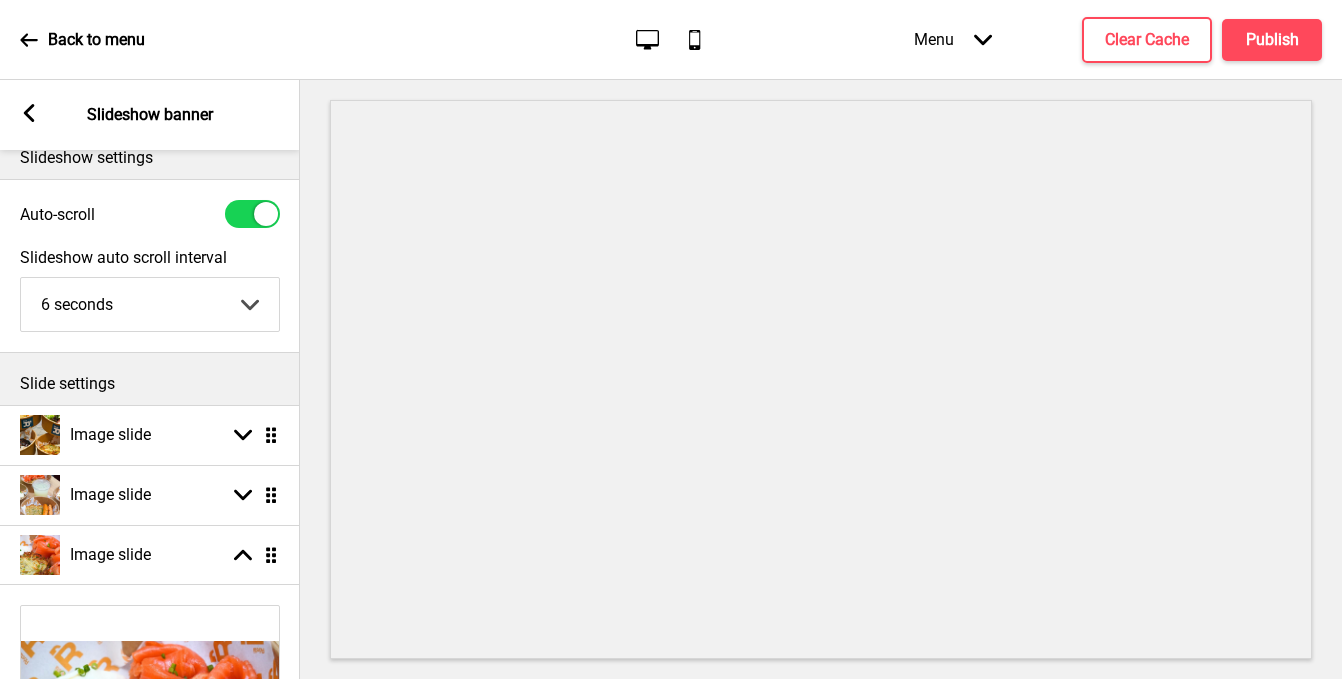 scroll, scrollTop: 0, scrollLeft: 0, axis: both 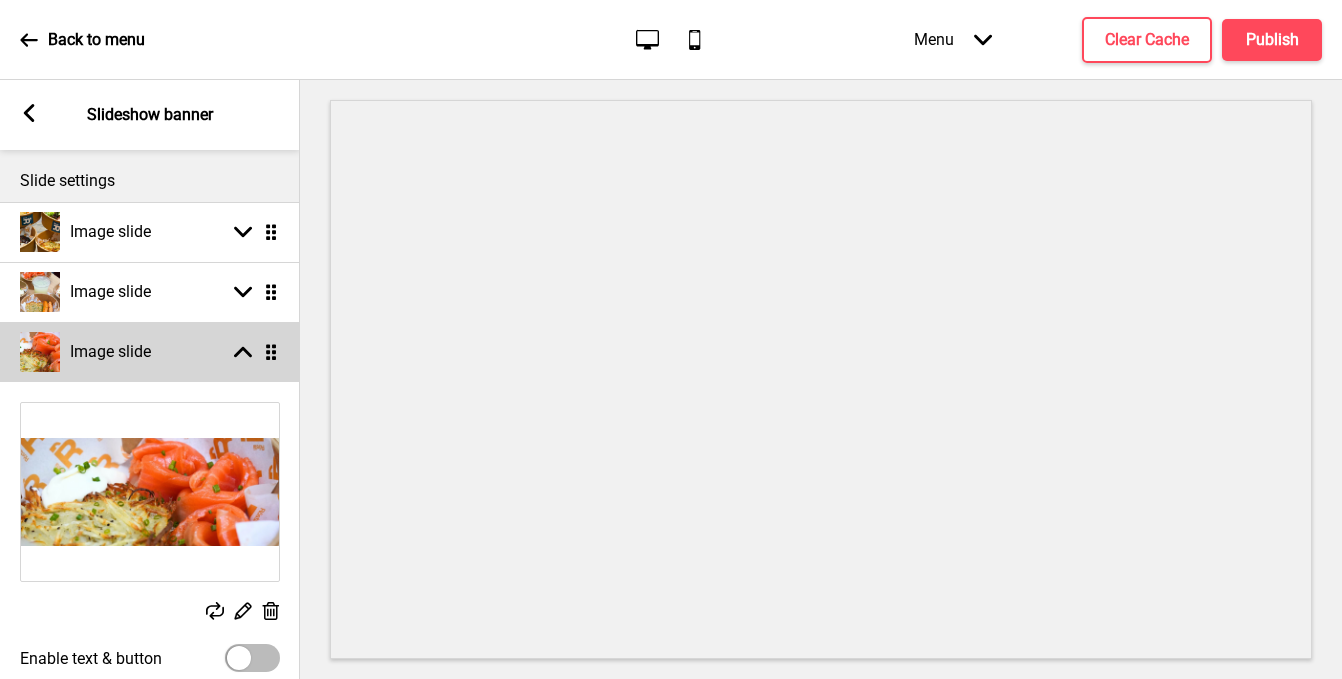 click on "Arrow up Drag" at bounding box center [252, 352] 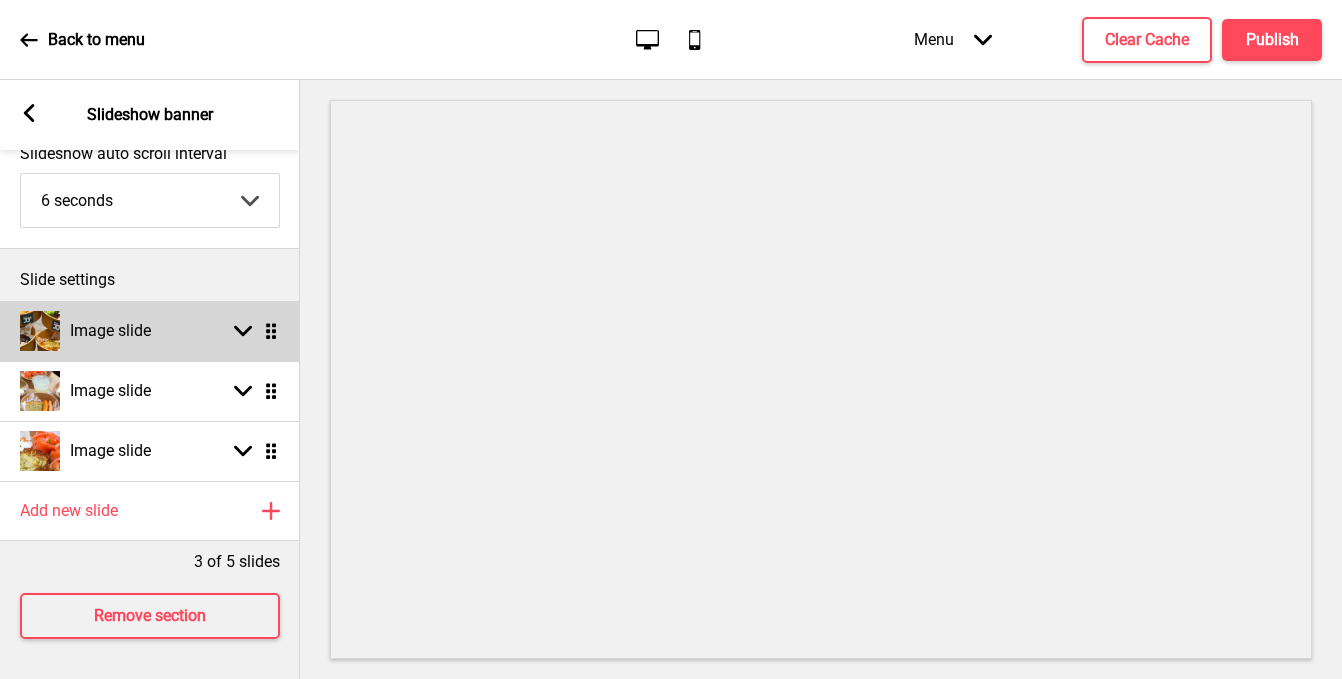 scroll, scrollTop: 127, scrollLeft: 0, axis: vertical 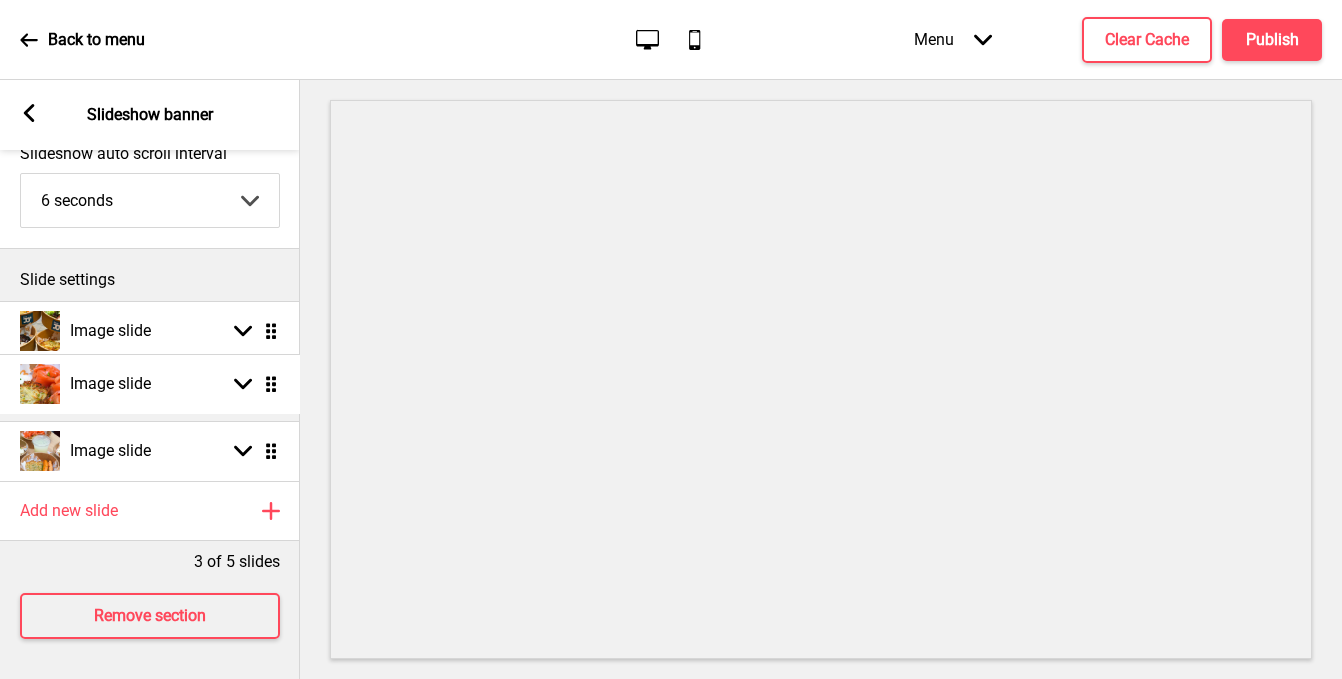 drag, startPoint x: 279, startPoint y: 454, endPoint x: 262, endPoint y: 387, distance: 69.12308 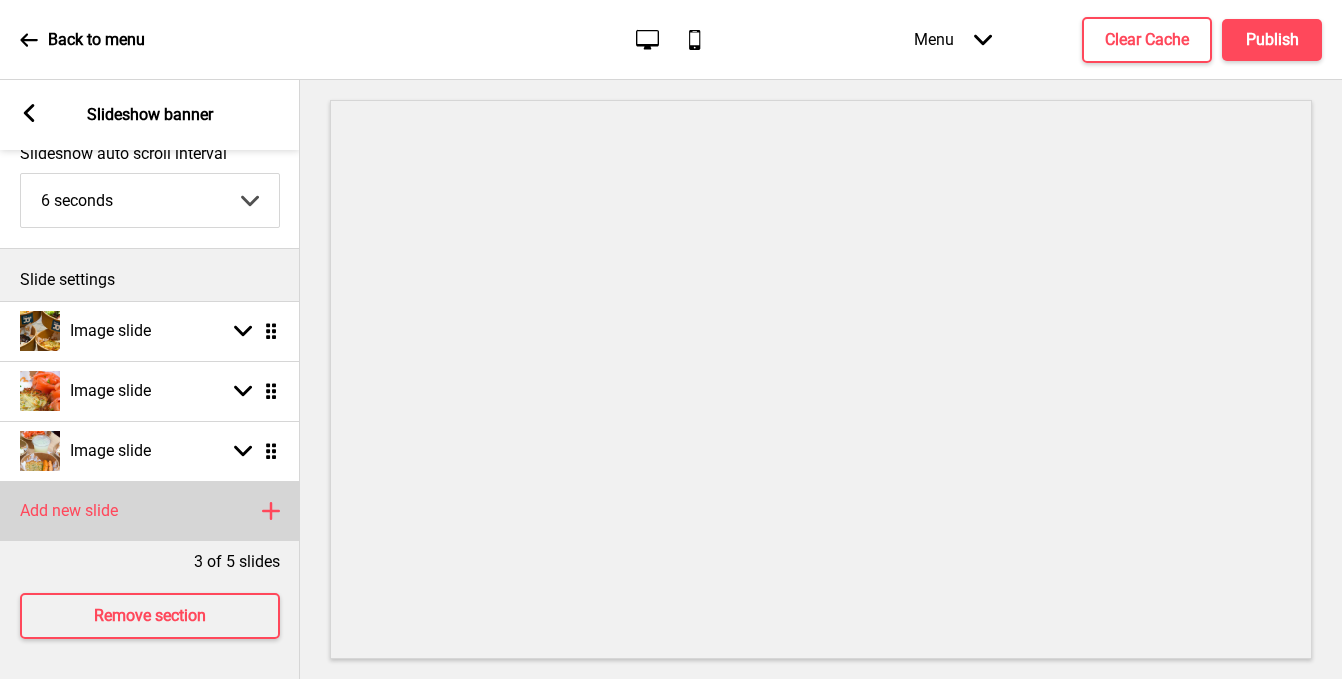 click on "Add new slide Plus" at bounding box center (150, 511) 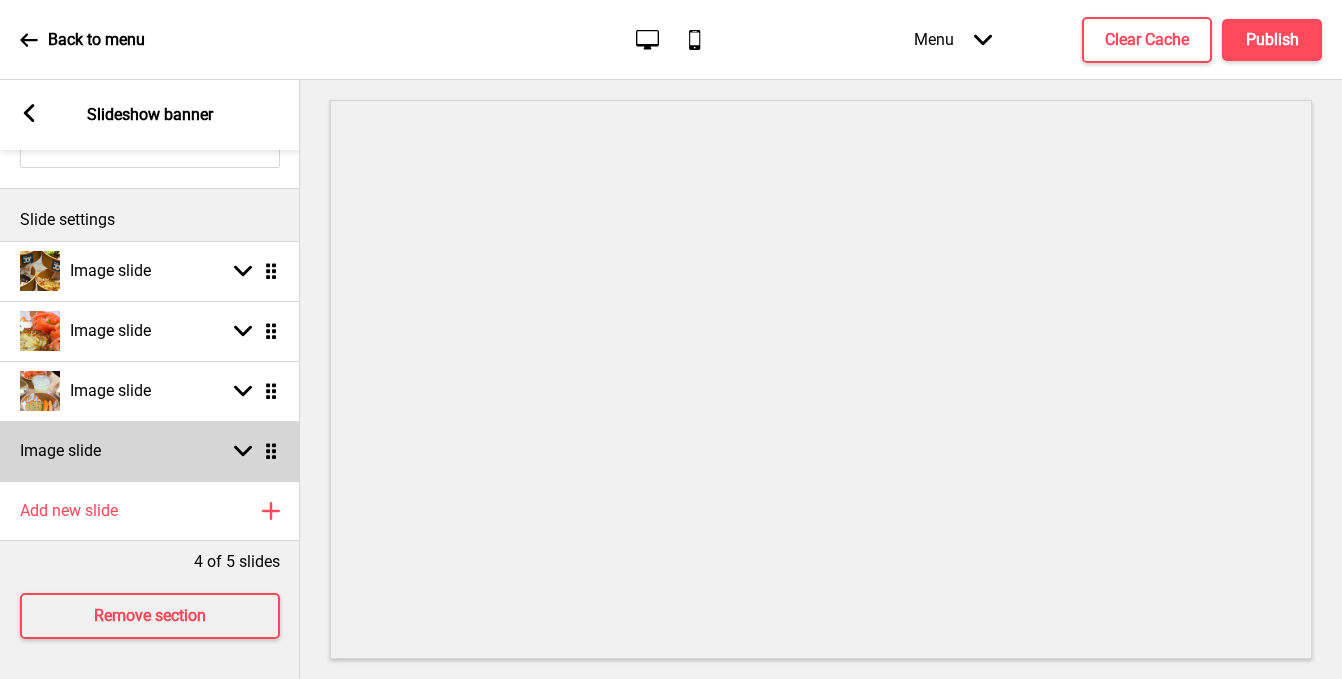 click on "Image slide Arrow down Drag" at bounding box center [150, 451] 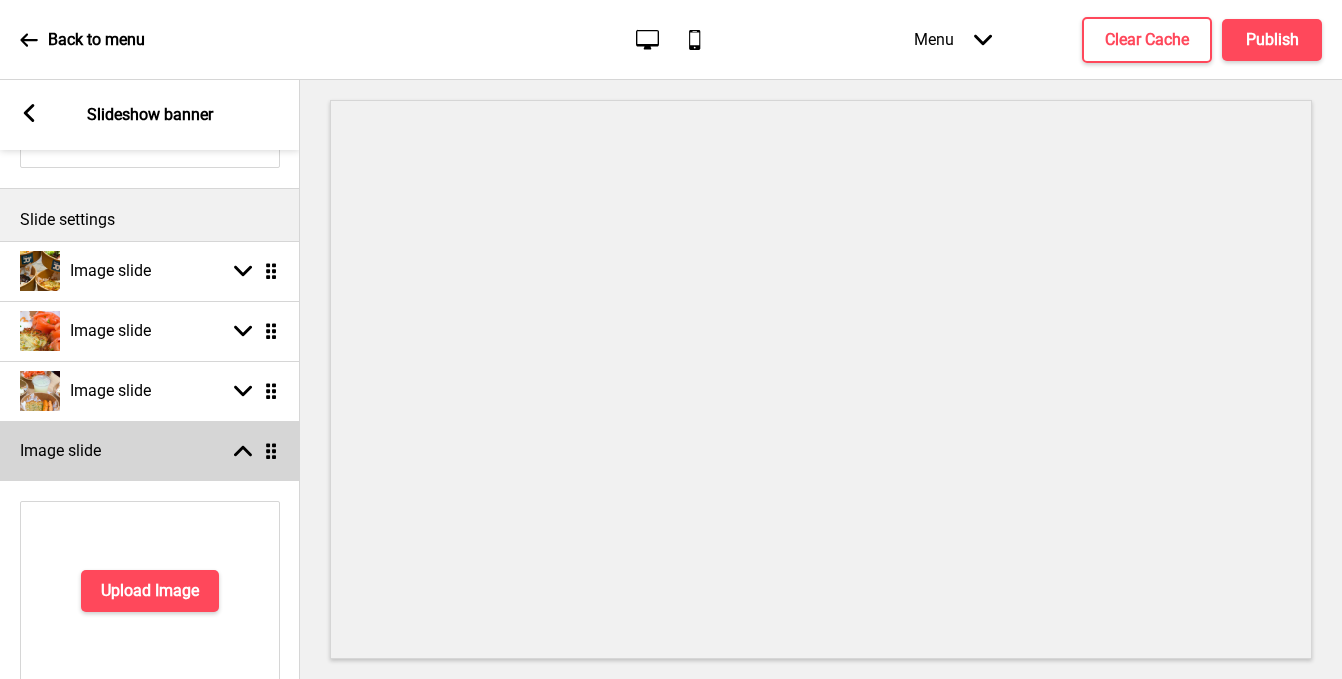 scroll, scrollTop: 231, scrollLeft: 0, axis: vertical 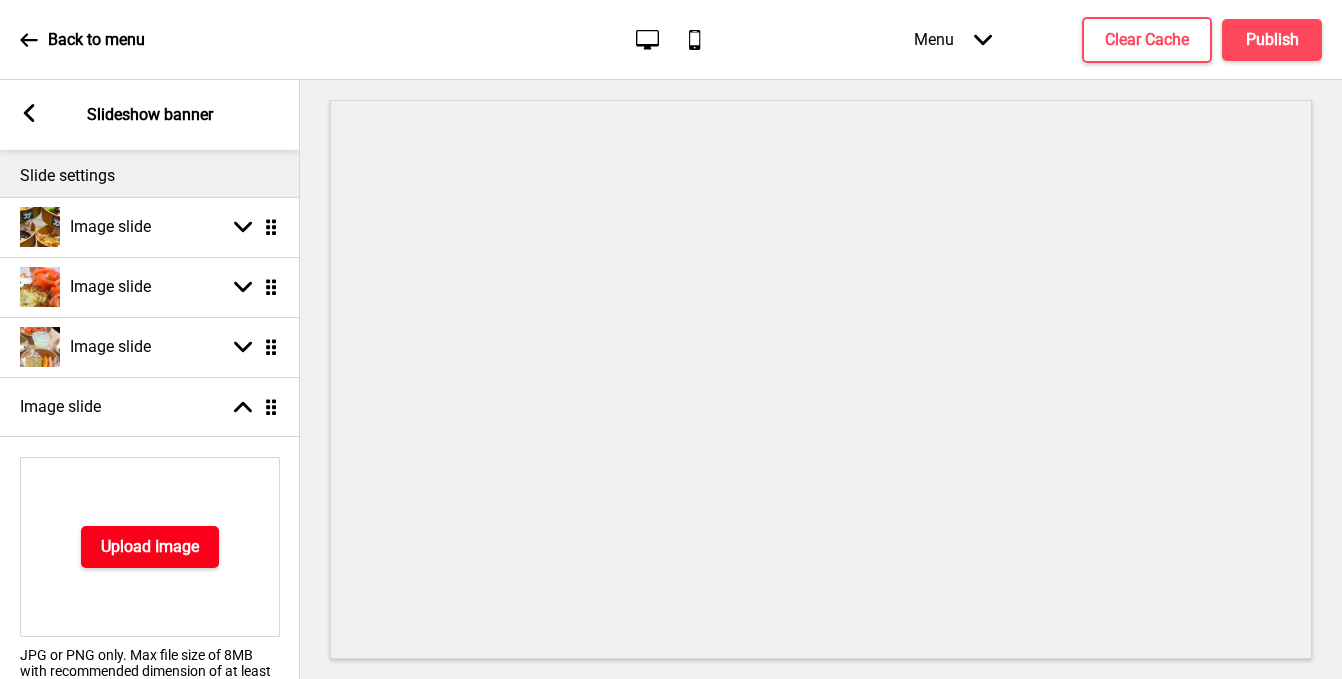 click on "Upload Image" at bounding box center (150, 547) 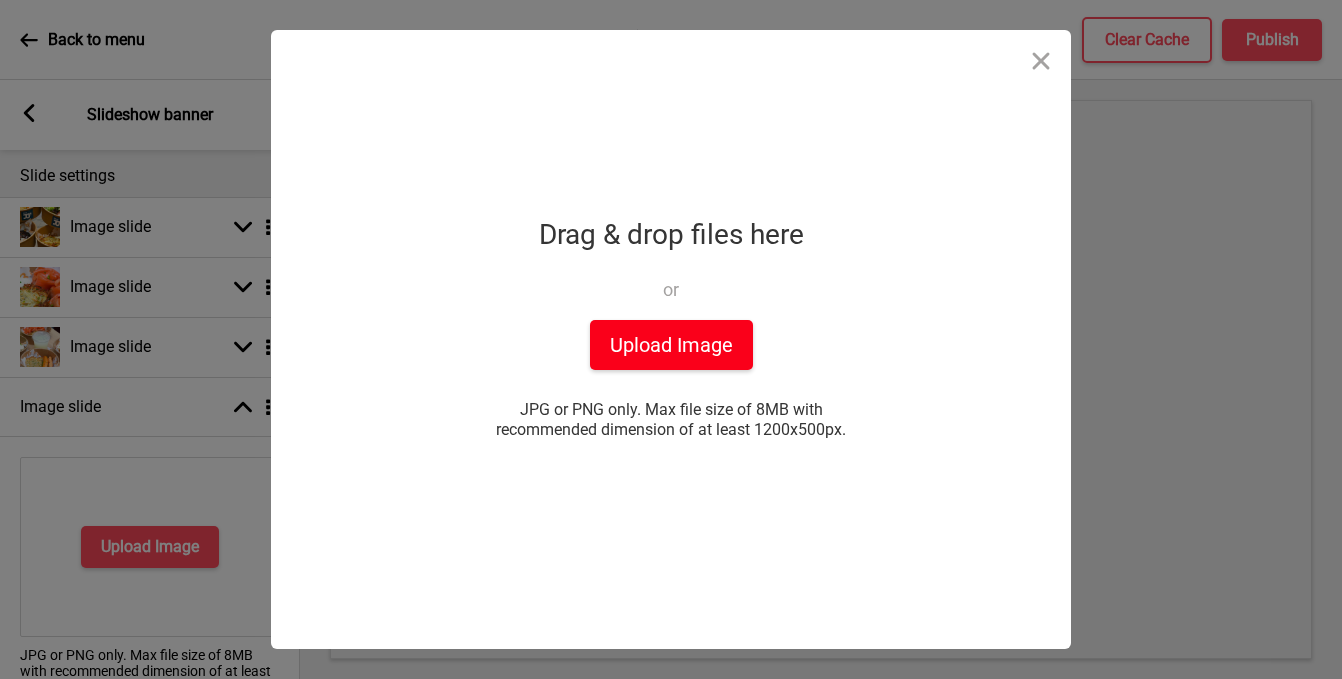 click on "Upload Image" at bounding box center [671, 345] 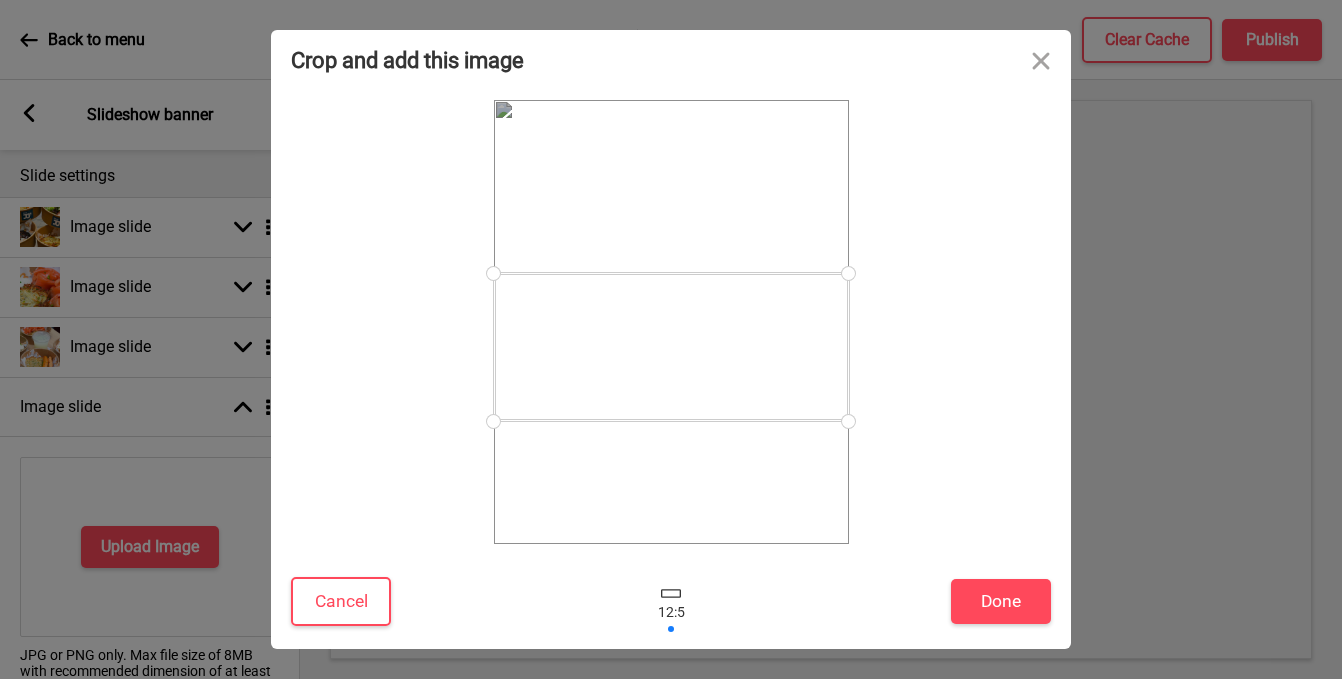 drag, startPoint x: 645, startPoint y: 370, endPoint x: 626, endPoint y: 395, distance: 31.400637 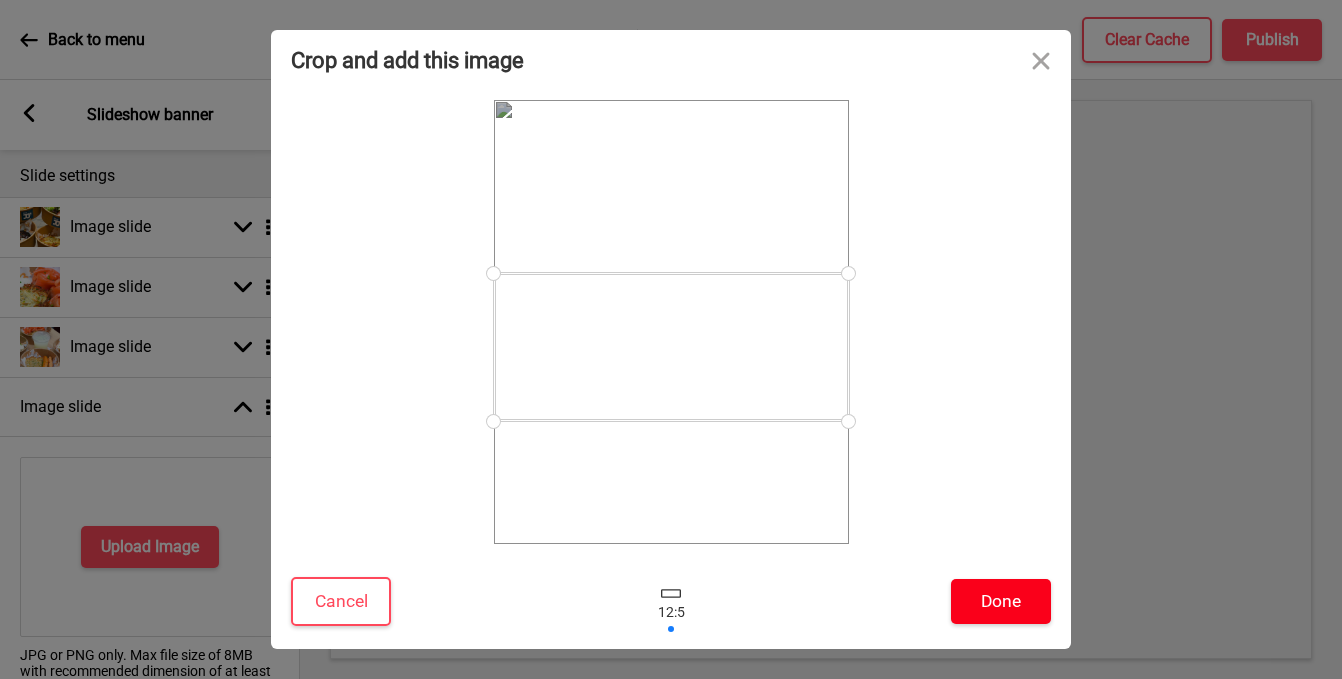 click on "Done" at bounding box center [1001, 601] 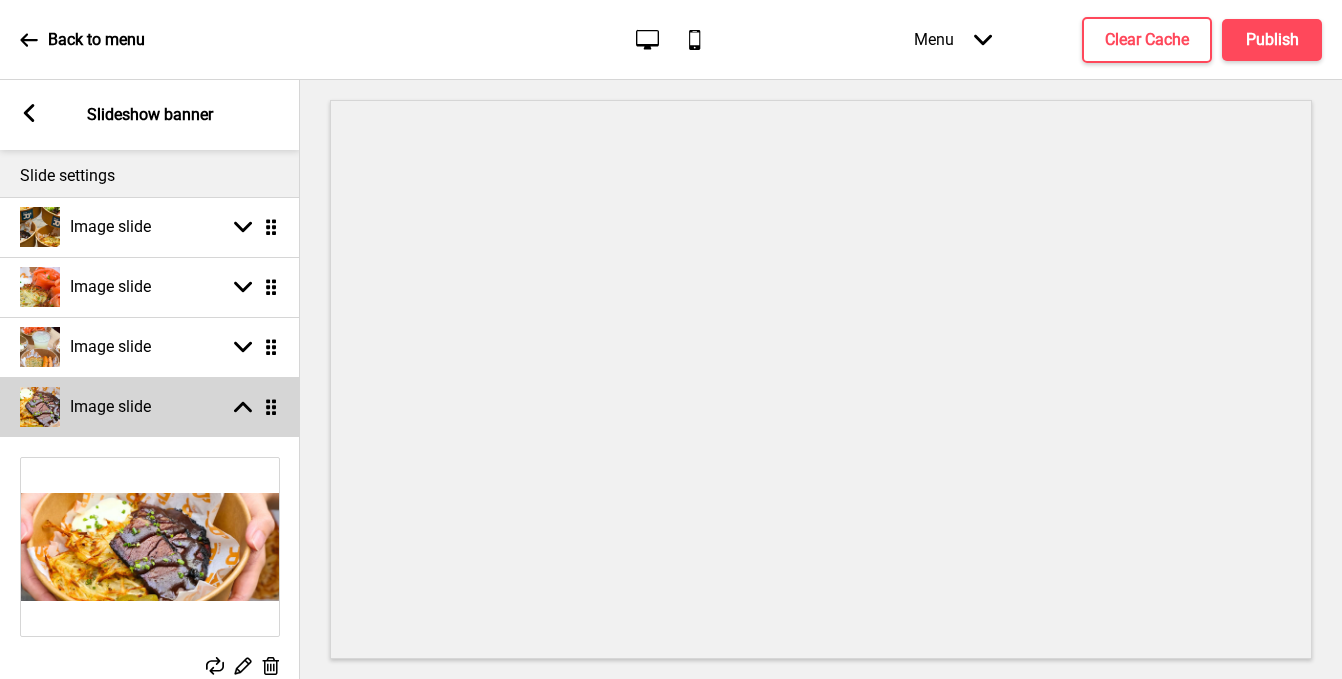 scroll, scrollTop: 253, scrollLeft: 0, axis: vertical 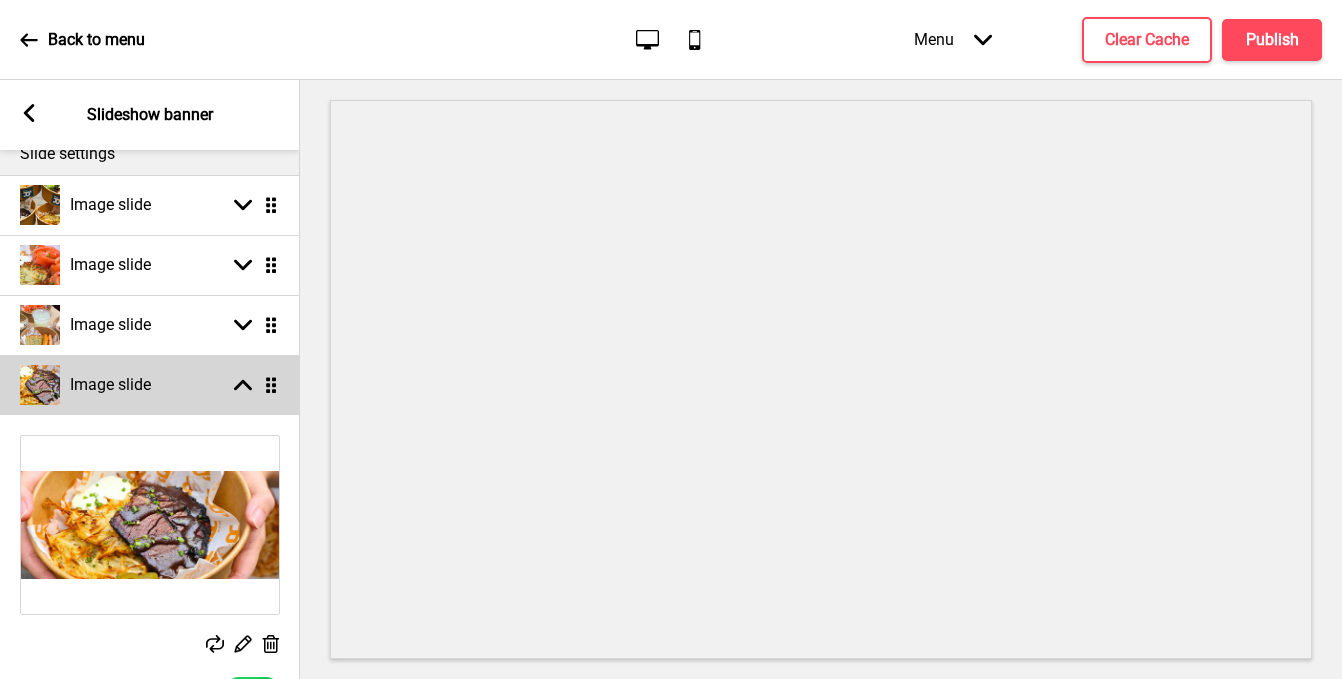 click 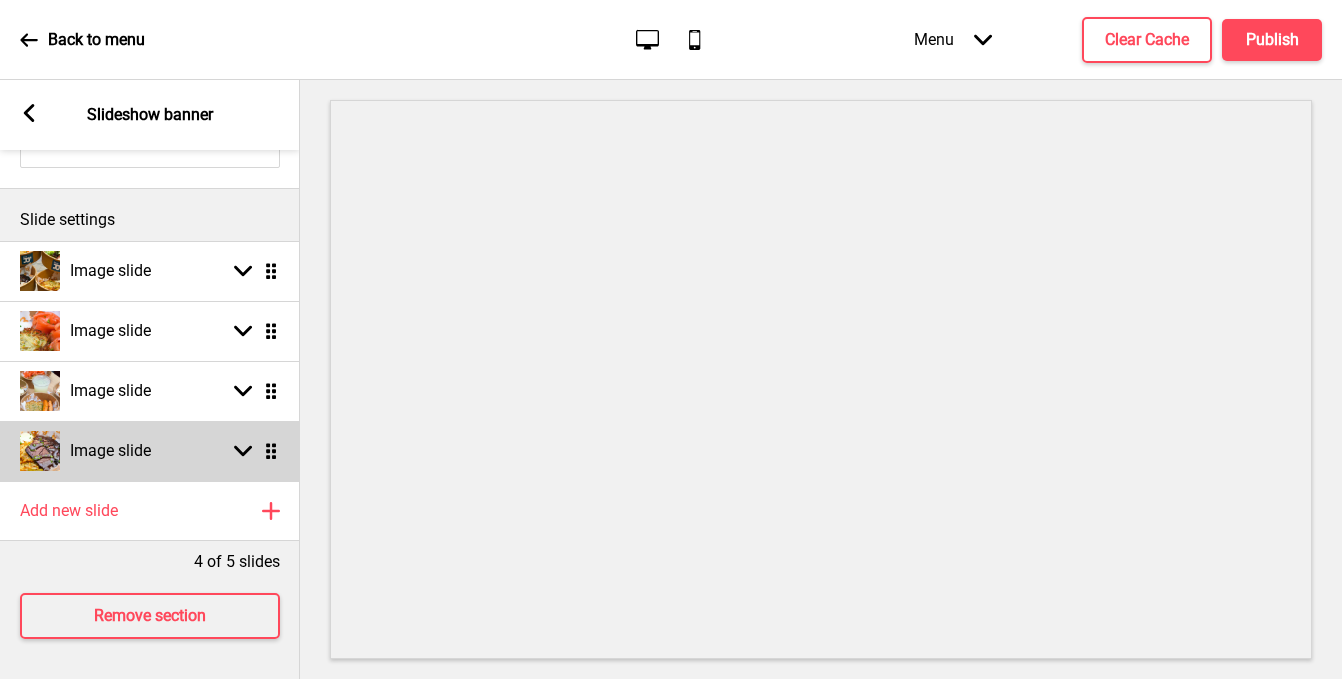 scroll, scrollTop: 187, scrollLeft: 0, axis: vertical 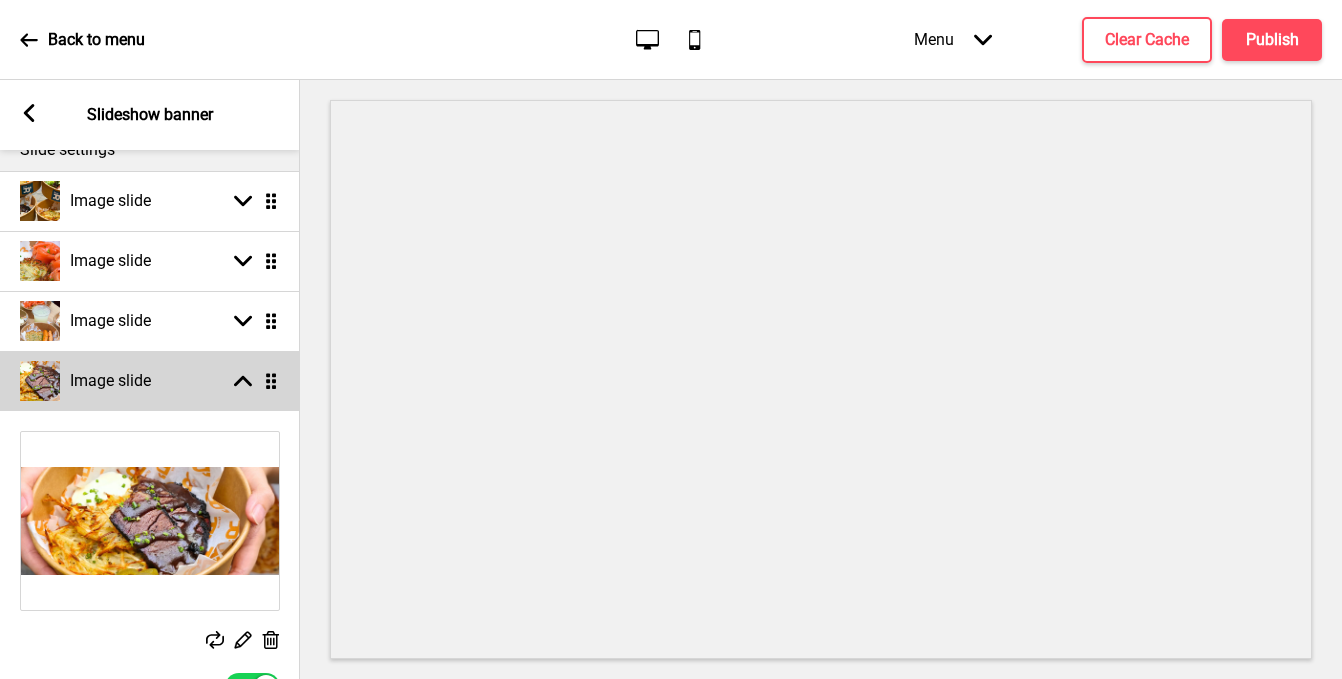 click on "Image slide Arrow up Drag" at bounding box center (150, 381) 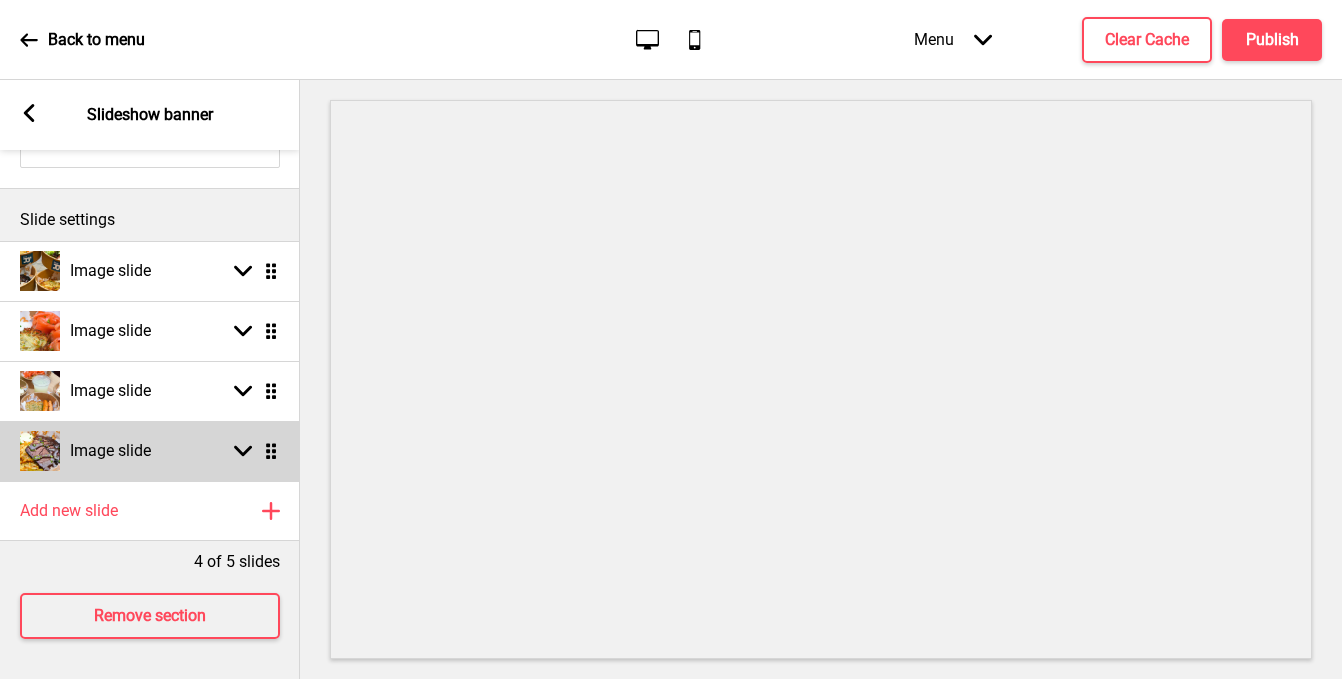 scroll, scrollTop: 187, scrollLeft: 0, axis: vertical 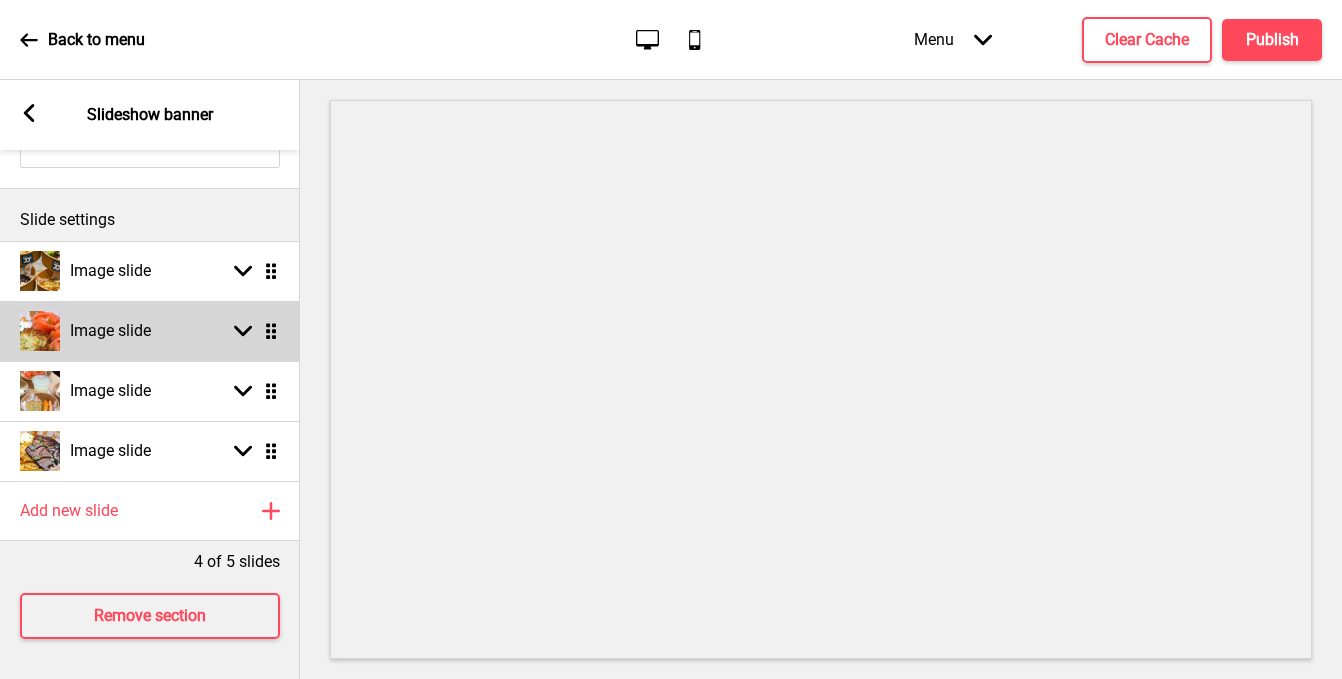 drag, startPoint x: 261, startPoint y: 326, endPoint x: 274, endPoint y: 332, distance: 14.3178215 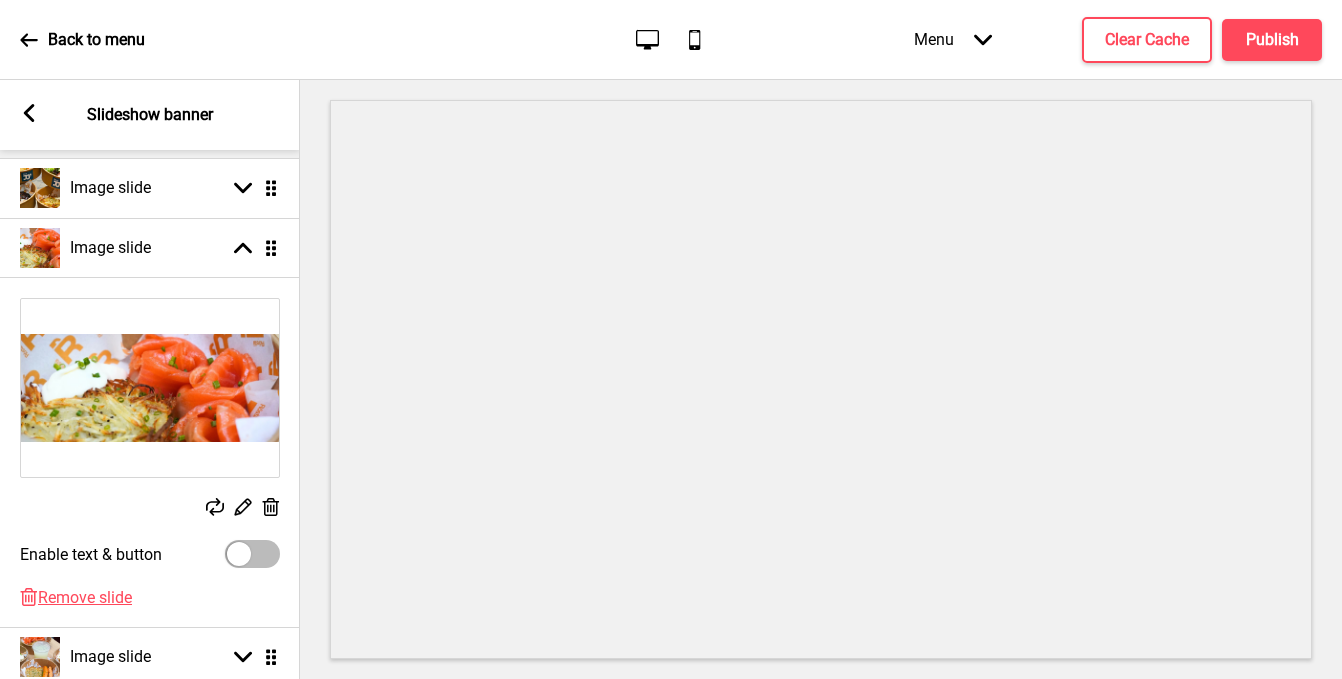 click at bounding box center [150, 388] 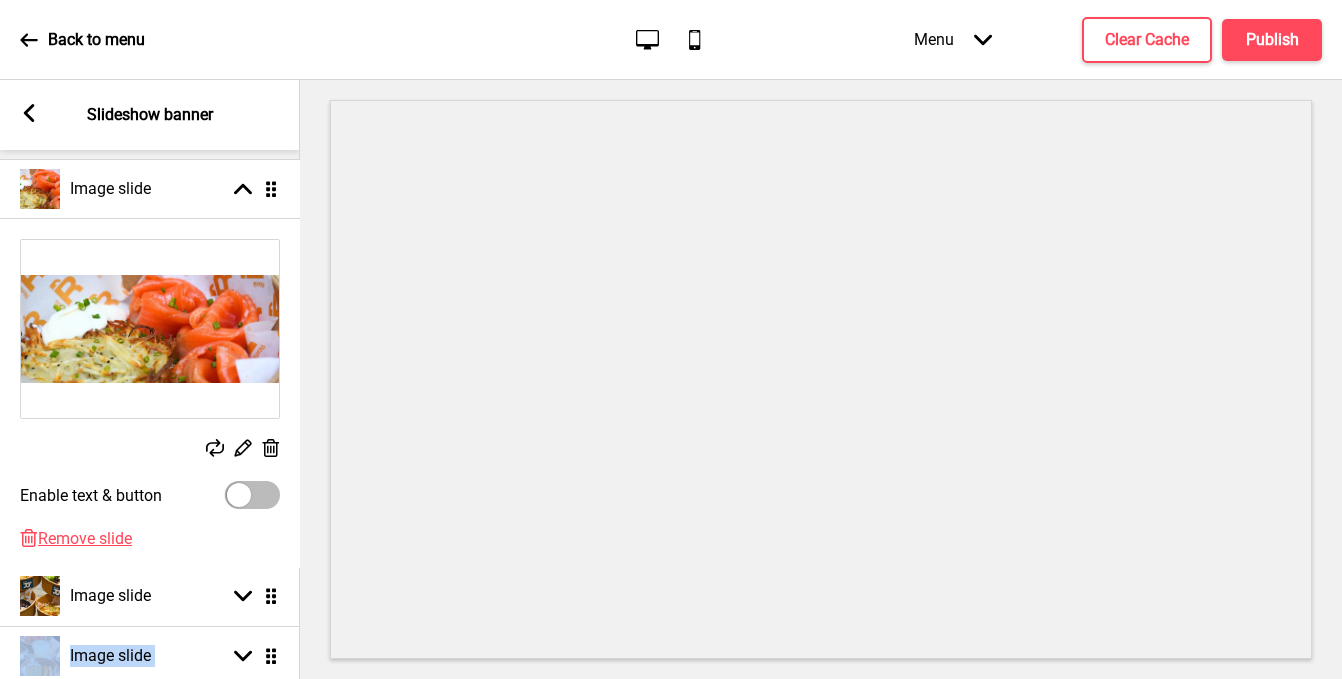 drag, startPoint x: 271, startPoint y: 249, endPoint x: 266, endPoint y: 191, distance: 58.21512 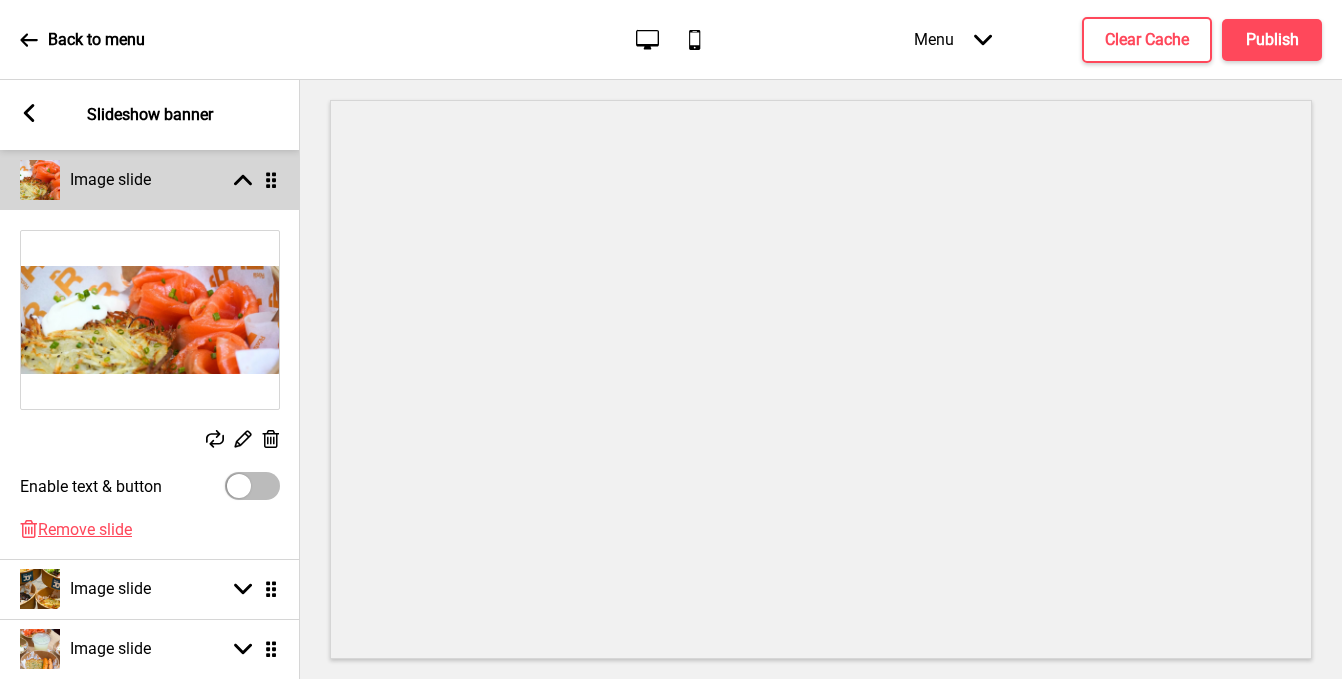 click 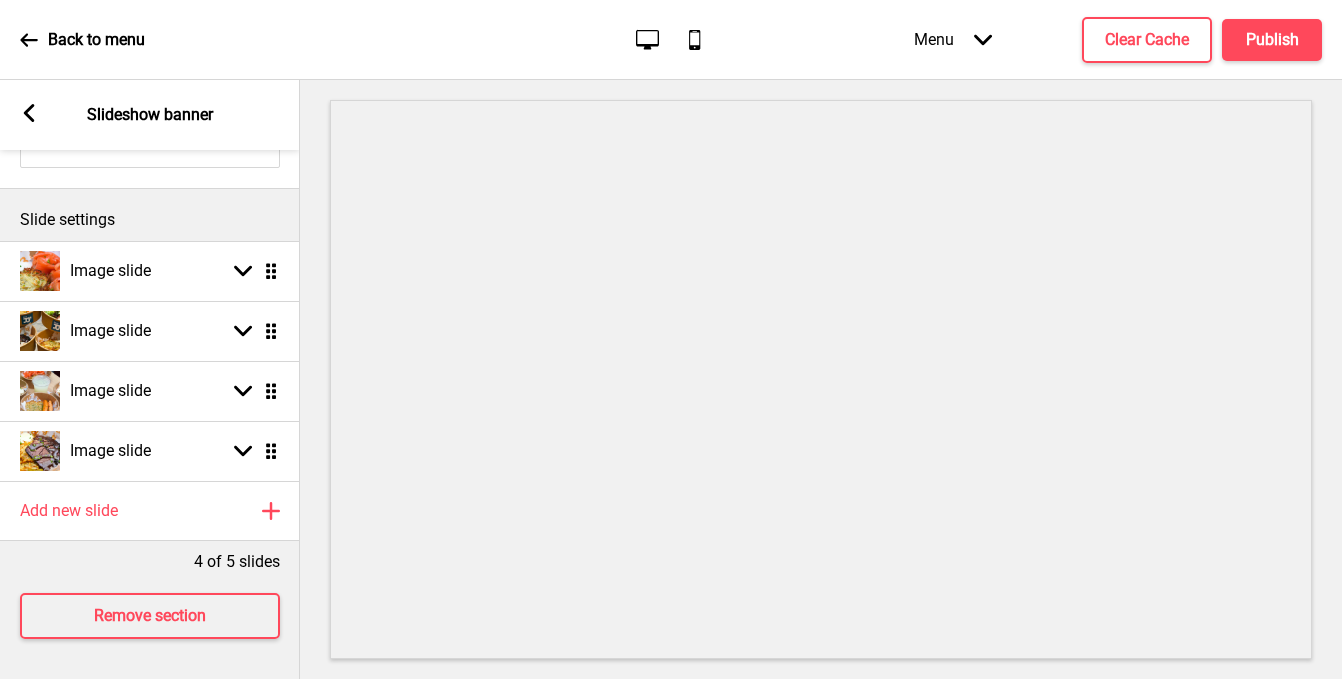 scroll, scrollTop: 187, scrollLeft: 0, axis: vertical 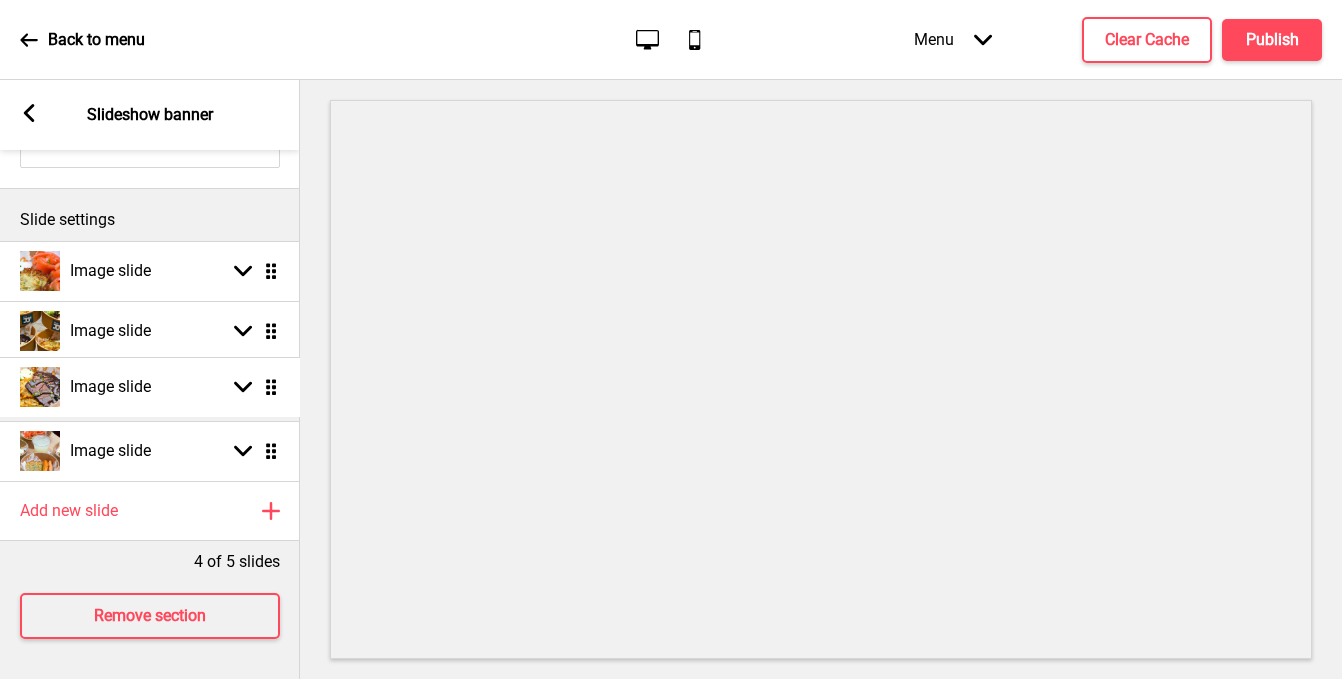 drag, startPoint x: 266, startPoint y: 457, endPoint x: 256, endPoint y: 393, distance: 64.77654 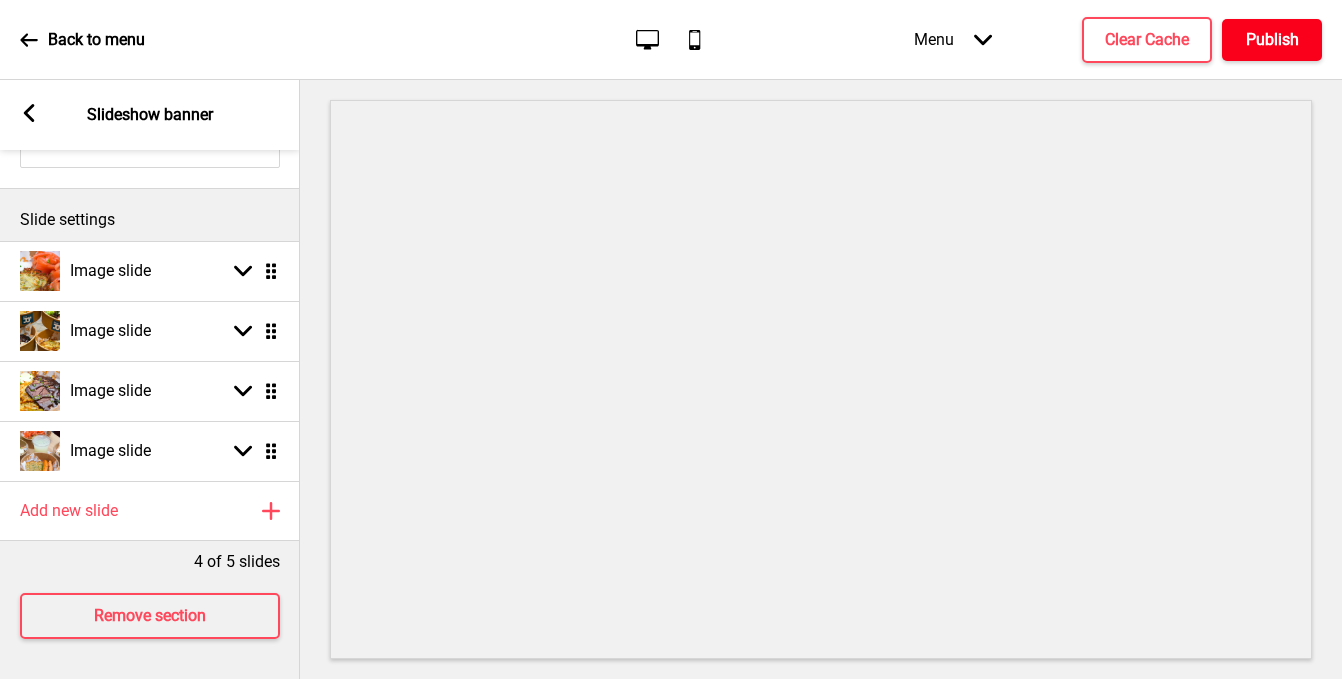 click on "Publish" at bounding box center (1272, 40) 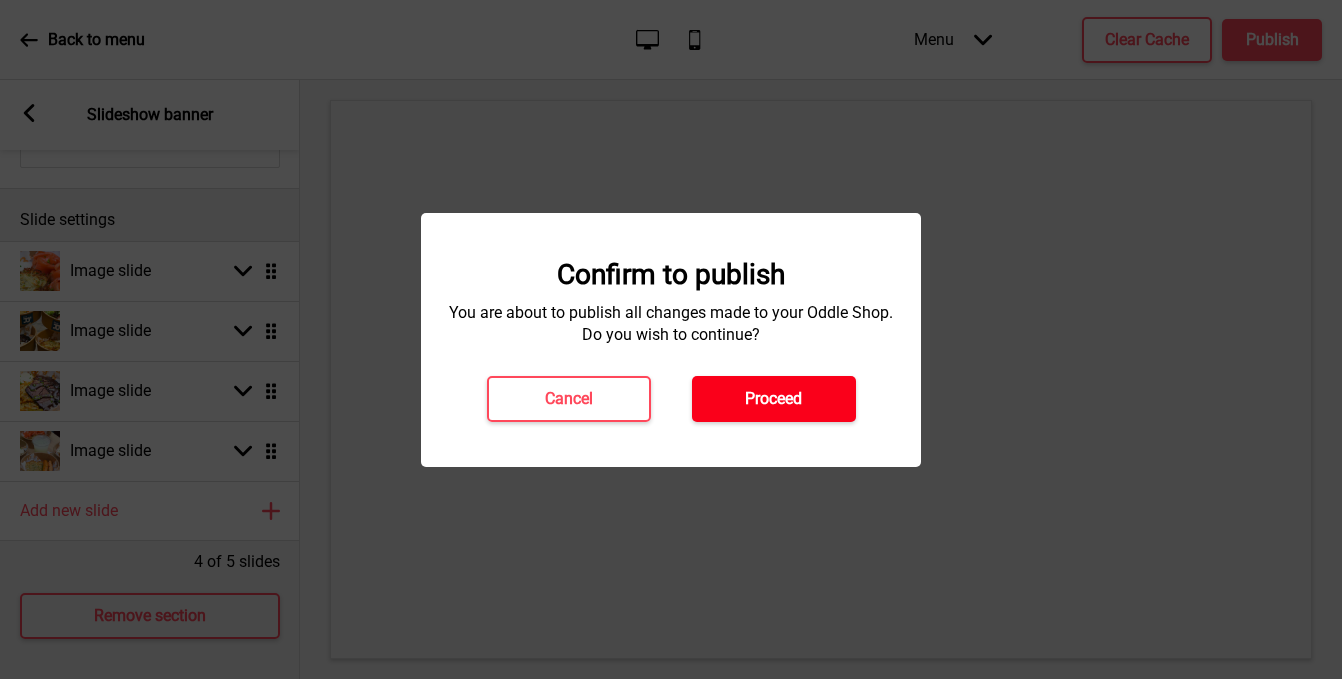 click on "Proceed" at bounding box center (774, 399) 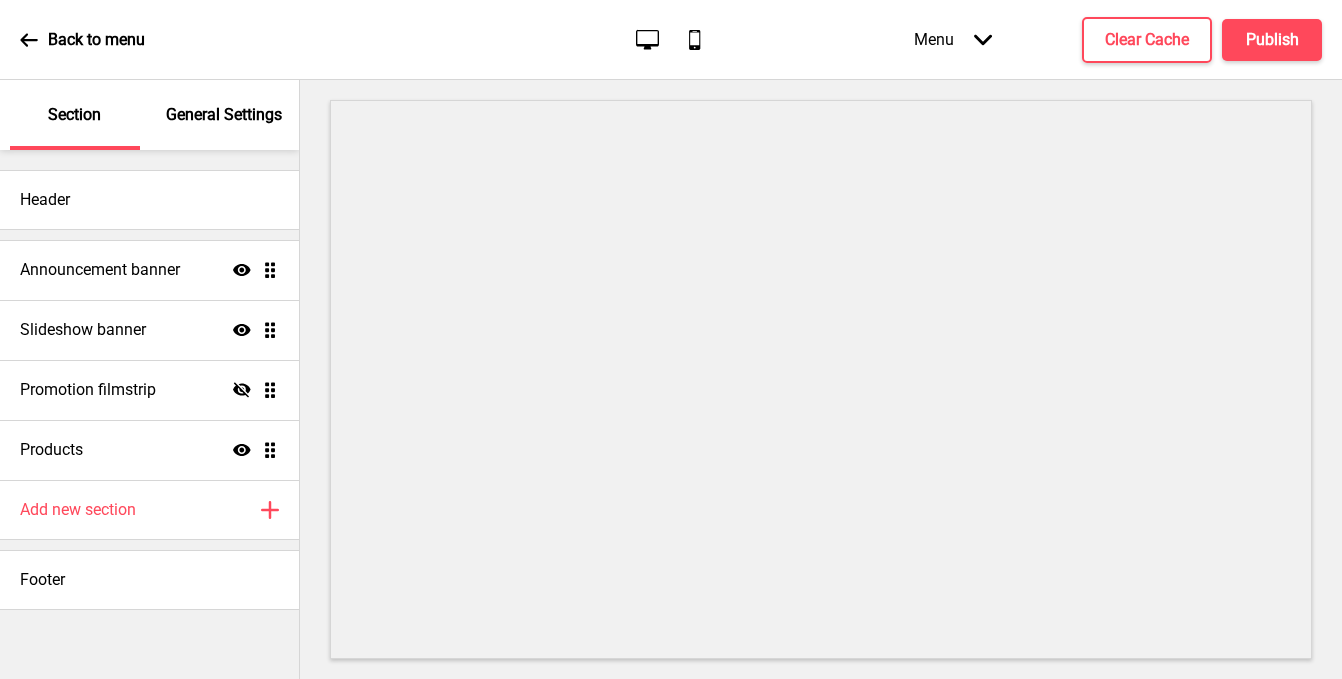 scroll, scrollTop: 0, scrollLeft: 0, axis: both 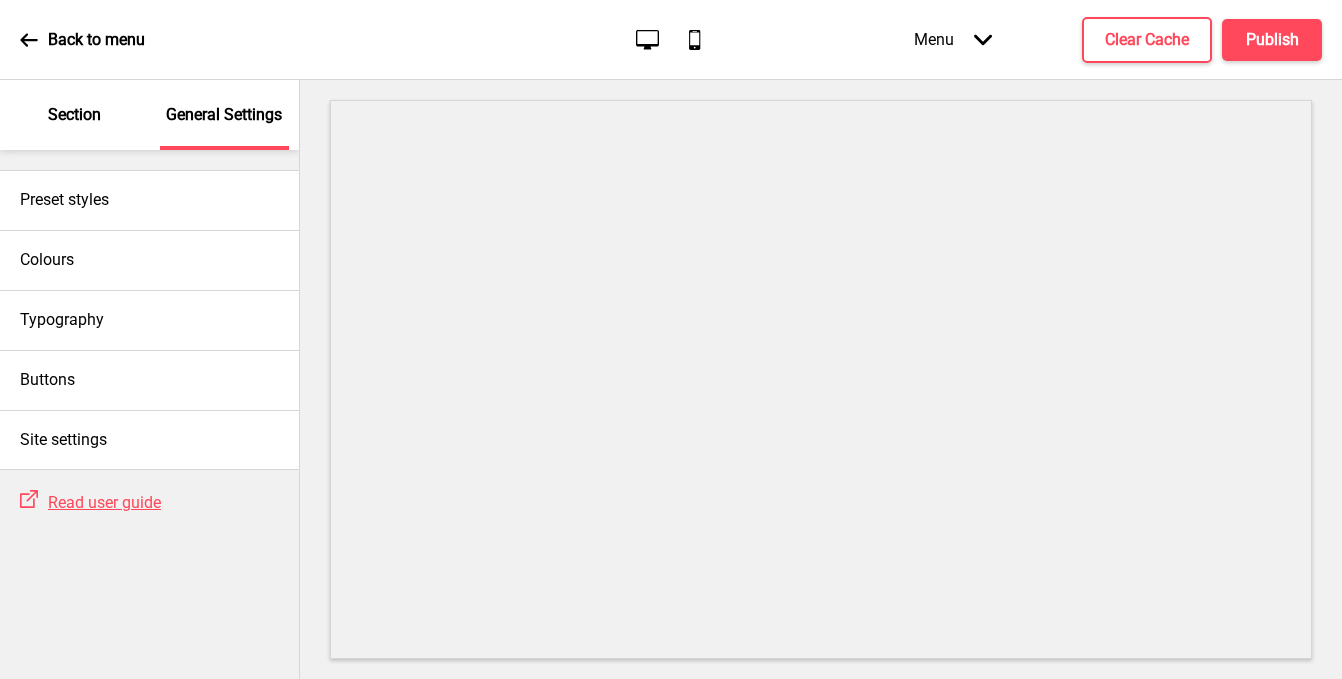click on "Section" at bounding box center [74, 115] 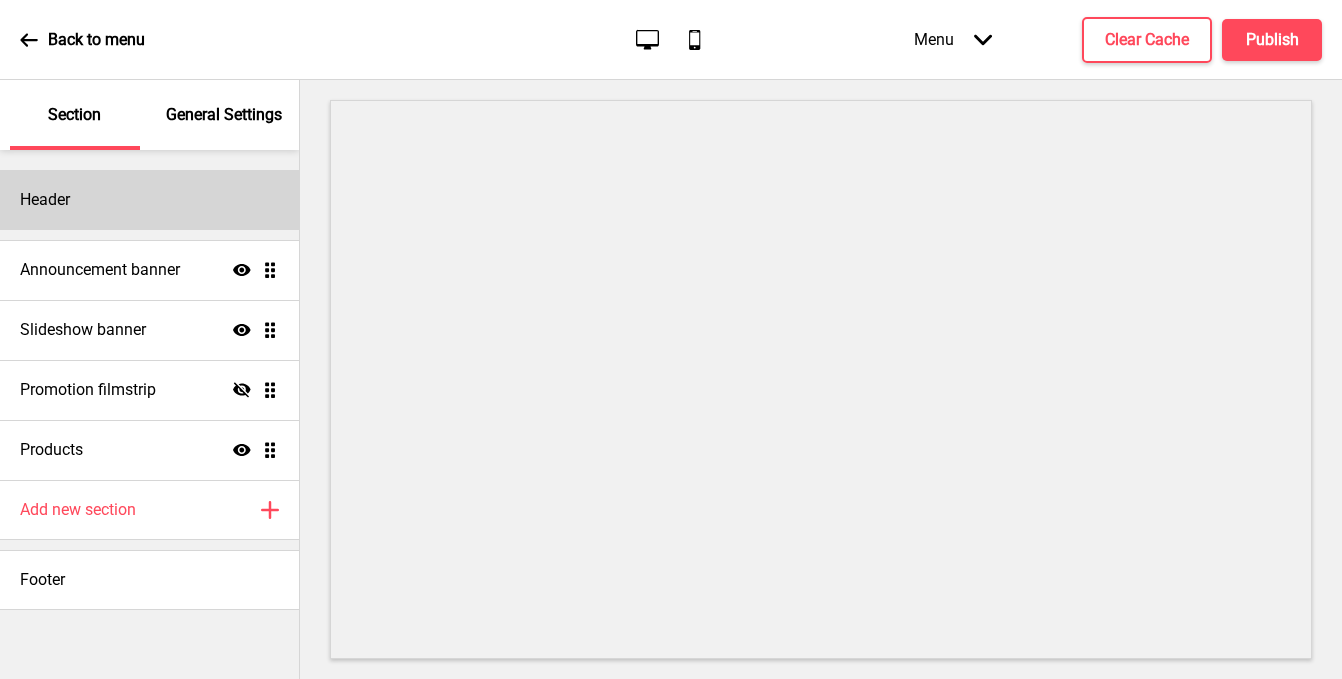 click on "Header" at bounding box center (149, 200) 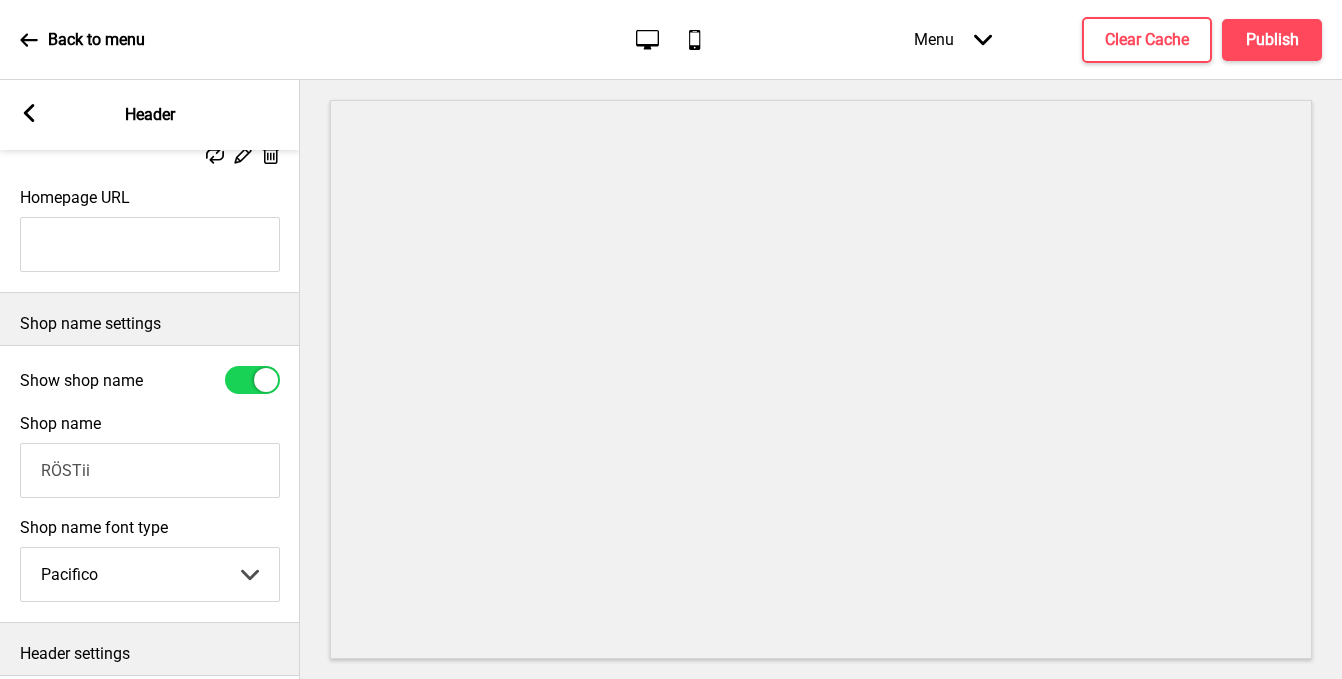 scroll, scrollTop: 334, scrollLeft: 0, axis: vertical 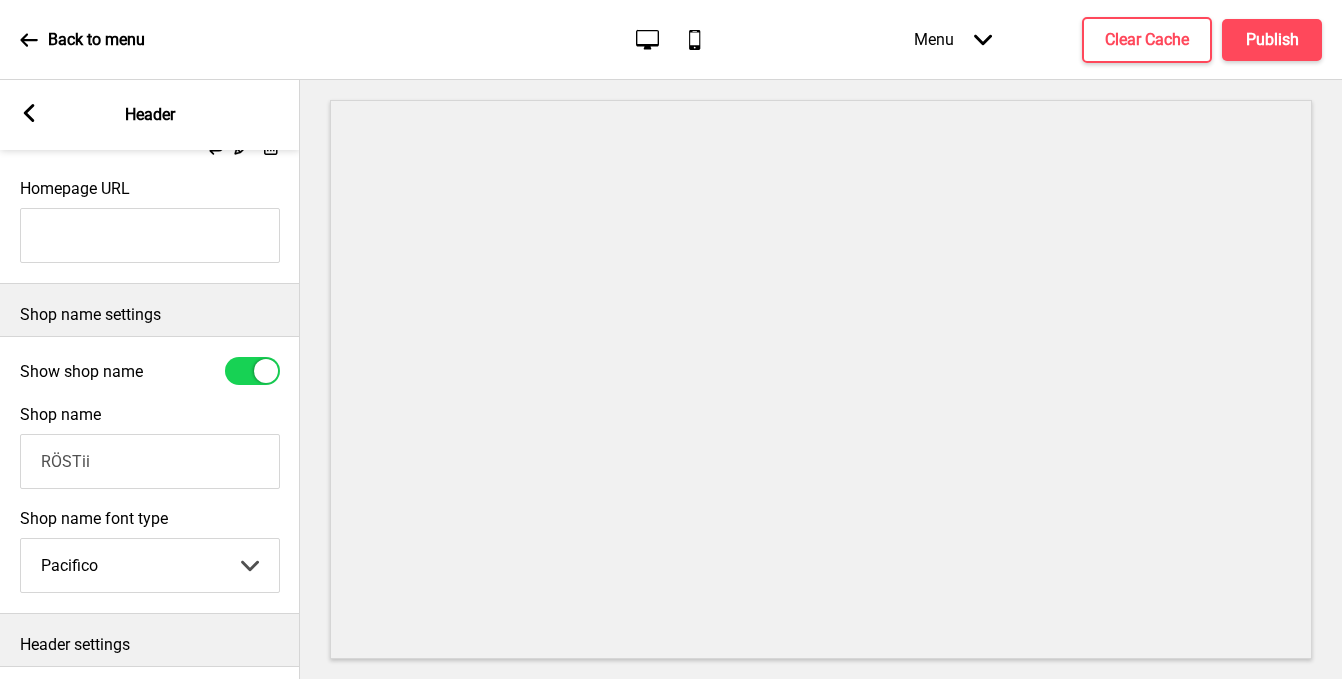 click on "RÖSTii" at bounding box center [150, 461] 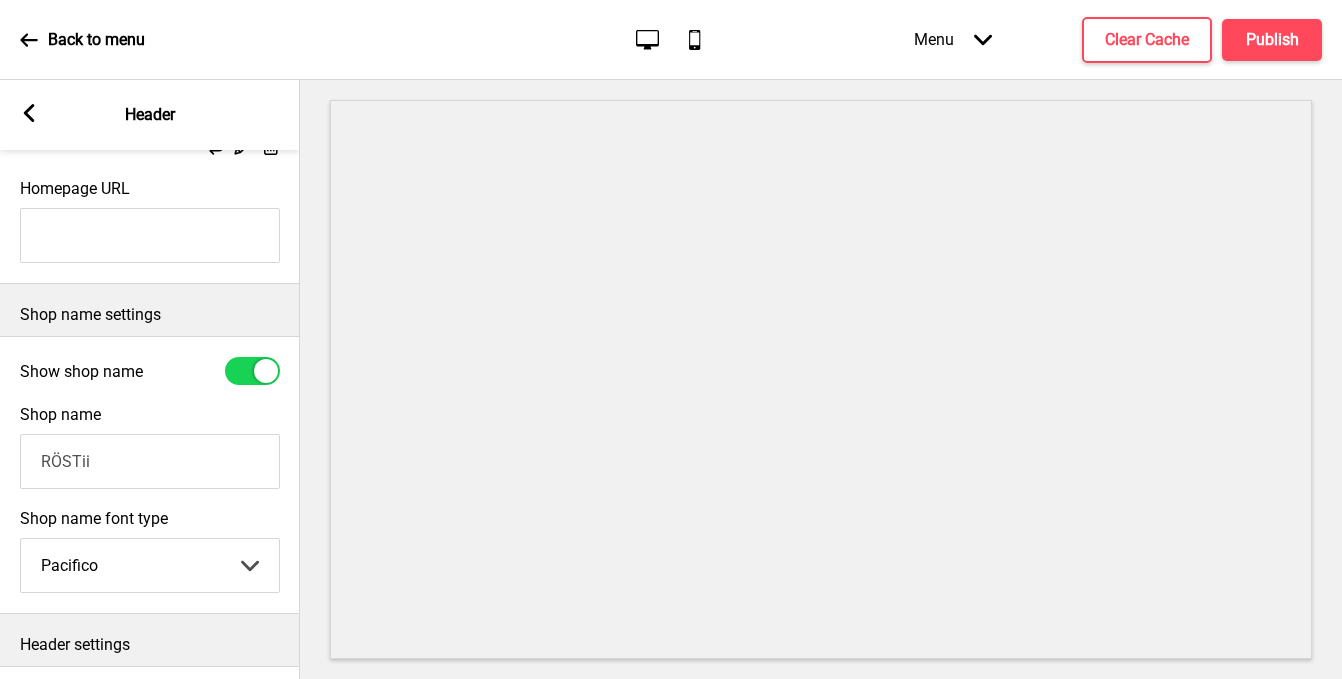 click on "Abhaya Libre Abril Fatface Adobe Garamond Pro Arimo Arsenal Arvo Berkshire Swash Be Vietnam Pro Bitter Bree Serif Cantora One Cabin Courgette Coustard Glegoo Hammersmith One Hind Guntur Josefin Sans Jost Kalam Lato Libre Baskerville Libre Franklin [PERSON_NAME] Nunito Sans Oregano Oswald Pacifico Playfair Display Prata Quattrocento Quicksand Roboto Roboto Slab [PERSON_NAME] Signika Trocchi Ubuntu Vollkorn Yeseva One [PERSON_NAME]細黑體繁 [PERSON_NAME]細圓體繁 [PERSON_NAME]粗明體繁 小米兰亭[PERSON_NAME]嘉丽细圆[PERSON_NAME]睿黑简 [PERSON_NAME]波卡體繁一空陰 [PERSON_NAME]粗圓體繁一雙空 瀨戶字體繁 田氏方筆刷體繁 田氏细笔刷體繁 站酷快乐简体 站酷酷黑 站酷小薇字体简体 Aa晚风 Aa荷包鼓鼓 中文 STSong" at bounding box center (150, 565) 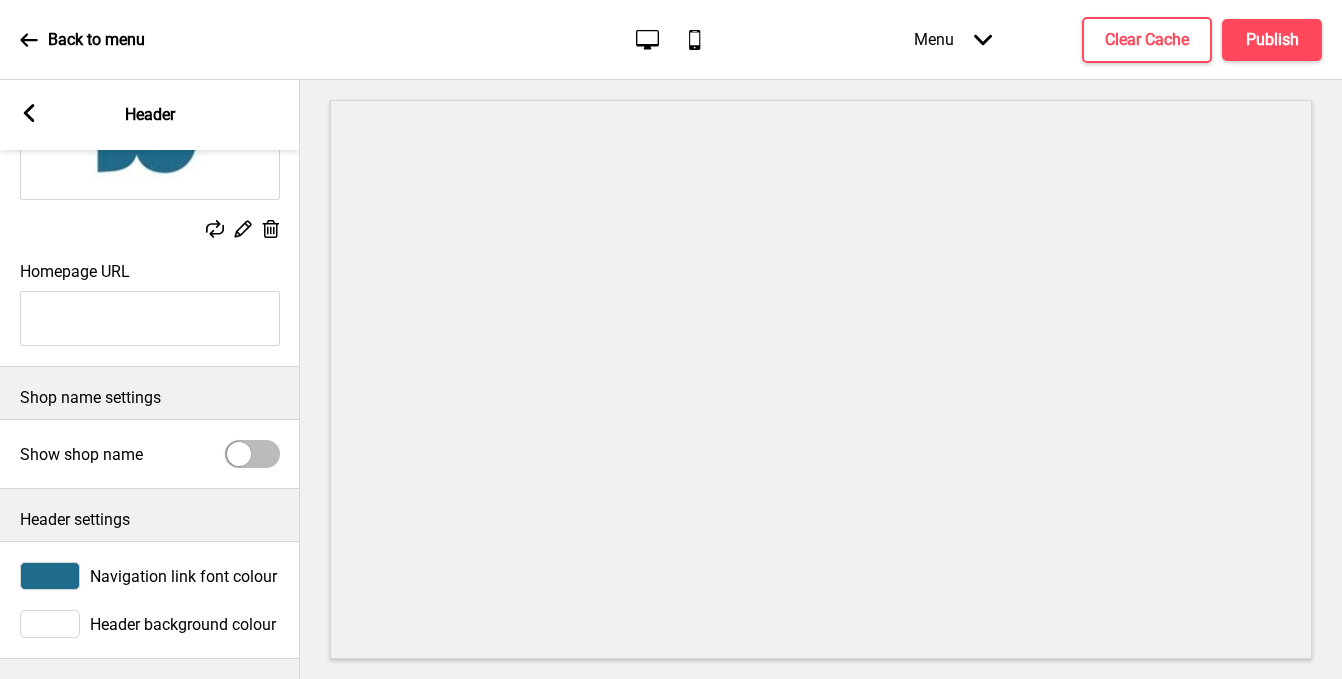 scroll, scrollTop: 251, scrollLeft: 0, axis: vertical 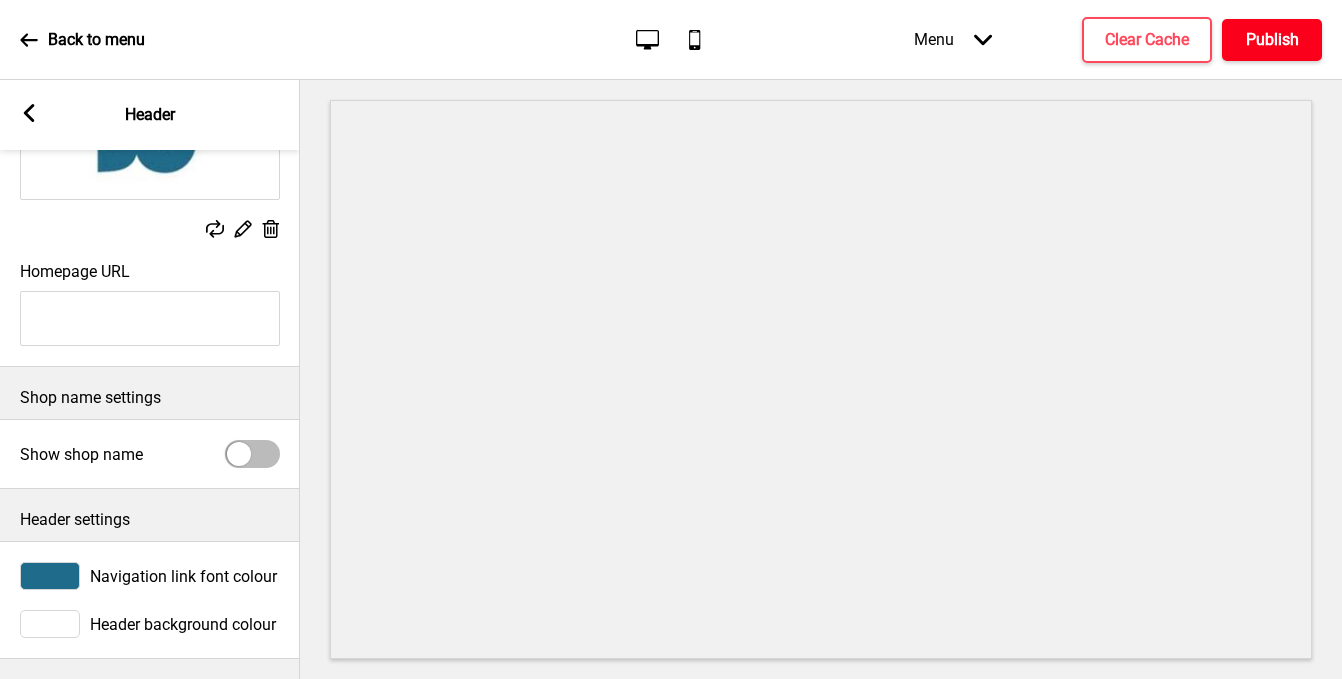 click on "Publish" at bounding box center (1272, 40) 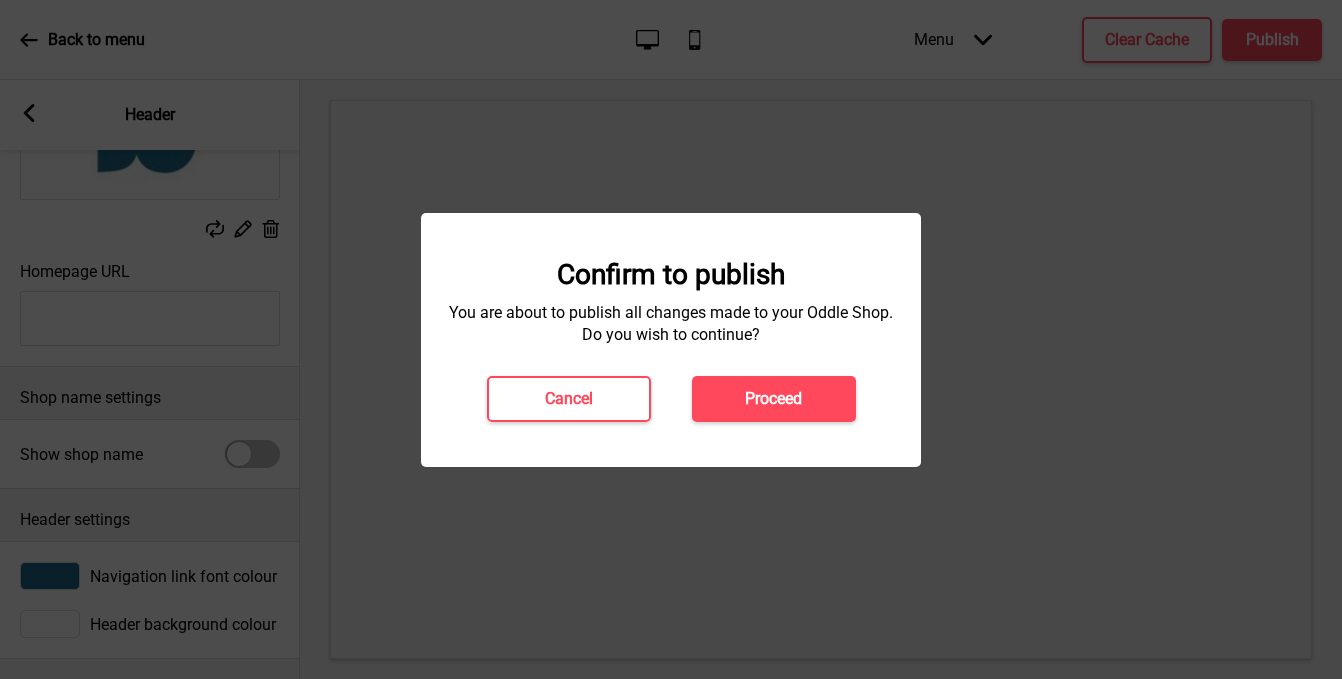 click on "Cancel Proceed" at bounding box center [671, 399] 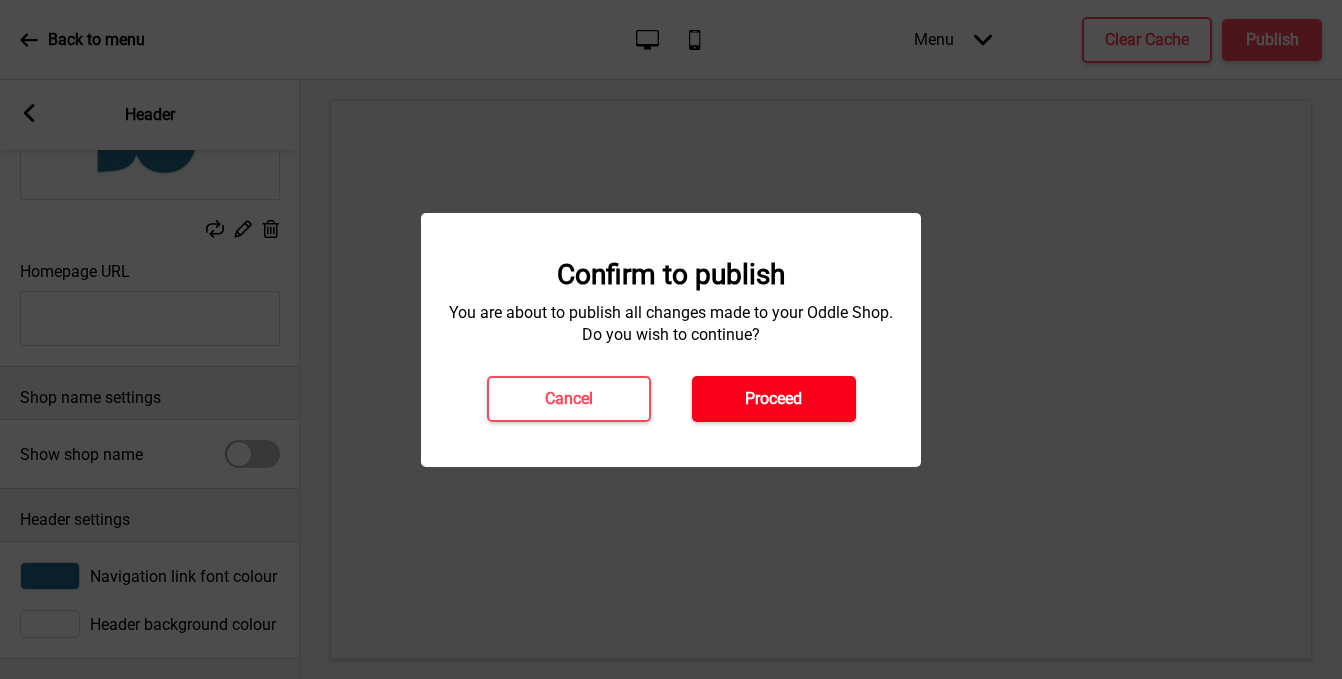 click on "Proceed" at bounding box center (774, 399) 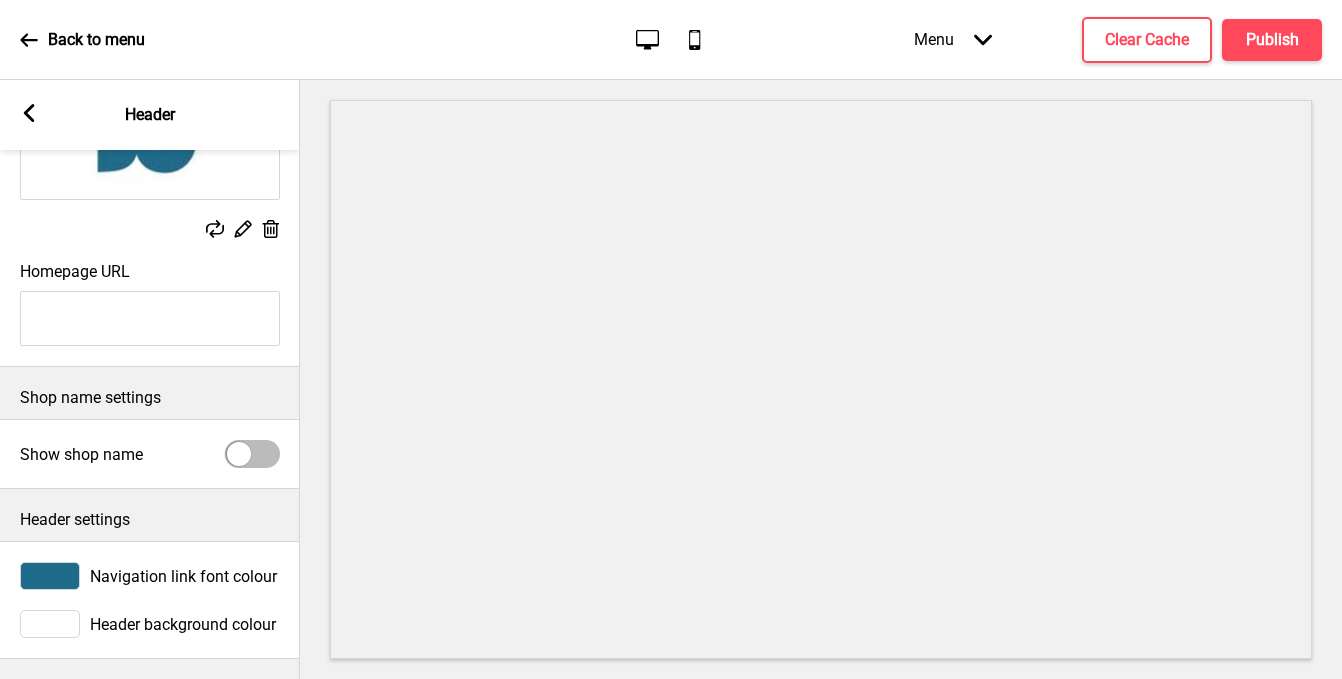 click on "Back to menu Desktop Mobile Menu Arrow down Product Page Store Information Checkout Thank you Terms & Conditions Privacy Policy Payment Invoice Menu Clear Cache Publish" at bounding box center [671, 40] 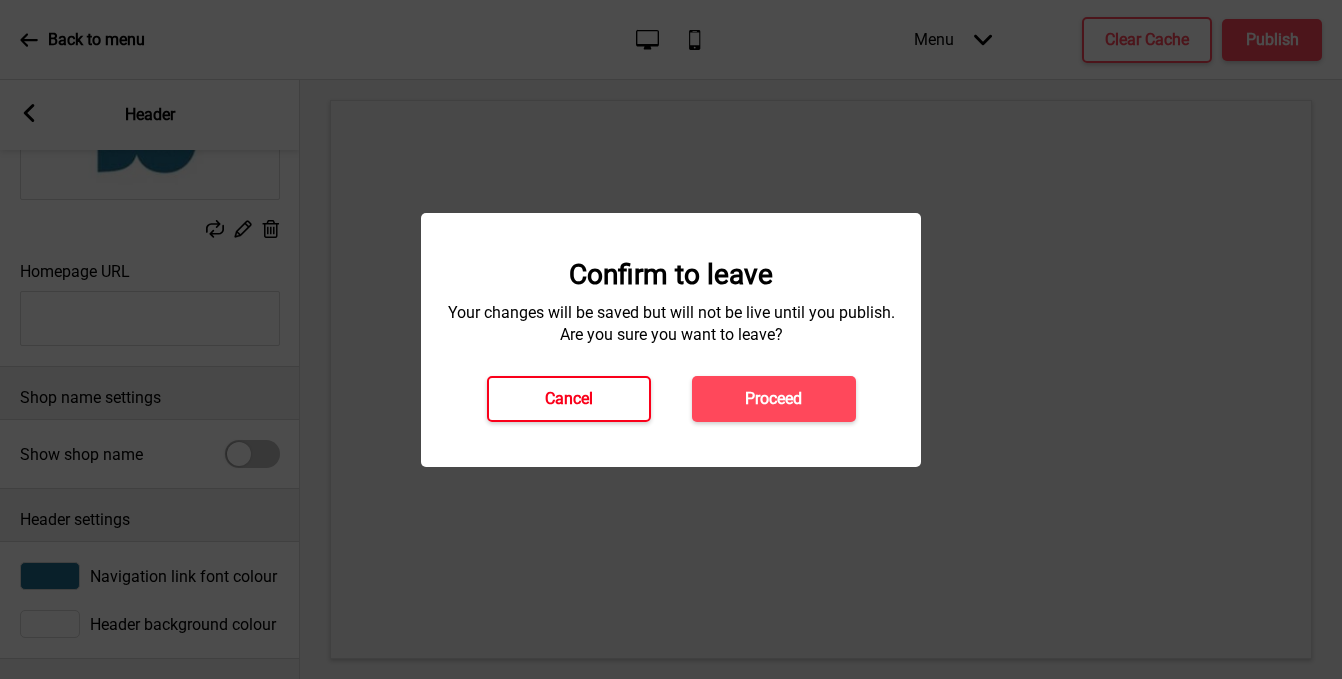 click on "Cancel" at bounding box center [569, 399] 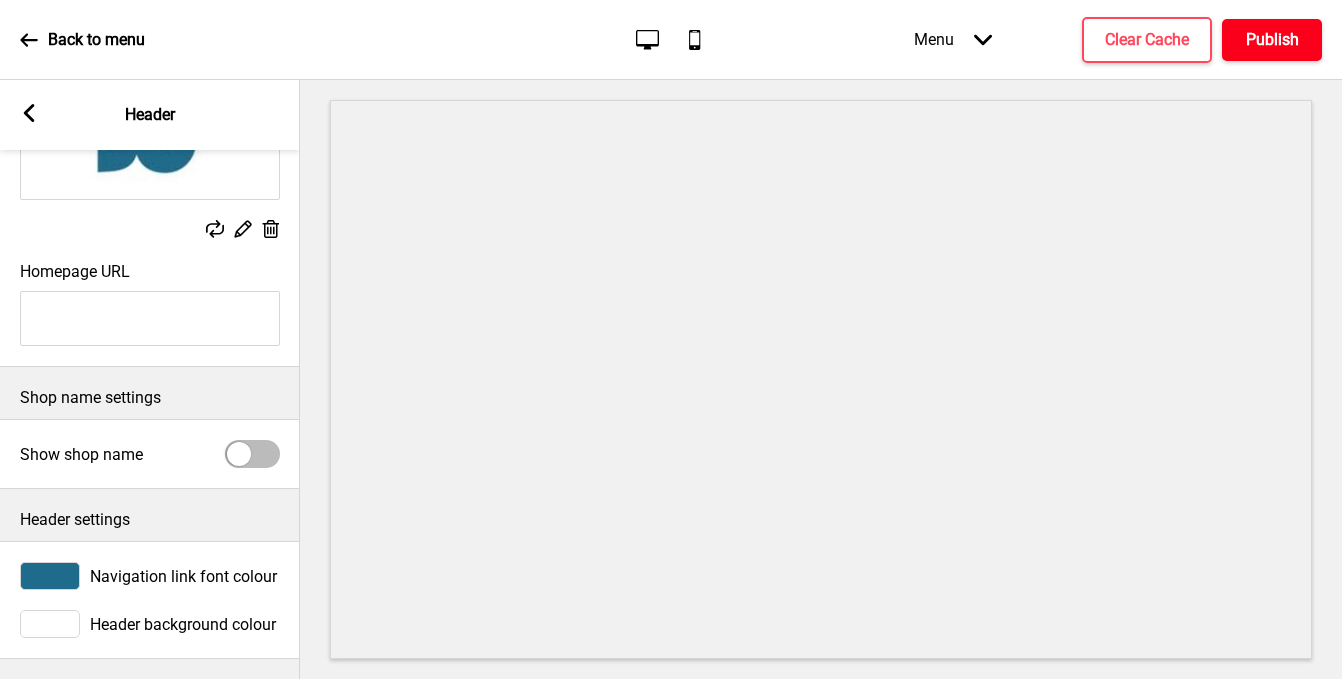 click on "Publish" at bounding box center (1272, 40) 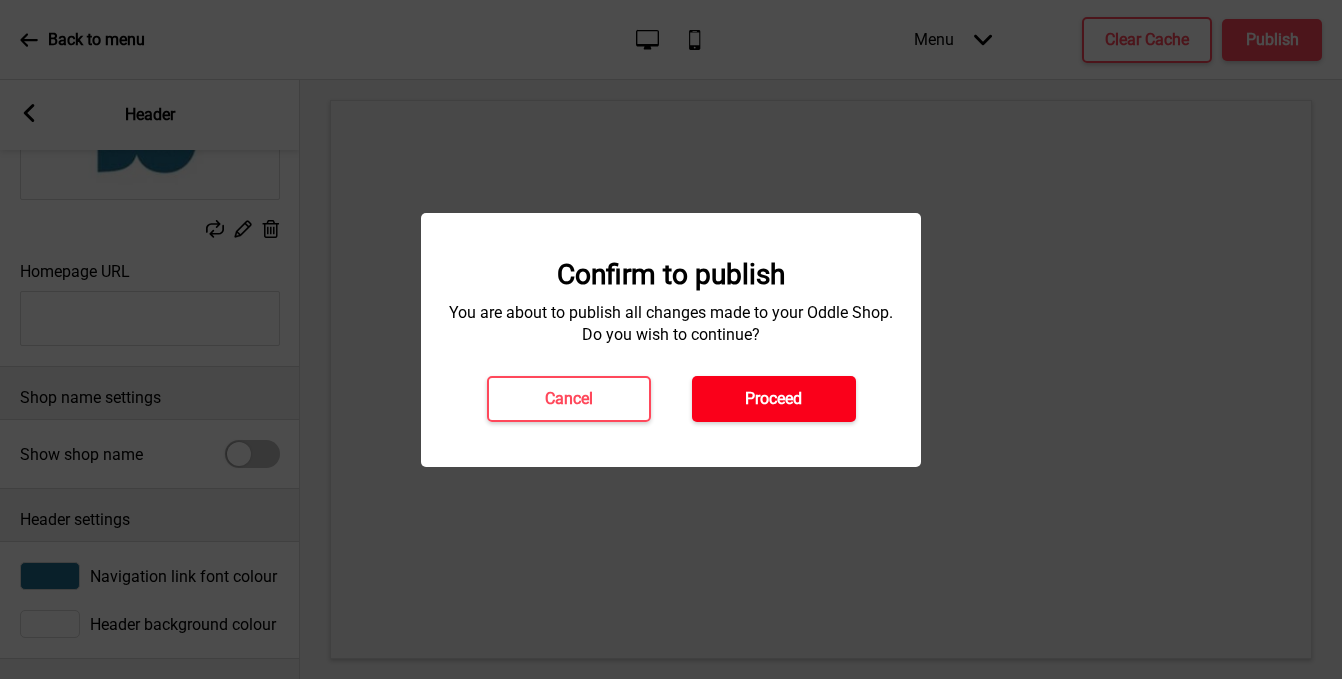 click on "Proceed" at bounding box center (773, 399) 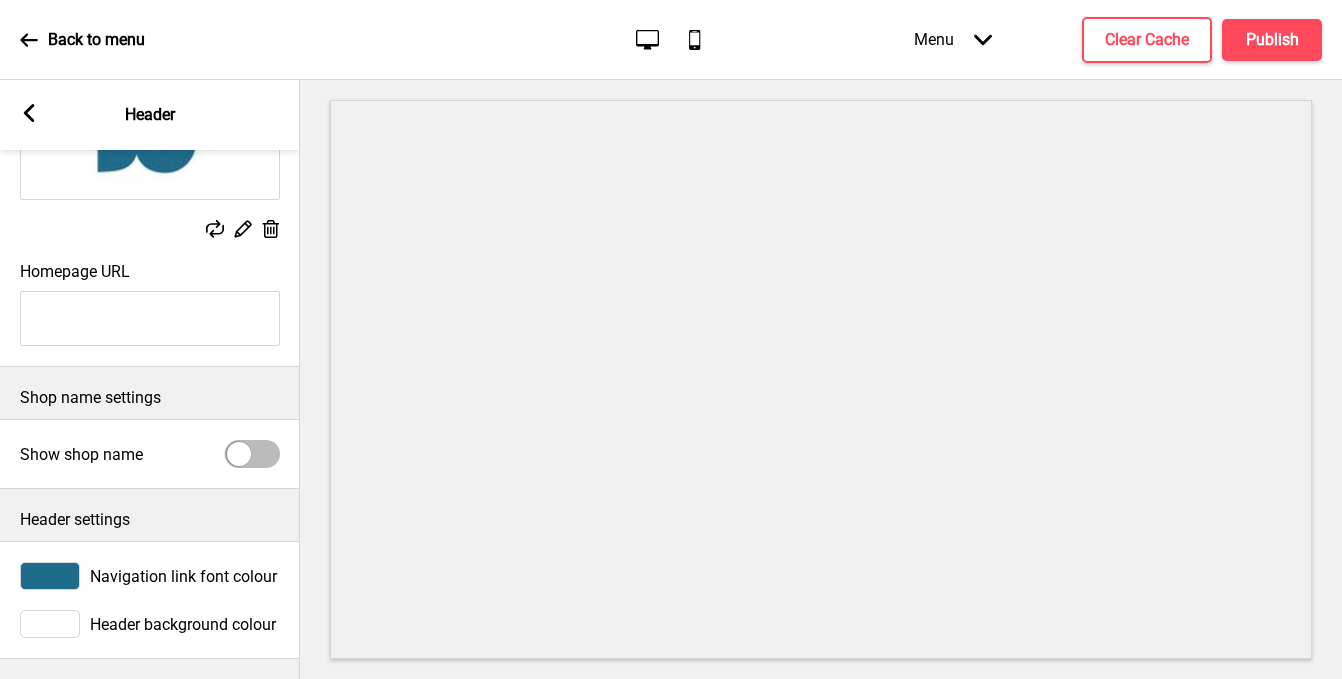click on "Back to menu" at bounding box center (96, 40) 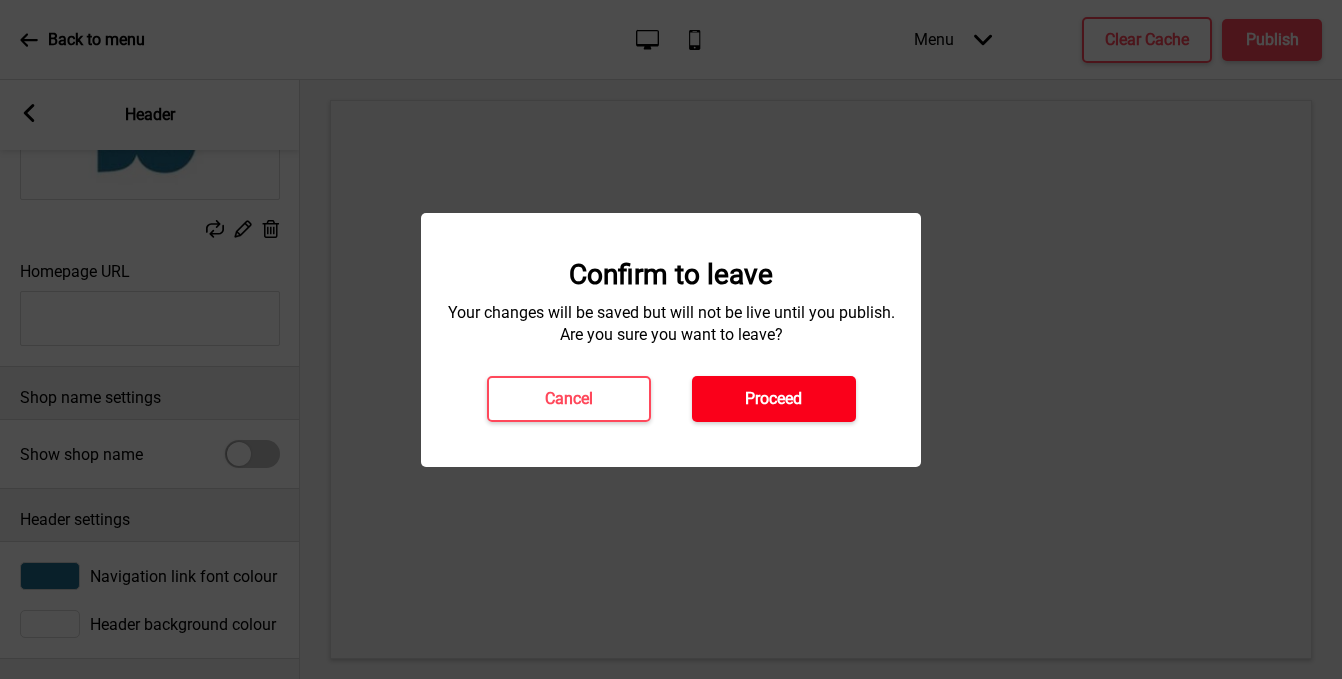 click on "Proceed" at bounding box center (774, 399) 